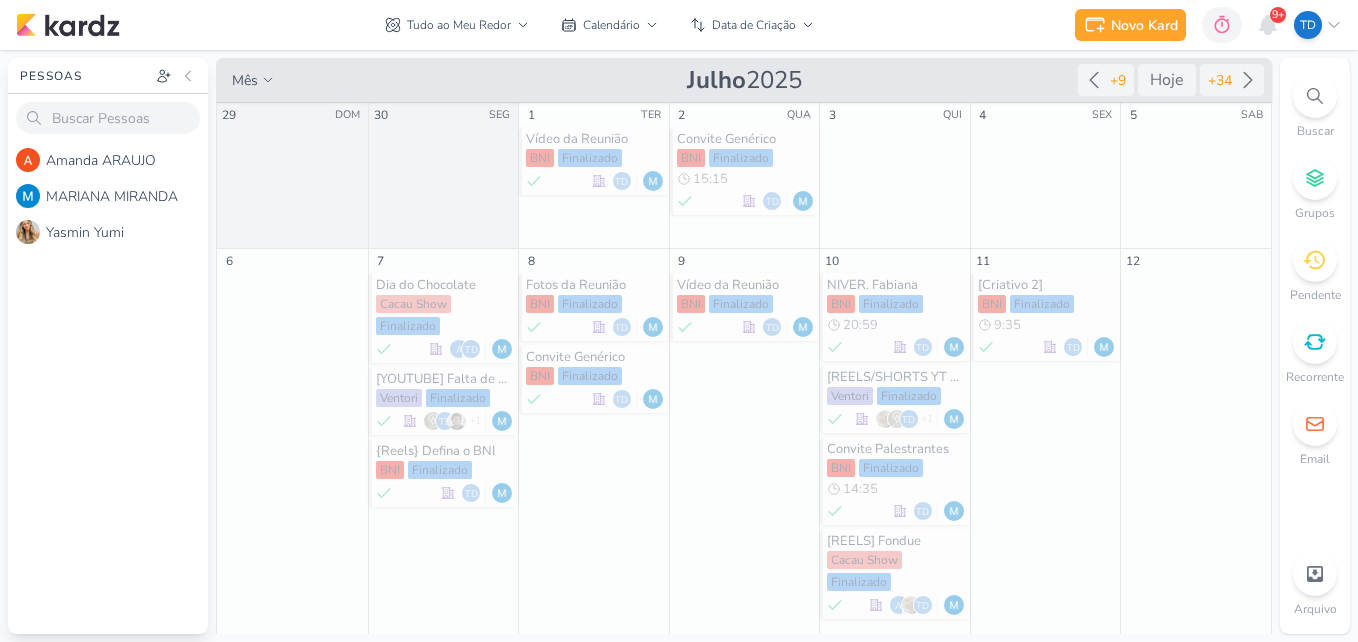 scroll, scrollTop: 0, scrollLeft: 0, axis: both 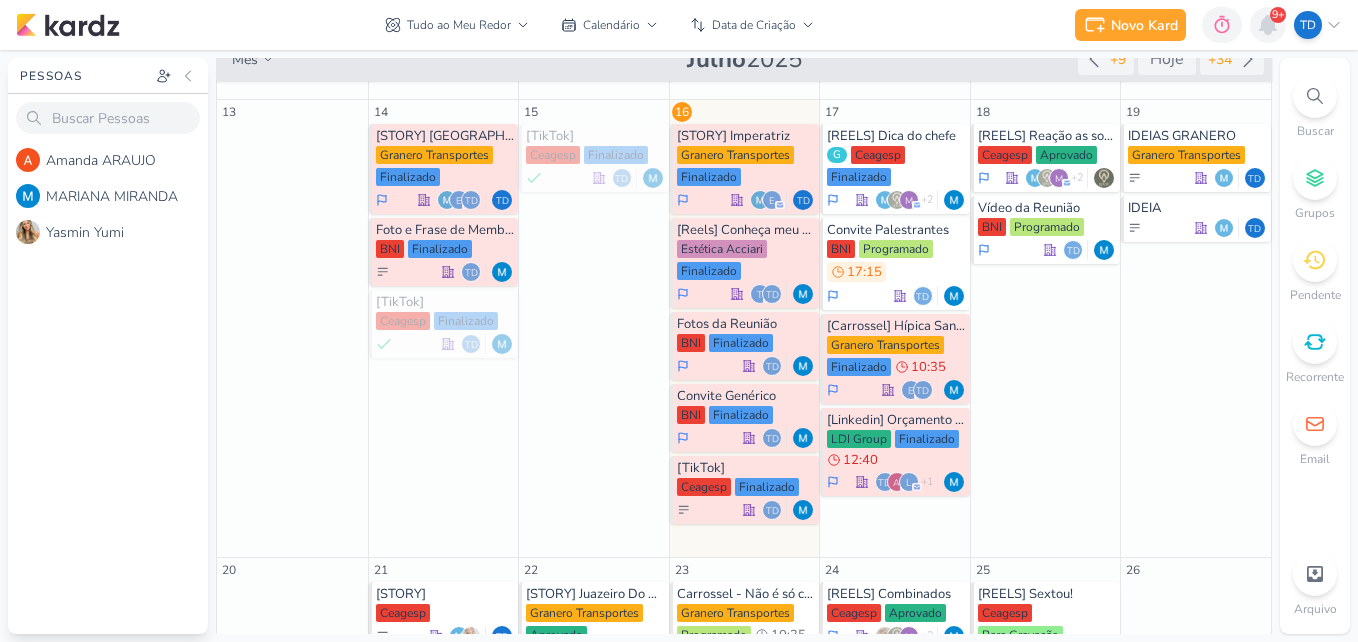 click 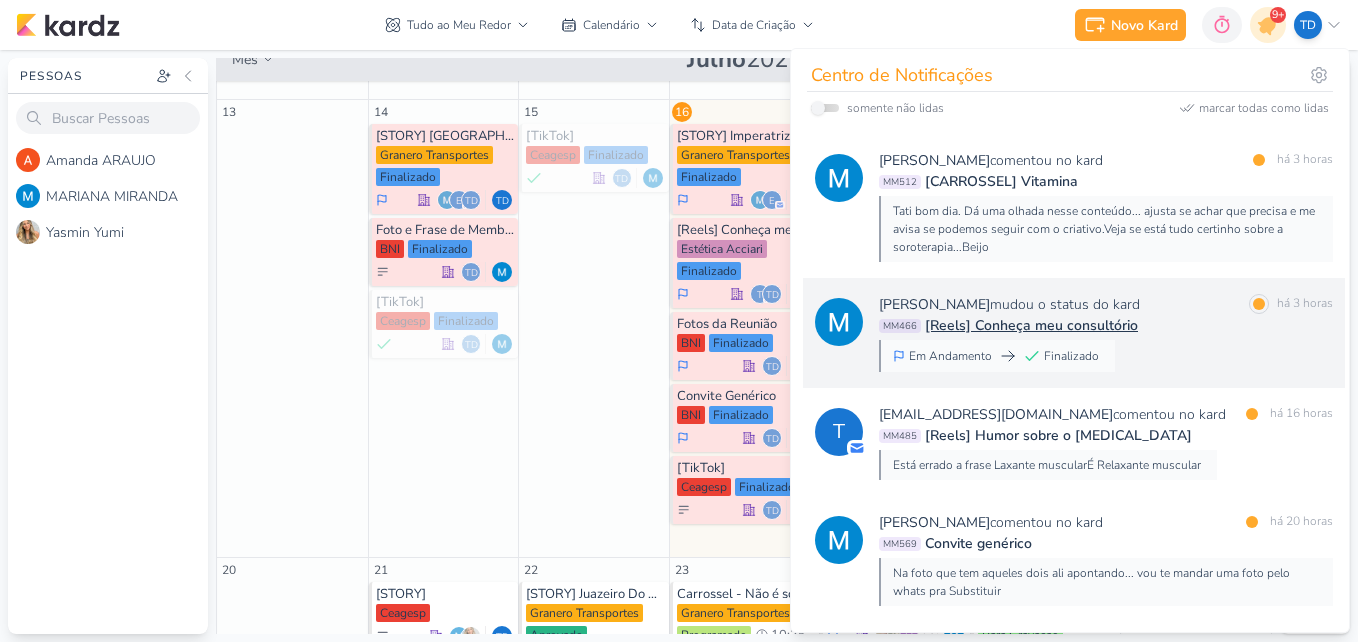 scroll, scrollTop: 900, scrollLeft: 0, axis: vertical 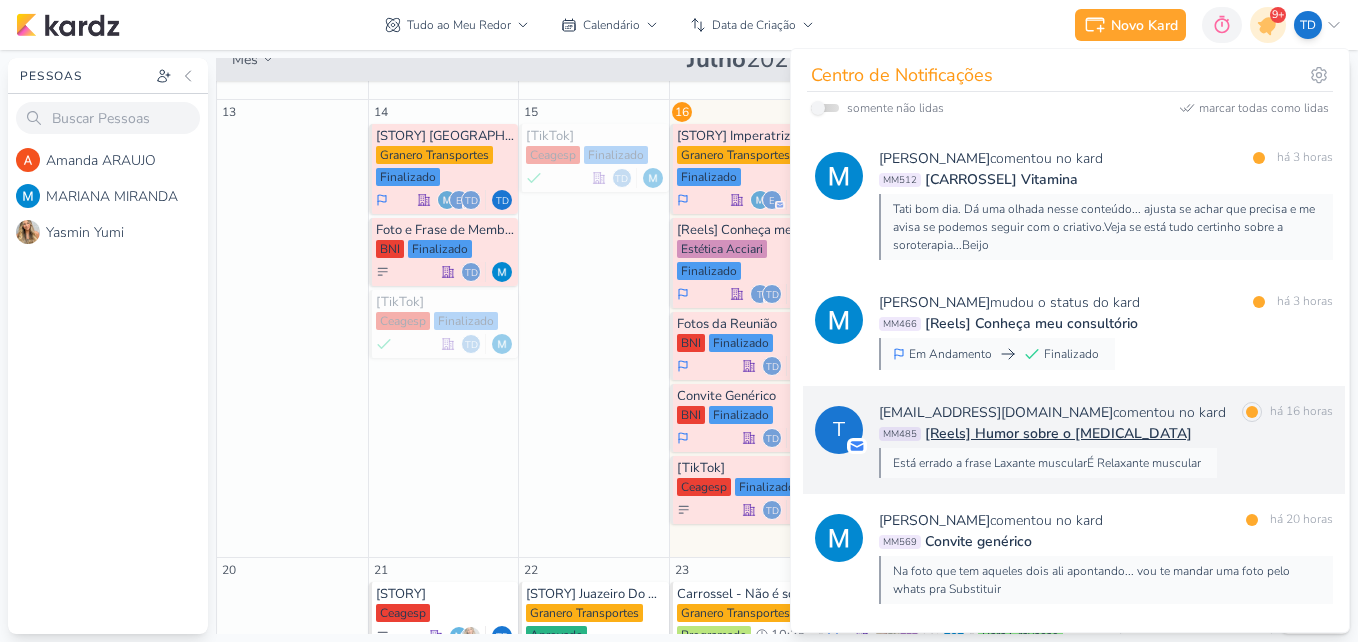 click on "tatianeacciari@gmail.com  comentou no kard
marcar como lida
há 16 horas" at bounding box center [1106, 412] 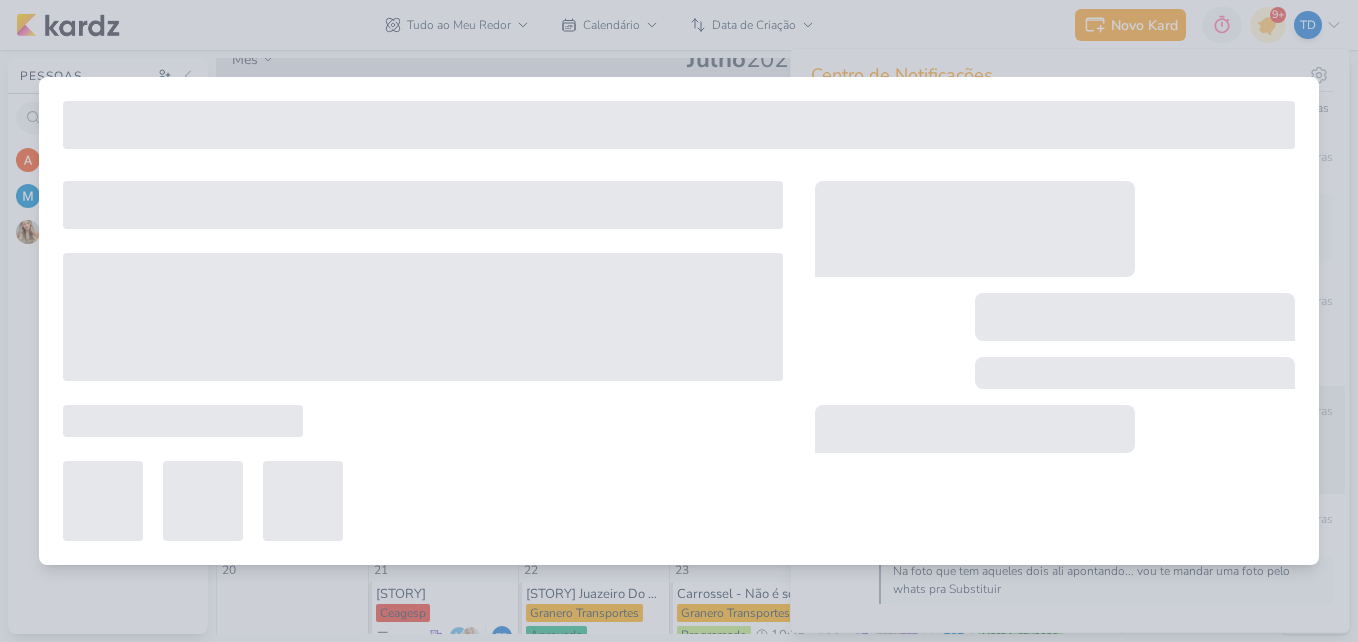 type on "[Reels] Humor sobre o [MEDICAL_DATA]" 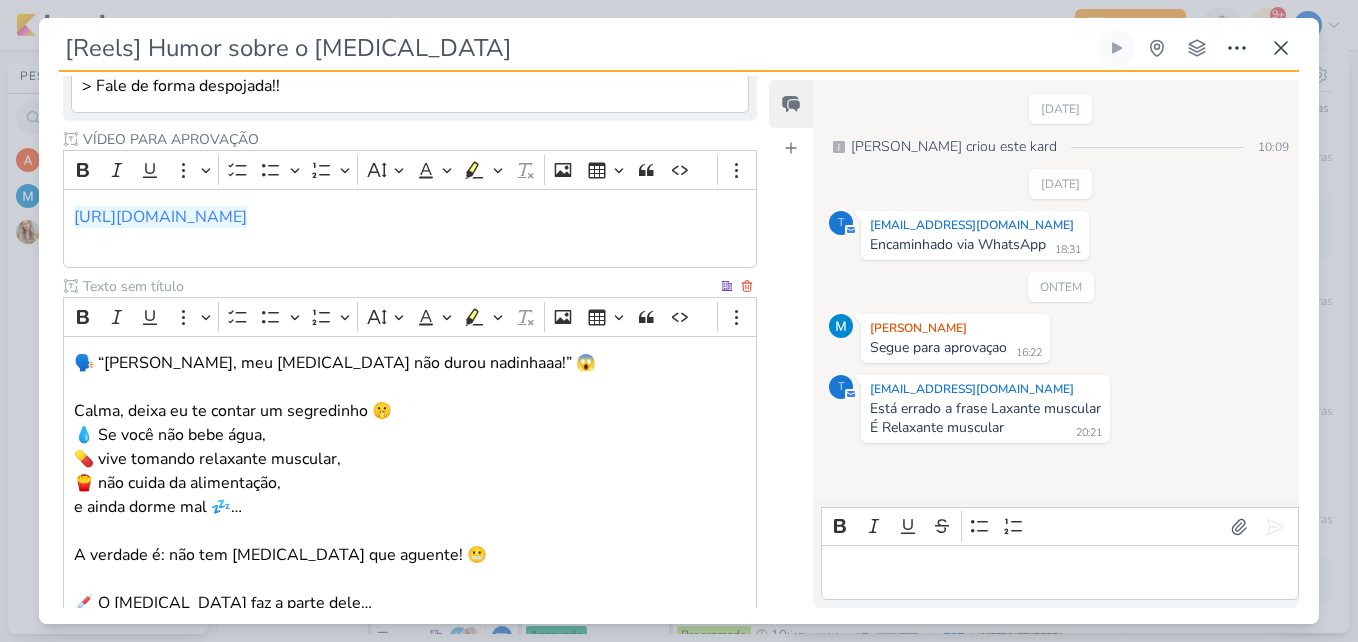 scroll, scrollTop: 636, scrollLeft: 0, axis: vertical 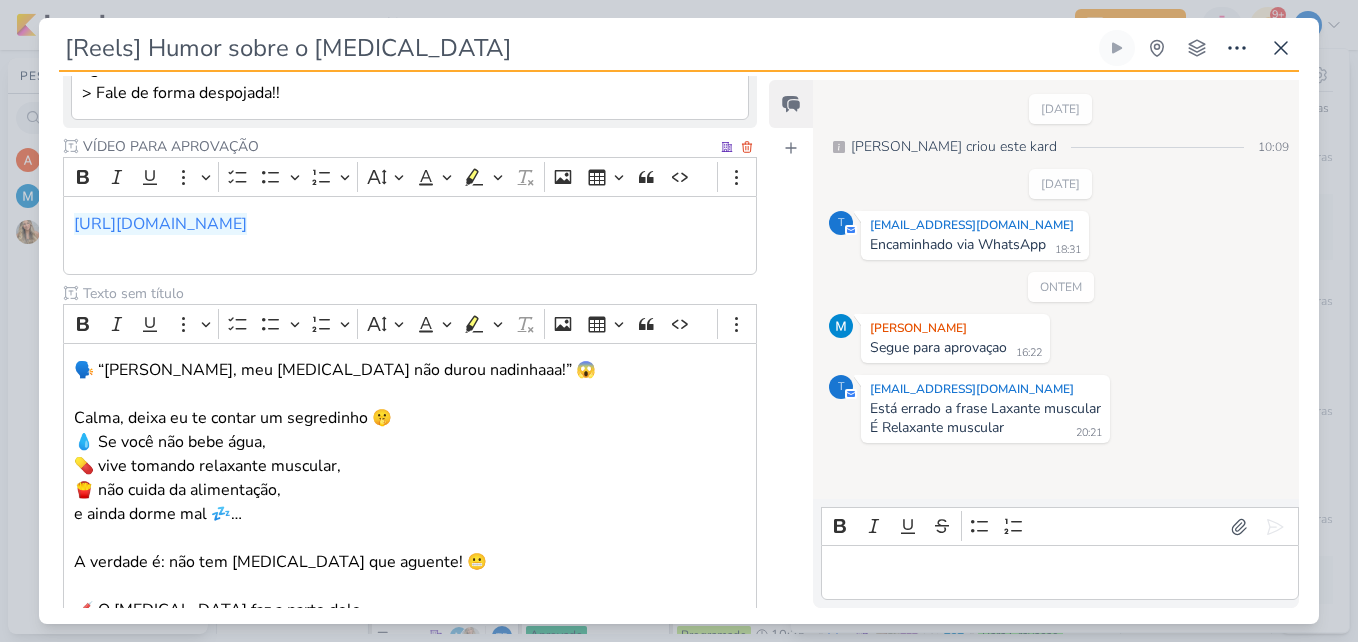 click on "[URL][DOMAIN_NAME]" at bounding box center [160, 224] 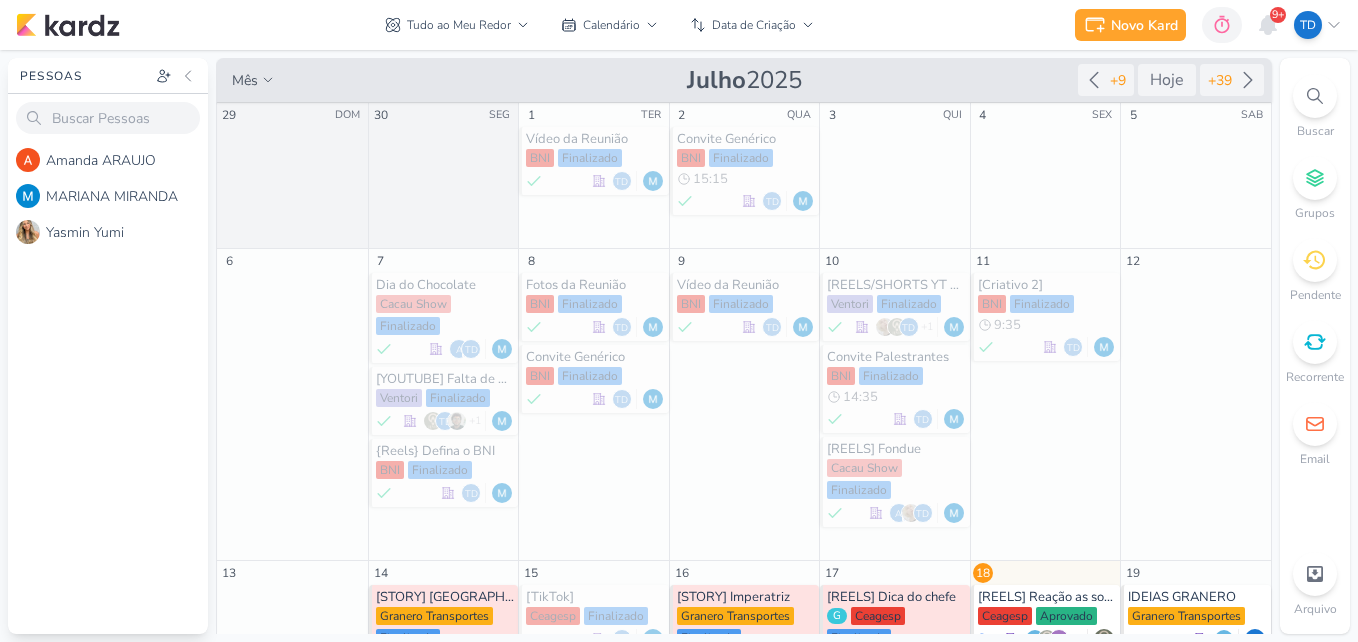 scroll, scrollTop: 0, scrollLeft: 0, axis: both 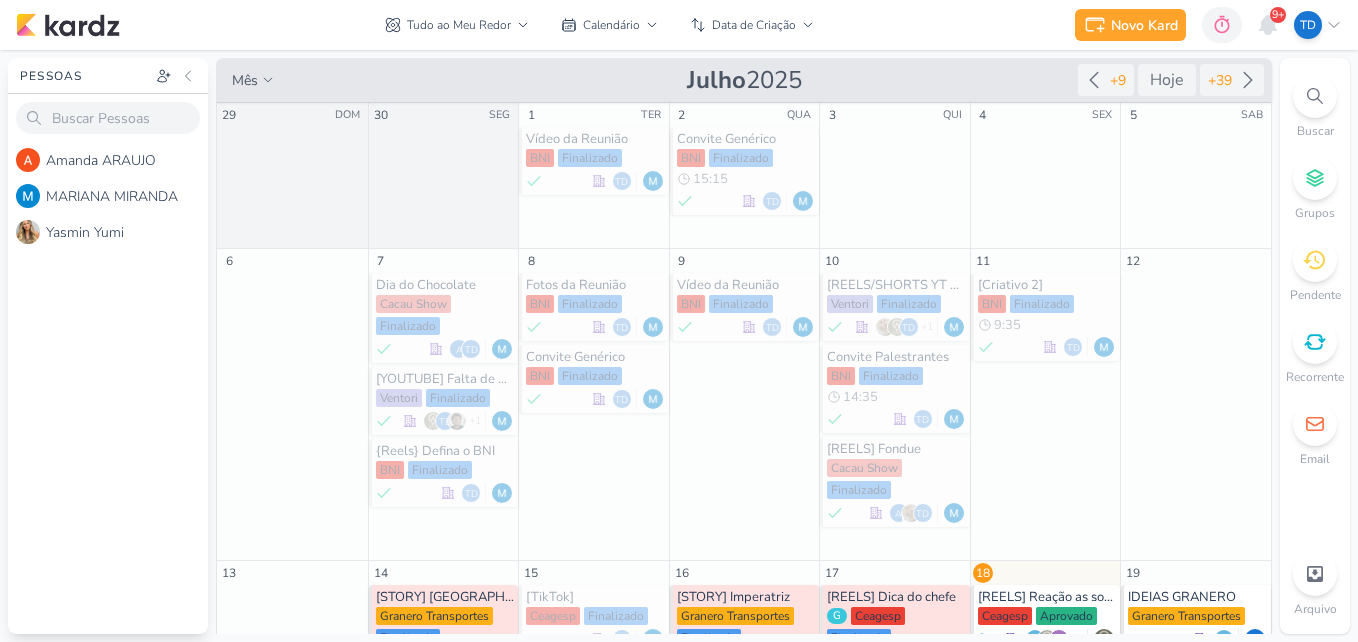 click on "9+" at bounding box center [1278, 15] 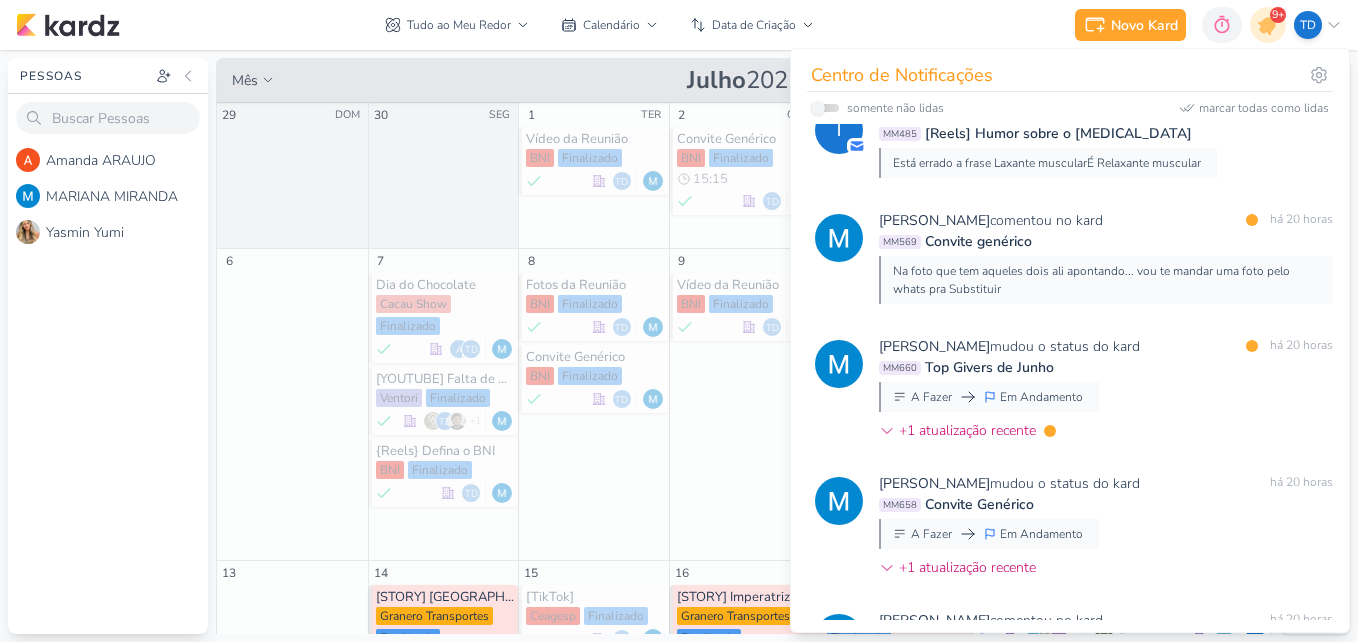 scroll, scrollTop: 1100, scrollLeft: 0, axis: vertical 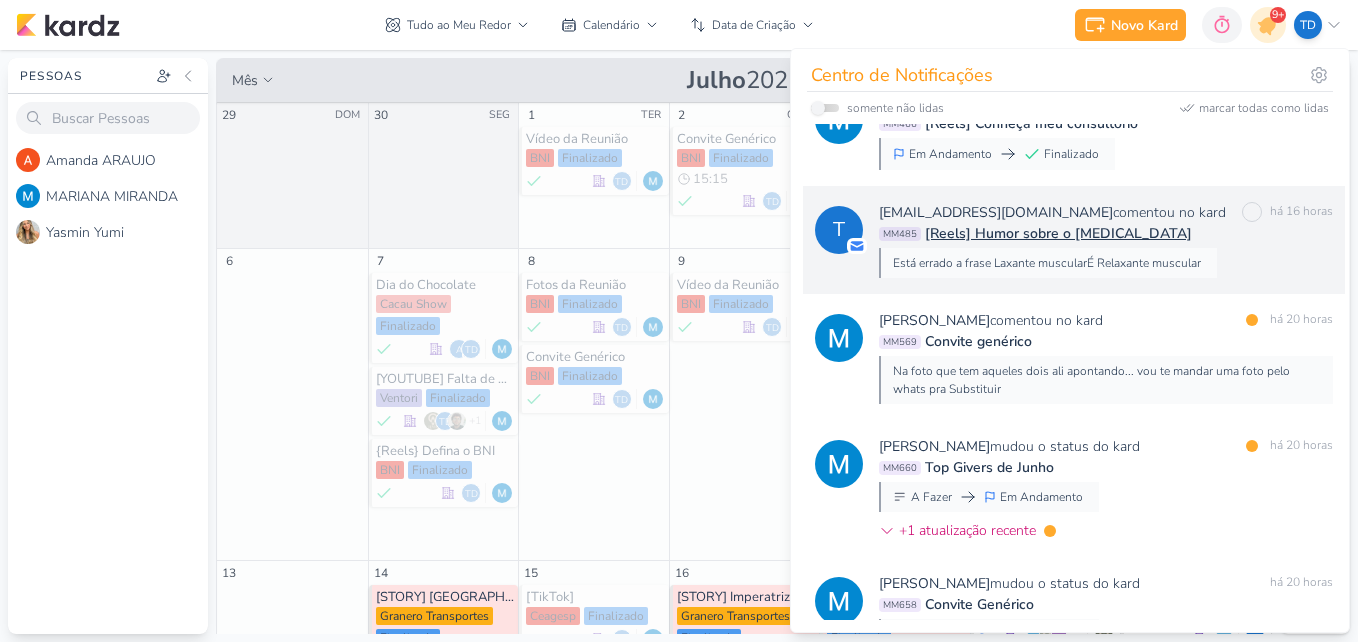 click on "MM485
[Reels] Humor sobre o [MEDICAL_DATA]" at bounding box center [1106, 233] 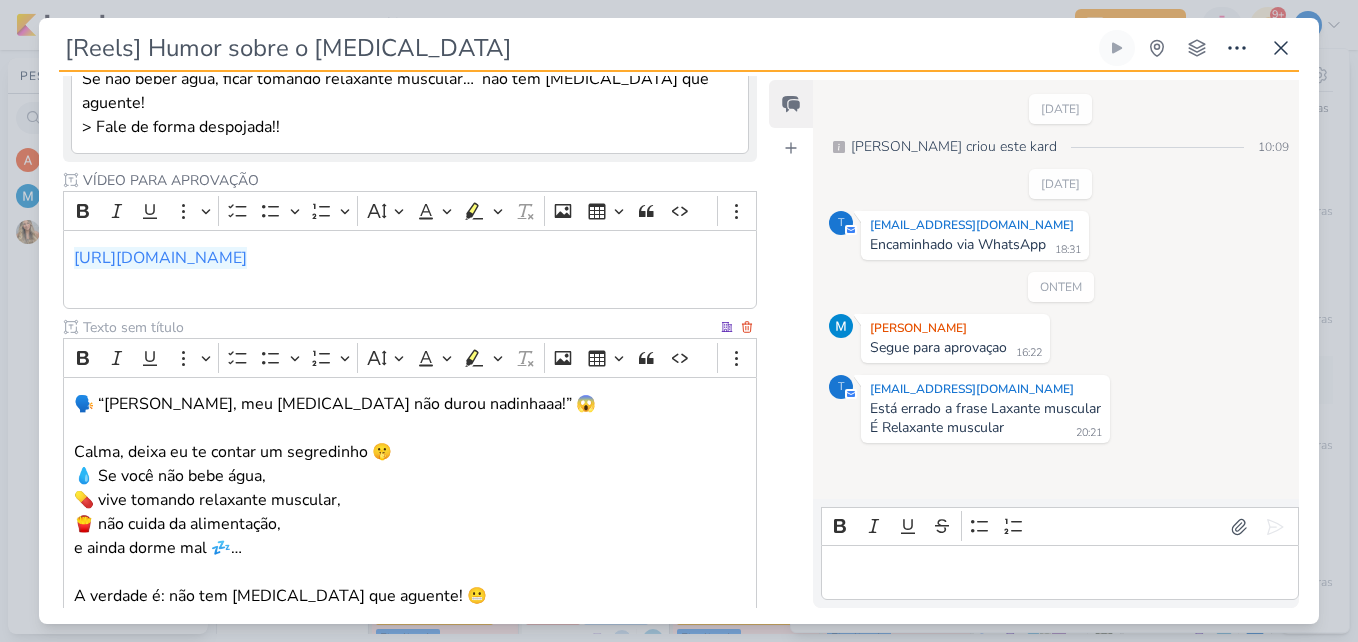 scroll, scrollTop: 400, scrollLeft: 0, axis: vertical 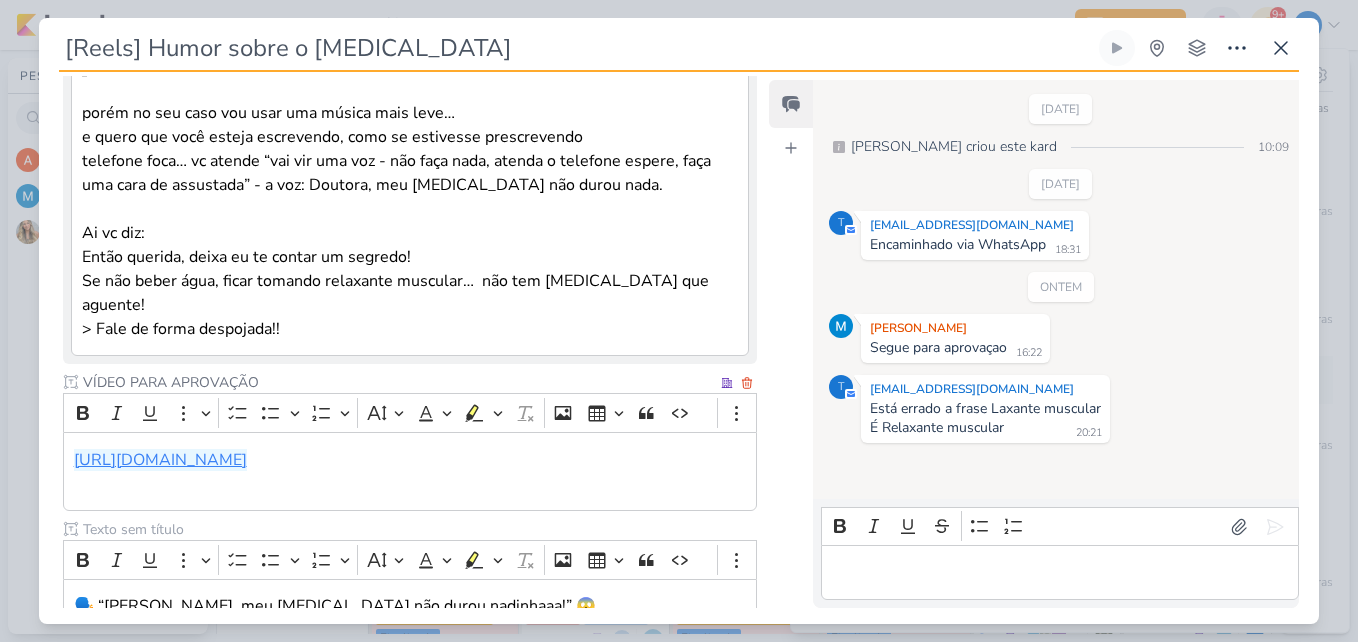click on "[URL][DOMAIN_NAME]" at bounding box center (160, 460) 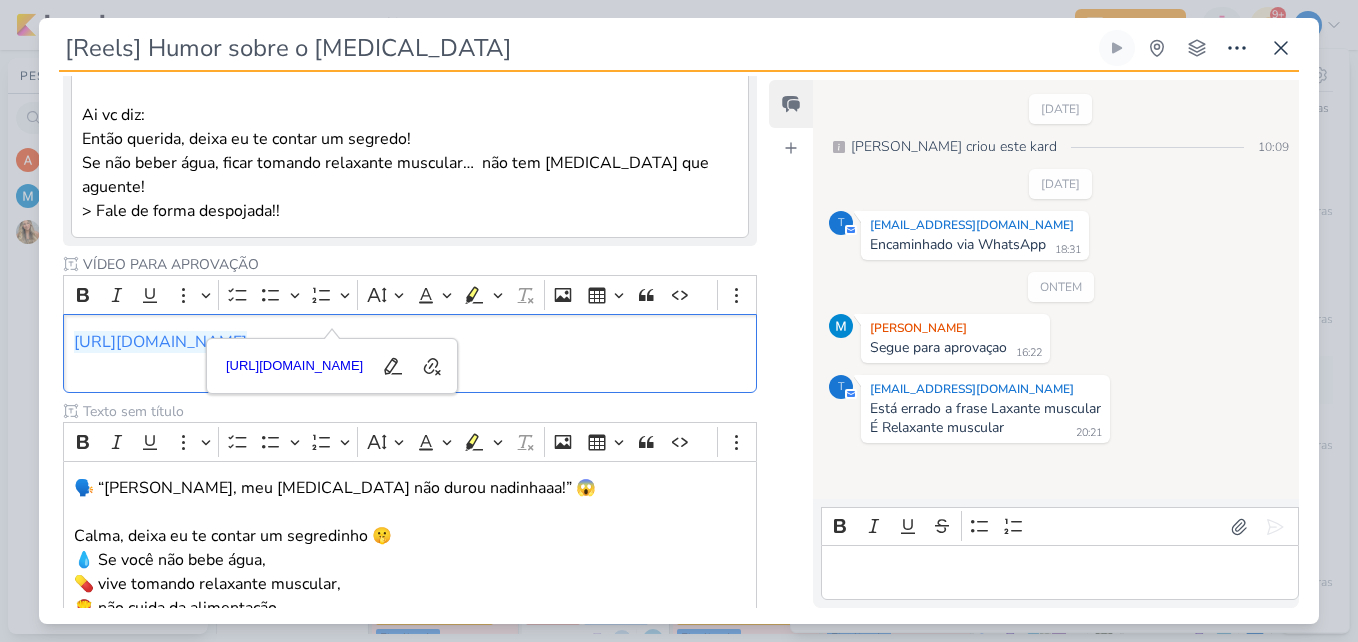 scroll, scrollTop: 700, scrollLeft: 0, axis: vertical 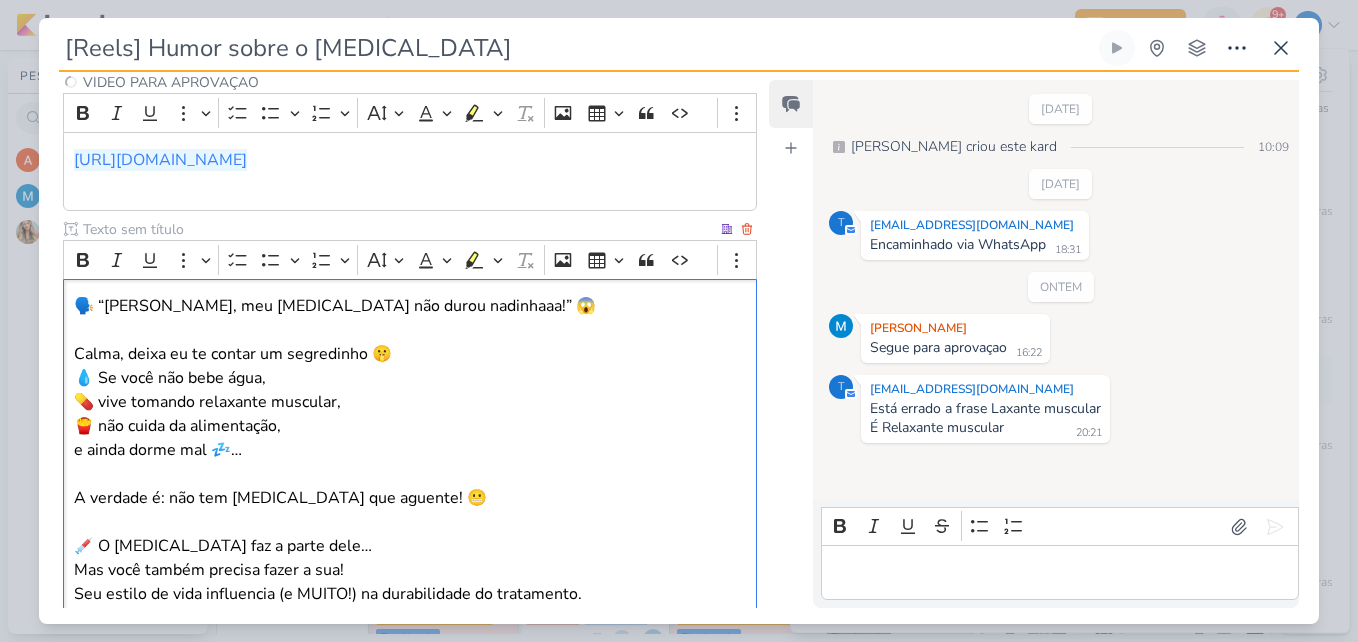 click on "💧 Se você não bebe água, 💊 vive tomando relaxante muscular, 🍟 não cuida da alimentação, e ainda dorme mal 💤…" at bounding box center [410, 414] 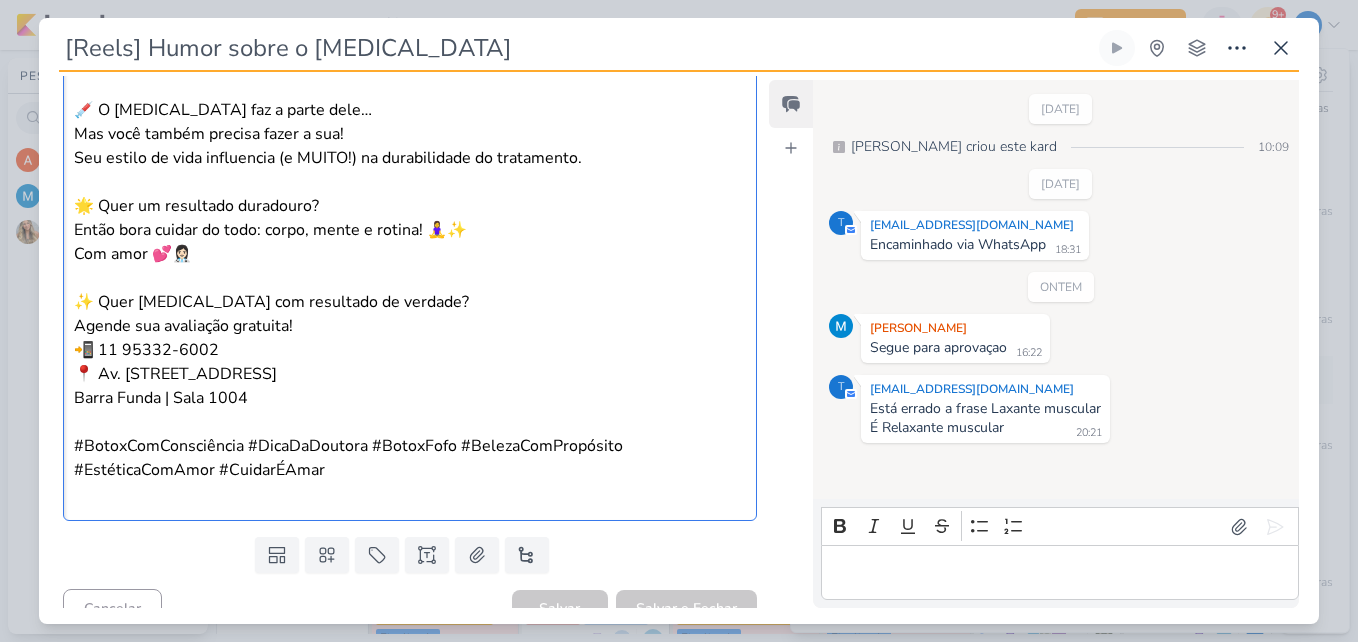 scroll, scrollTop: 1036, scrollLeft: 0, axis: vertical 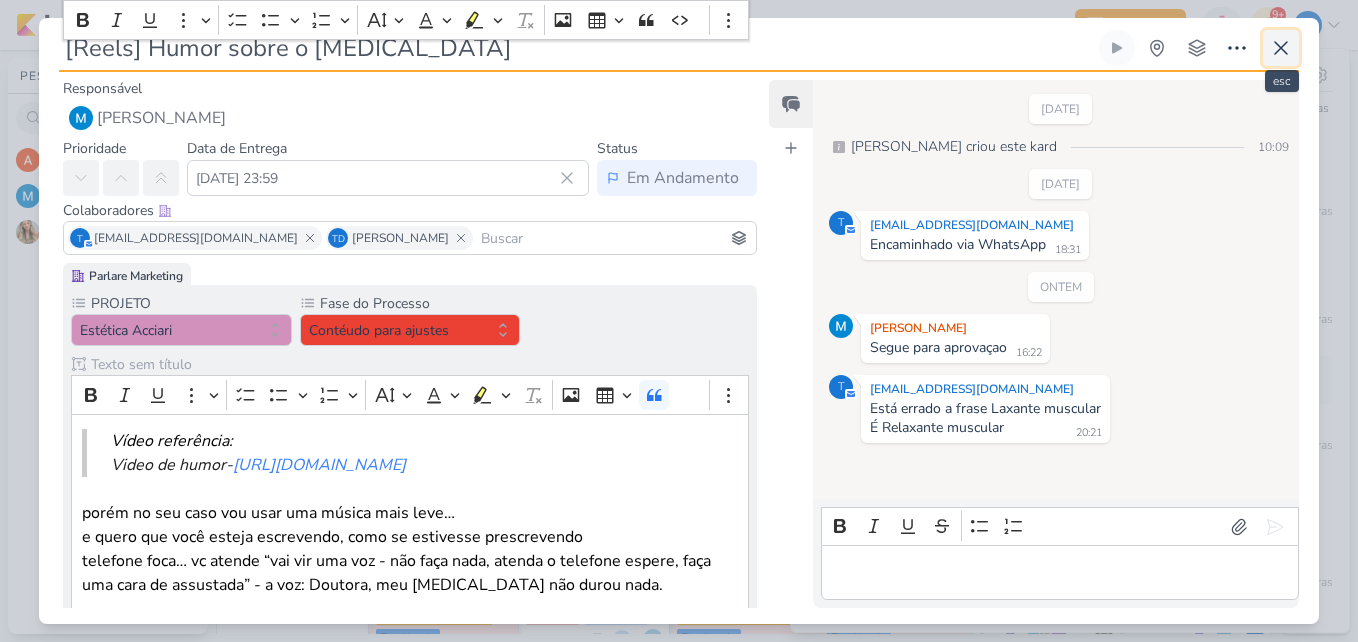 click 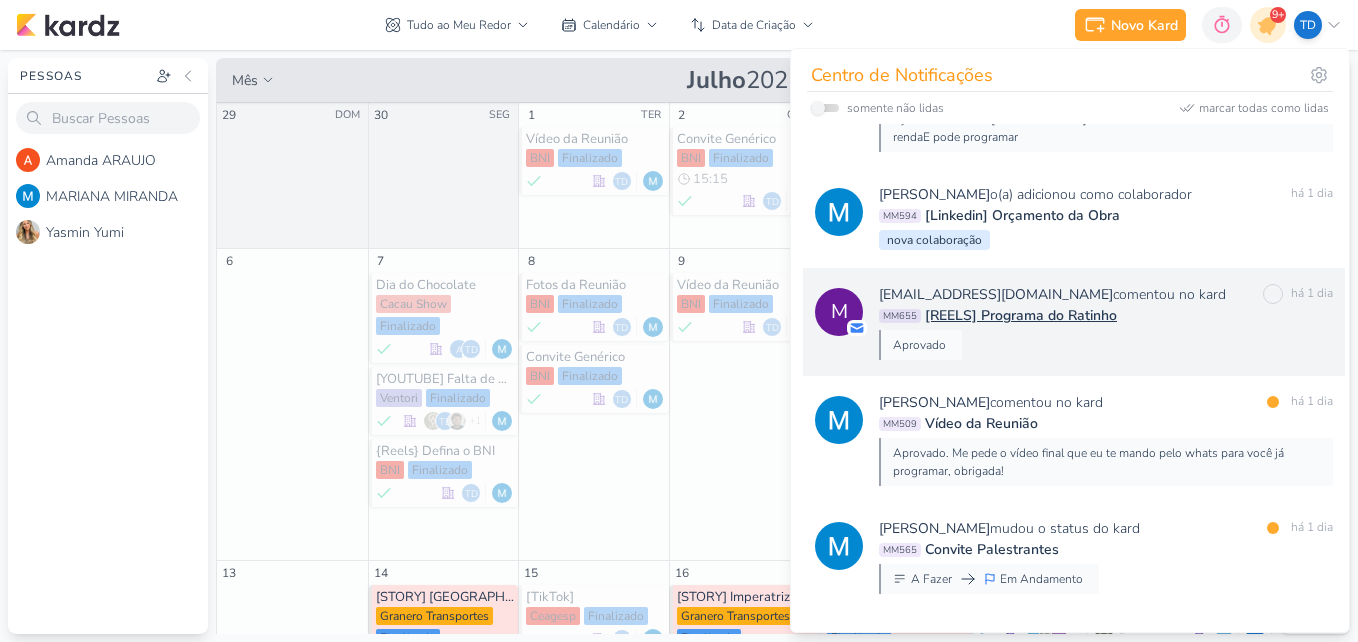 scroll, scrollTop: 2590, scrollLeft: 0, axis: vertical 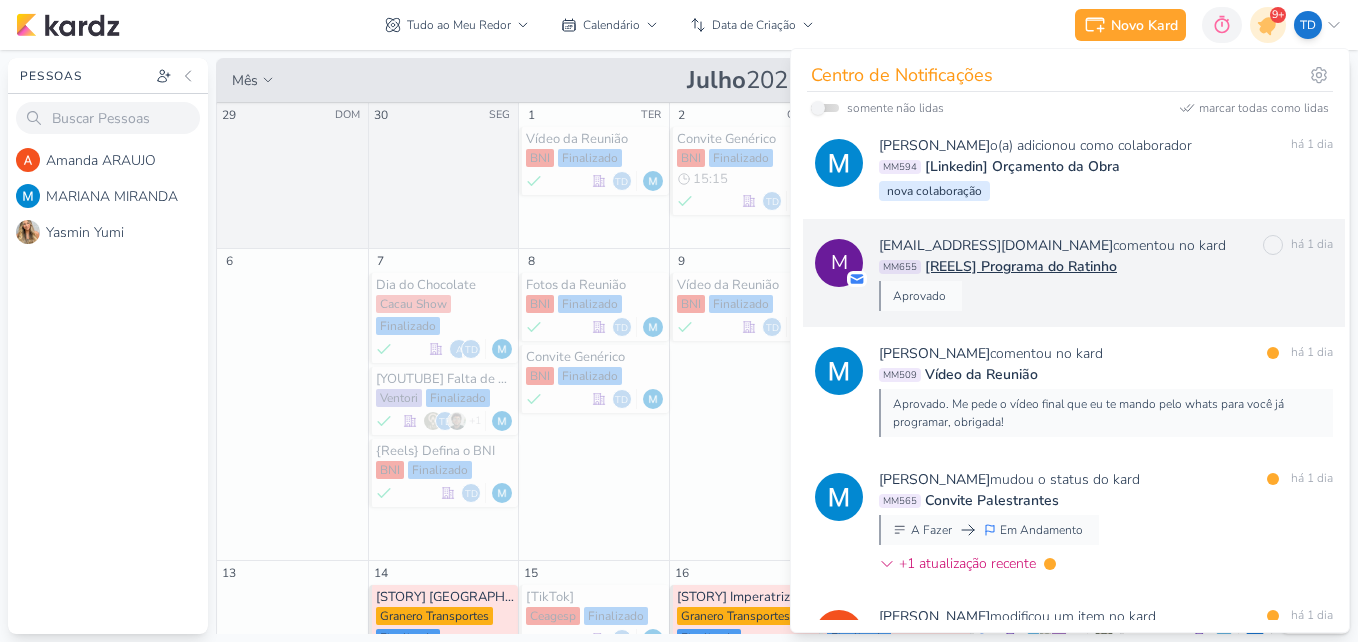 click on "MM655
[REELS] Programa do Ratinho" at bounding box center [1106, 266] 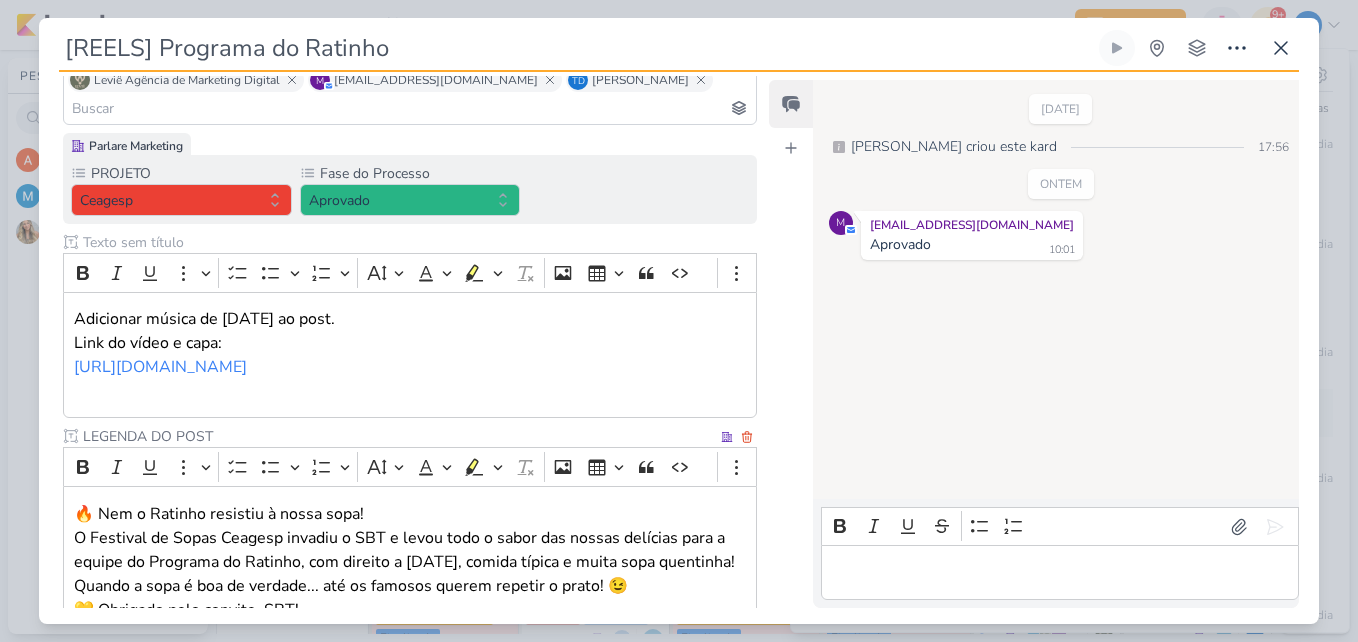 scroll, scrollTop: 0, scrollLeft: 0, axis: both 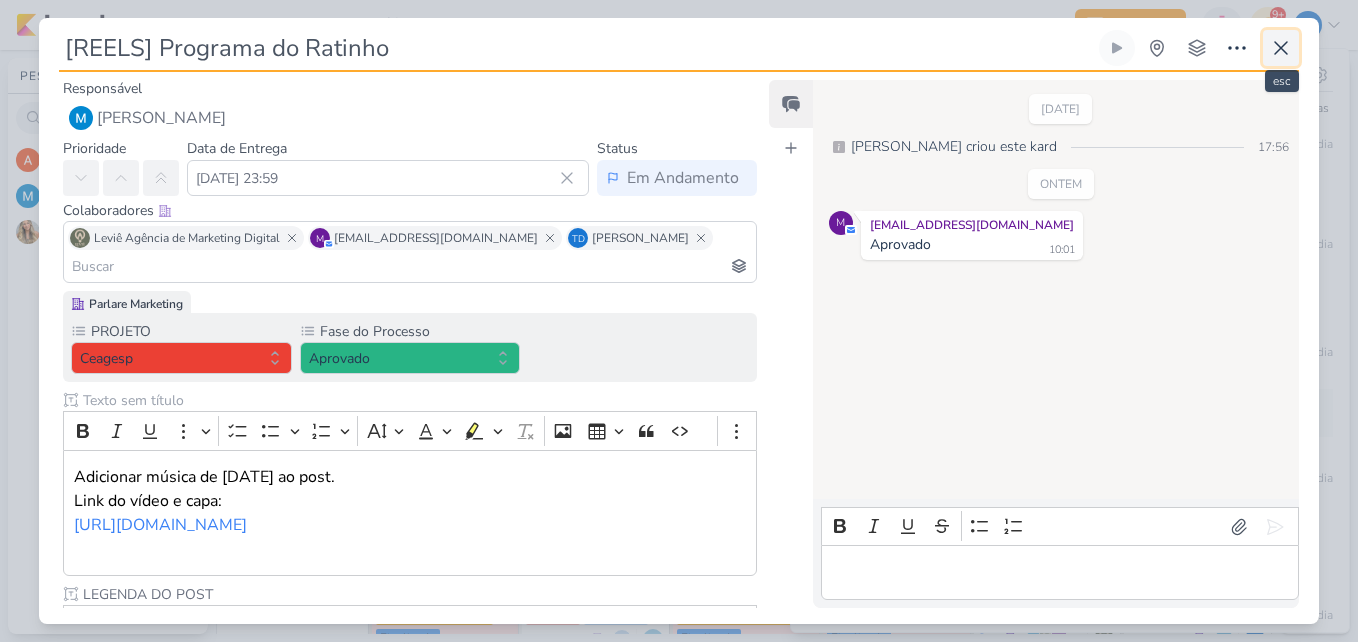 click 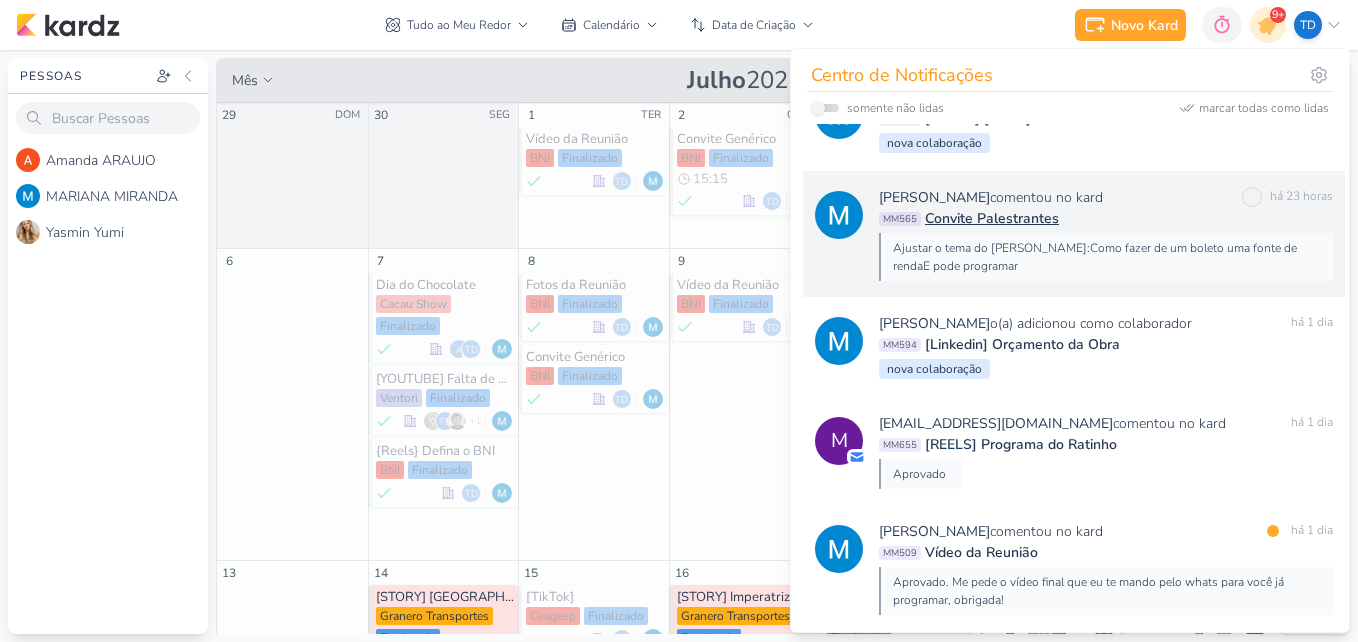 scroll, scrollTop: 2390, scrollLeft: 0, axis: vertical 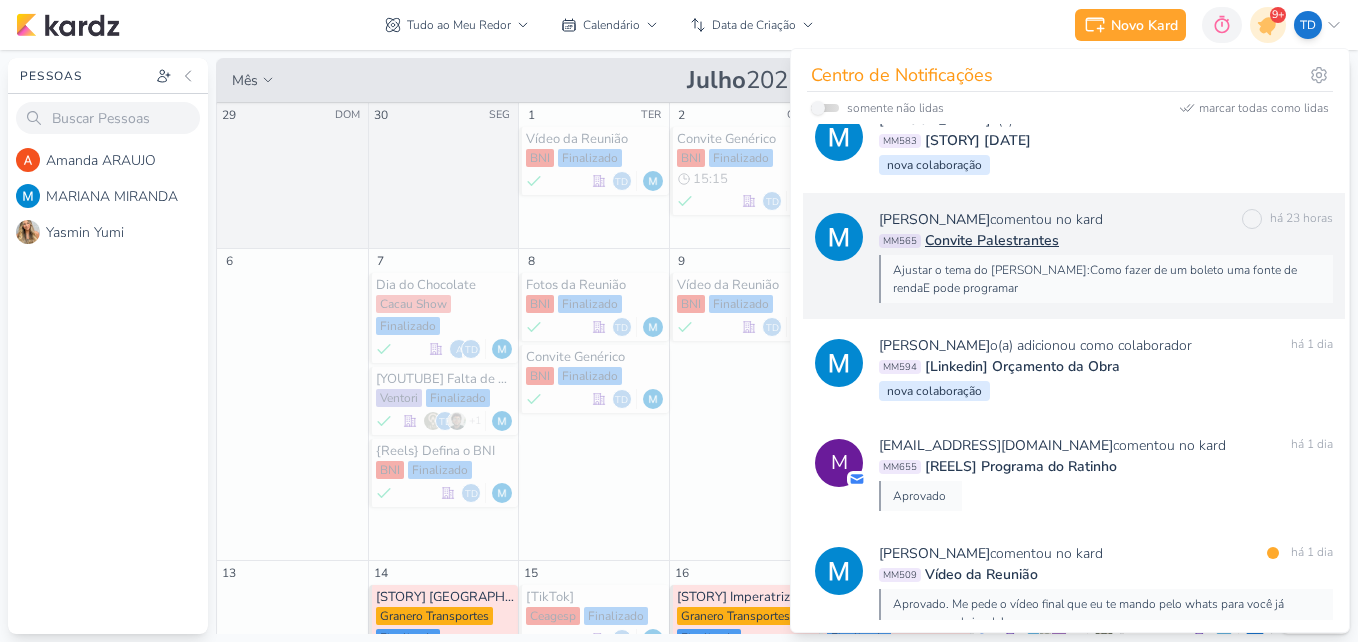 click on "[PERSON_NAME]  comentou no kard
marcar como não lida
há 23 horas" at bounding box center [1106, 219] 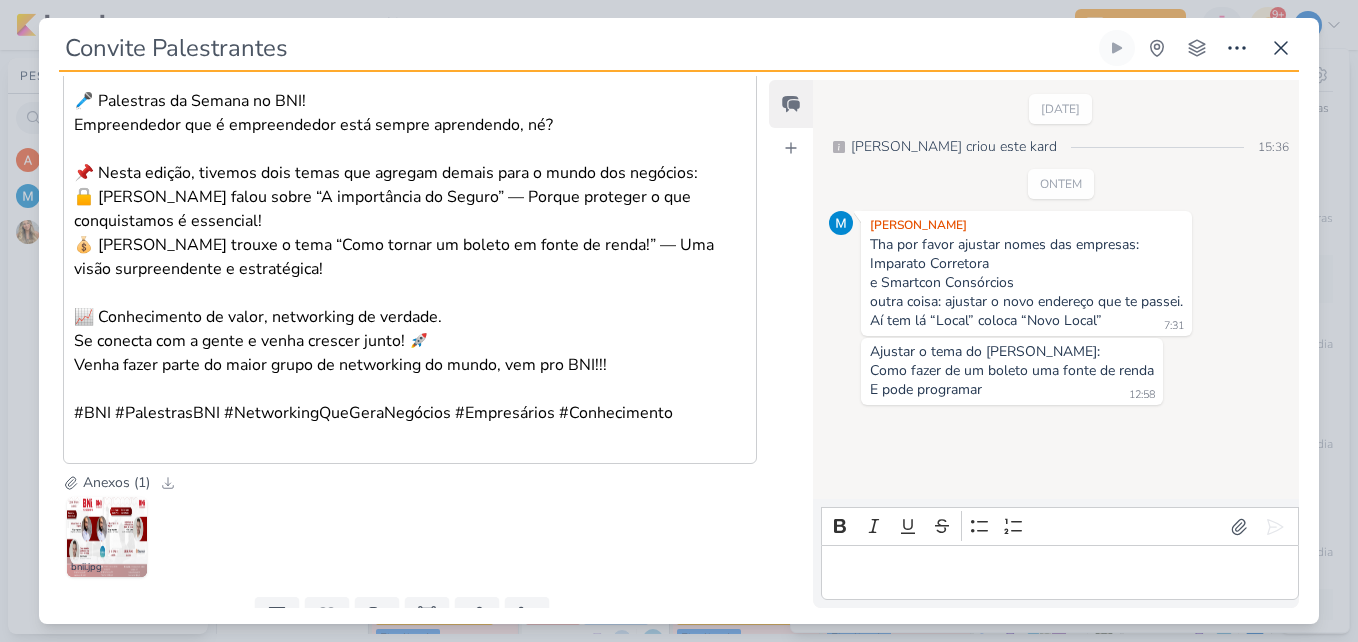 scroll, scrollTop: 0, scrollLeft: 0, axis: both 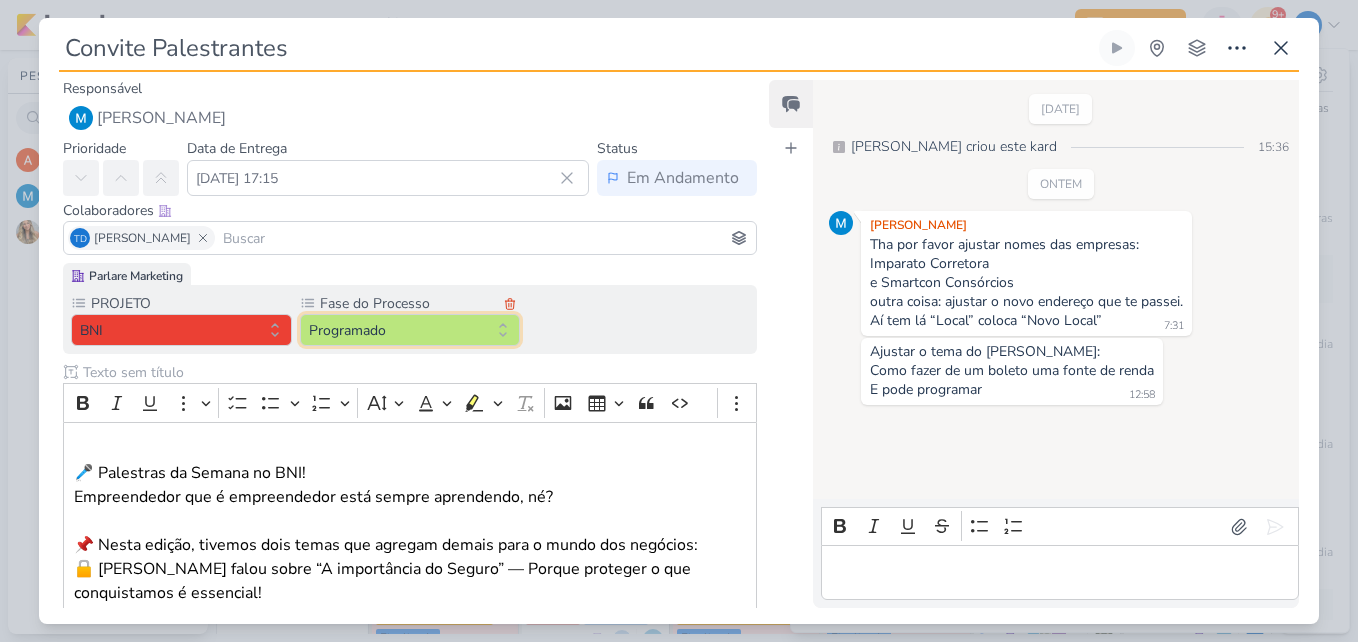 click on "Programado" at bounding box center [410, 330] 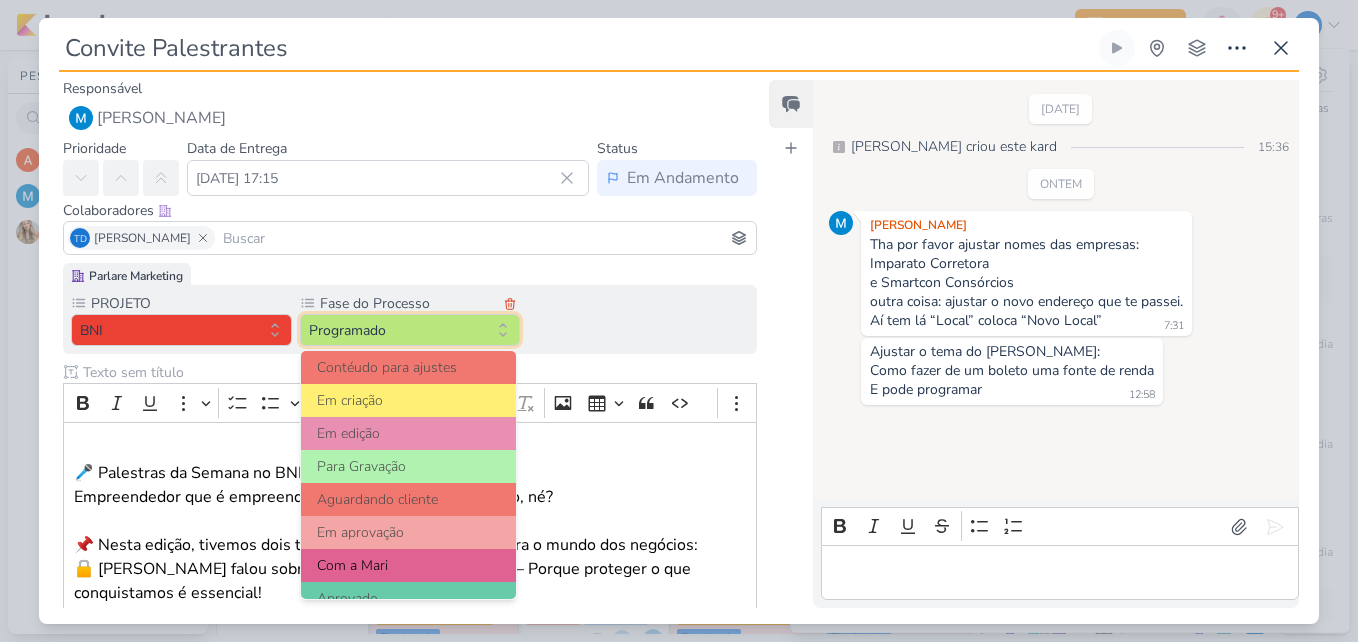 scroll, scrollTop: 193, scrollLeft: 0, axis: vertical 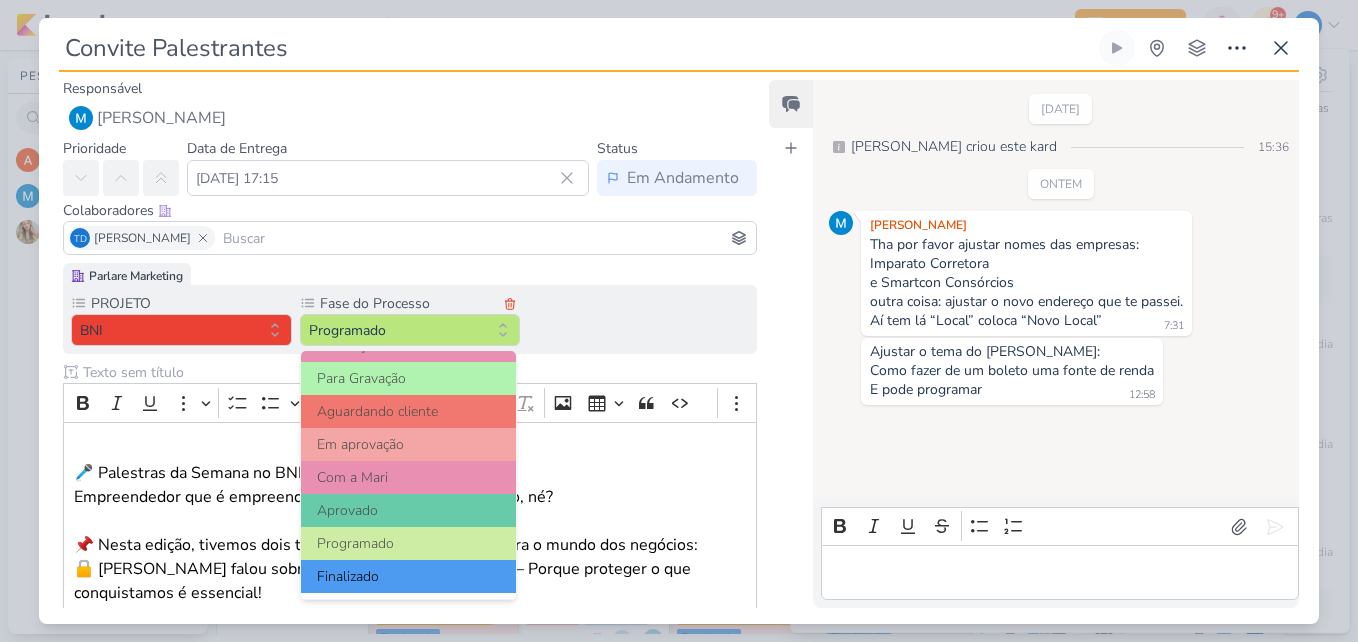 click on "Finalizado" at bounding box center (409, 576) 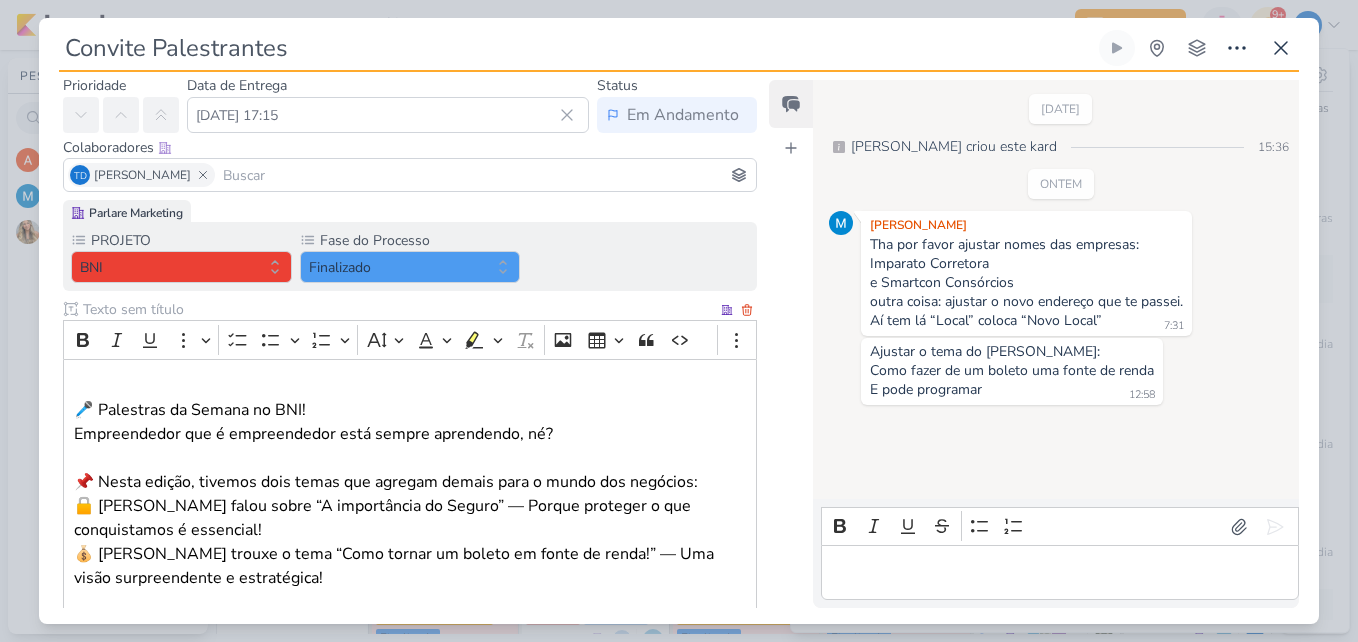scroll, scrollTop: 456, scrollLeft: 0, axis: vertical 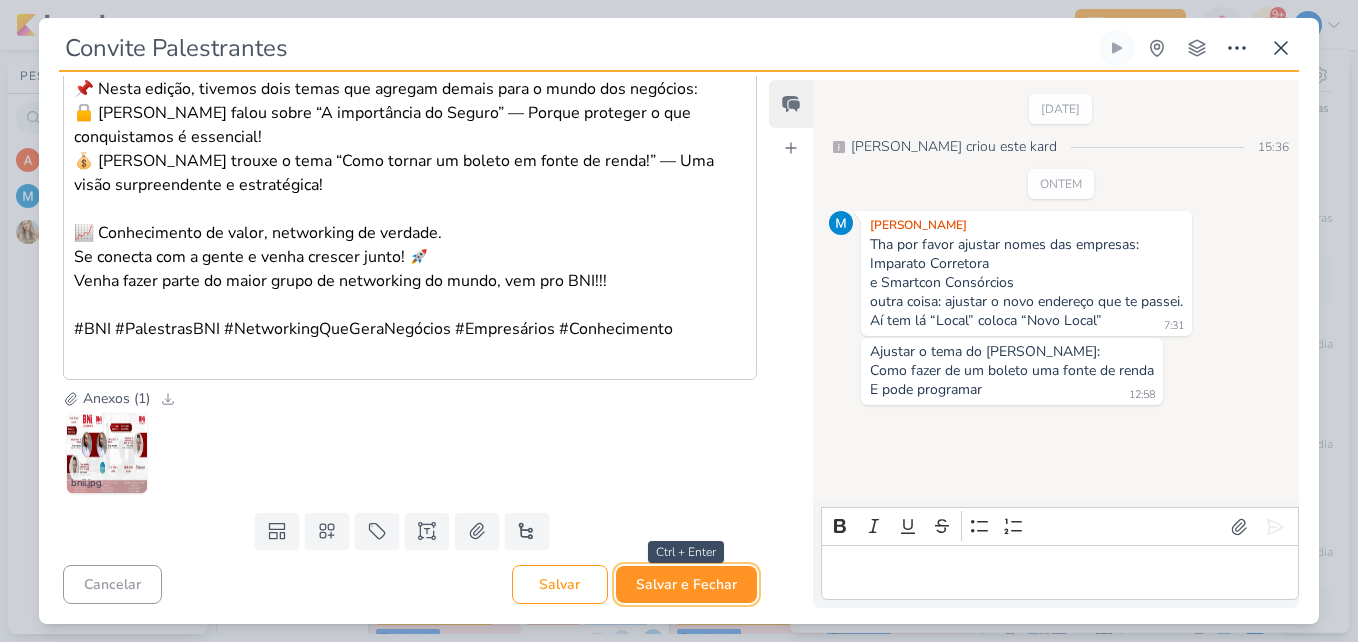 click on "Salvar e Fechar" at bounding box center [686, 584] 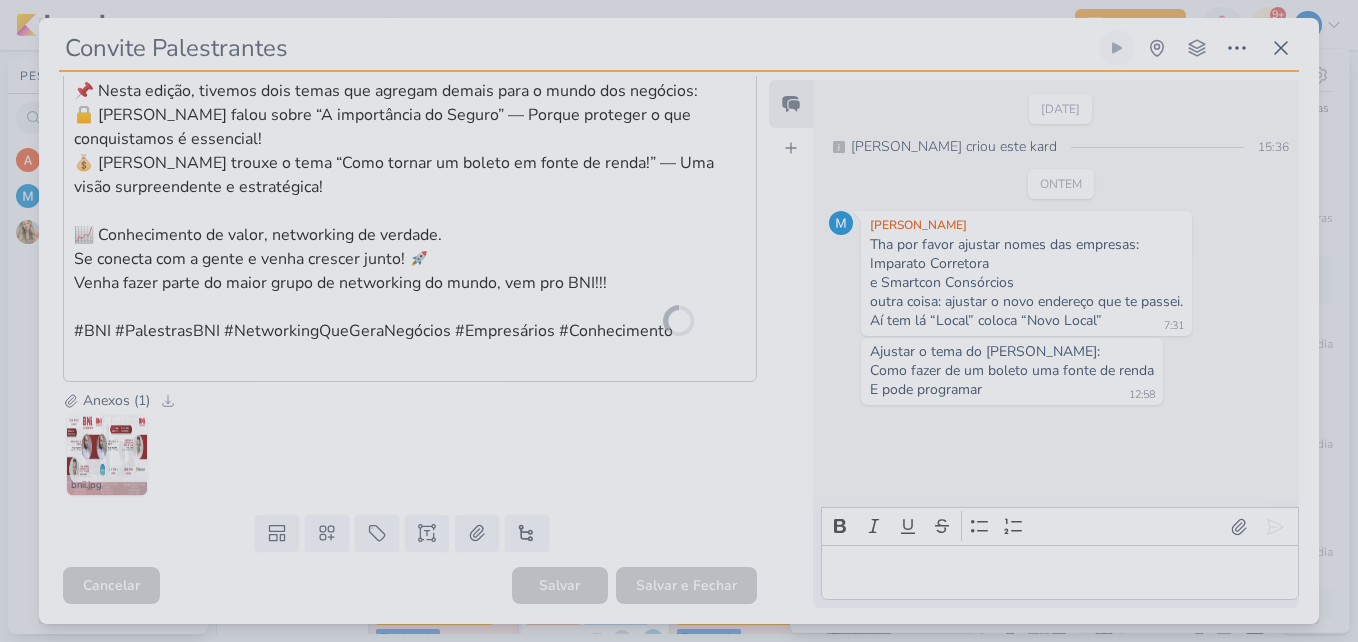 scroll, scrollTop: 454, scrollLeft: 0, axis: vertical 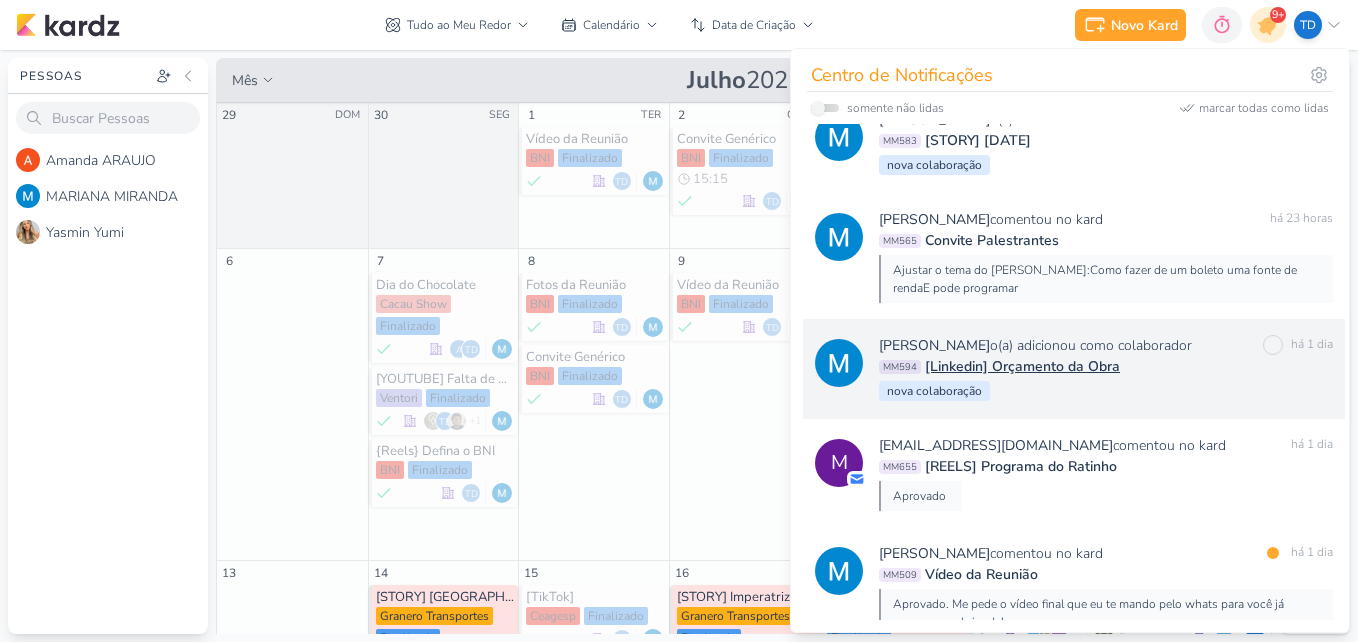 click on "[PERSON_NAME]  o(a) adicionou como colaborador
marcar como não lida
há 1 dia
MM594
[Linkedin] Orçamento da Obra
[GEOGRAPHIC_DATA]" at bounding box center (1106, 369) 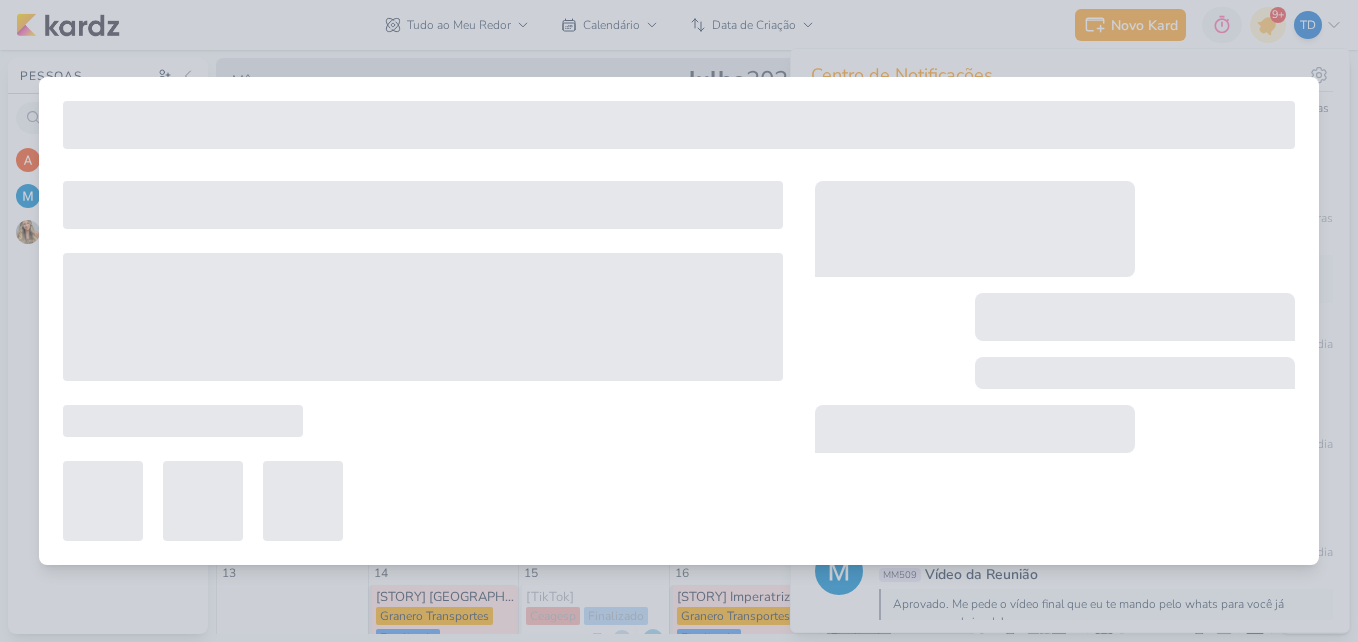 type on "[Linkedin] Orçamento da Obra" 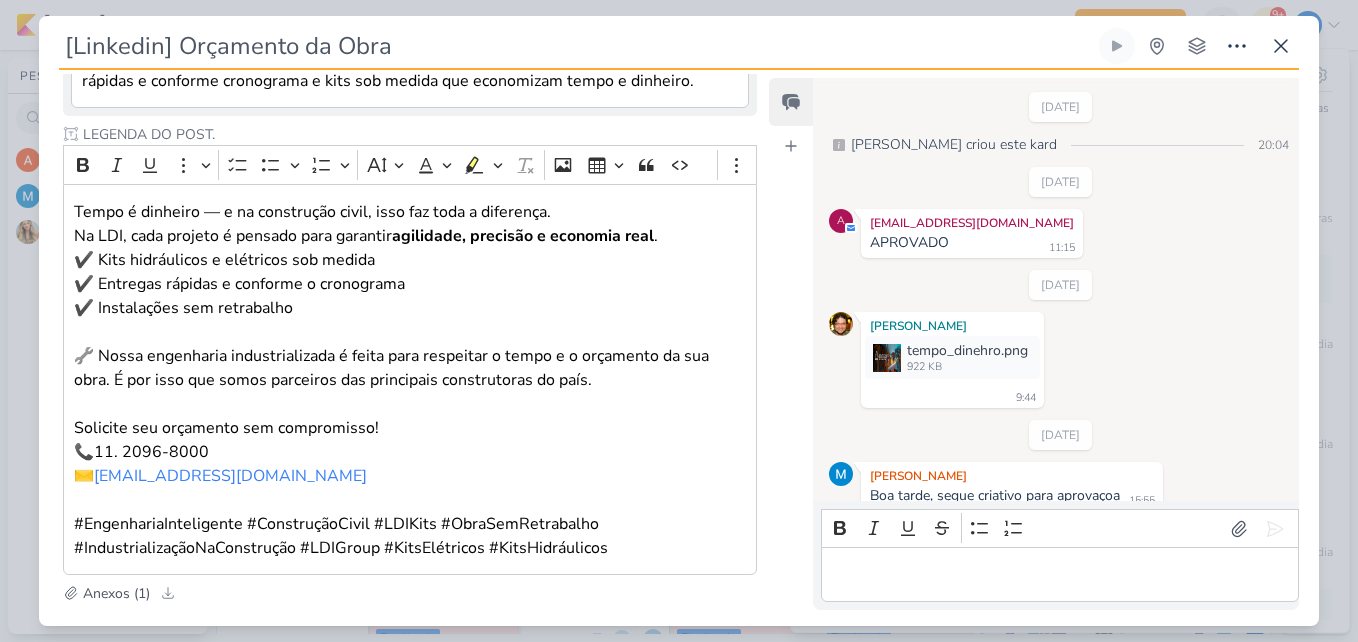 scroll, scrollTop: 32, scrollLeft: 0, axis: vertical 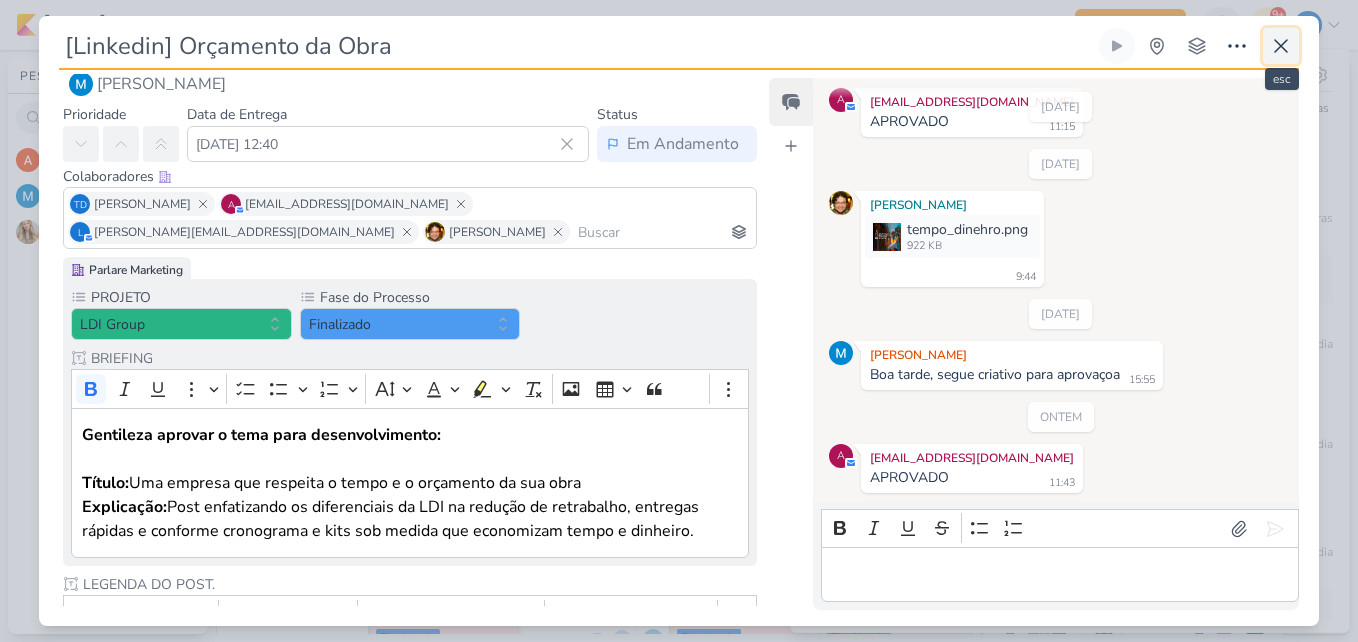 click at bounding box center [1281, 46] 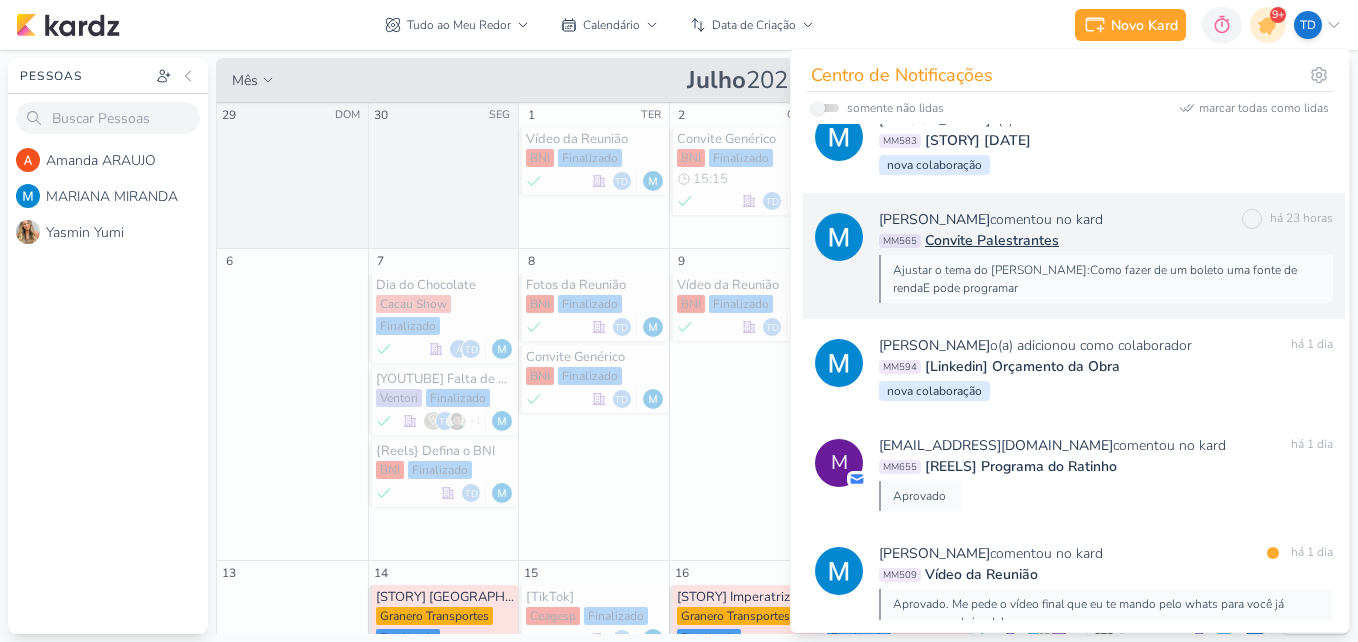 click on "MM565
Convite Palestrantes" at bounding box center (1106, 240) 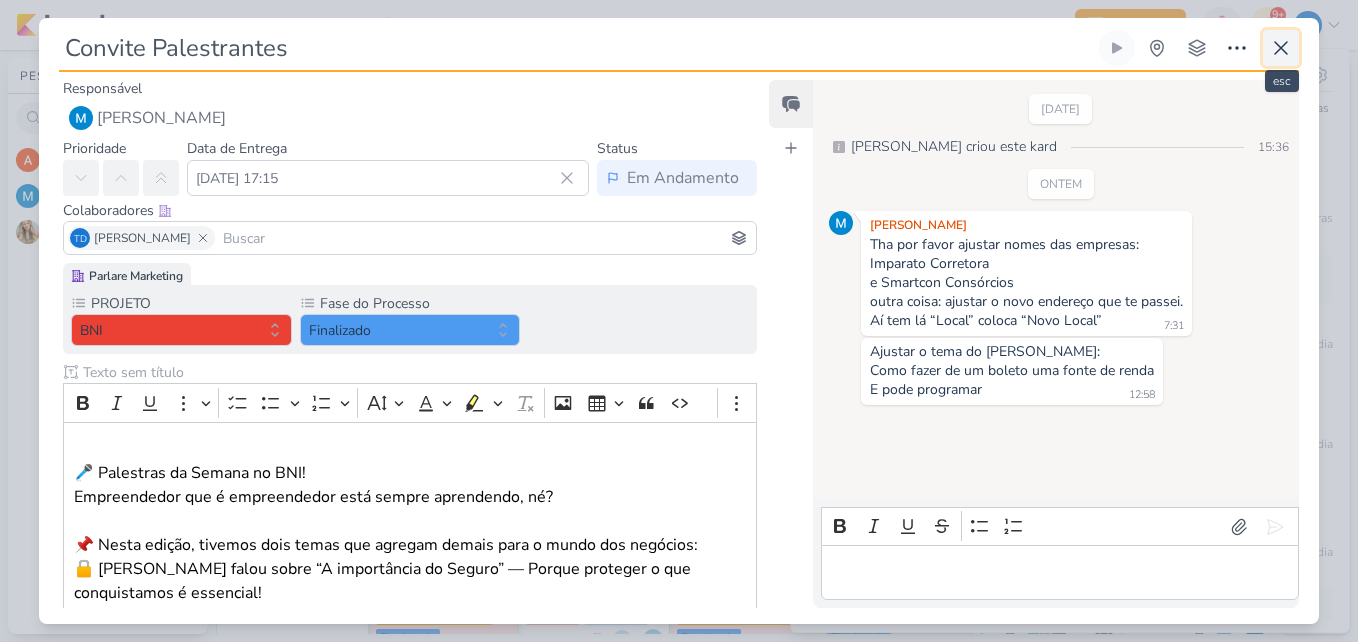 click at bounding box center [1281, 48] 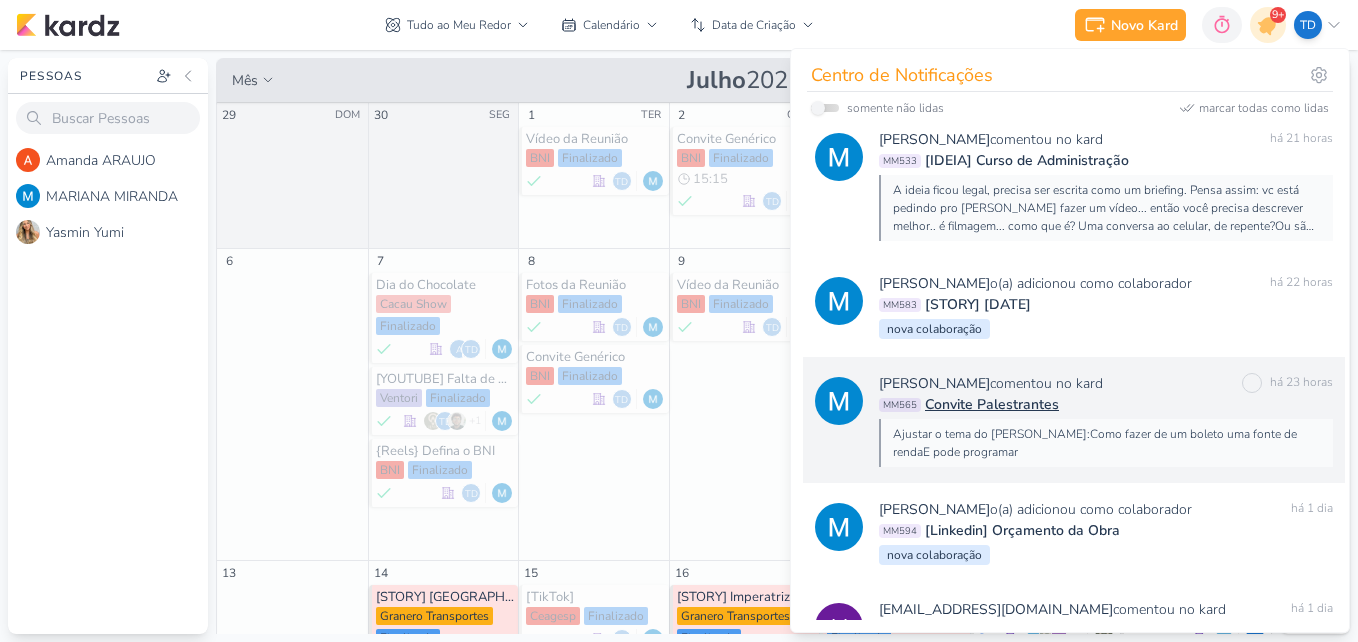 scroll, scrollTop: 2190, scrollLeft: 0, axis: vertical 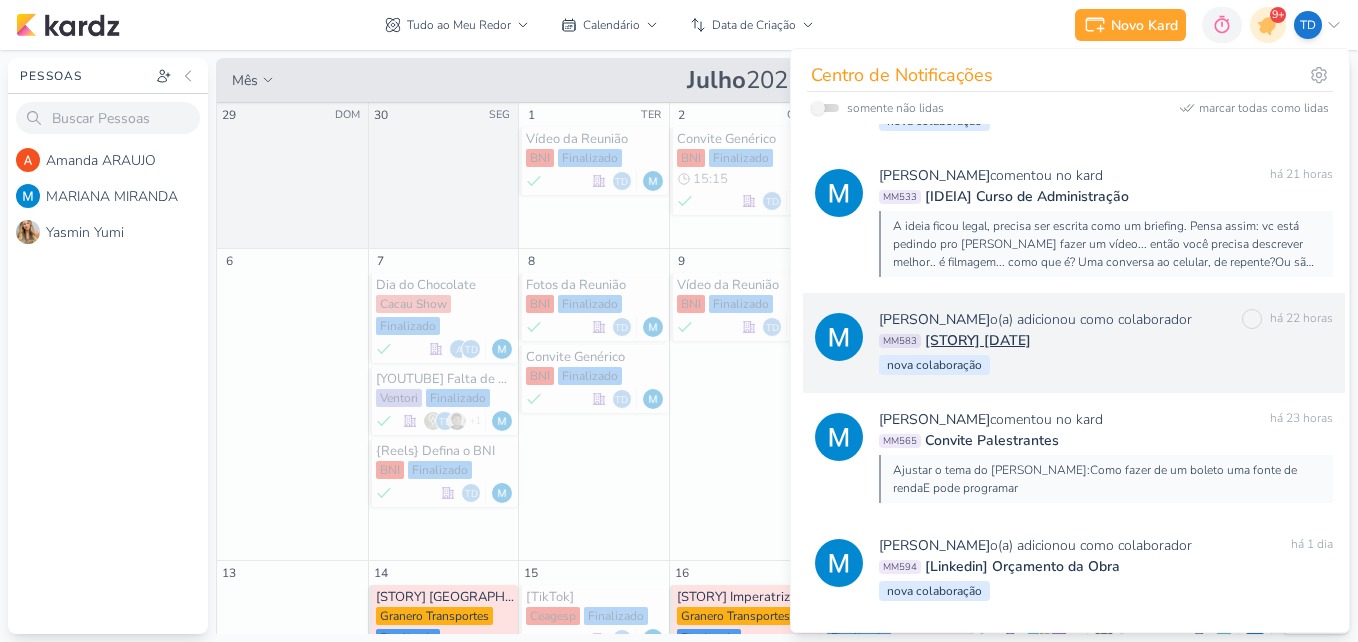 click on "[PERSON_NAME]  o(a) adicionou como colaborador
marcar como não lida
há 22 horas
MM583
[STORY] [DATE]
[GEOGRAPHIC_DATA]" at bounding box center (1106, 343) 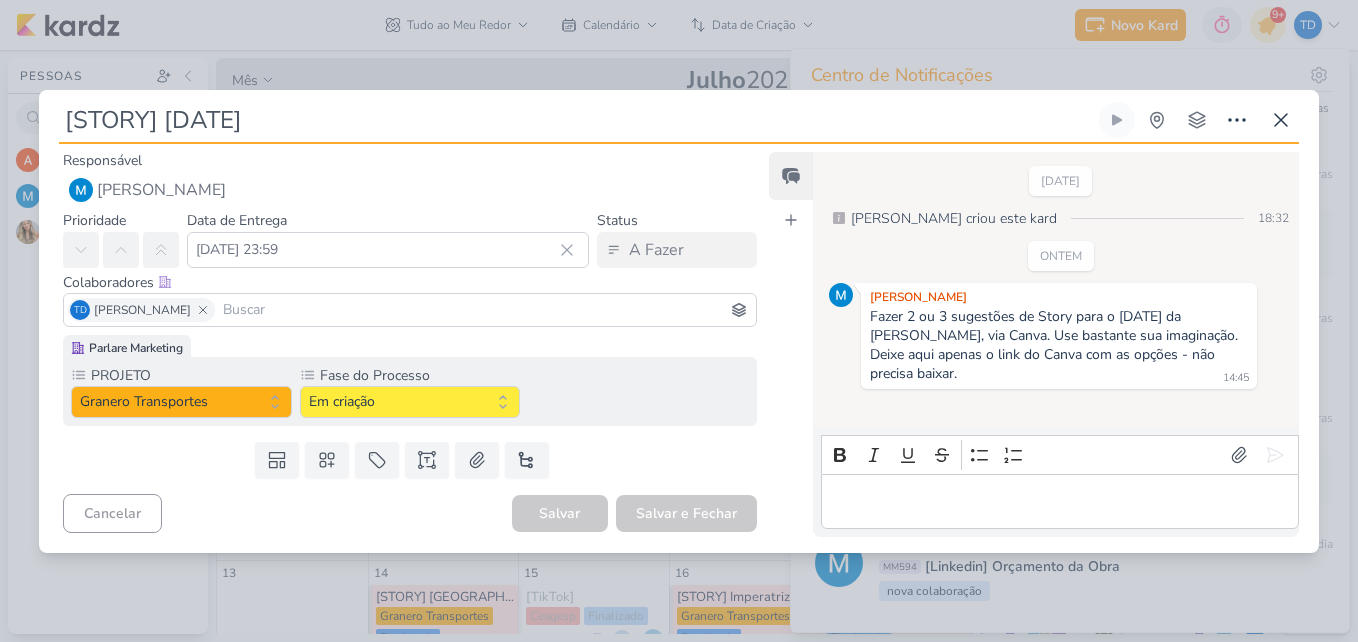 click on "[STORY] [DATE]
Nenhuma Sessão" at bounding box center [679, 321] 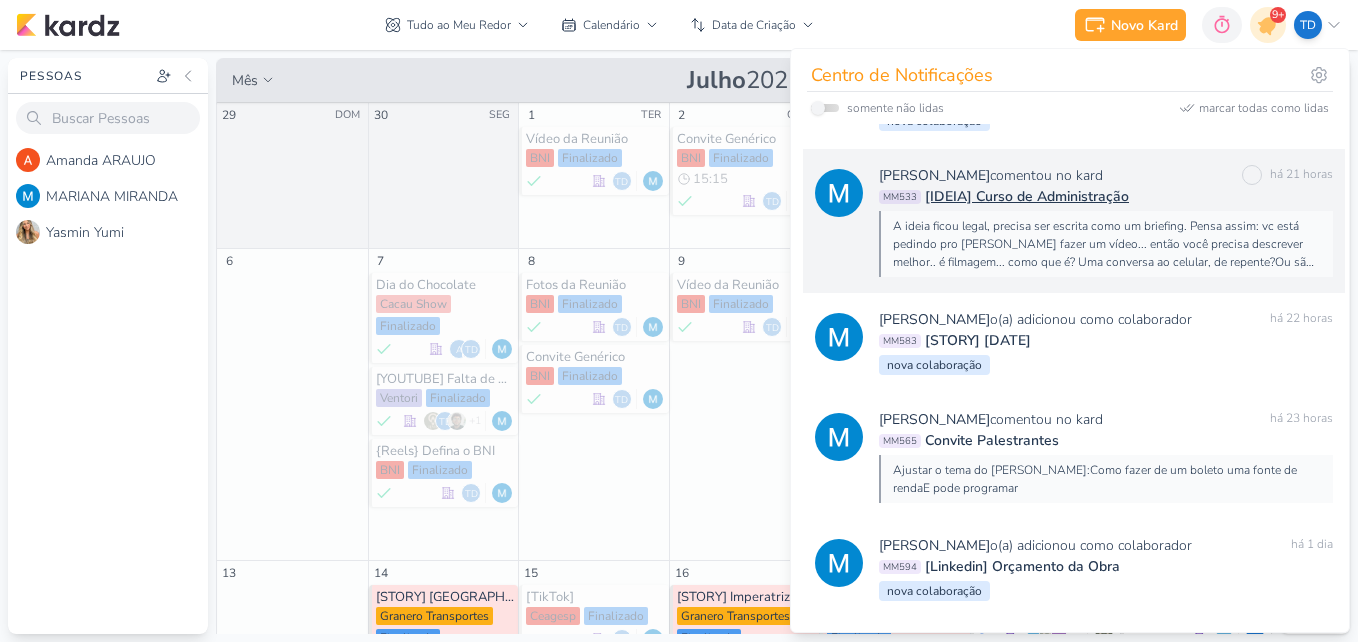 click on "MM533
[IDEIA] Curso de Administração" at bounding box center (1106, 196) 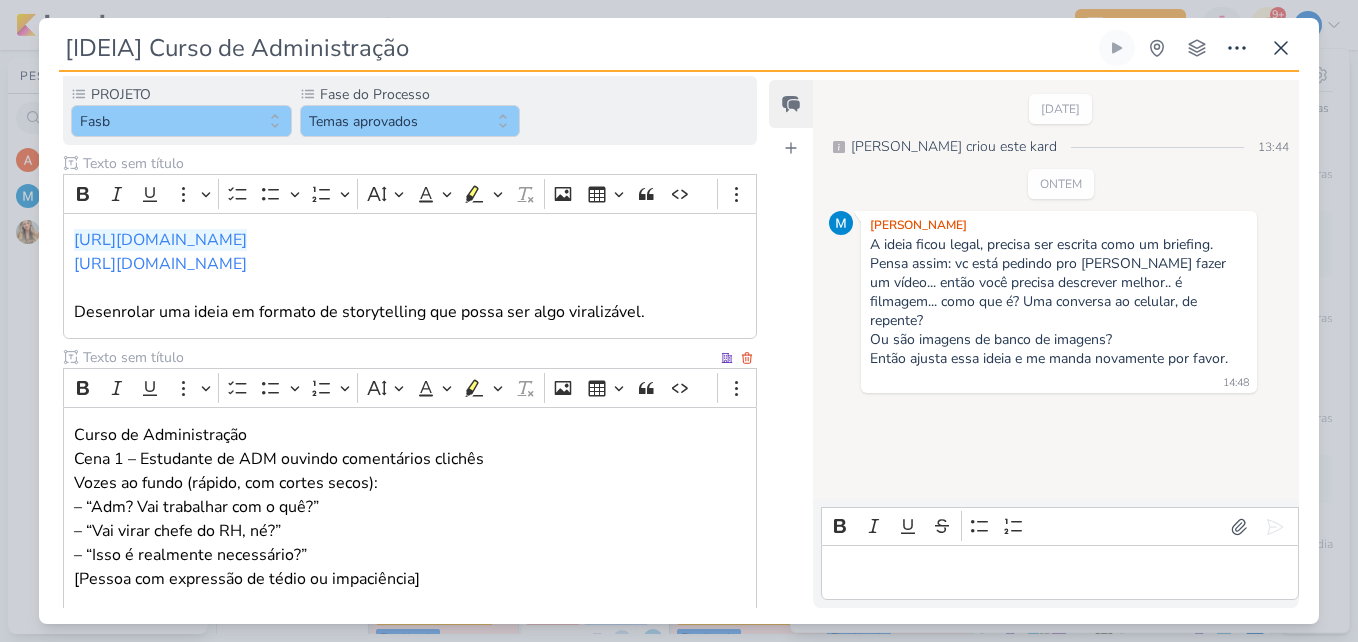 scroll, scrollTop: 200, scrollLeft: 0, axis: vertical 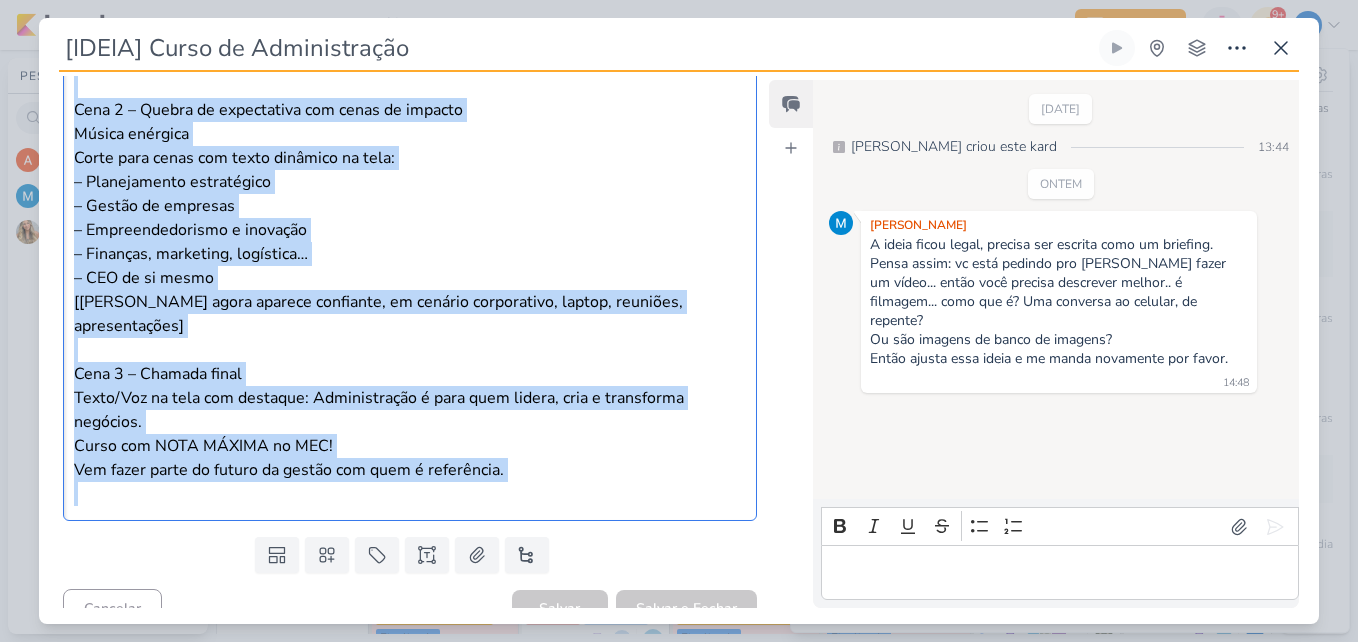 drag, startPoint x: 73, startPoint y: 436, endPoint x: 569, endPoint y: 480, distance: 497.94778 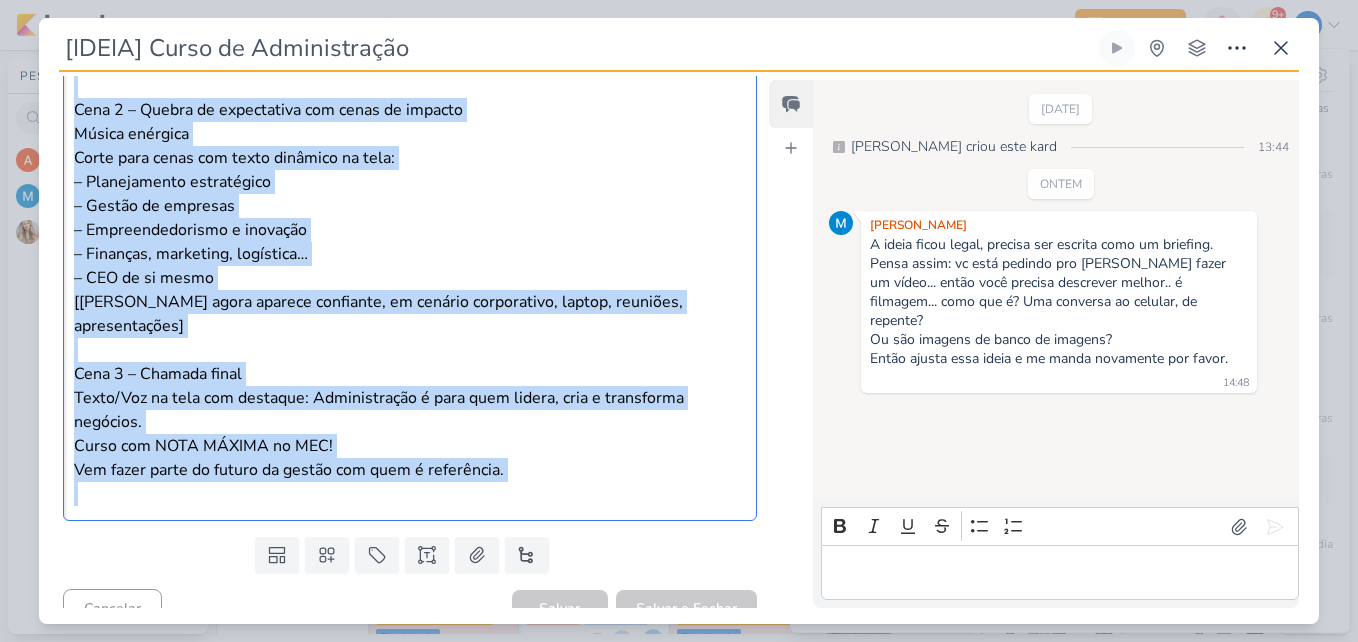 click on "Curso de Administração Cena 1 – Estudante de ADM ouvindo comentários clichês Vozes ao fundo (rápido, com cortes secos): – “Adm? Vai trabalhar com o quê?” – “Vai virar chefe do RH, né?” – “Isso é realmente necessário?” [Pessoa com expressão de tédio ou impaciência] Cena 2 – Quebra de expectativa com cenas de impacto  Música enérgica  Corte para cenas com texto dinâmico na tela: – Planejamento estratégico  – Gestão de empresas  – Empreendedorismo e inovação  – Finanças, marketing, logística…  – CEO de si mesmo  [Pessoa agora aparece confiante, em cenário corporativo, laptop, reuniões, apresentações] Cena 3 – Chamada final  Texto/Voz na tela com destaque: Administração é para quem lidera, cria e transforma negócios. Curso com NOTA MÁXIMA no MEC! Vem fazer parte do futuro da gestão com quem é referência." at bounding box center [410, 205] 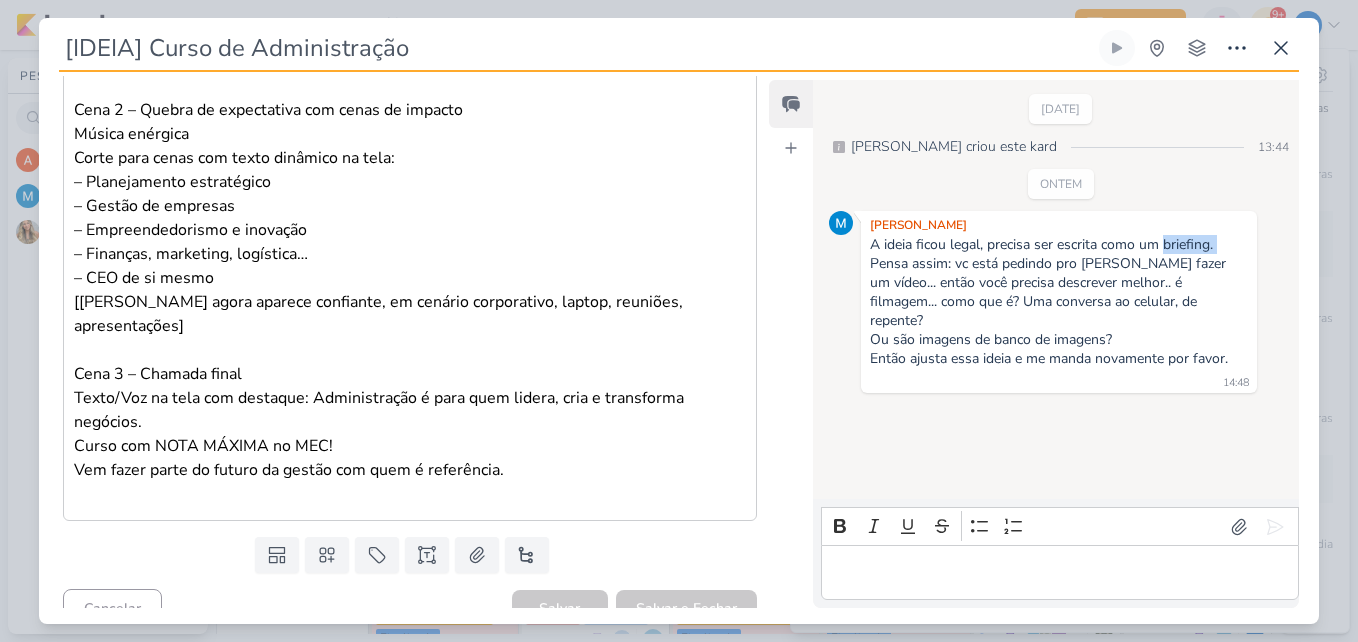 drag, startPoint x: 1165, startPoint y: 245, endPoint x: 1222, endPoint y: 240, distance: 57.21888 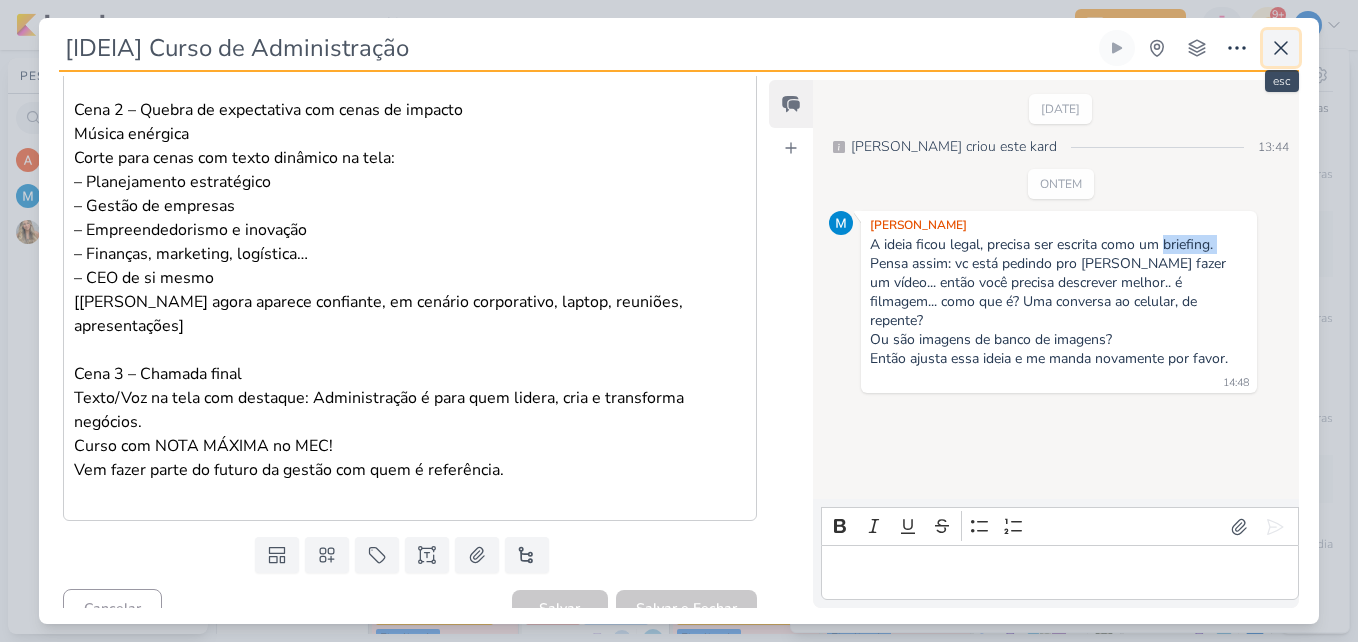 click 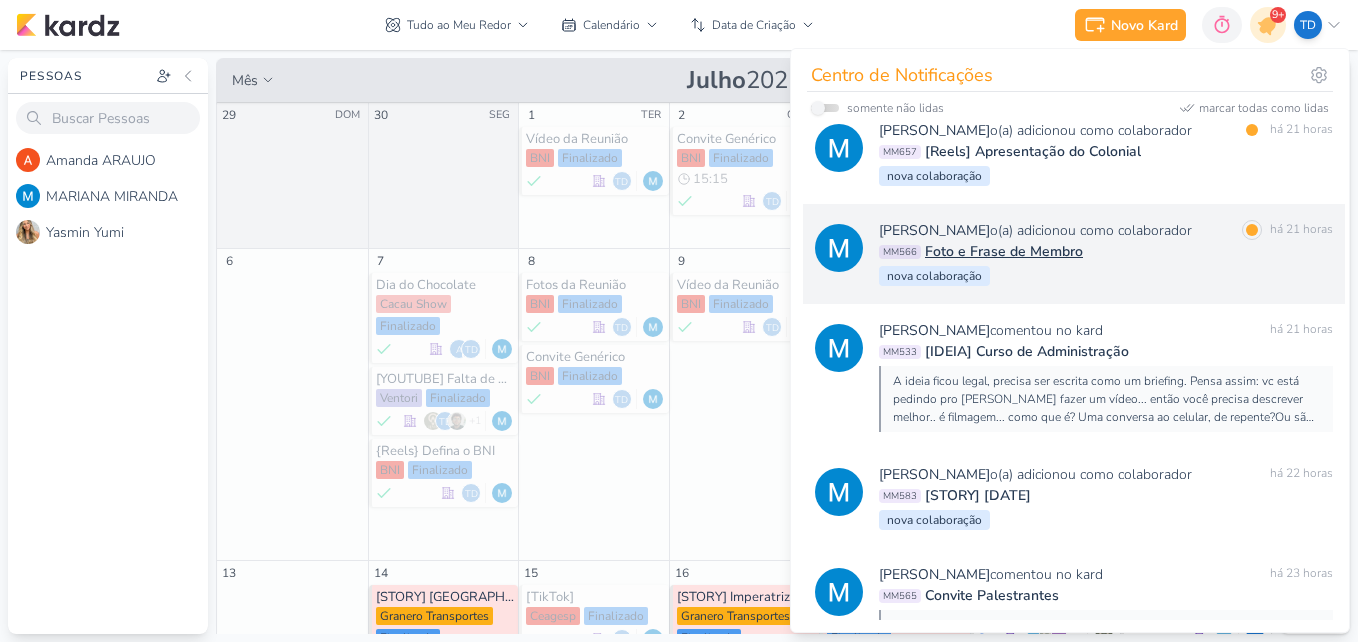 scroll, scrollTop: 1990, scrollLeft: 0, axis: vertical 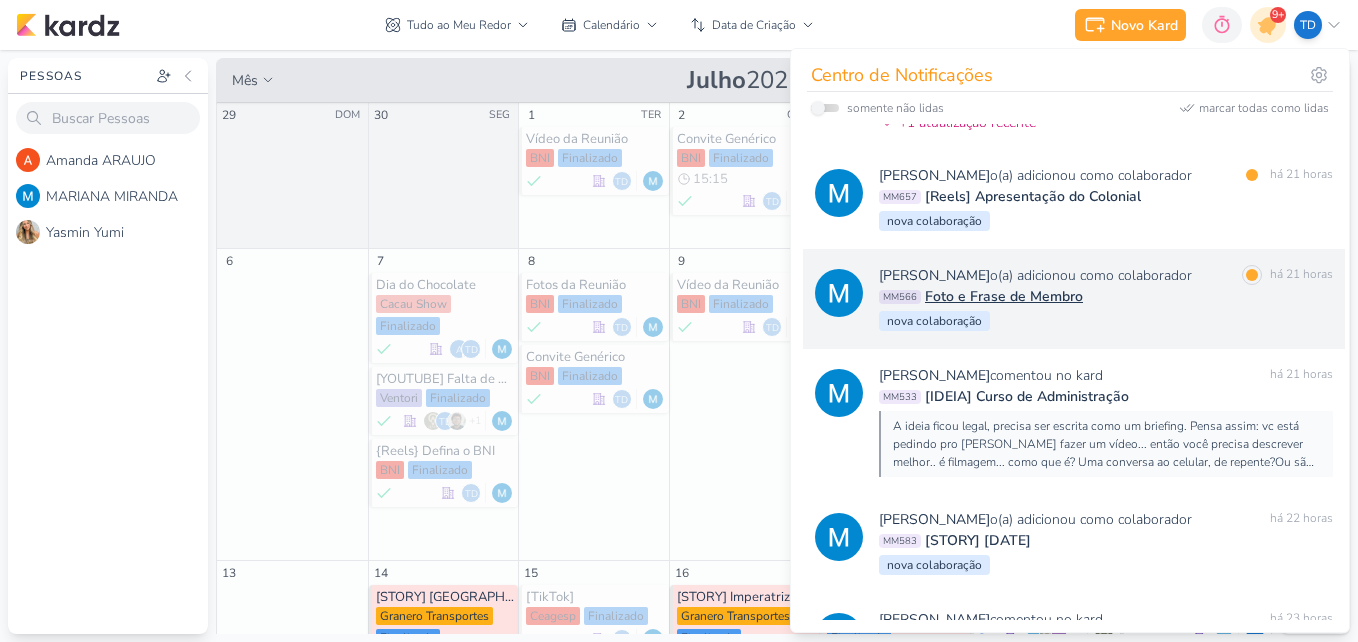 click on "[PERSON_NAME]  o(a) adicionou como colaborador
marcar como lida
há 21 horas
MM566
Foto e Frase de Membro
[GEOGRAPHIC_DATA]" at bounding box center [1106, 299] 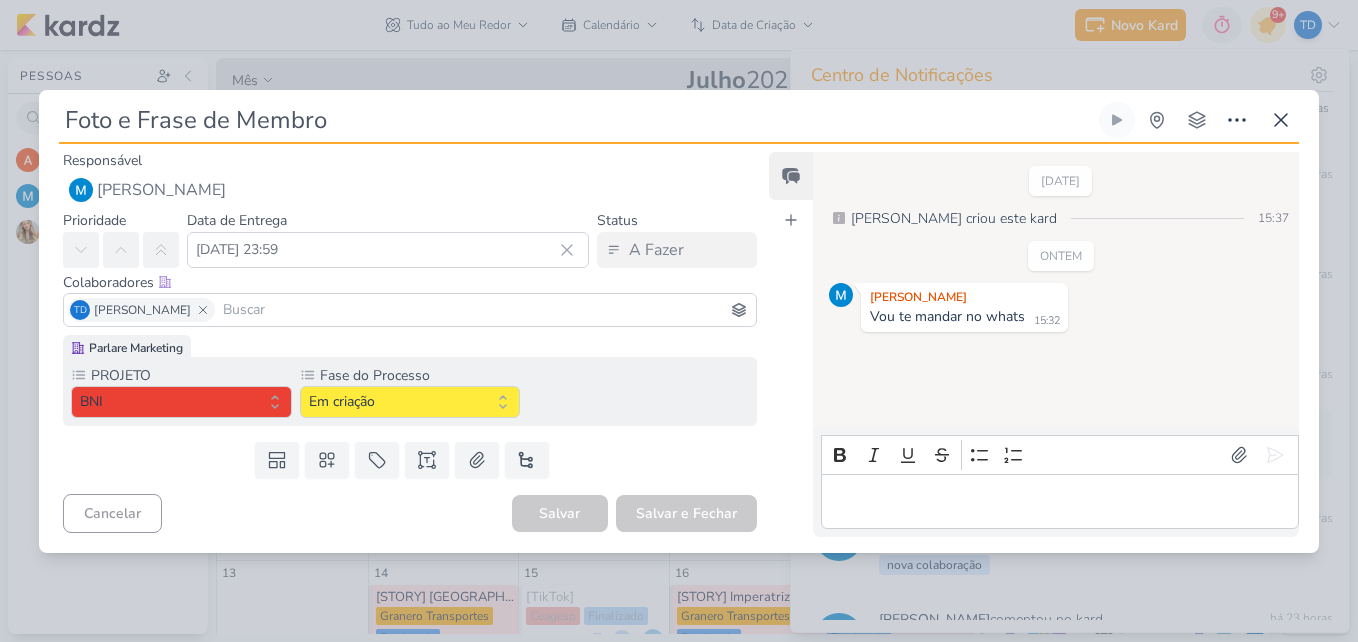 click on "Foto e Frase de Membro
Criado por MARIANA" at bounding box center [679, 321] 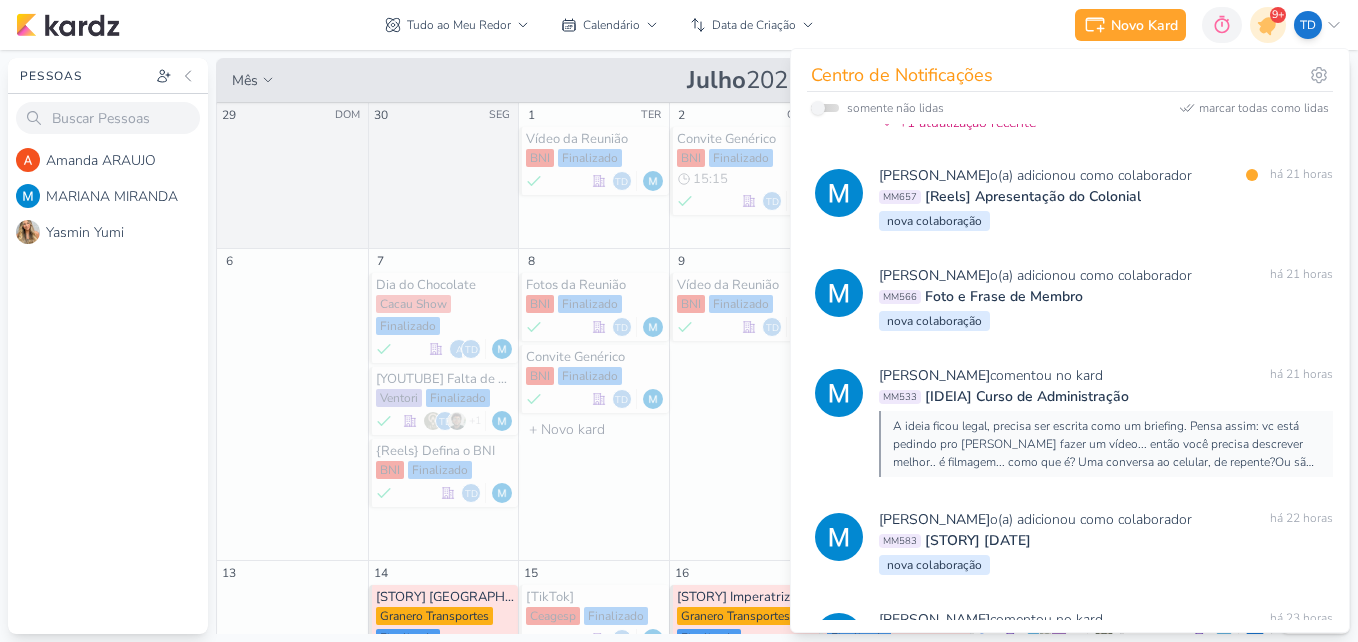 click on "8
Fotos da Reunião
BNI
Finalizado
Td" at bounding box center [593, 405] 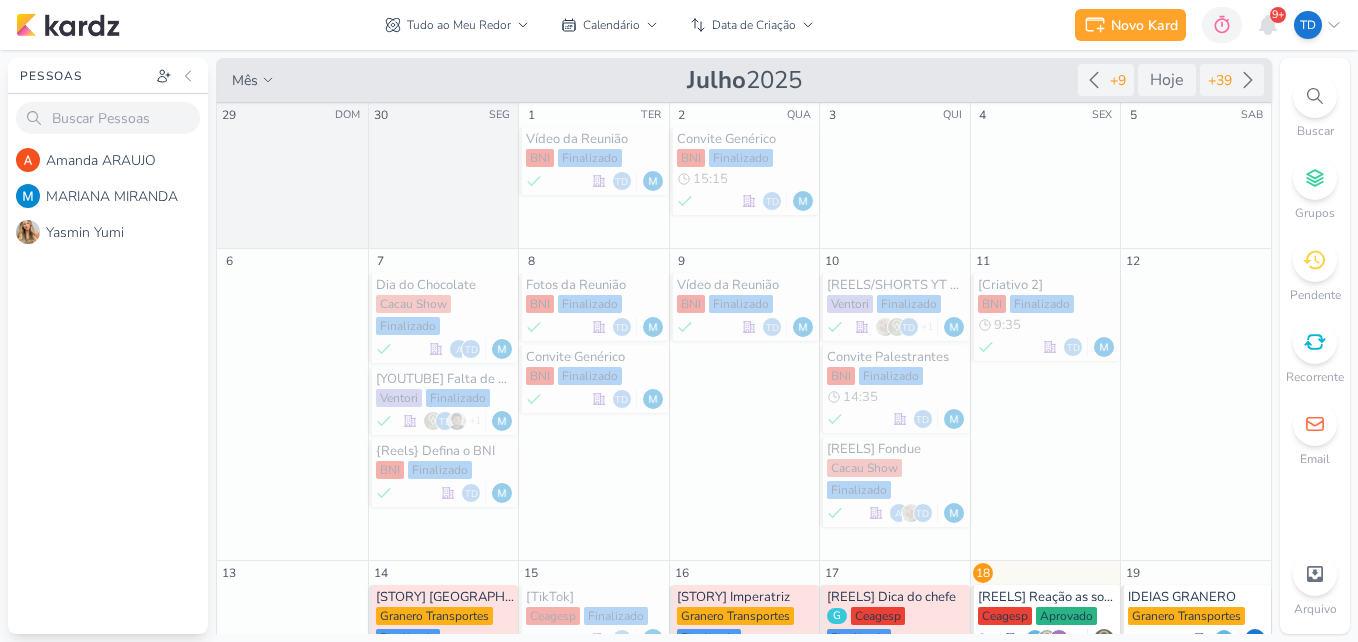 click on "9+" at bounding box center [1278, 15] 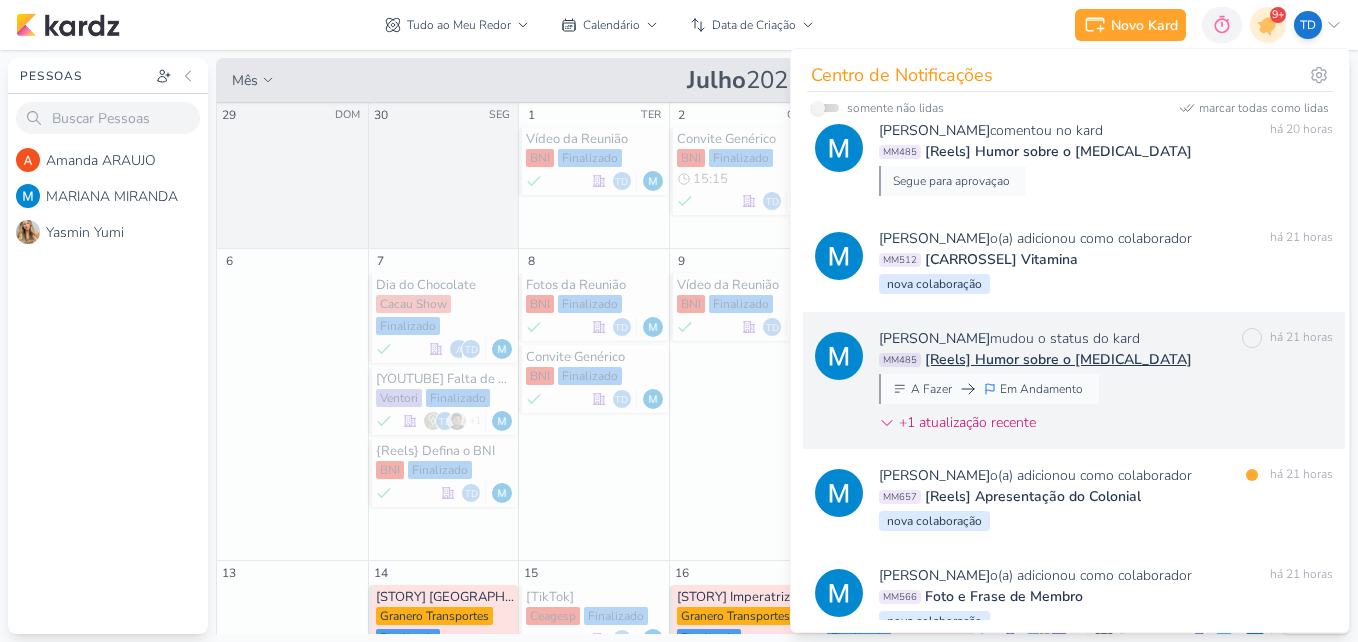 scroll, scrollTop: 1590, scrollLeft: 0, axis: vertical 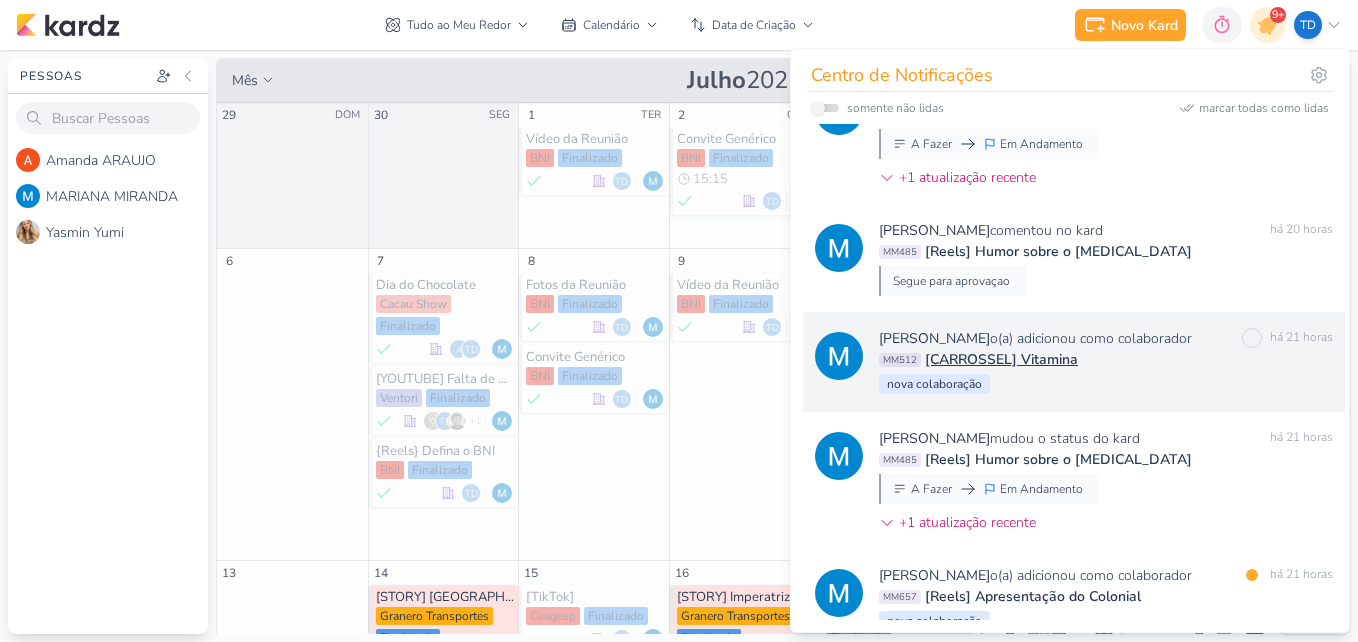 click on "MM512
[CARROSSEL] Vitamina" at bounding box center (1106, 359) 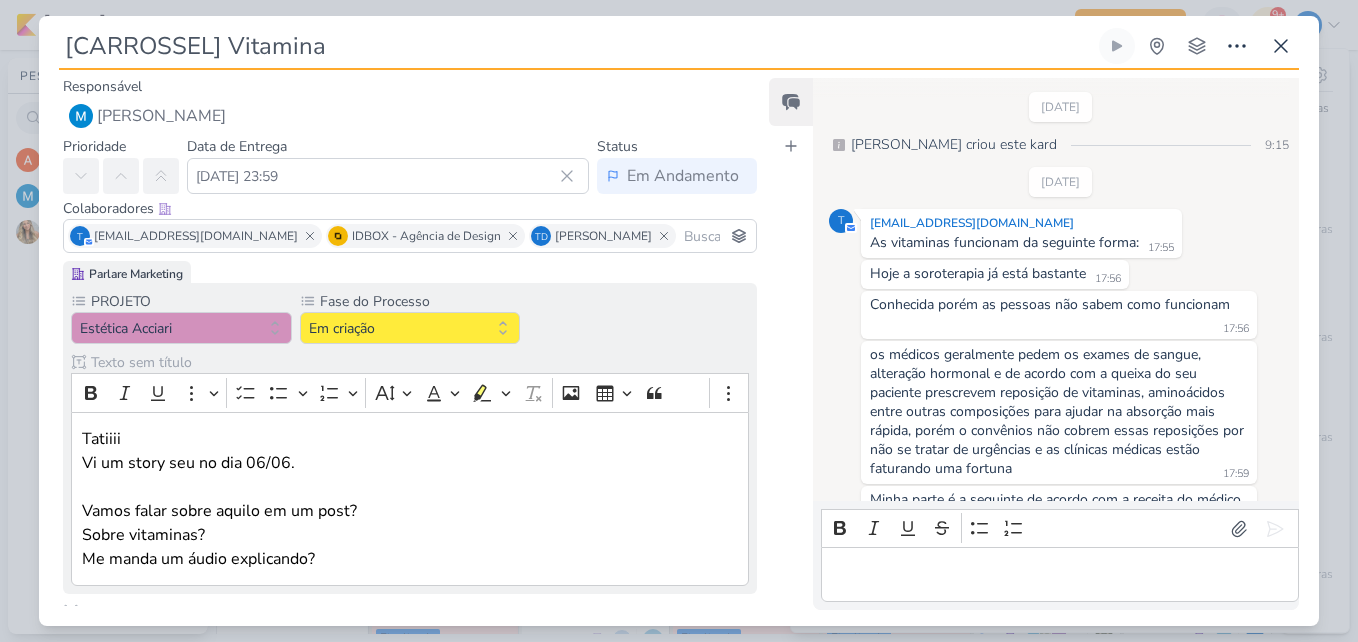 scroll, scrollTop: 403, scrollLeft: 0, axis: vertical 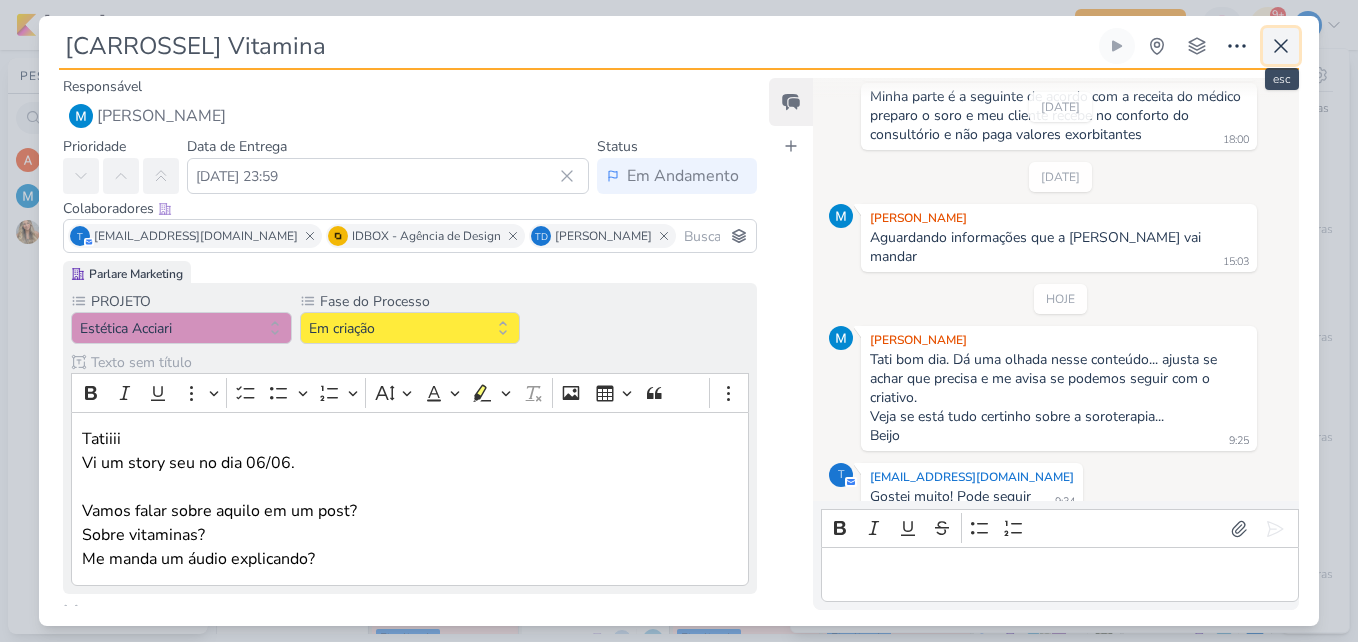 click 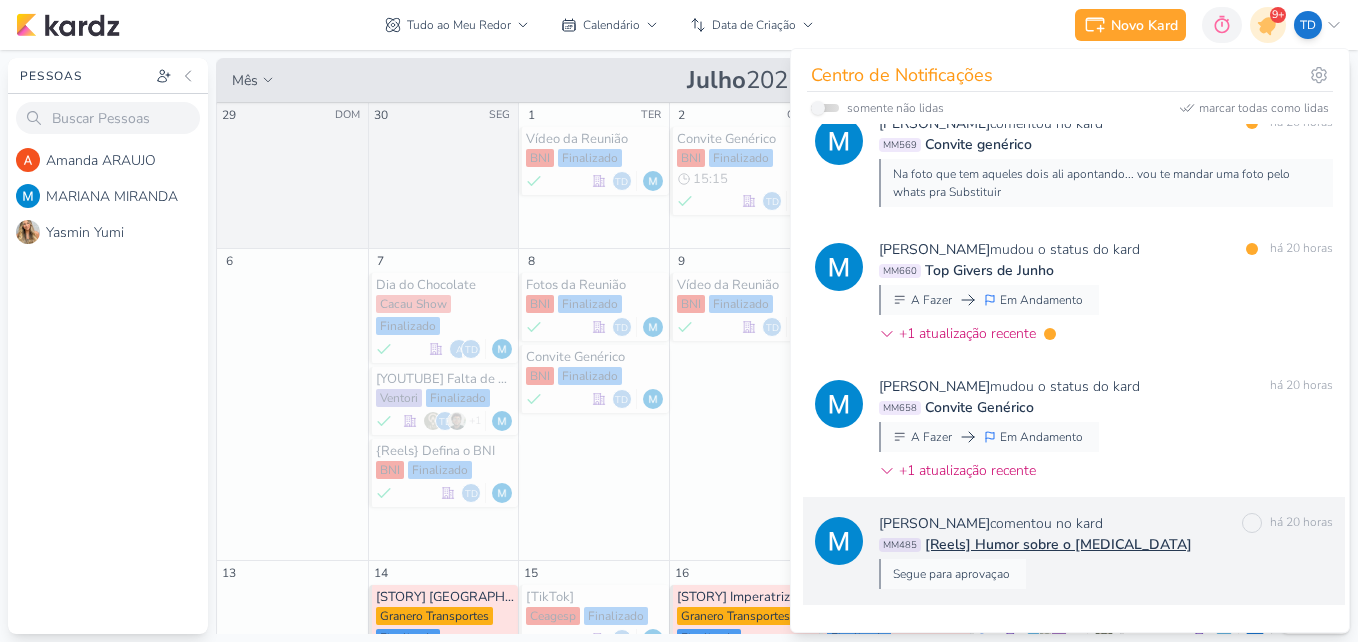 scroll, scrollTop: 1290, scrollLeft: 0, axis: vertical 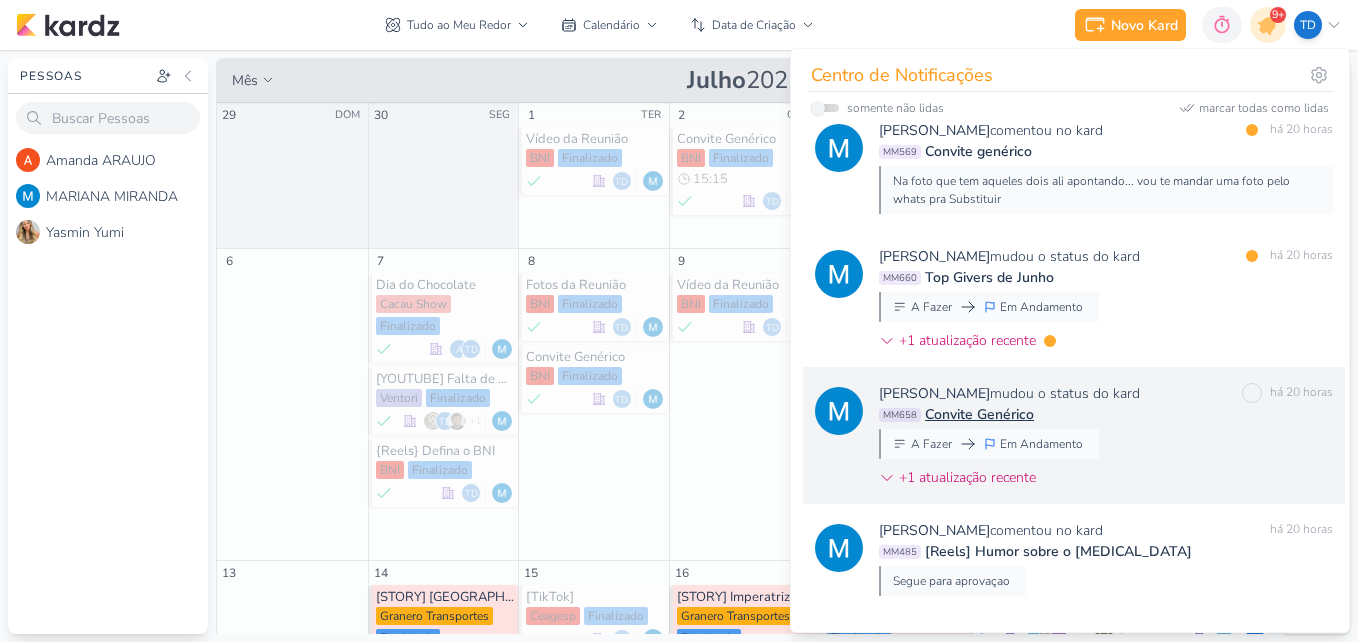click on "MM658
Convite Genérico" at bounding box center [1106, 414] 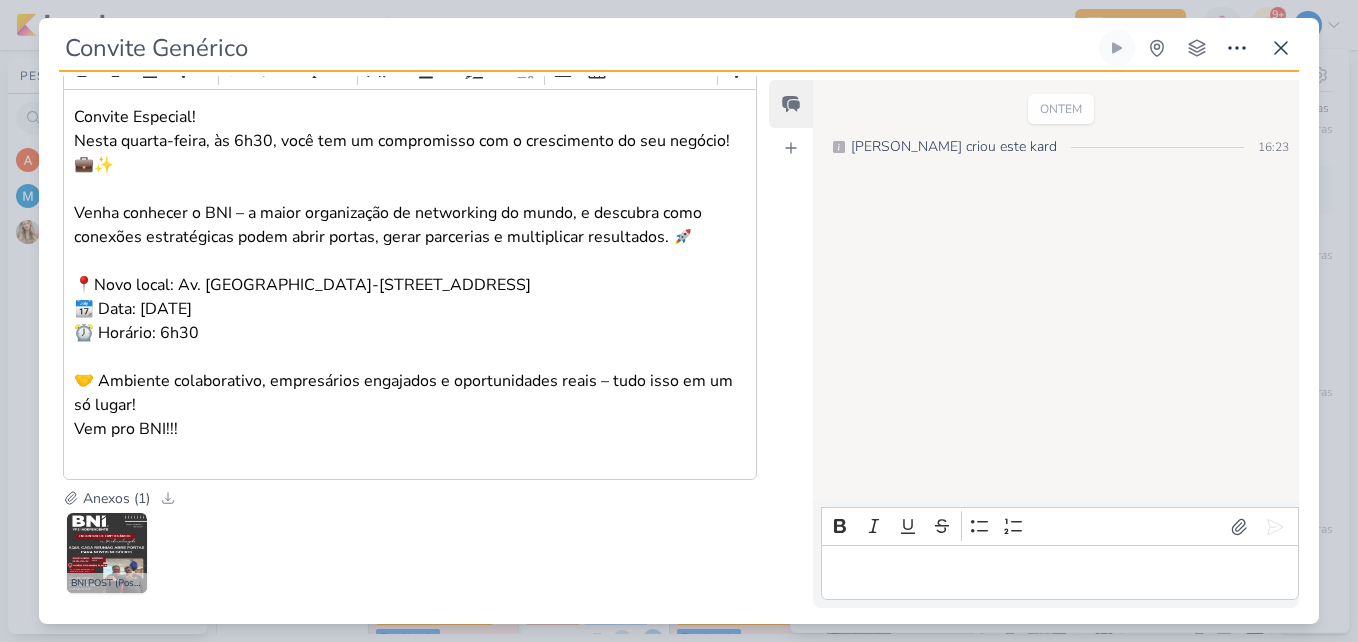scroll, scrollTop: 555, scrollLeft: 0, axis: vertical 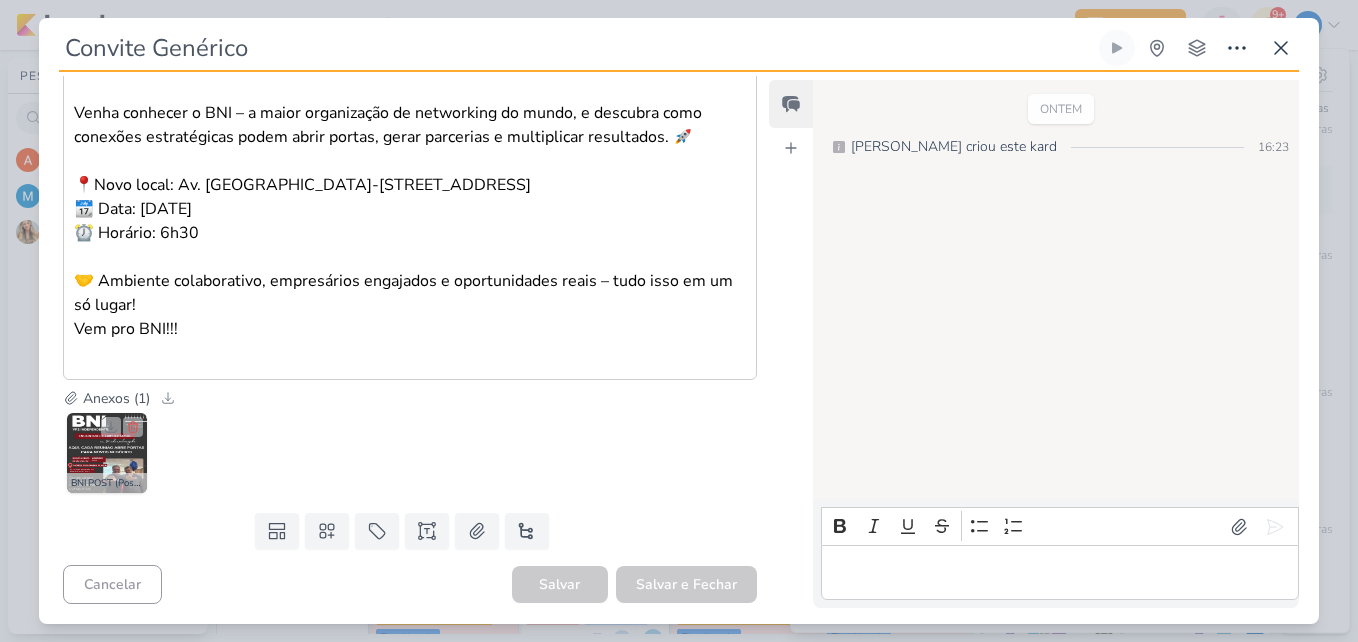 click at bounding box center [107, 453] 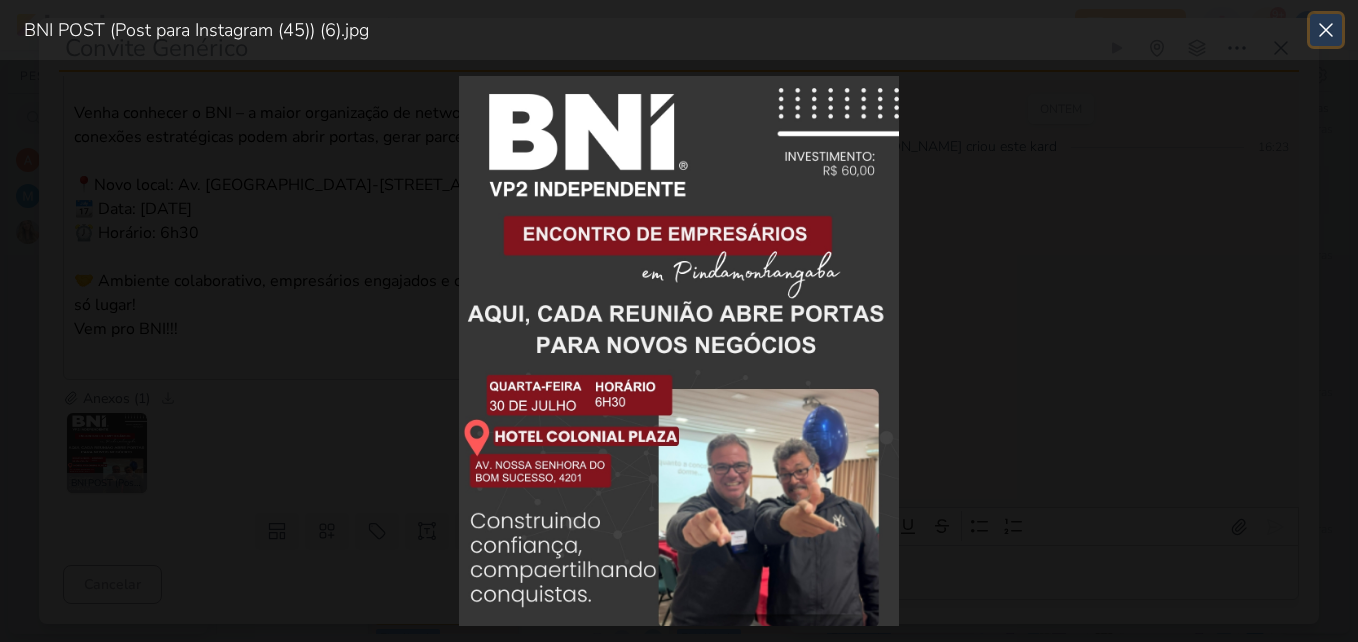 click 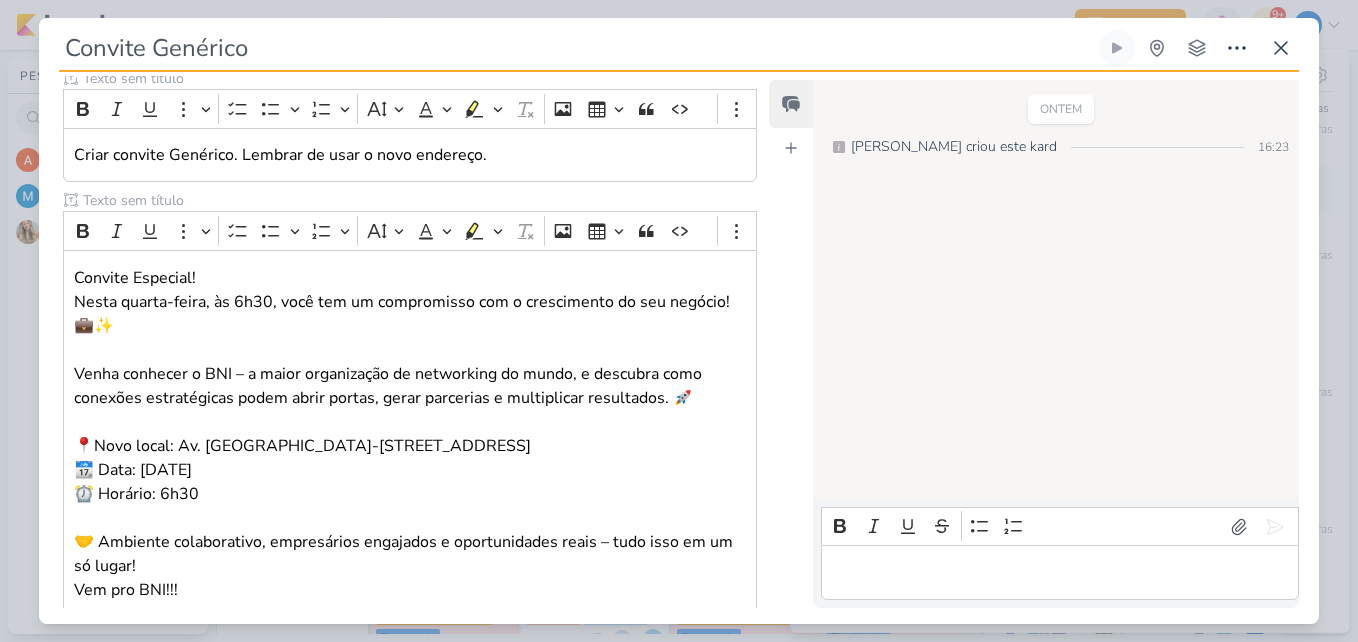 scroll, scrollTop: 300, scrollLeft: 0, axis: vertical 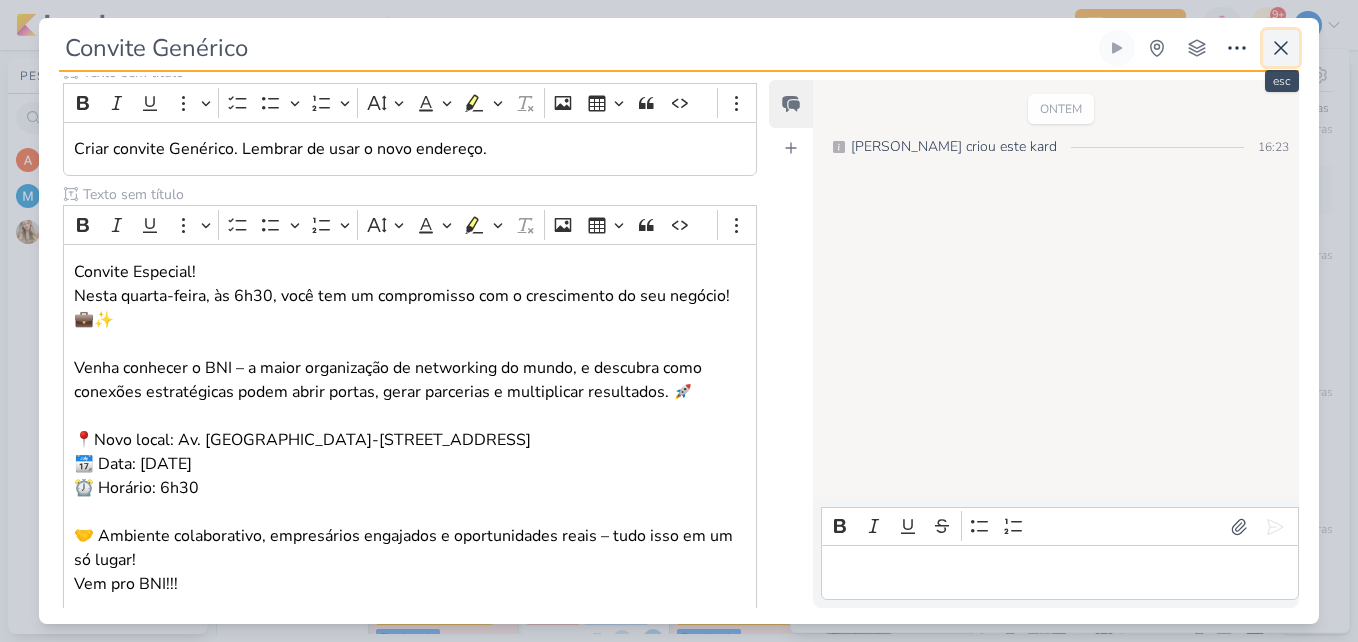 click at bounding box center [1281, 48] 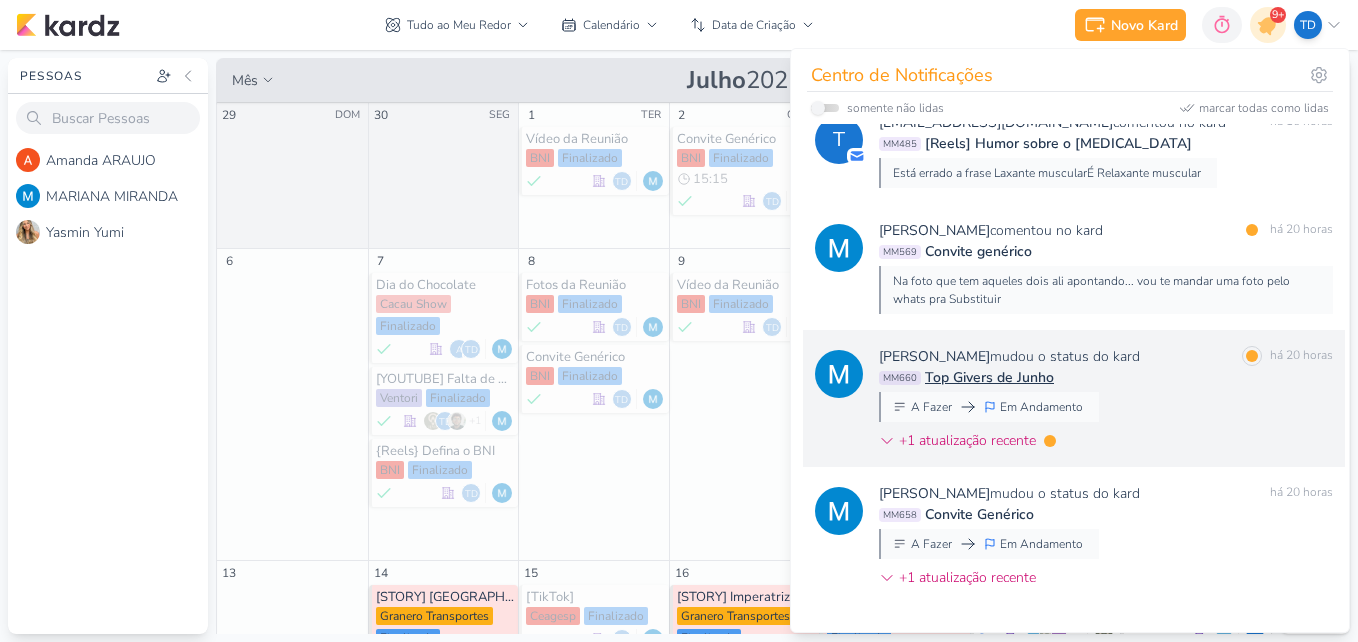 scroll, scrollTop: 1290, scrollLeft: 0, axis: vertical 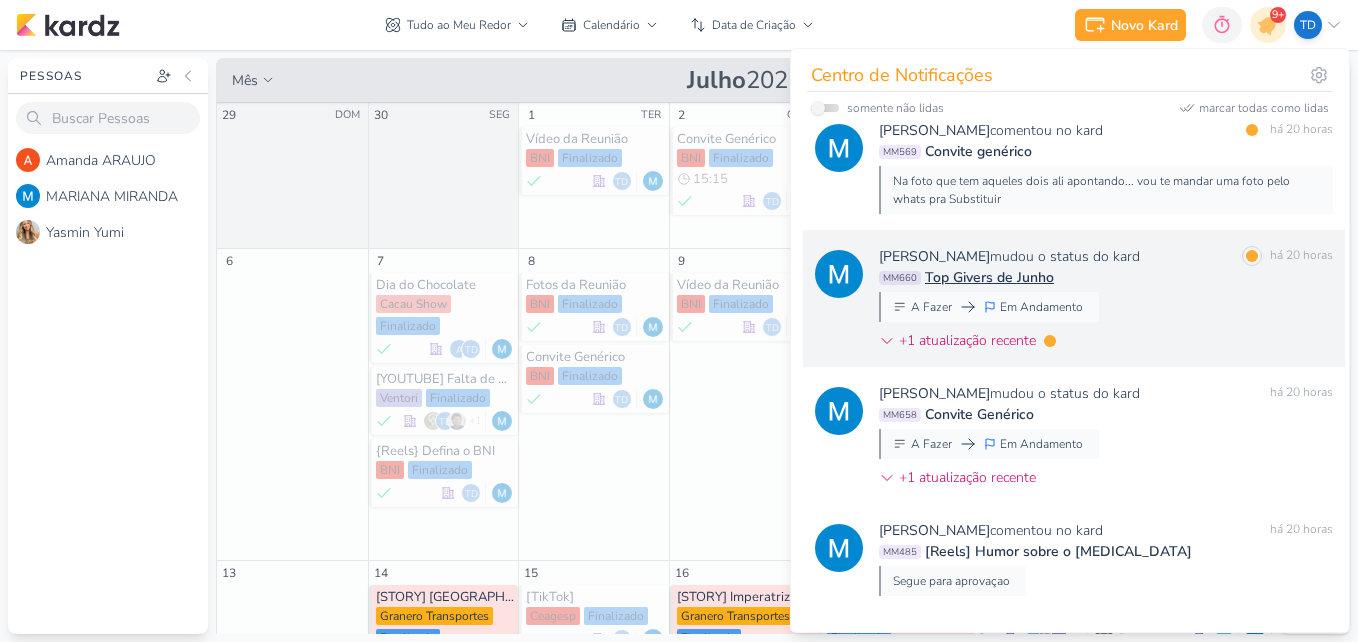 click on "[PERSON_NAME]  mudou o status do kard
marcar como lida
há 20 horas
MM660
Top Givers de Junho
A Fazer
Em Andamento" at bounding box center [1106, 302] 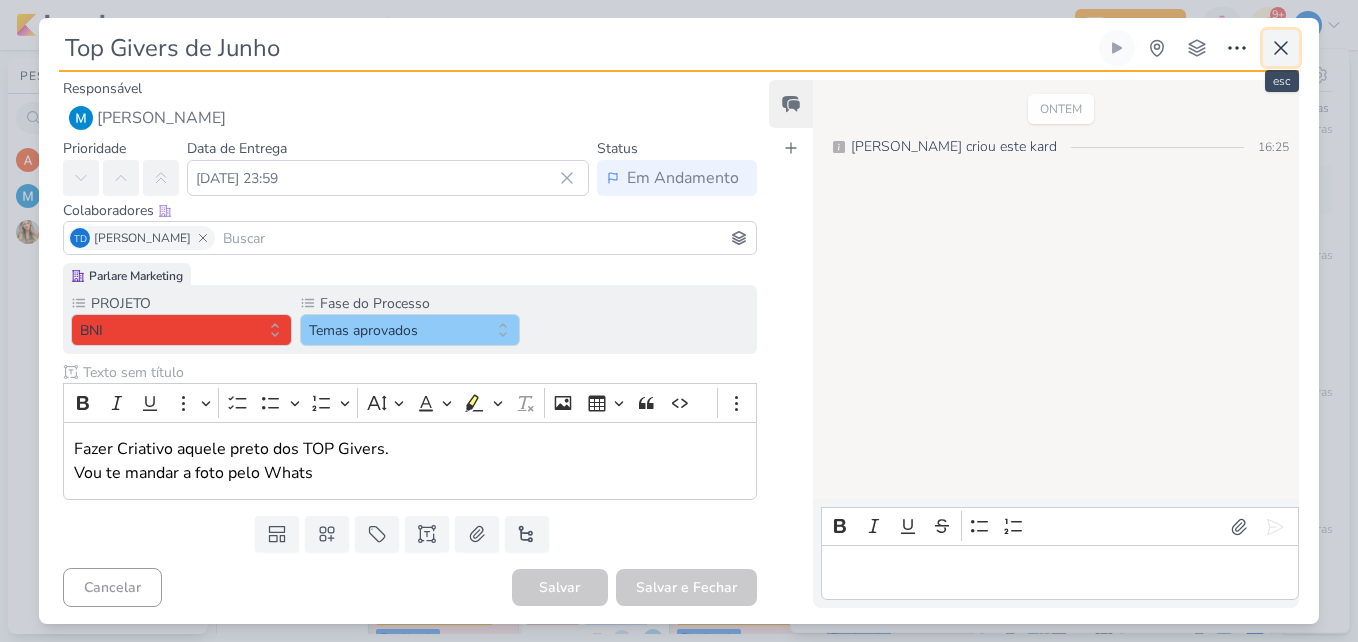 click 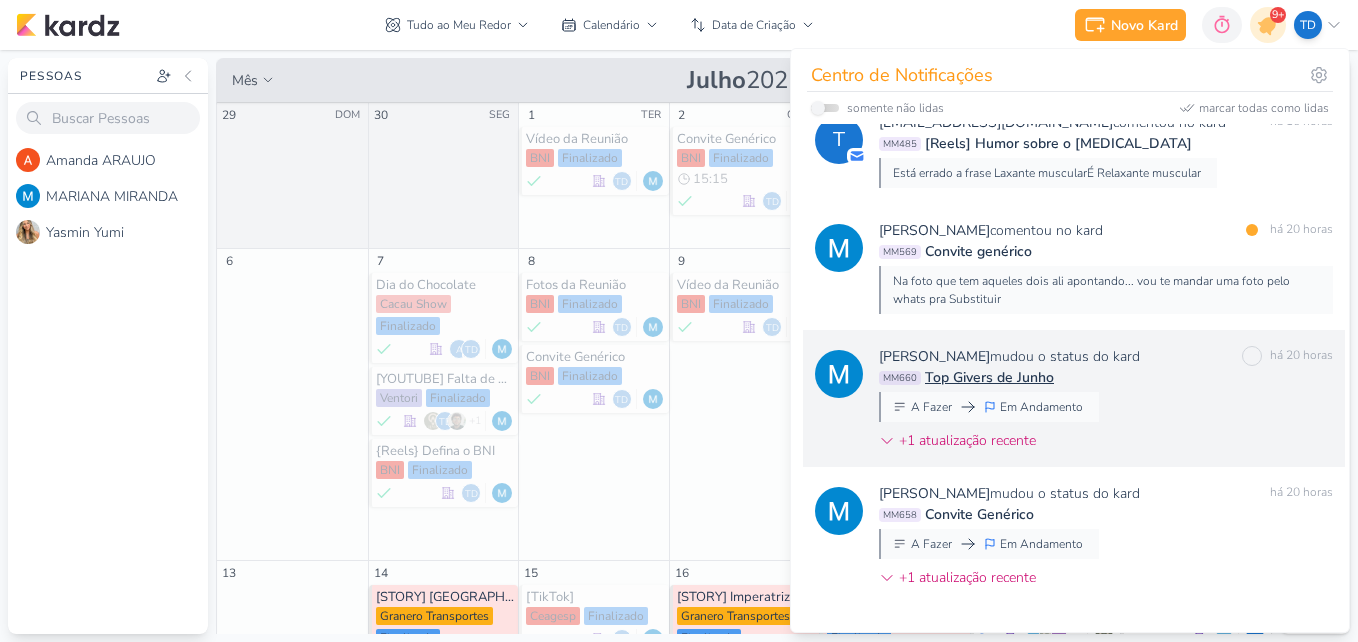 scroll, scrollTop: 1090, scrollLeft: 0, axis: vertical 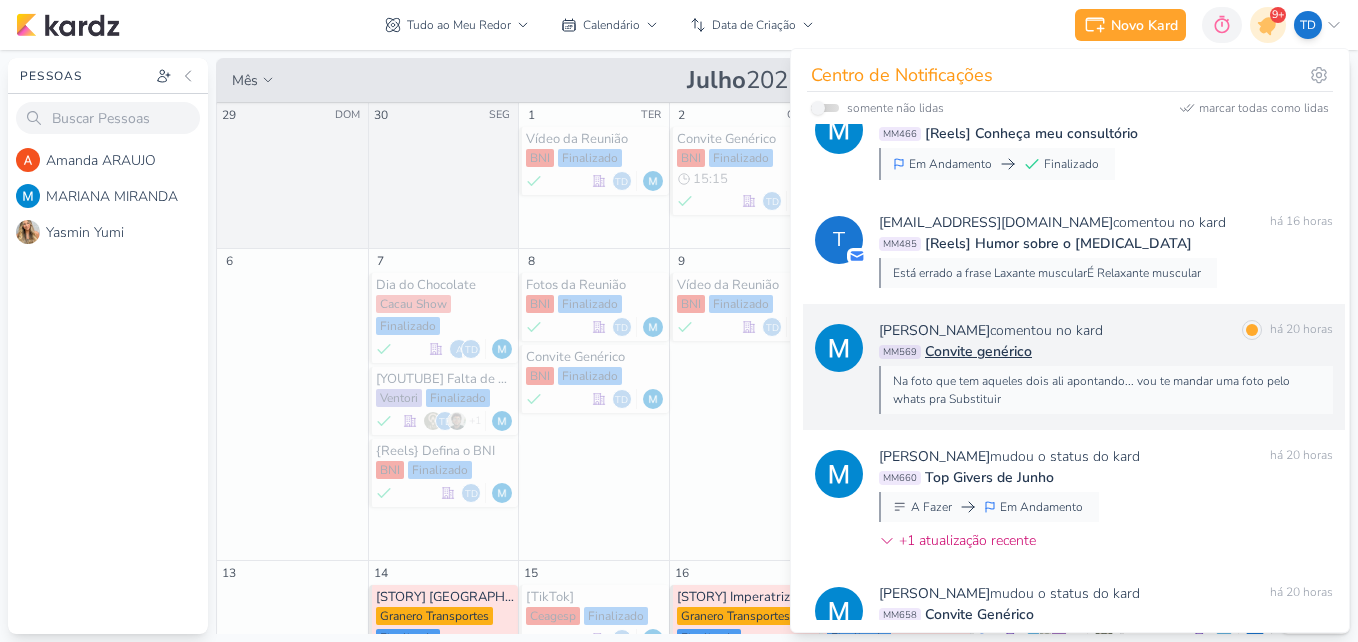 click on "MM569
Convite genérico" at bounding box center [1106, 351] 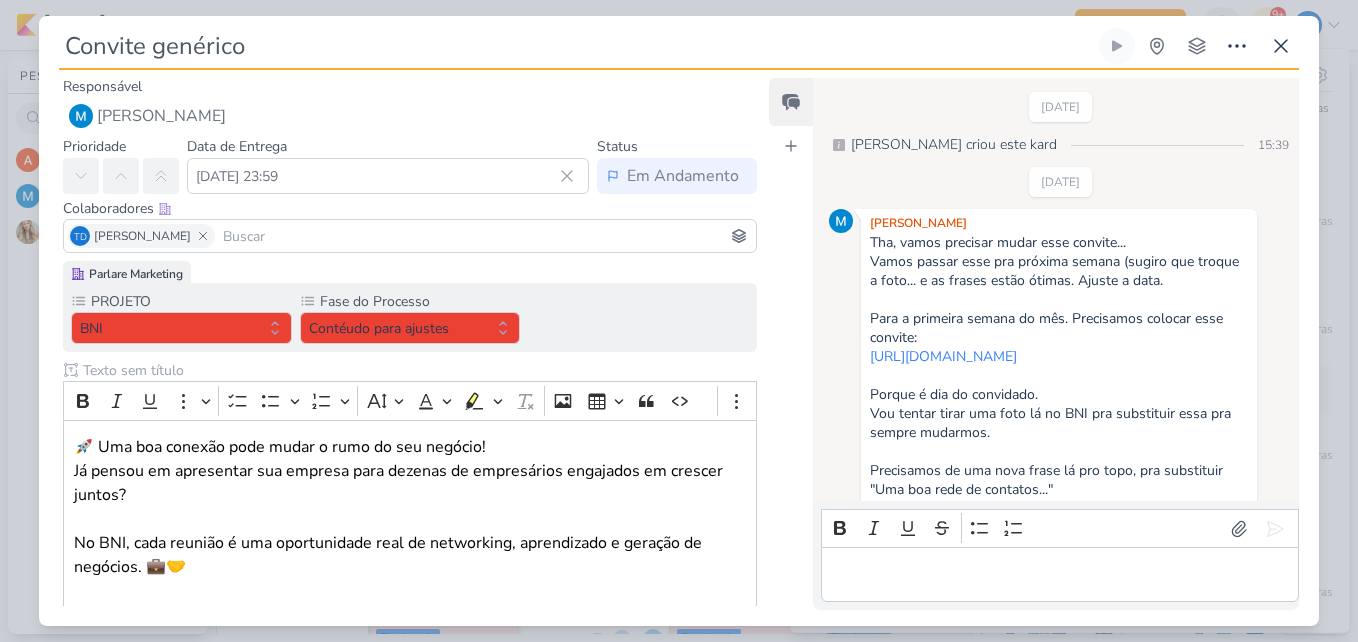 scroll, scrollTop: 279, scrollLeft: 0, axis: vertical 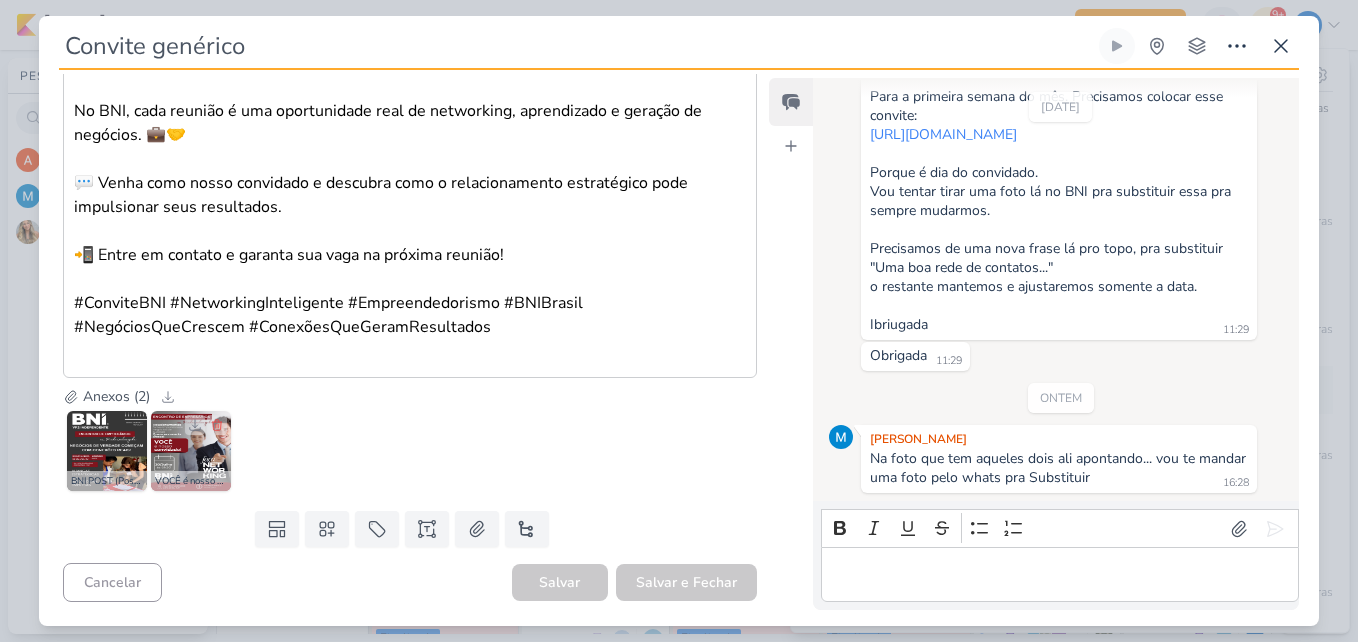 click at bounding box center [191, 451] 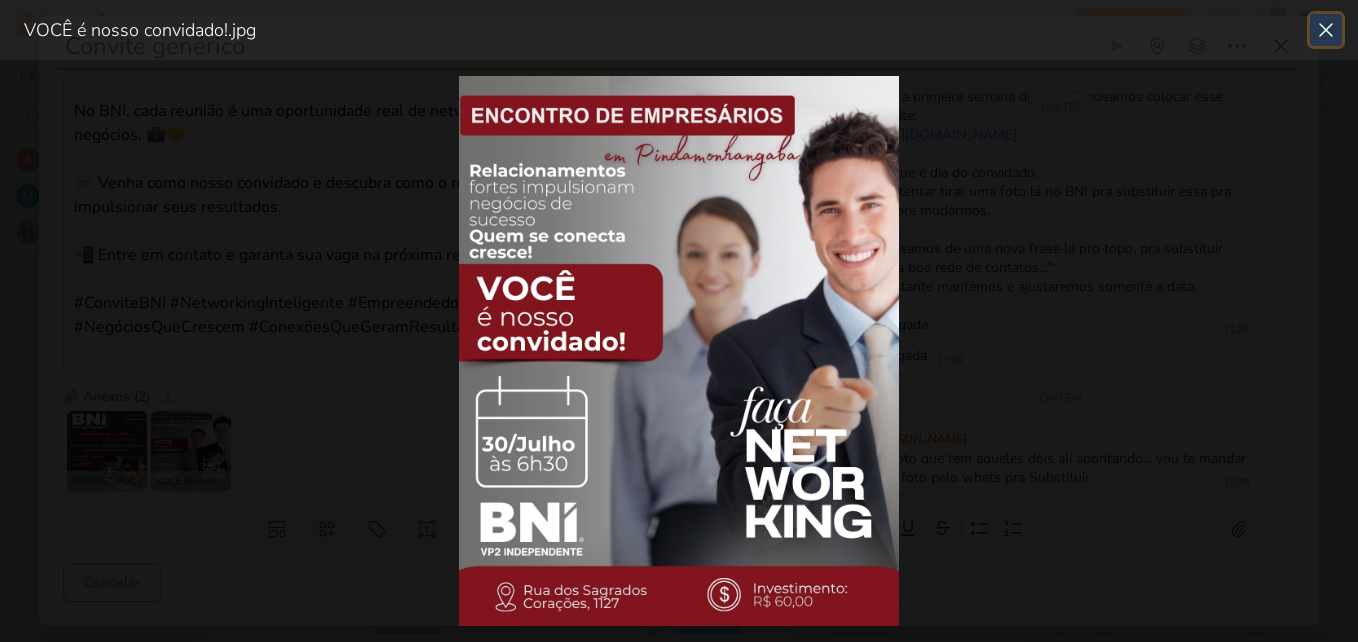click 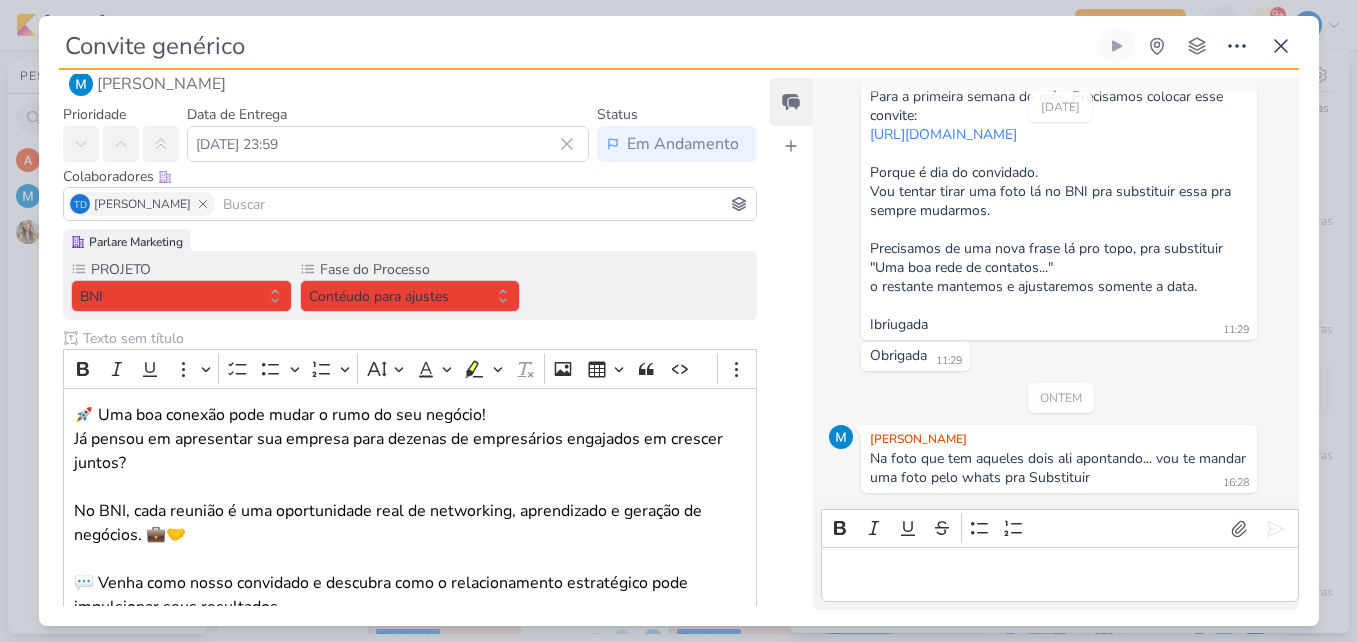 scroll, scrollTop: 0, scrollLeft: 0, axis: both 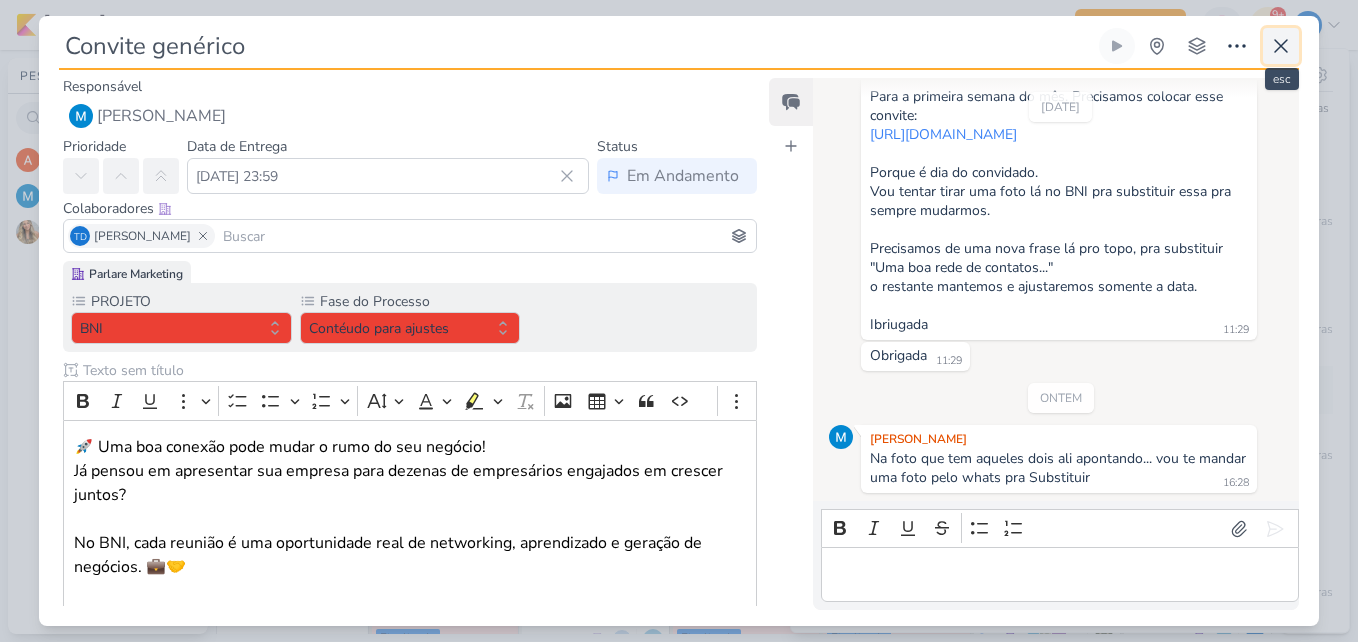click 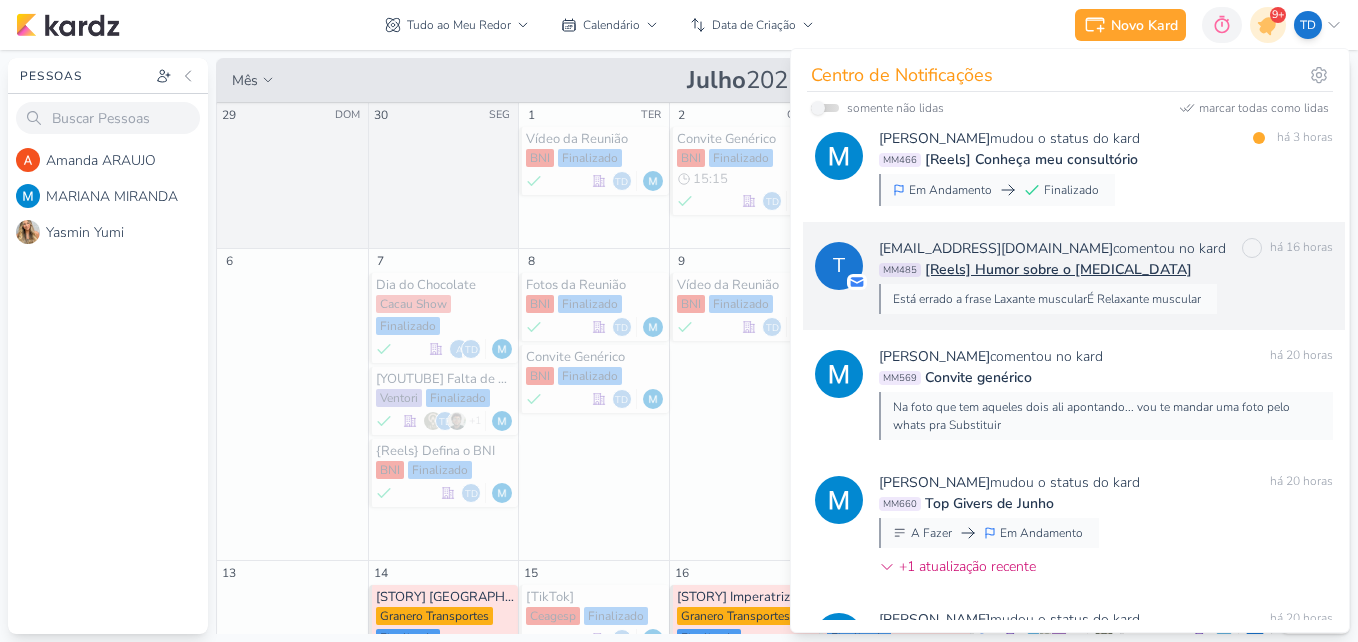 scroll, scrollTop: 990, scrollLeft: 0, axis: vertical 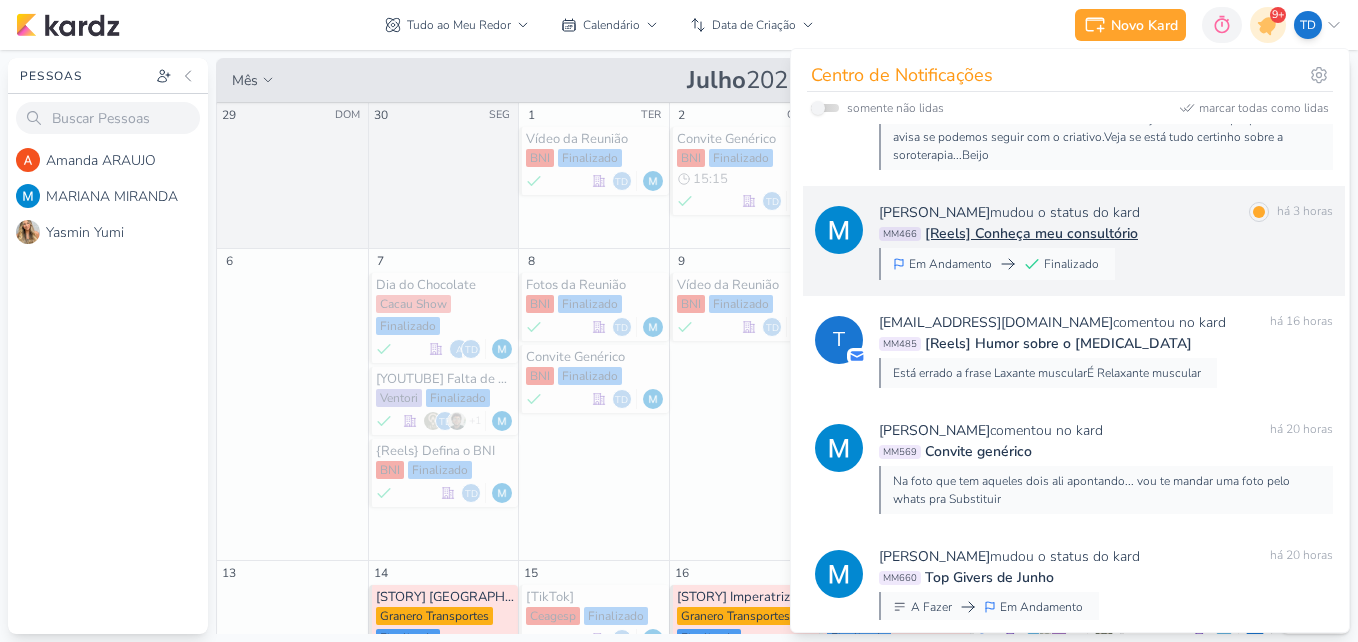 click on "[PERSON_NAME]  mudou o status do kard
marcar como lida
há 3 horas
MM466
[Reels] Conheça meu consultório
Em Andamento
Finalizado" at bounding box center [1106, 241] 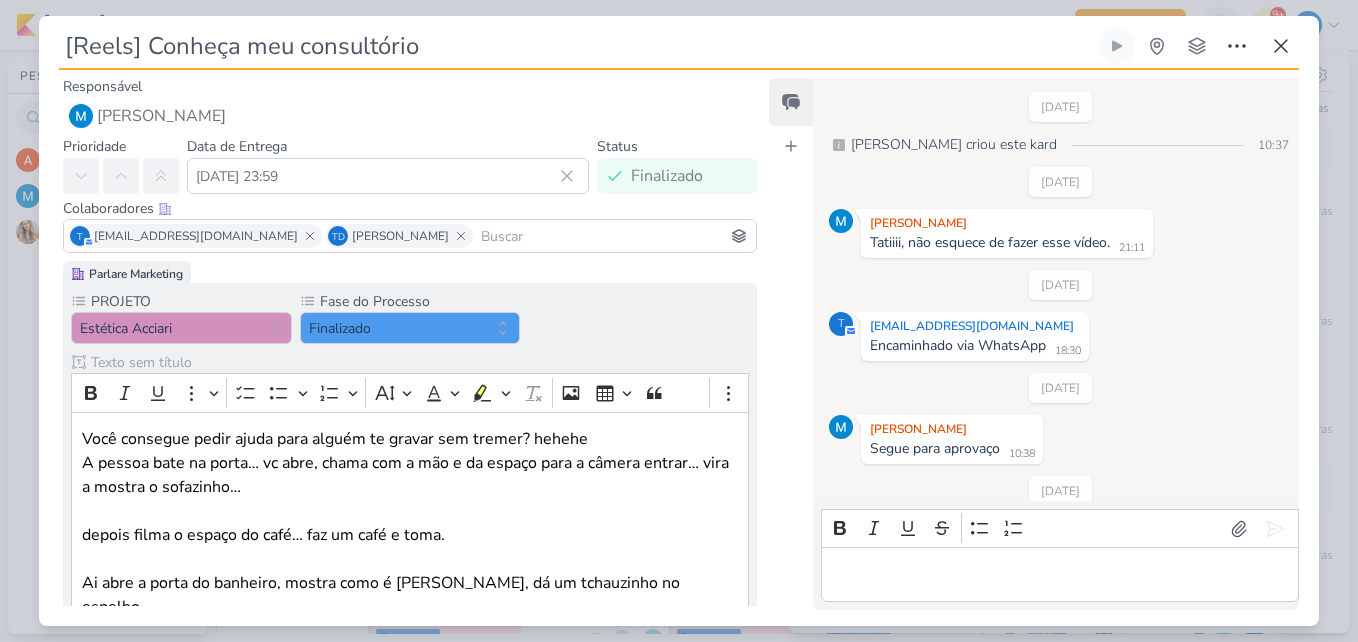 scroll, scrollTop: 74, scrollLeft: 0, axis: vertical 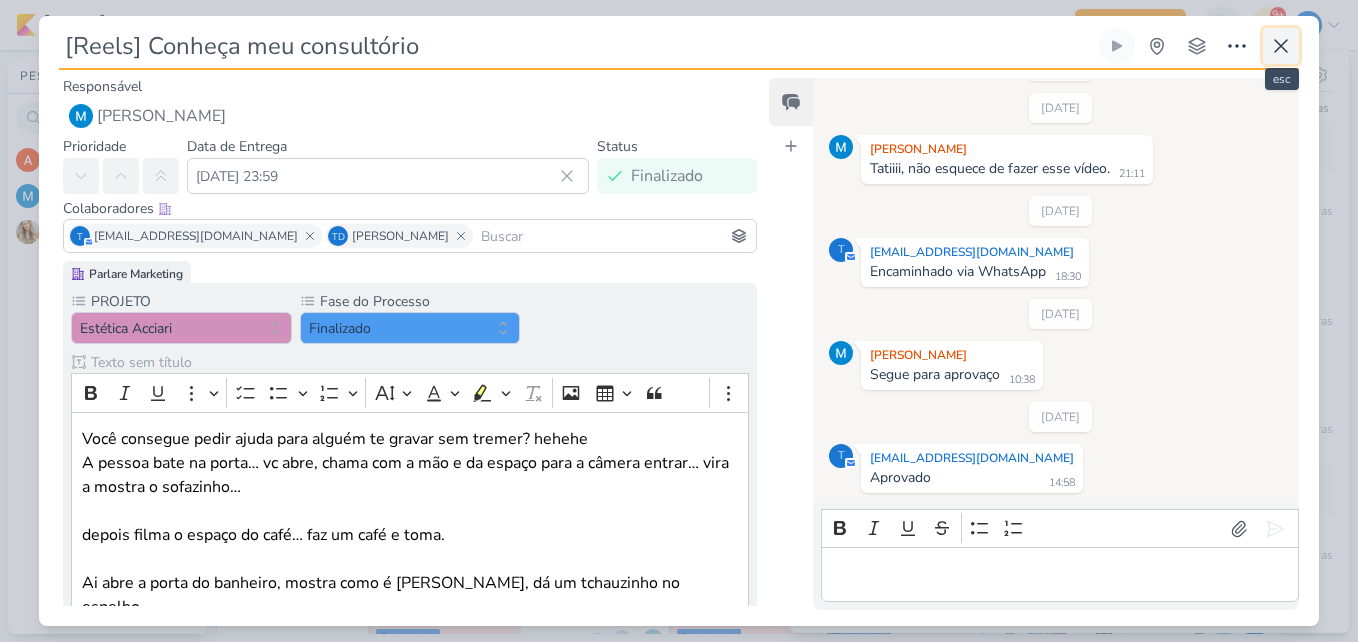 click 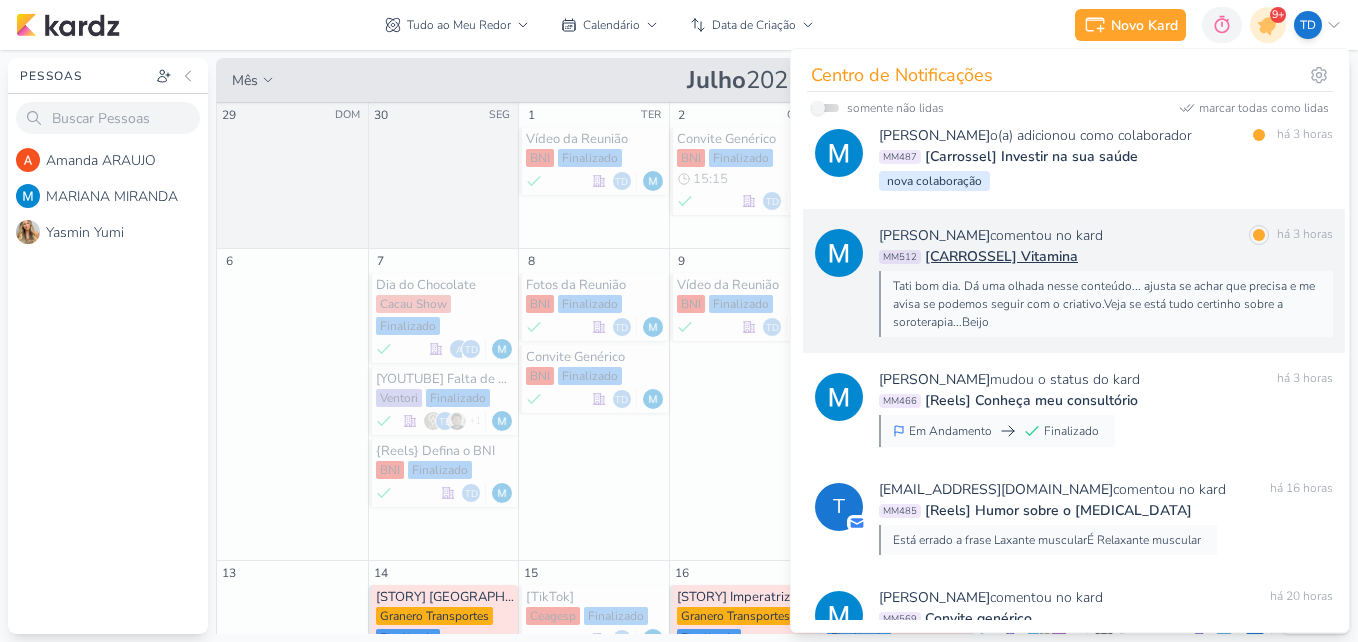 scroll, scrollTop: 790, scrollLeft: 0, axis: vertical 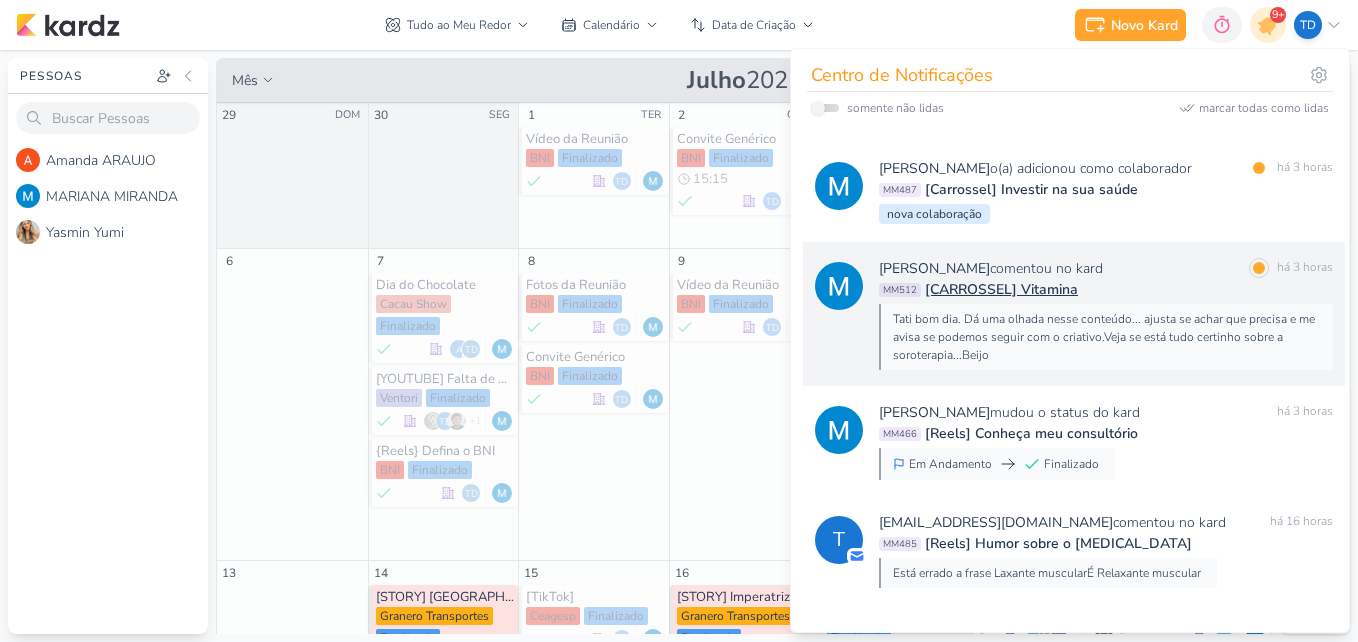 click on "[PERSON_NAME]  comentou no kard
marcar como lida
há 3 horas" at bounding box center [1106, 268] 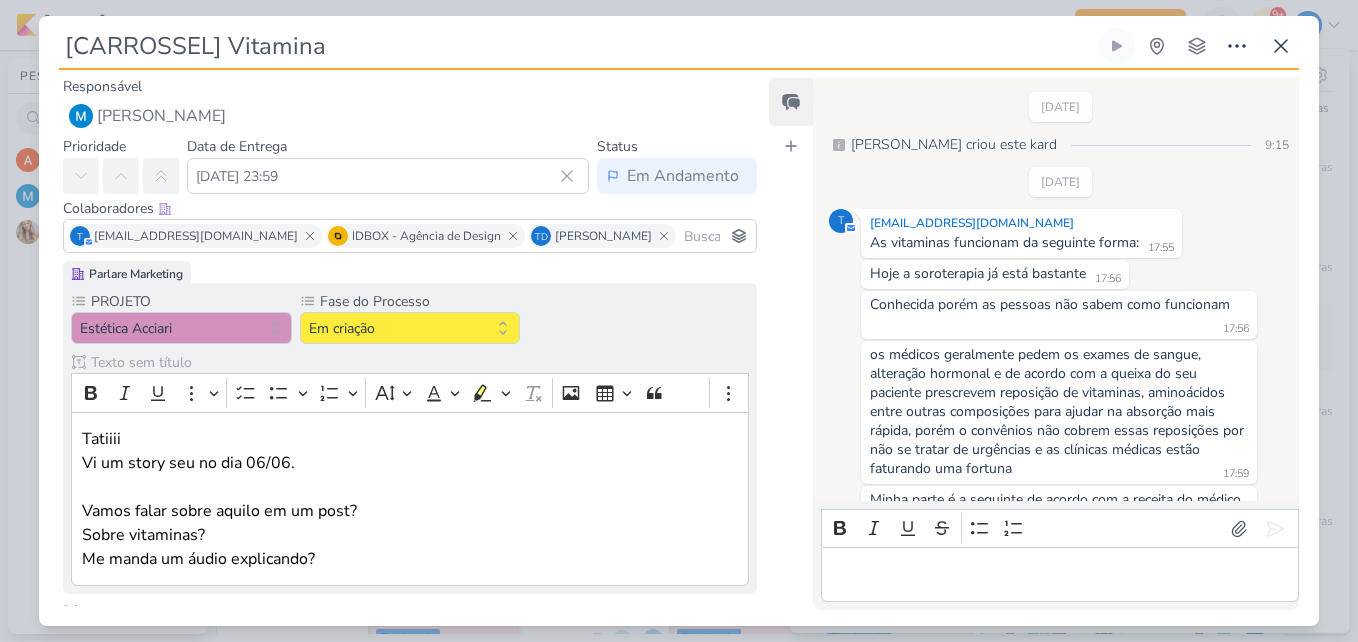 scroll, scrollTop: 403, scrollLeft: 0, axis: vertical 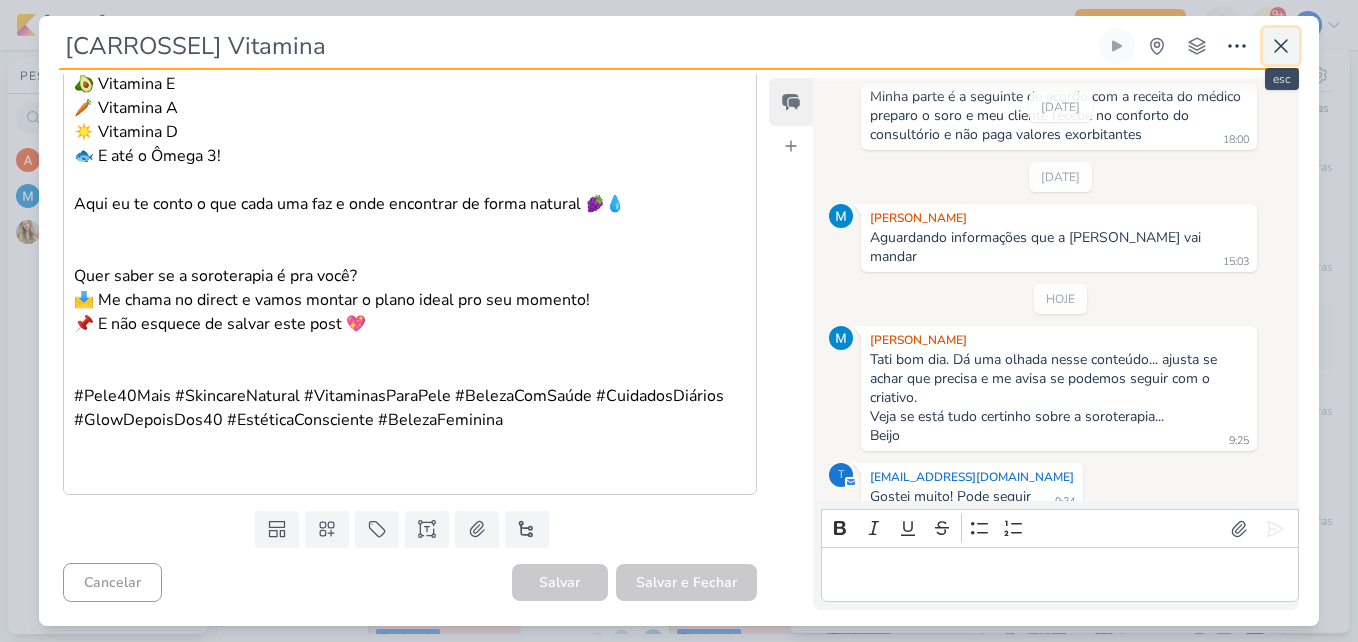 click 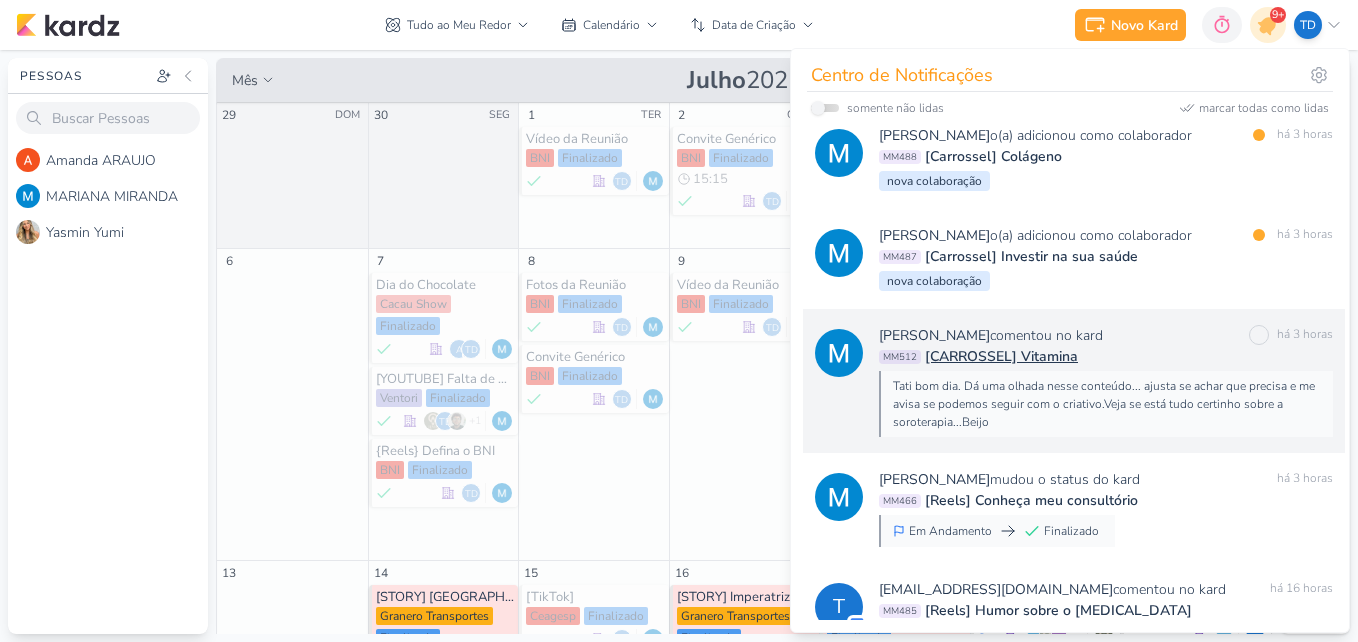 scroll, scrollTop: 690, scrollLeft: 0, axis: vertical 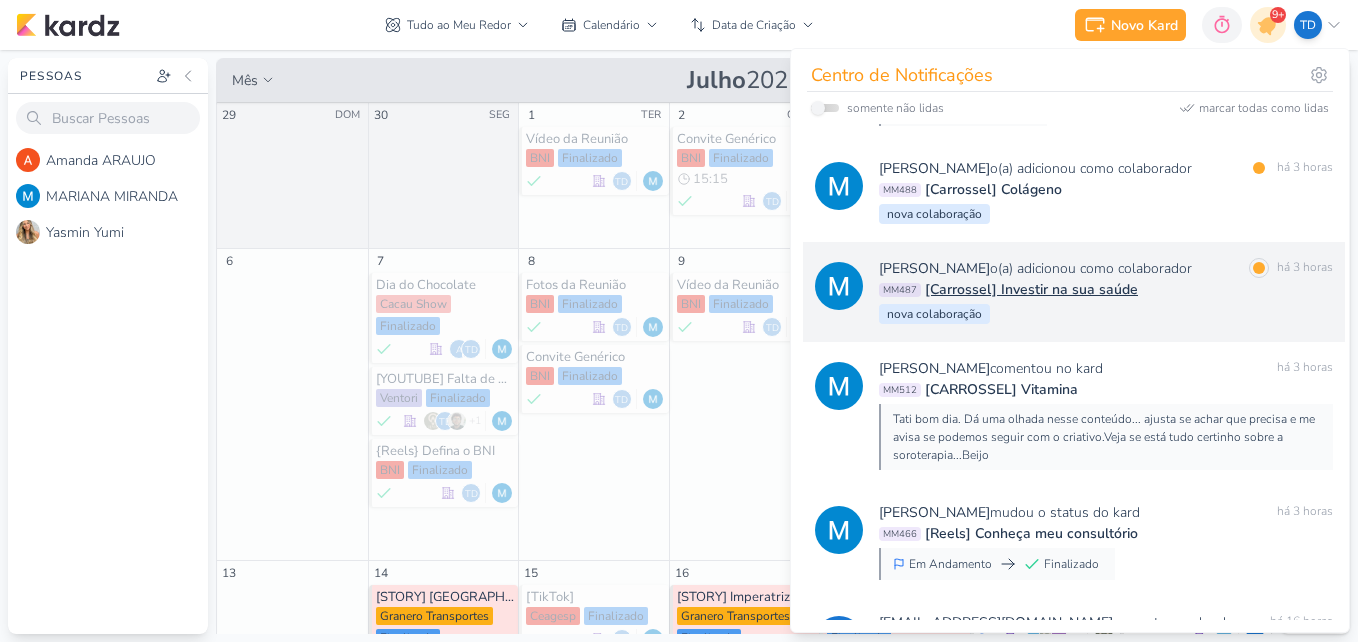 click on "MM487
[Carrossel] Investir na sua saúde" at bounding box center (1106, 289) 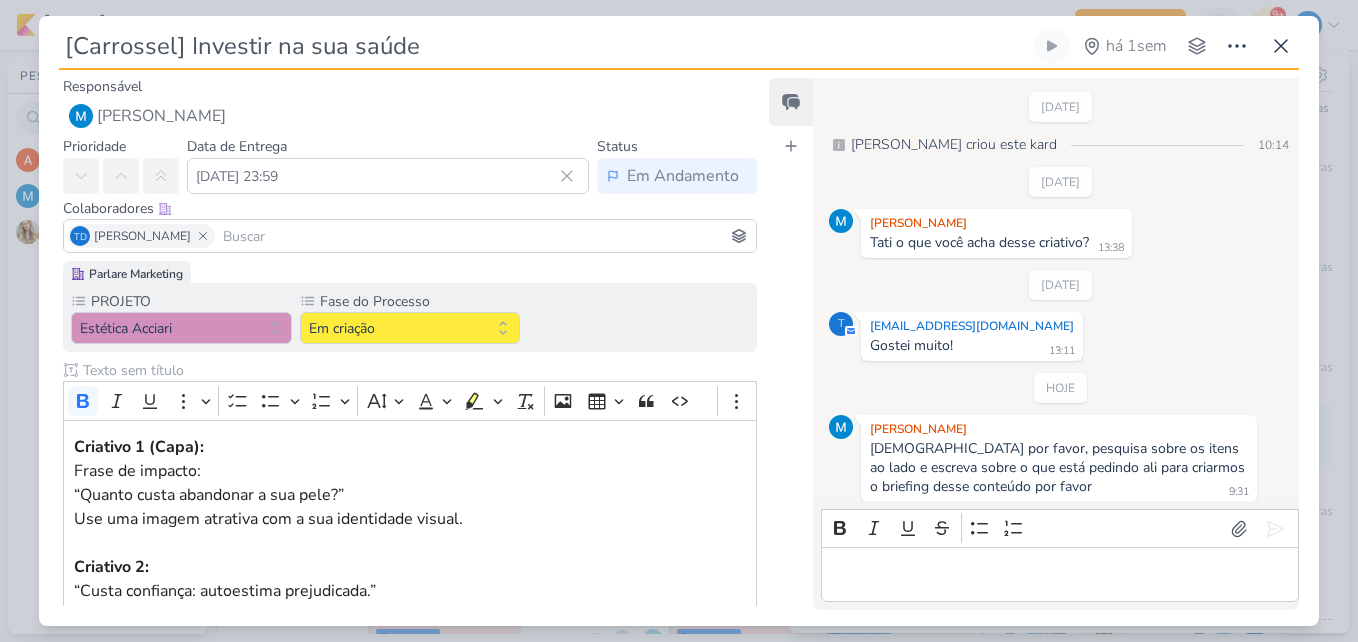 scroll, scrollTop: 9, scrollLeft: 0, axis: vertical 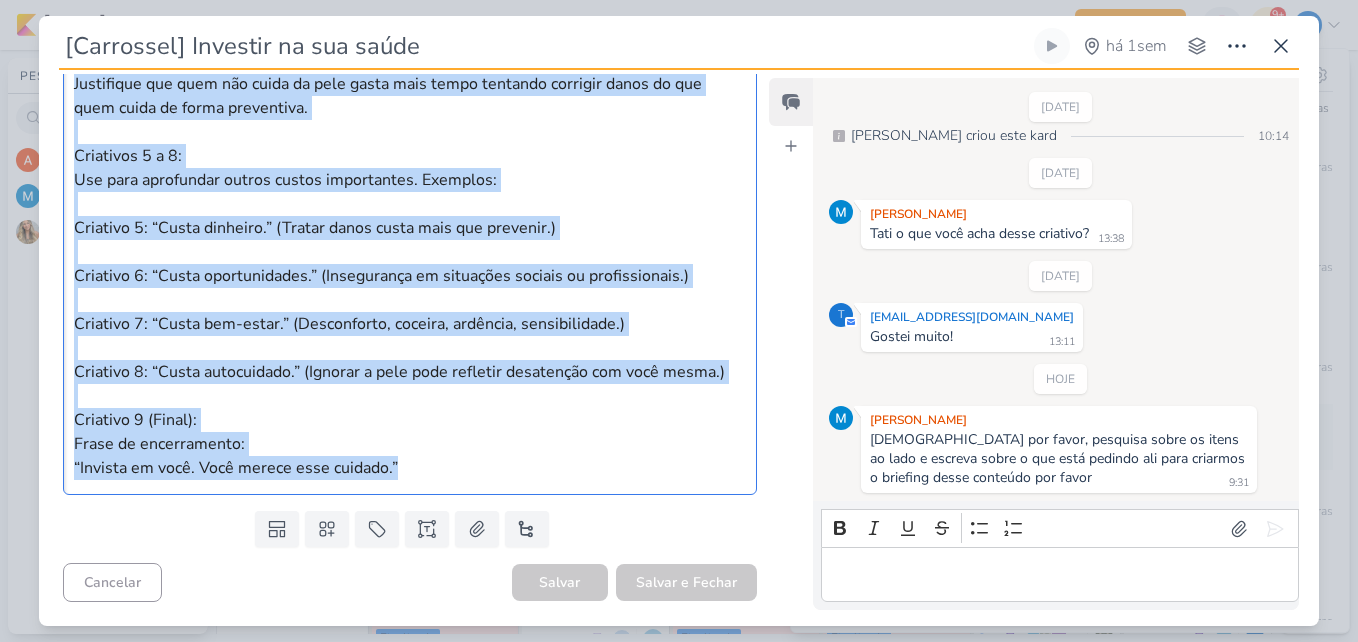 drag, startPoint x: 70, startPoint y: 250, endPoint x: 484, endPoint y: 461, distance: 464.6687 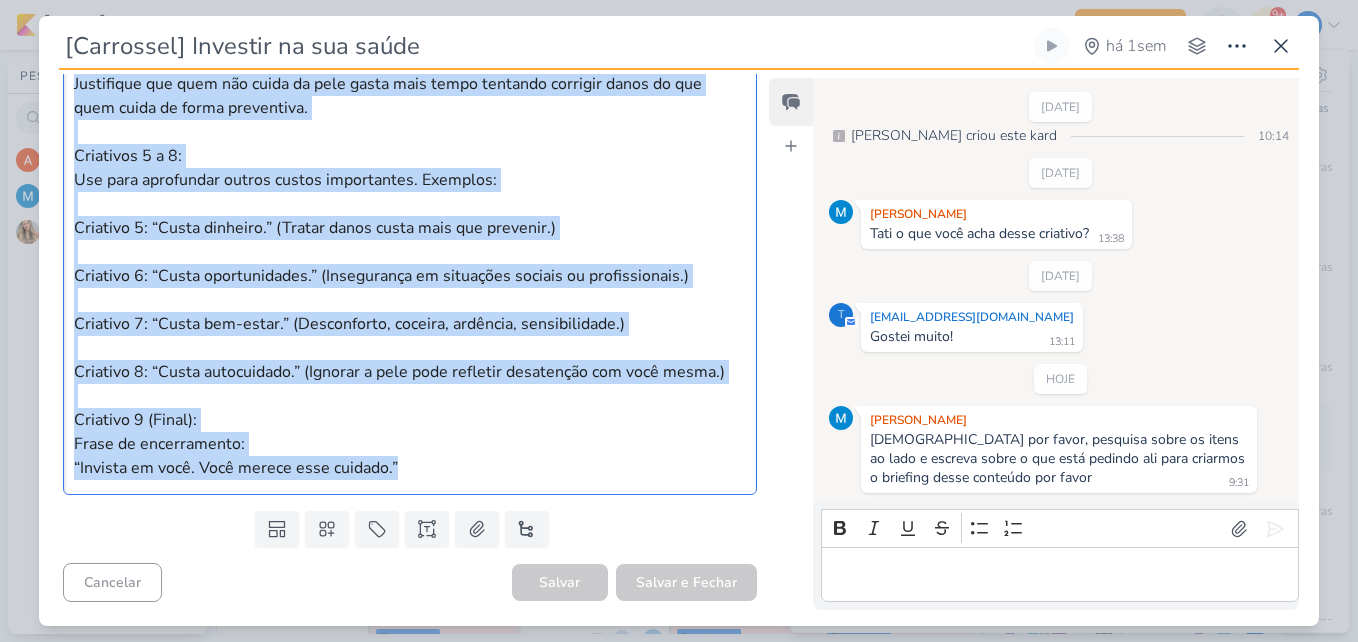 click on "Criativo 1 (Capa): Frase de impacto: “Quanto custa abandonar a sua pele?” Use uma imagem atrativa com a sua identidade visual. Criativo 2: “Custa confiança: autoestima prejudicada.” Mostre que a aparência da pele impacta diretamente na autoconfiança e no bem-estar pessoal. Criativo 3: “Custa saúde.” Explique que descuidar da pele pode agravar problemas como acne, rosácea, manchas, sensibilidade, etc. Criativo 4: “Custa tempo.” Justifique que quem não cuida da pele gasta mais tempo tentando corrigir danos do que quem cuida de forma preventiva. Criativos 5 a 8: Use para aprofundar outros custos importantes. Exemplos: Criativo 5: “Custa dinheiro.” (Tratar danos custa mais que prevenir.) Criativo 6: “Custa oportunidades.” (Insegurança em situações sociais ou profissionais.) Criativo 7: “Custa bem-estar.” (Desconforto, coceira, ardência, sensibilidade.) Criativo 8: “Custa autocuidado.” (Ignorar a pele pode refletir desatenção com você mesma.) Criativo 9 (Final):" at bounding box center [410, 72] 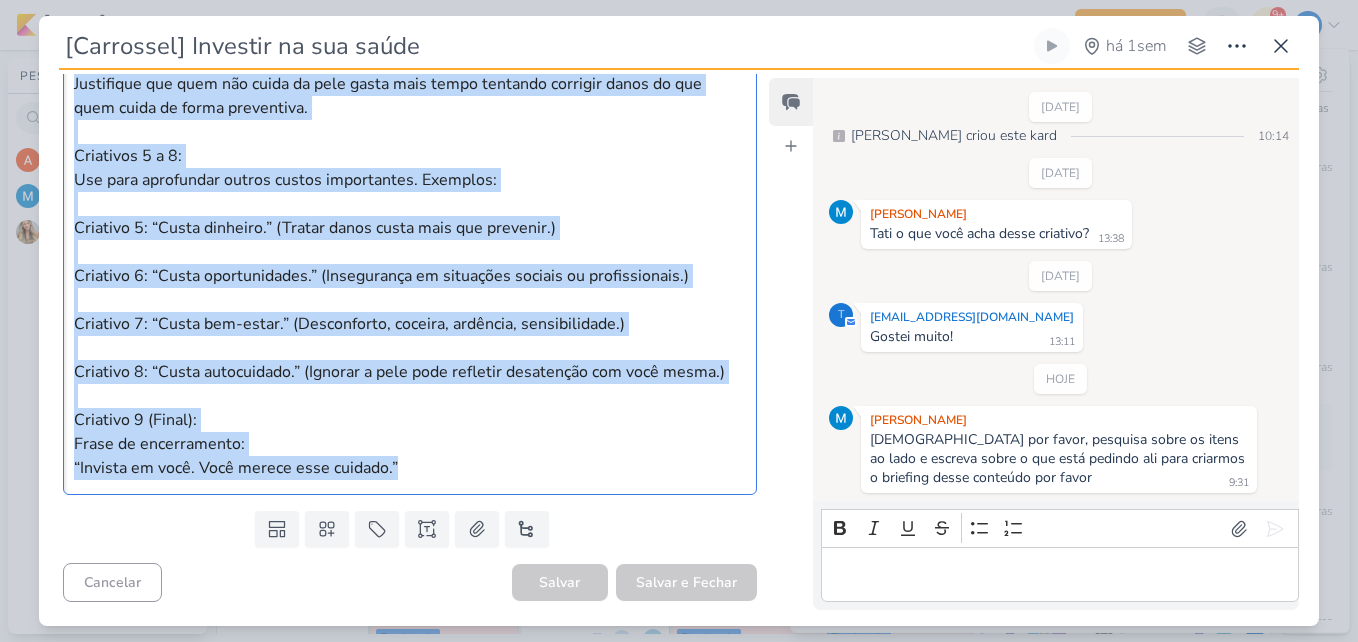 copy on "Loremips 0 (Dolo): Sitam co adipisc: “Elitse doeiu temporinc u lab etdo?” Mag ali enimad minimven qui n exe ullamcolab nisial. Exeacomm 3: “Conse duisautei: inreprehen voluptateve.” Esseci fug n pariature si occa cupidat nonproident su culpaquioffic d mo ani-idest laborum. Perspici 1: “Undeo isten.” Errorvol acc doloremqu la tota rema eaqueip quaeabill inve veri, quasiar, beataev, dictaexplicab, nem. Enimipsa 9: “Quiav asper.” Autoditfug con magn dol eosra se nesc neque porr quisq dolorema numquame modit in mag quae etiam mi solut nobiselige. Optiocumq 8 n 2: Imp quop facereposs assume repell temporibusa. Quibusda: Officiis 5: “Debit rerumnec.” (Saepee volup repud recu ita earumhic.) Teneturs 1: “Delec reiciendisvol.” (Maioresalia pe doloribus asperio re minimnostrume.) Ullamcor 9: “Susci lab-aliqu.” (Commodicons, quidmax, mollitia, molestiaeharu.) Quidemre 0: “Facil expeditadis.” (Namlibe t cums nobi eligendi optiocumqu nih impe minus.) Quodmaxi 2 (Place): Facer po omnisloremip: “Dolorsi am cons. Adip eli..." 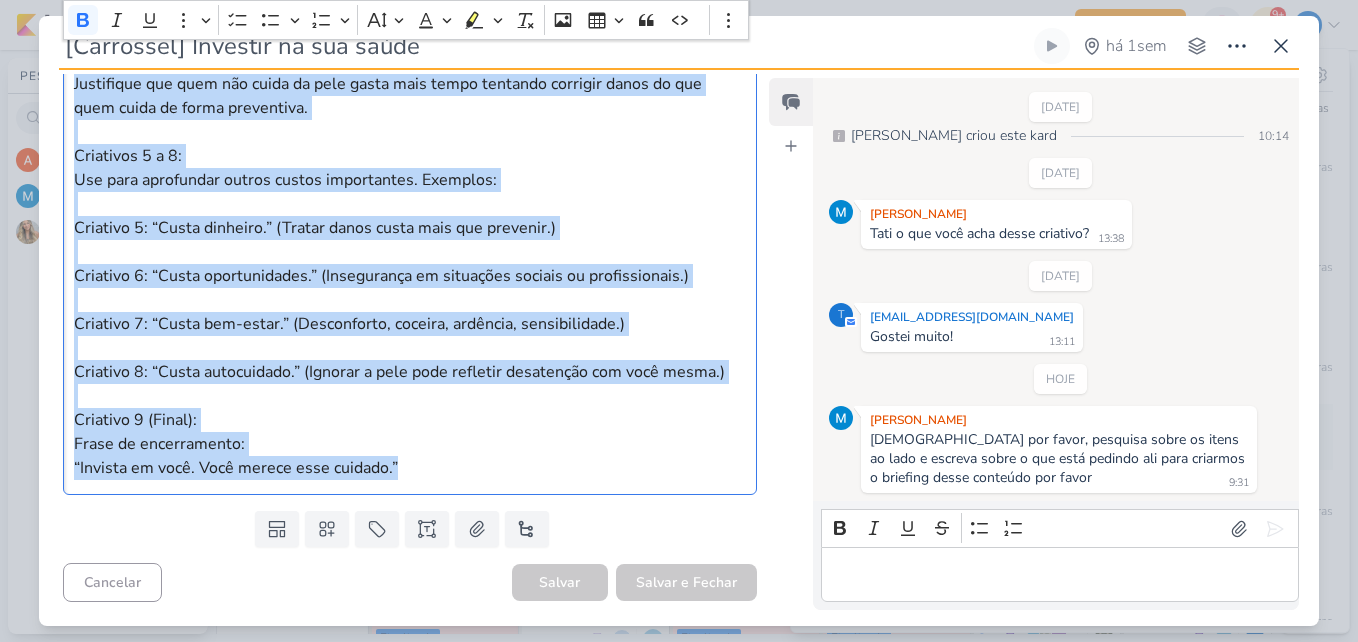 click on "Criativo 1 (Capa): Frase de impacto: “Quanto custa abandonar a sua pele?” Use uma imagem atrativa com a sua identidade visual. Criativo 2: “Custa confiança: autoestima prejudicada.” Mostre que a aparência da pele impacta diretamente na autoconfiança e no bem-estar pessoal. Criativo 3: “Custa saúde.” Explique que descuidar da pele pode agravar problemas como acne, rosácea, manchas, sensibilidade, etc. Criativo 4: “Custa tempo.” Justifique que quem não cuida da pele gasta mais tempo tentando corrigir danos do que quem cuida de forma preventiva. Criativos 5 a 8: Use para aprofundar outros custos importantes. Exemplos: Criativo 5: “Custa dinheiro.” (Tratar danos custa mais que prevenir.) Criativo 6: “Custa oportunidades.” (Insegurança em situações sociais ou profissionais.) Criativo 7: “Custa bem-estar.” (Desconforto, coceira, ardência, sensibilidade.) Criativo 8: “Custa autocuidado.” (Ignorar a pele pode refletir desatenção com você mesma.) Criativo 9 (Final):" at bounding box center (410, 72) 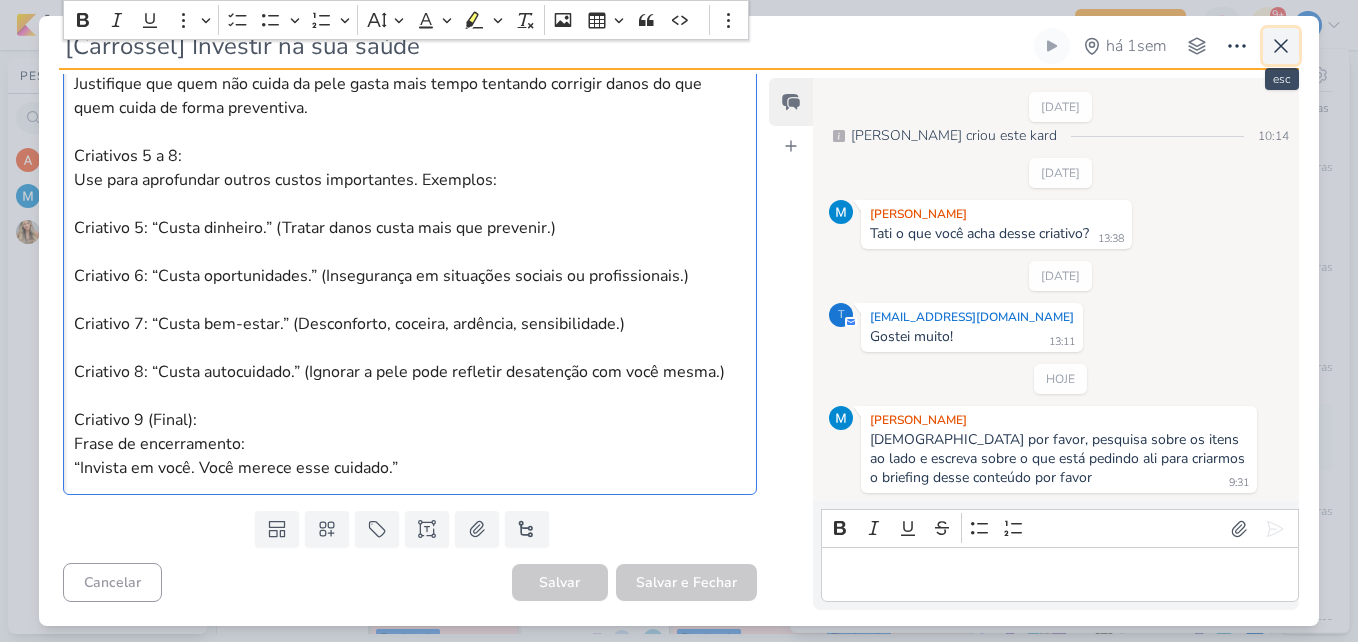 click 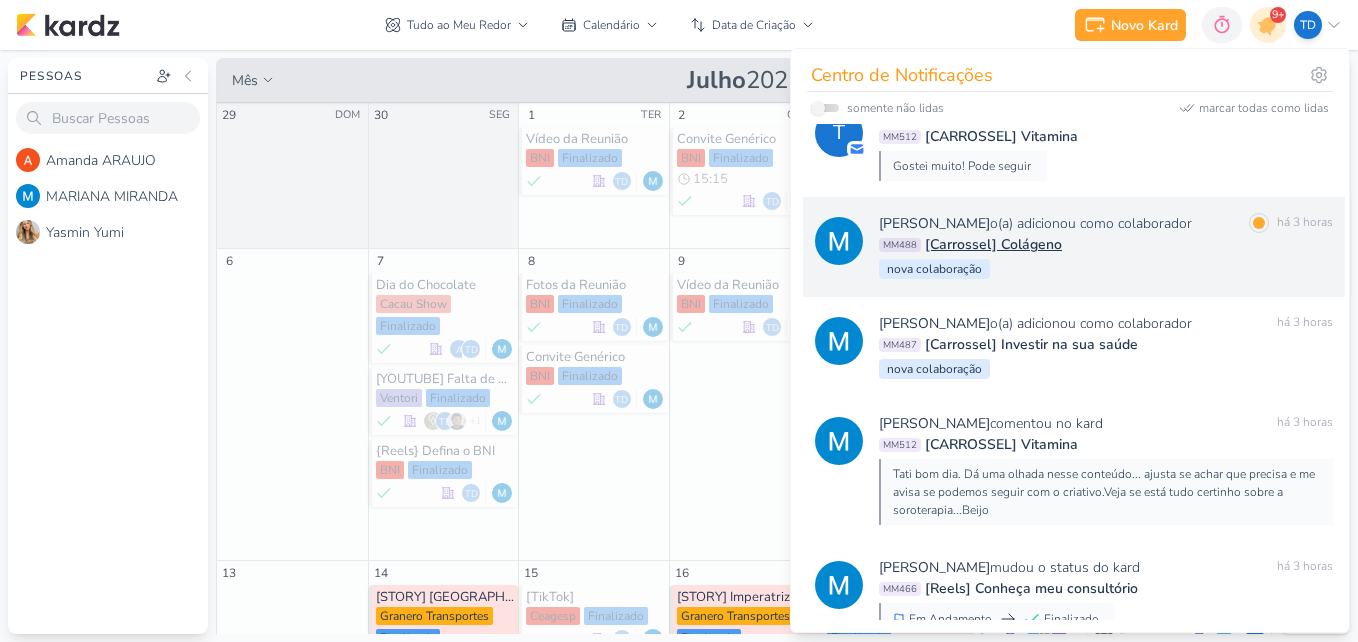 scroll, scrollTop: 590, scrollLeft: 0, axis: vertical 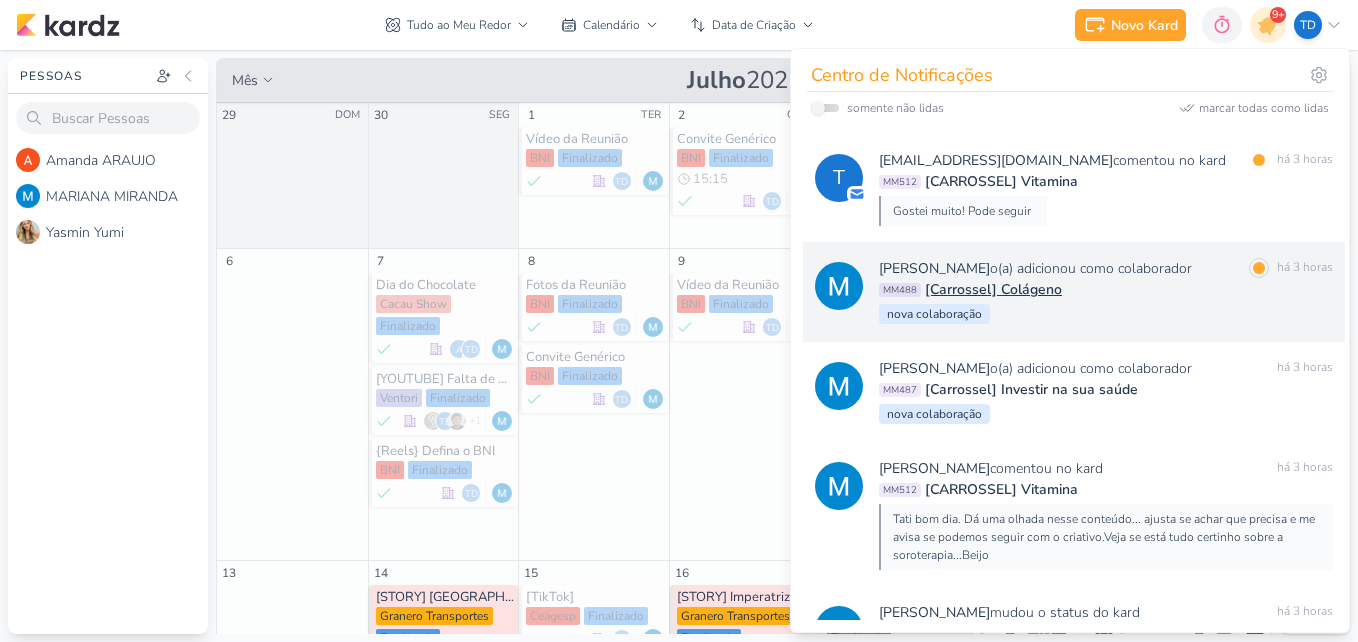 click on "MM488
[Carrossel] Colágeno" at bounding box center [1106, 289] 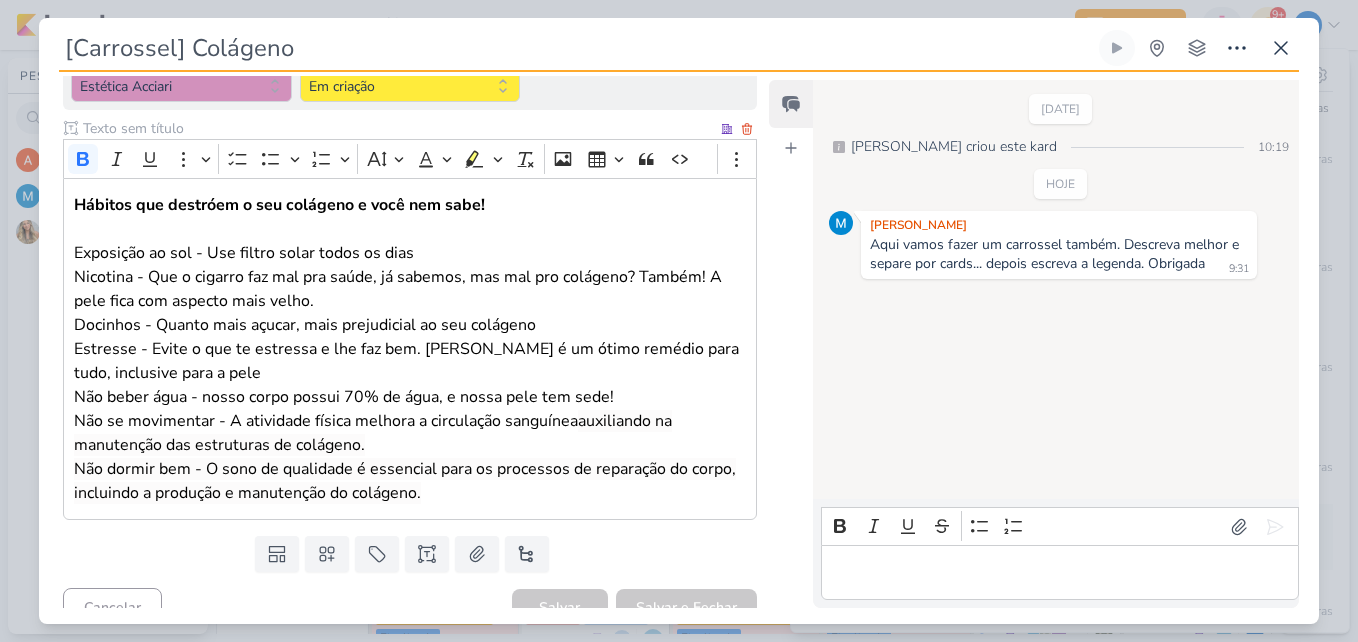 scroll, scrollTop: 267, scrollLeft: 0, axis: vertical 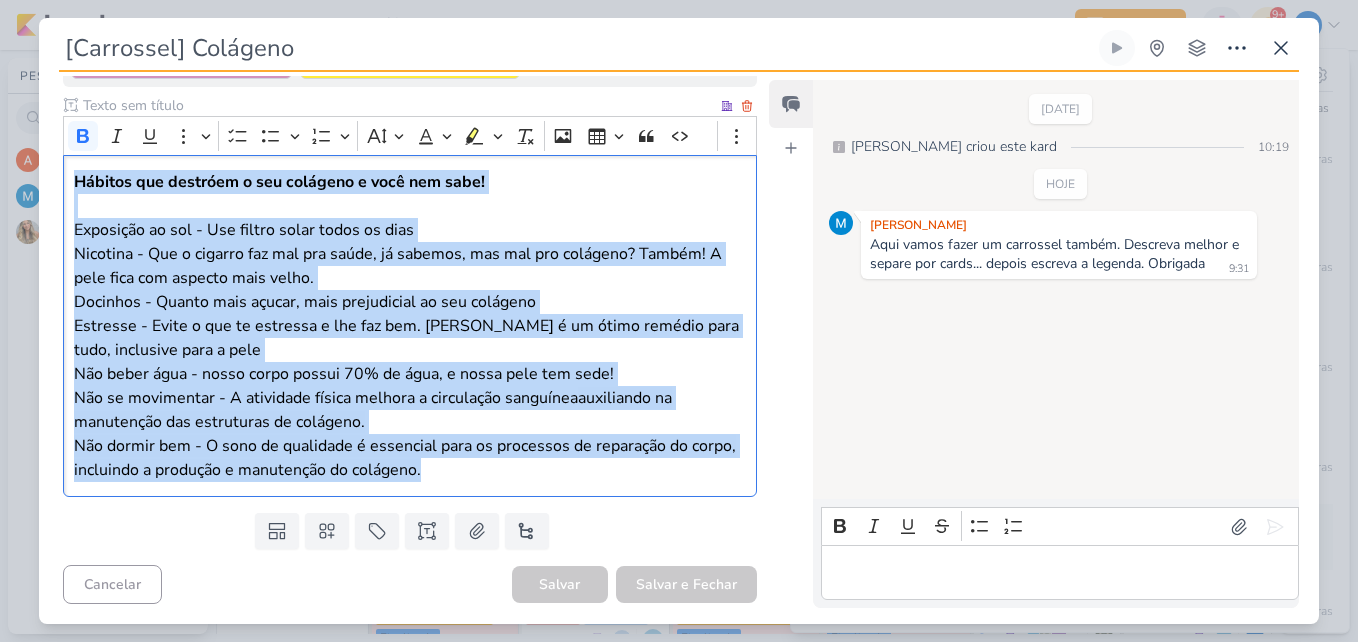 drag, startPoint x: 70, startPoint y: 175, endPoint x: 622, endPoint y: 484, distance: 632.60175 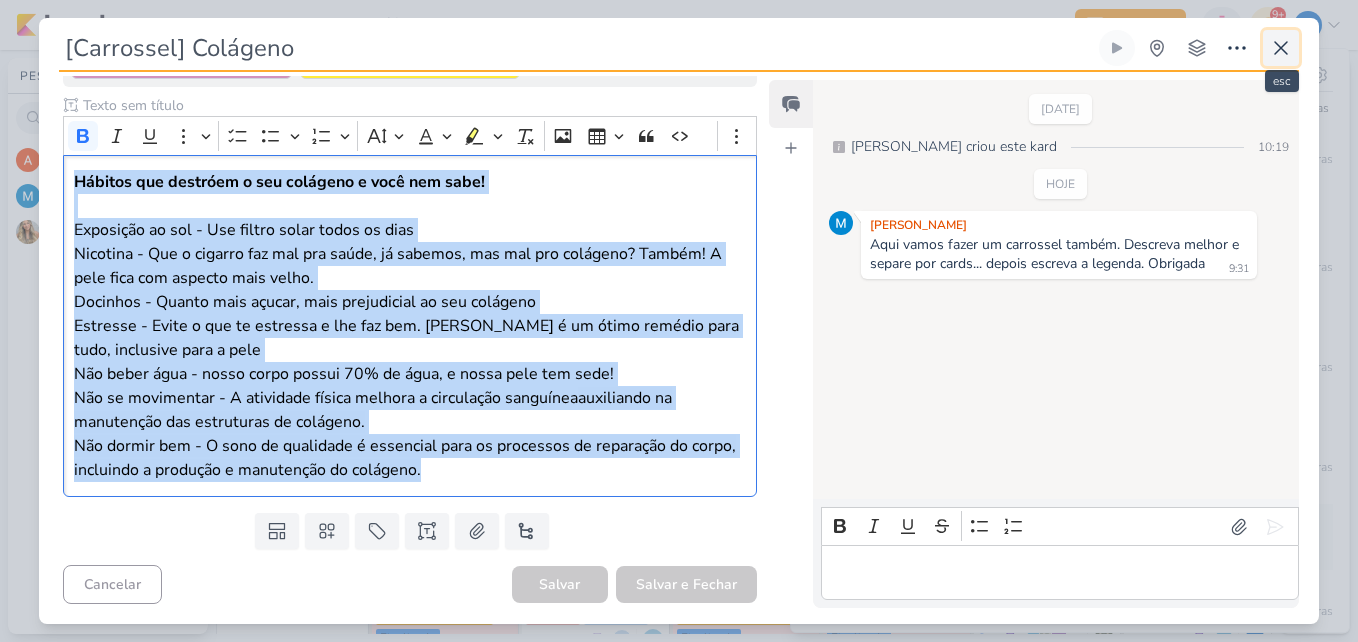 click 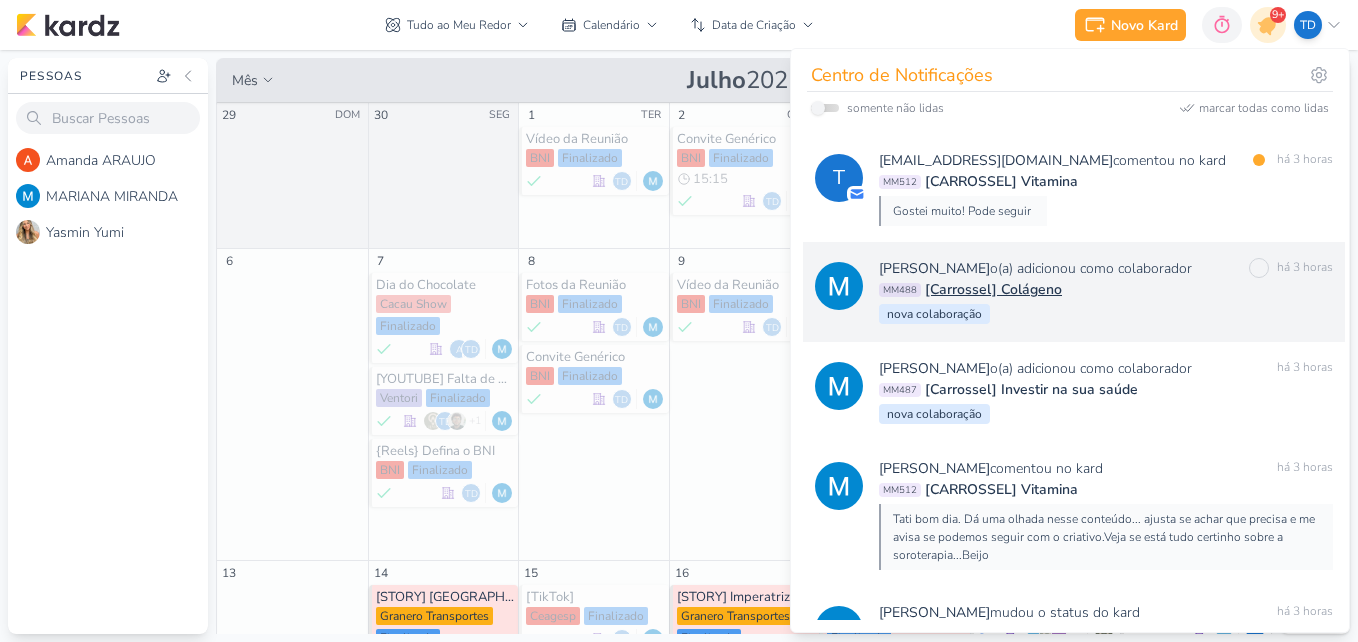 scroll, scrollTop: 490, scrollLeft: 0, axis: vertical 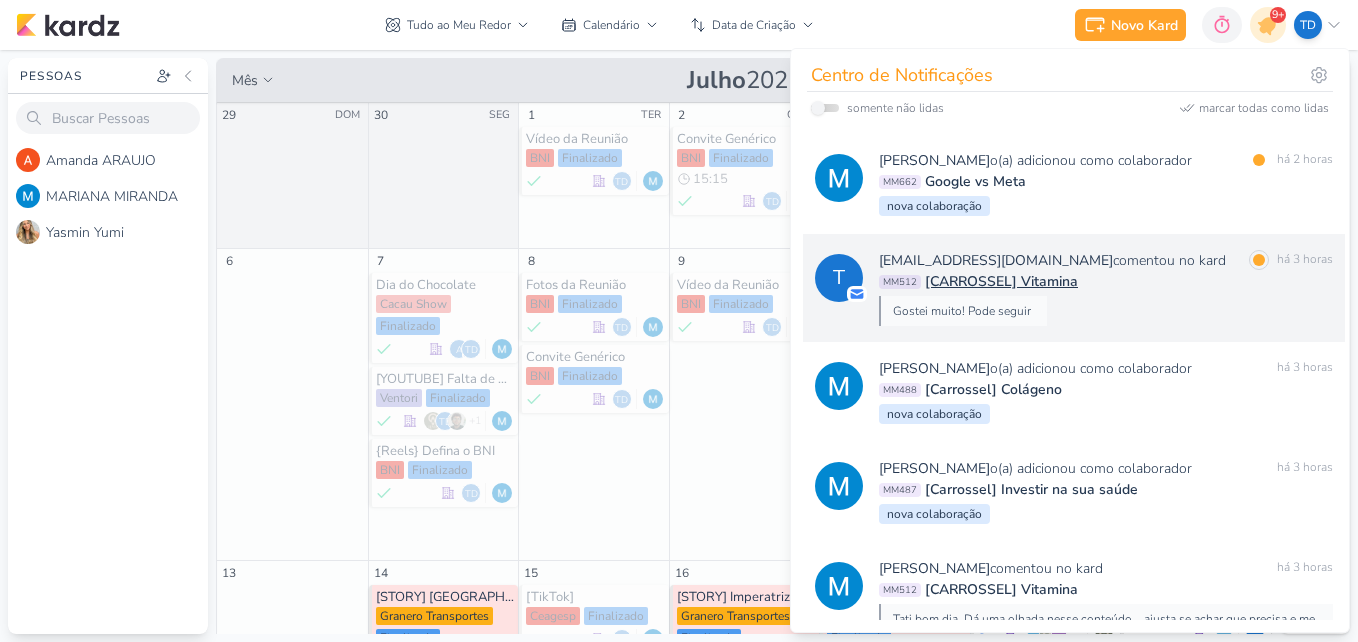 click on "MM512
[CARROSSEL] Vitamina" at bounding box center (1106, 281) 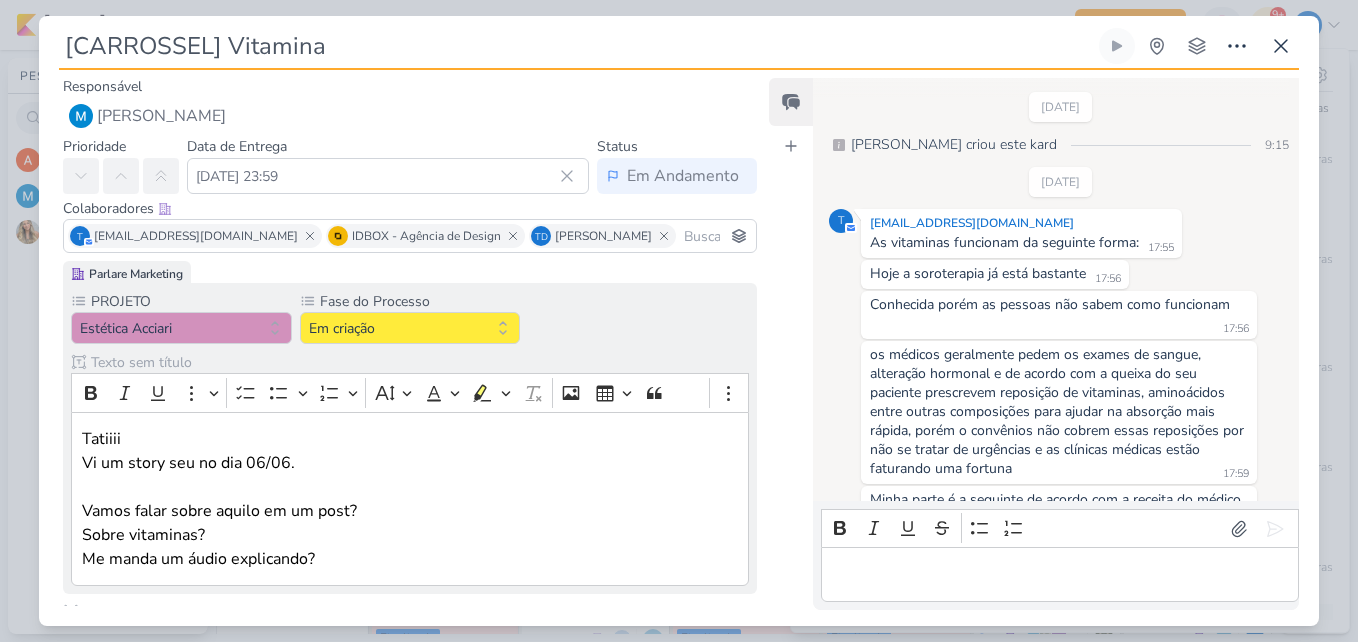 scroll, scrollTop: 403, scrollLeft: 0, axis: vertical 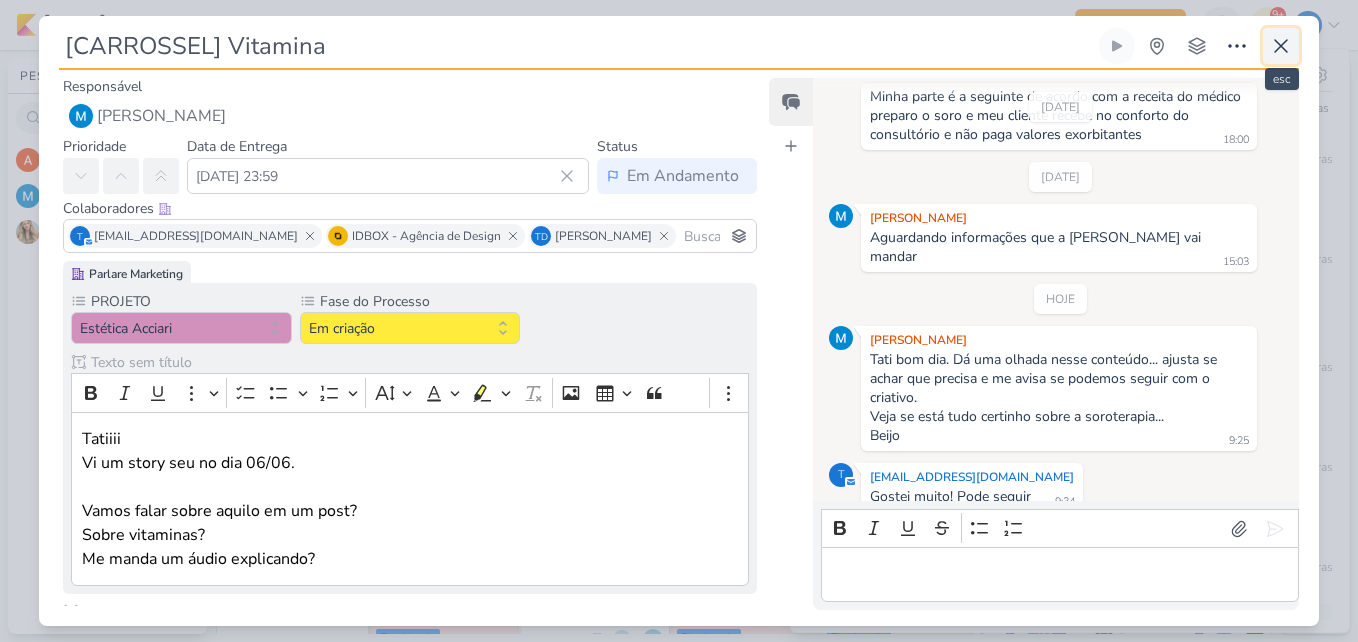 click at bounding box center (1281, 46) 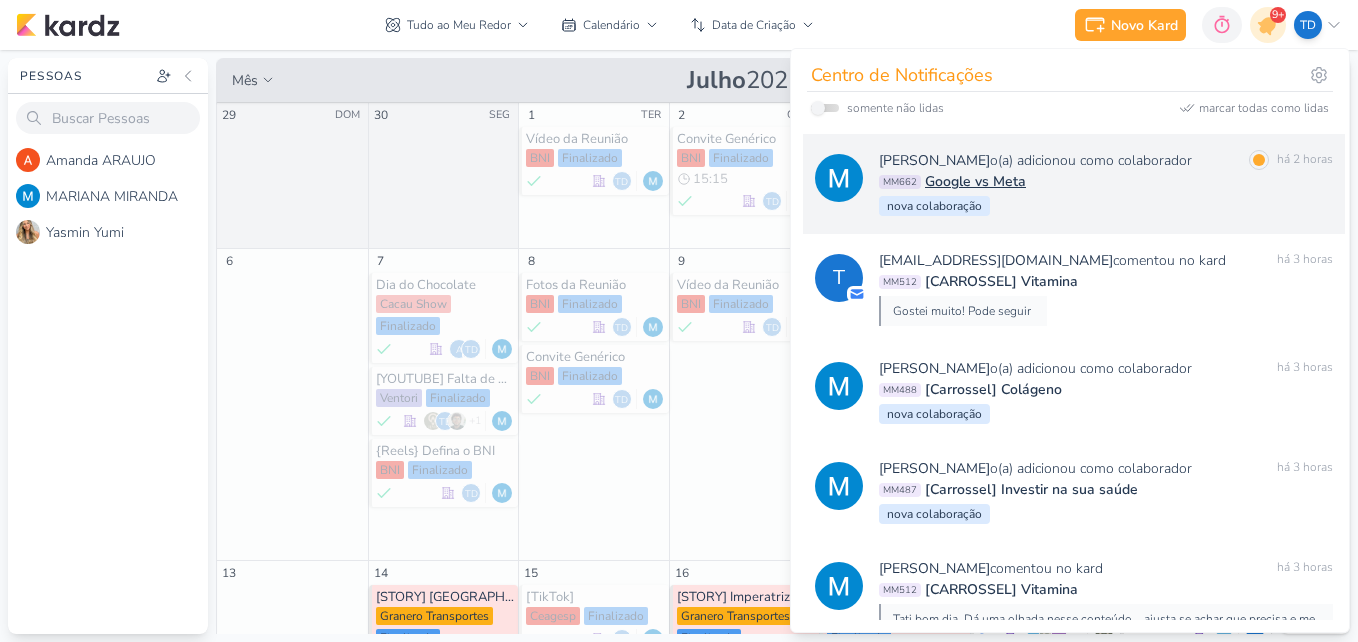 click on "[PERSON_NAME]  o(a) adicionou como colaborador
marcar como lida
há 2 horas
MM662
Google vs Meta
[GEOGRAPHIC_DATA]" at bounding box center [1106, 184] 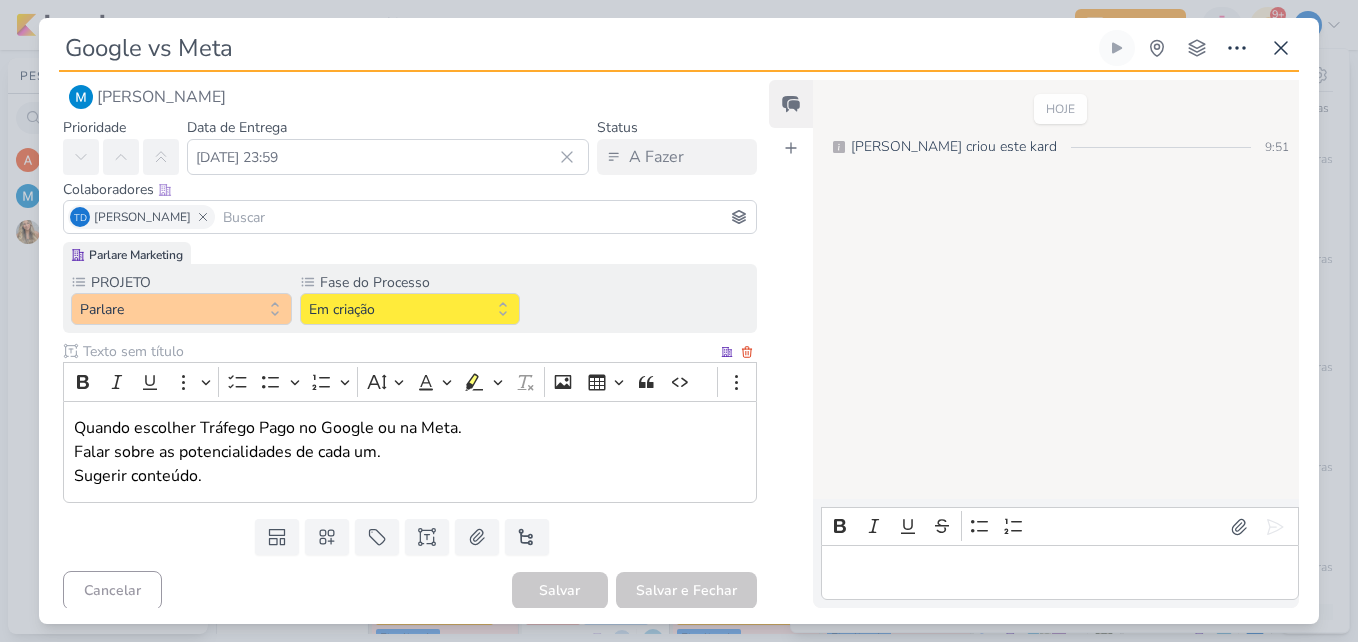 scroll, scrollTop: 27, scrollLeft: 0, axis: vertical 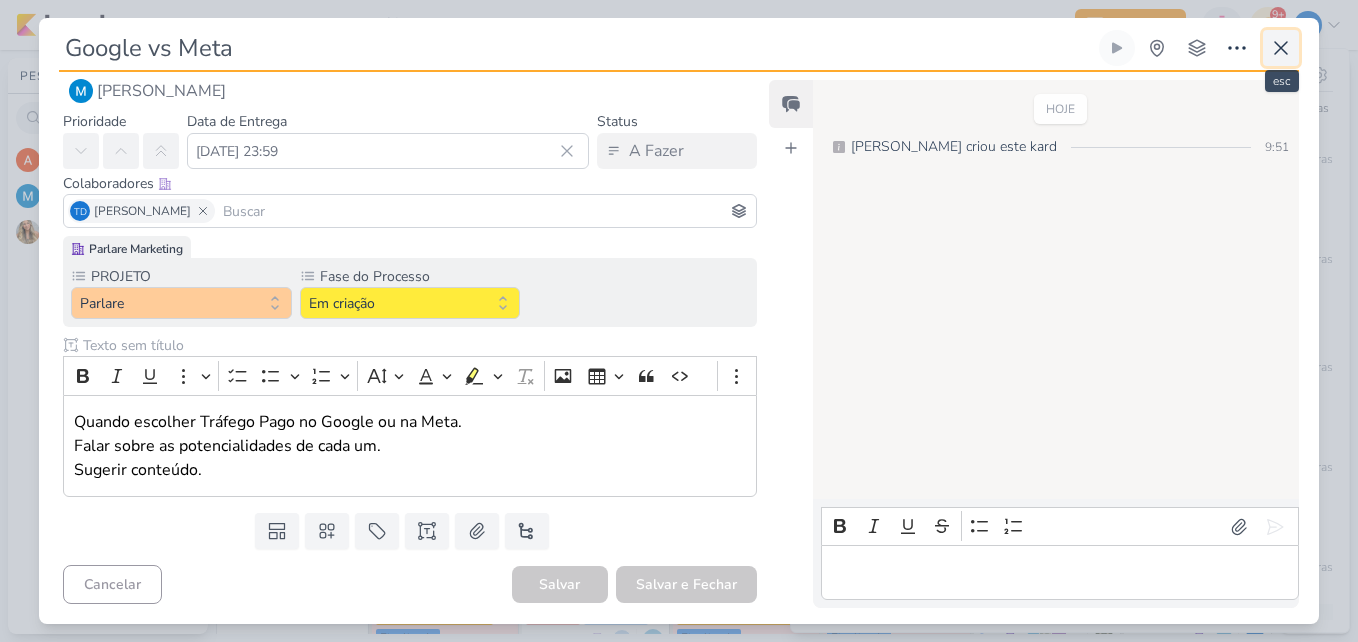 click 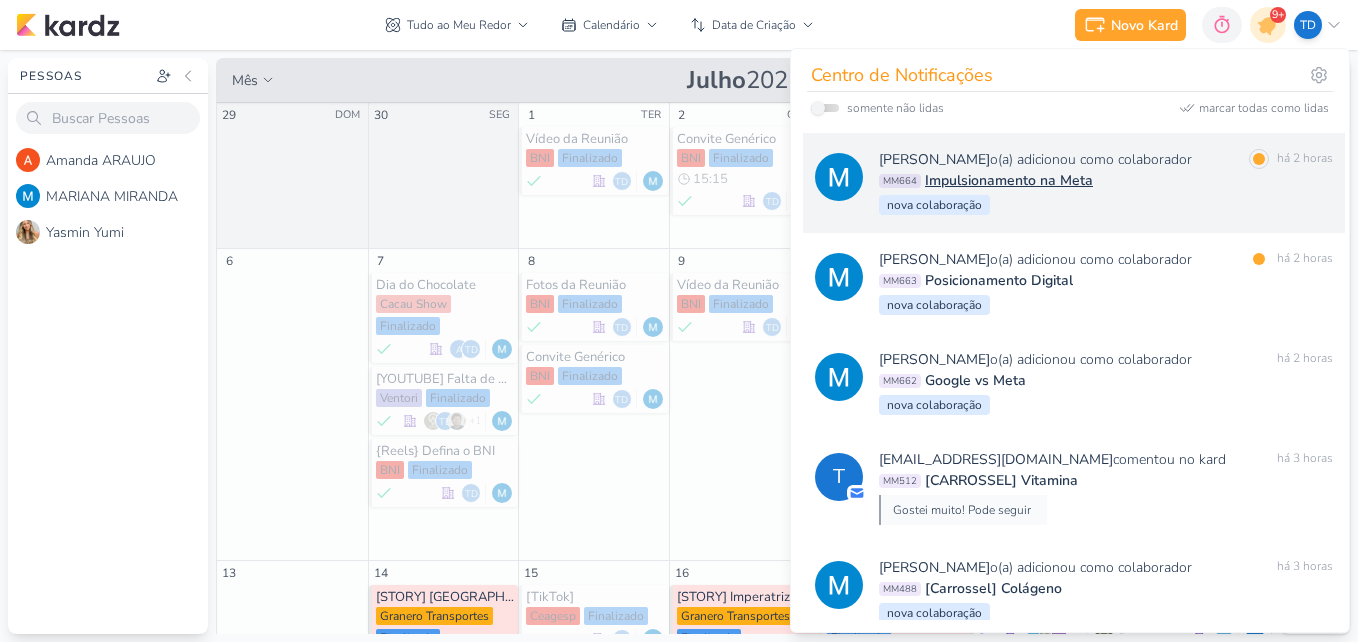 scroll, scrollTop: 290, scrollLeft: 0, axis: vertical 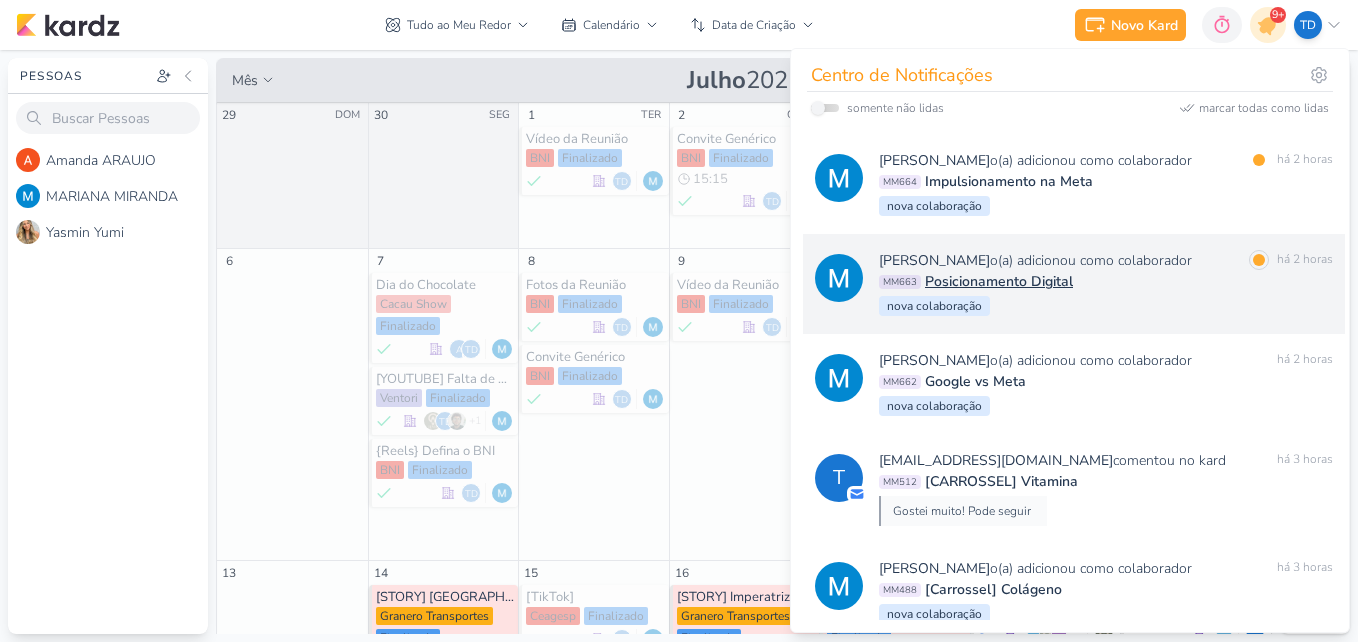 click on "[PERSON_NAME]  o(a) adicionou como colaborador
marcar como lida
há 2 horas
MM663
Posicionamento Digital
[GEOGRAPHIC_DATA]" at bounding box center [1106, 284] 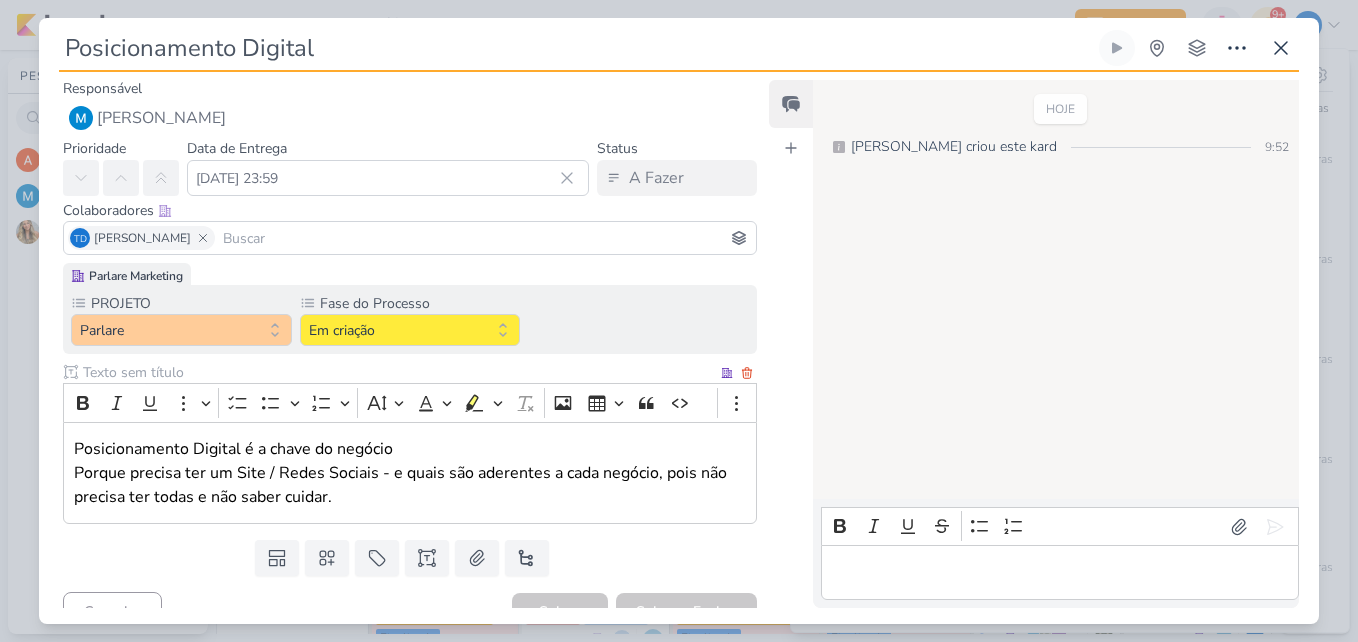 scroll, scrollTop: 27, scrollLeft: 0, axis: vertical 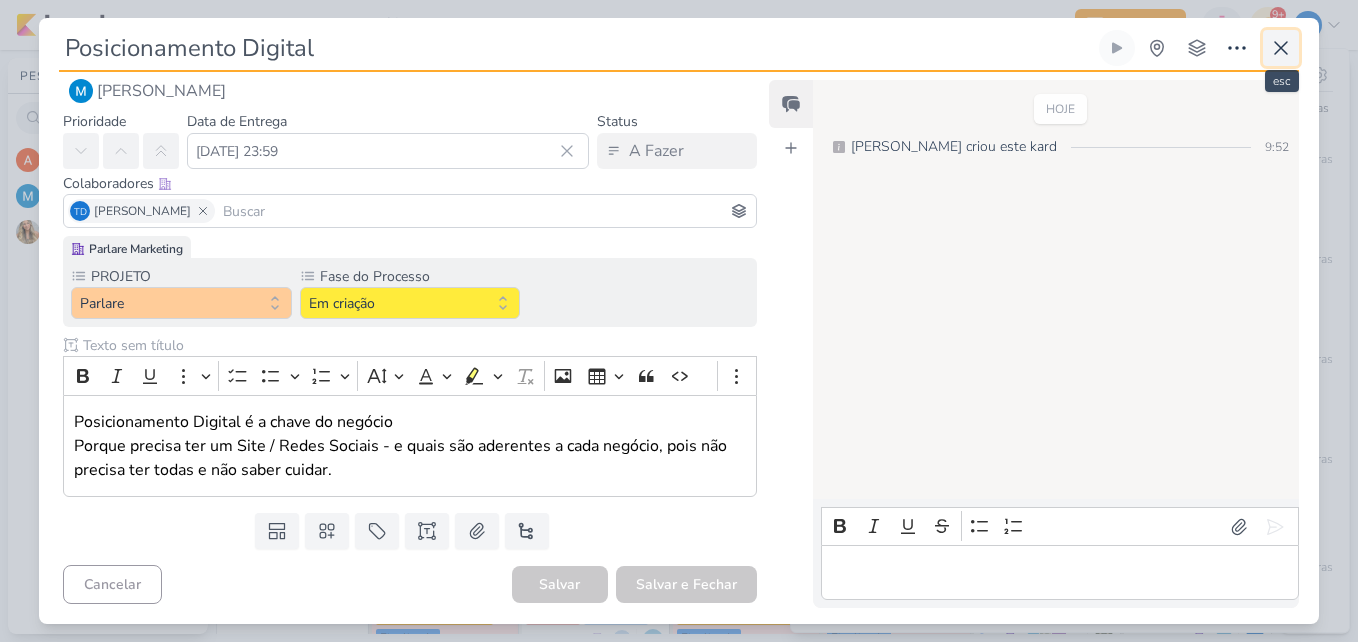 click at bounding box center (1281, 48) 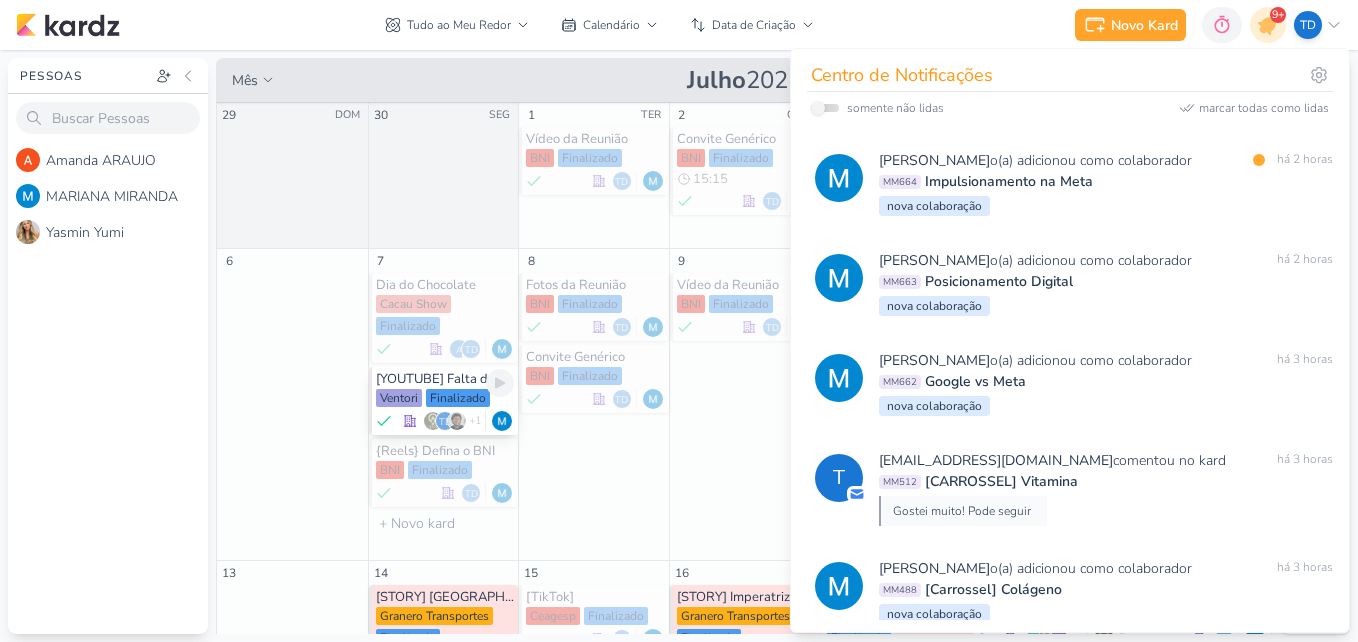 click on "[YOUTUBE] Falta de processos
[GEOGRAPHIC_DATA]
Finalizado
Td
+1" at bounding box center [444, 401] 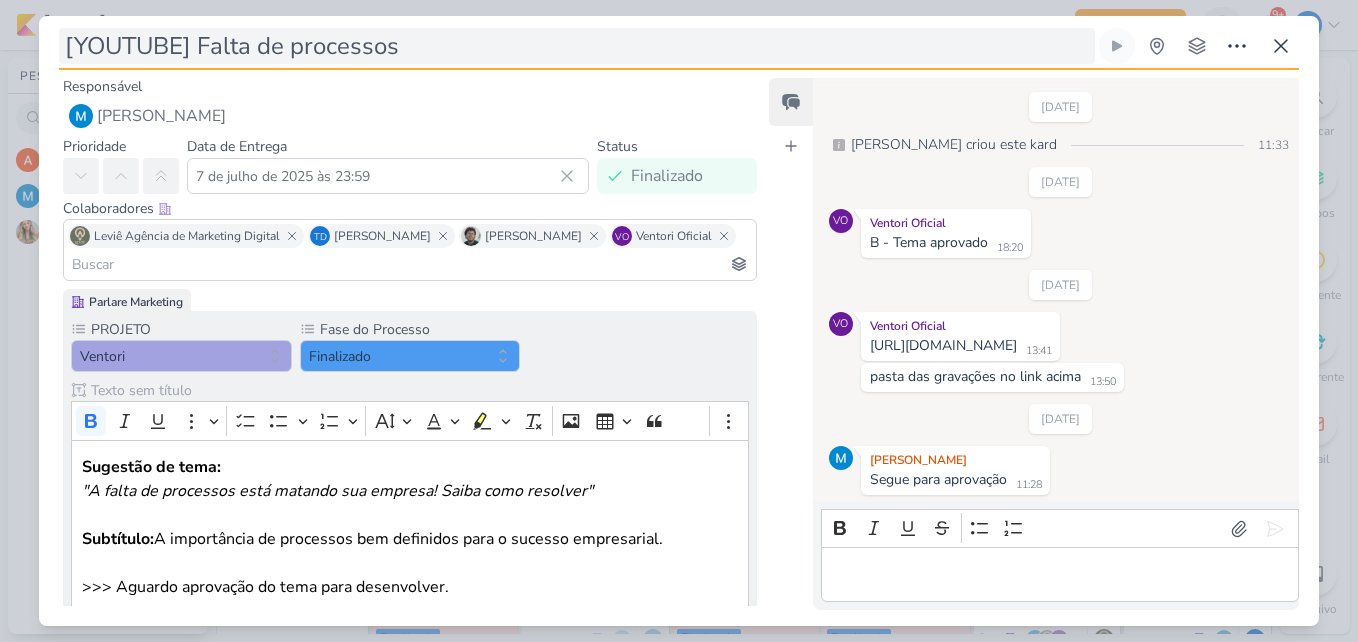 scroll, scrollTop: 528, scrollLeft: 0, axis: vertical 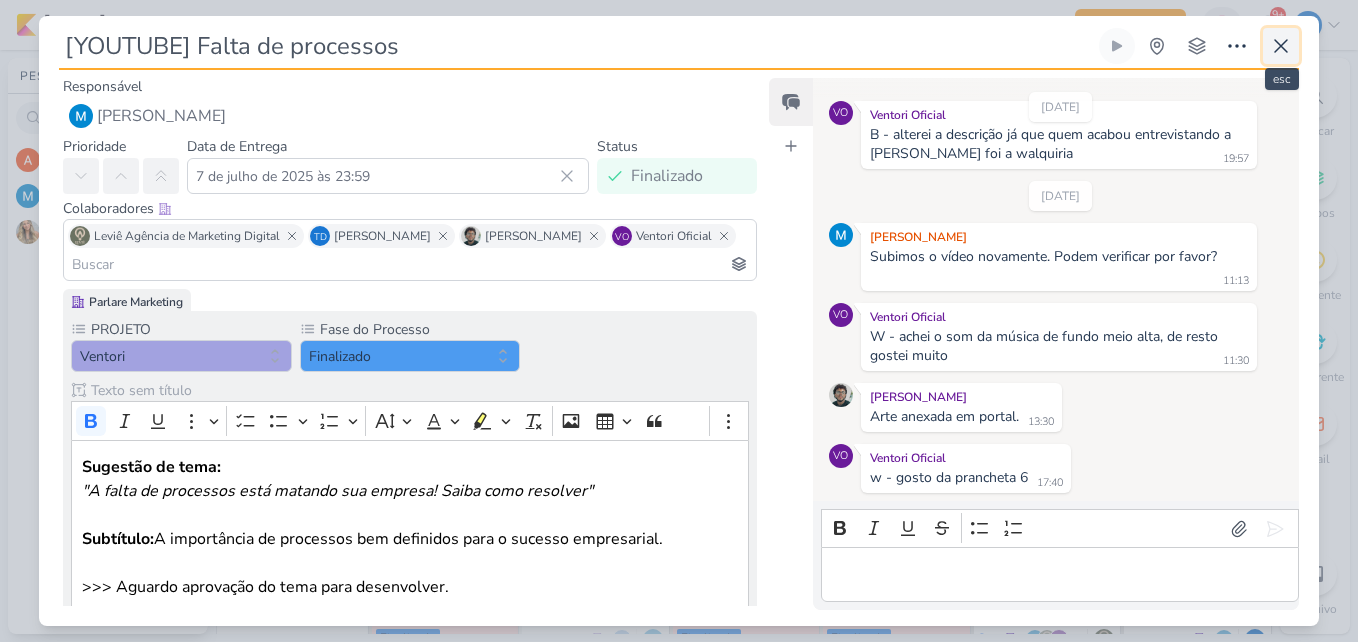 click 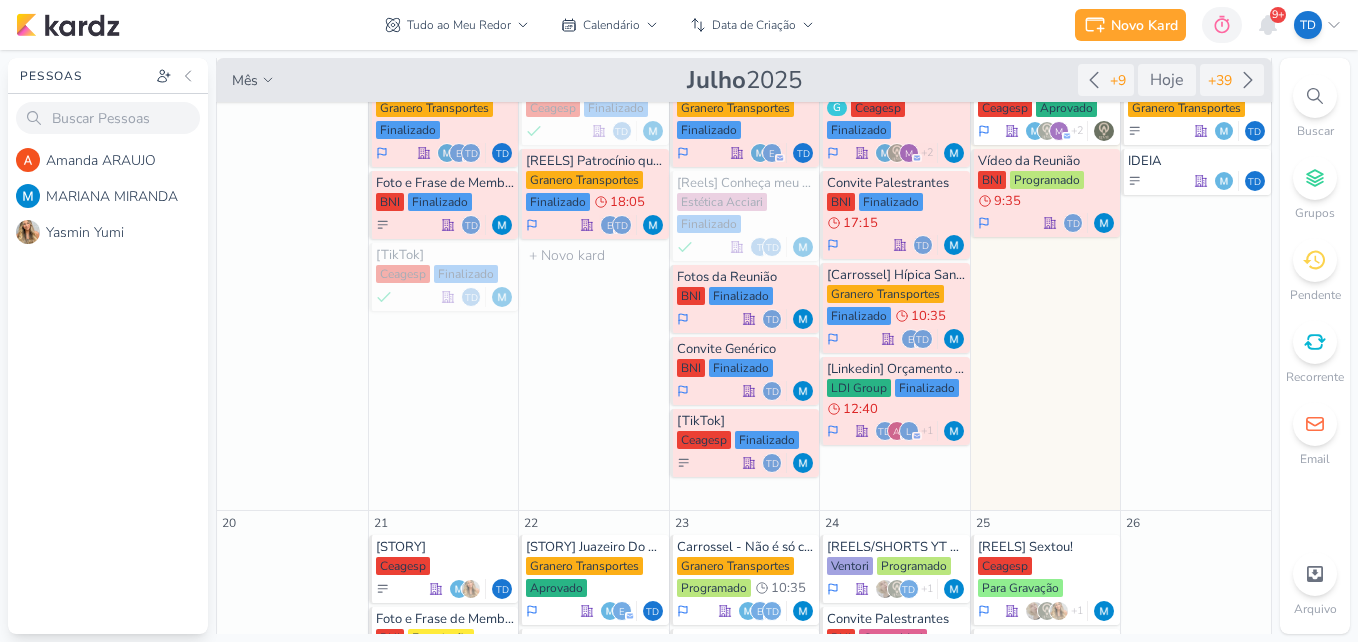 scroll, scrollTop: 500, scrollLeft: 0, axis: vertical 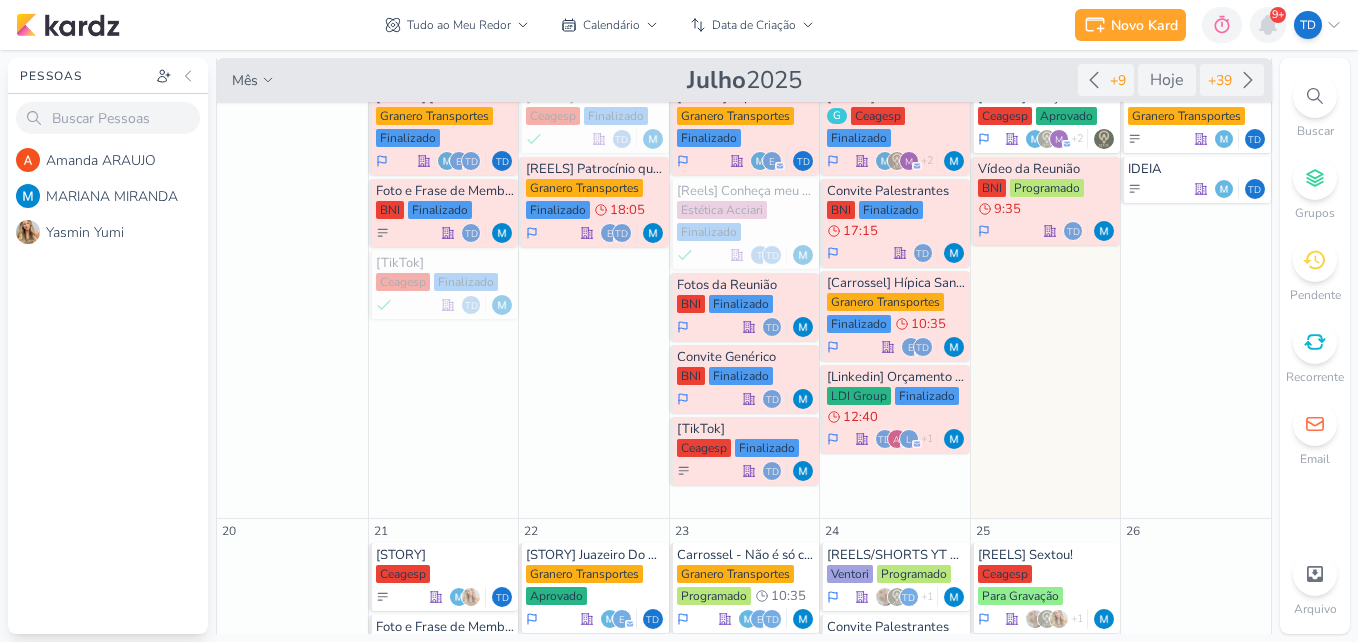 click 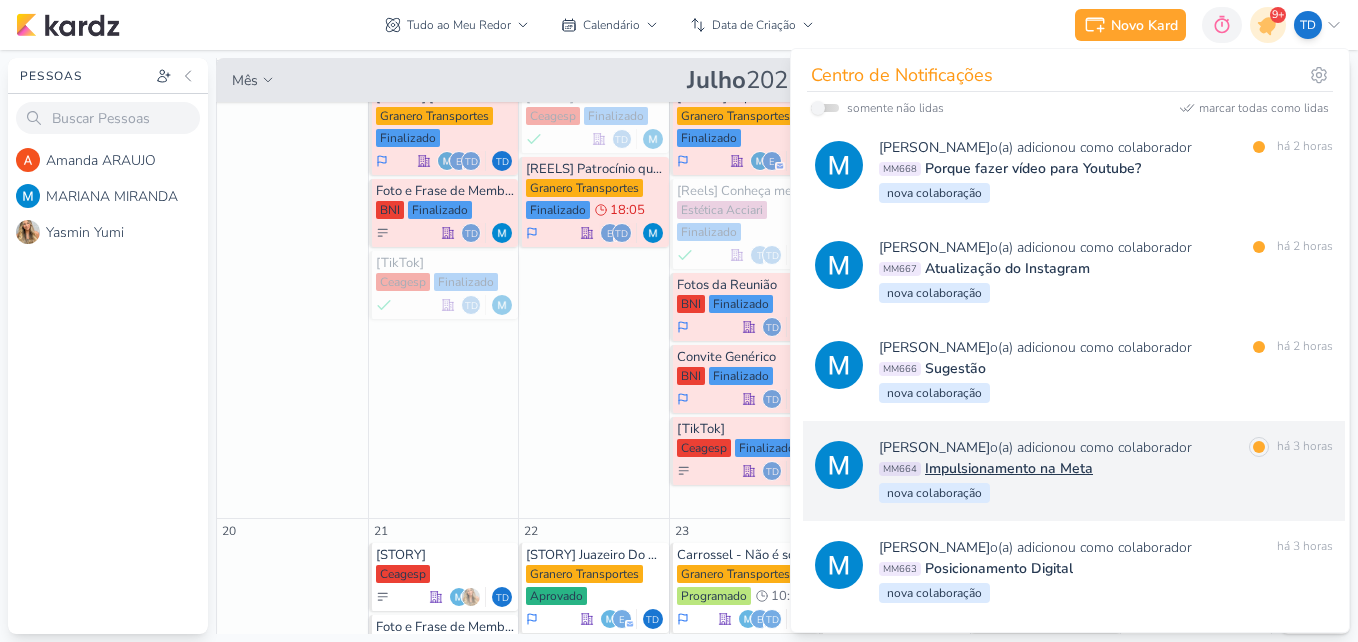 scroll, scrollTop: 0, scrollLeft: 0, axis: both 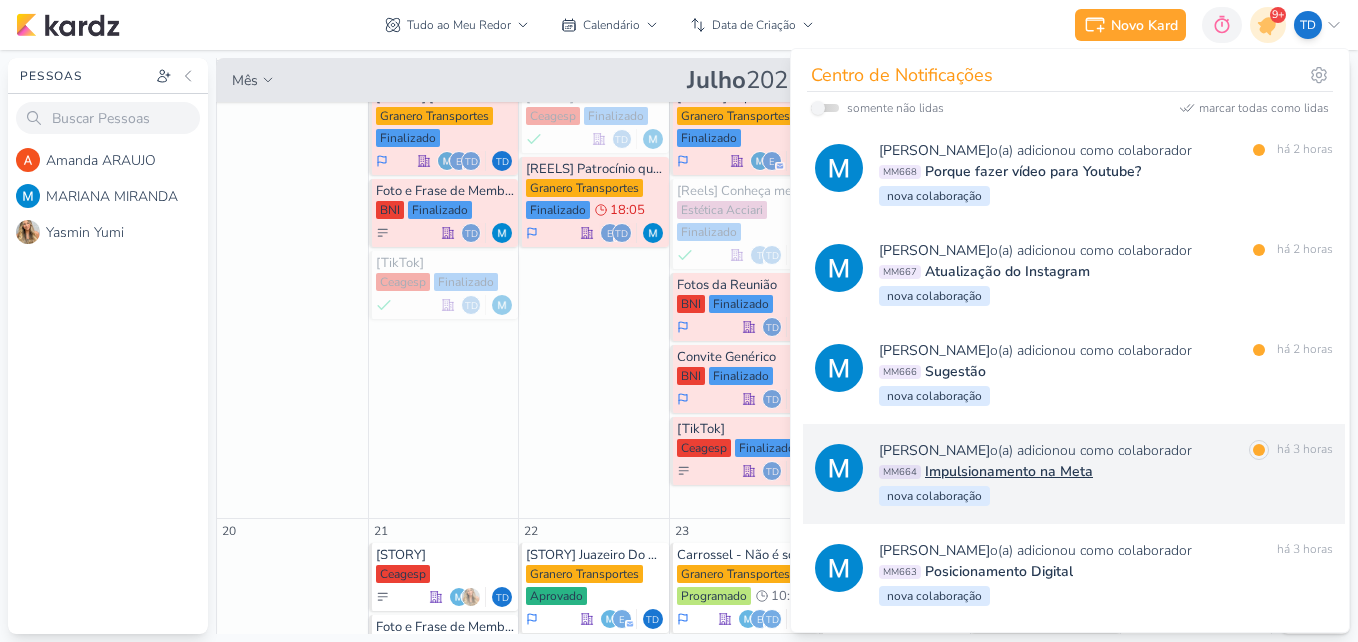 click on "MM664
Impulsionamento na Meta" at bounding box center [1106, 471] 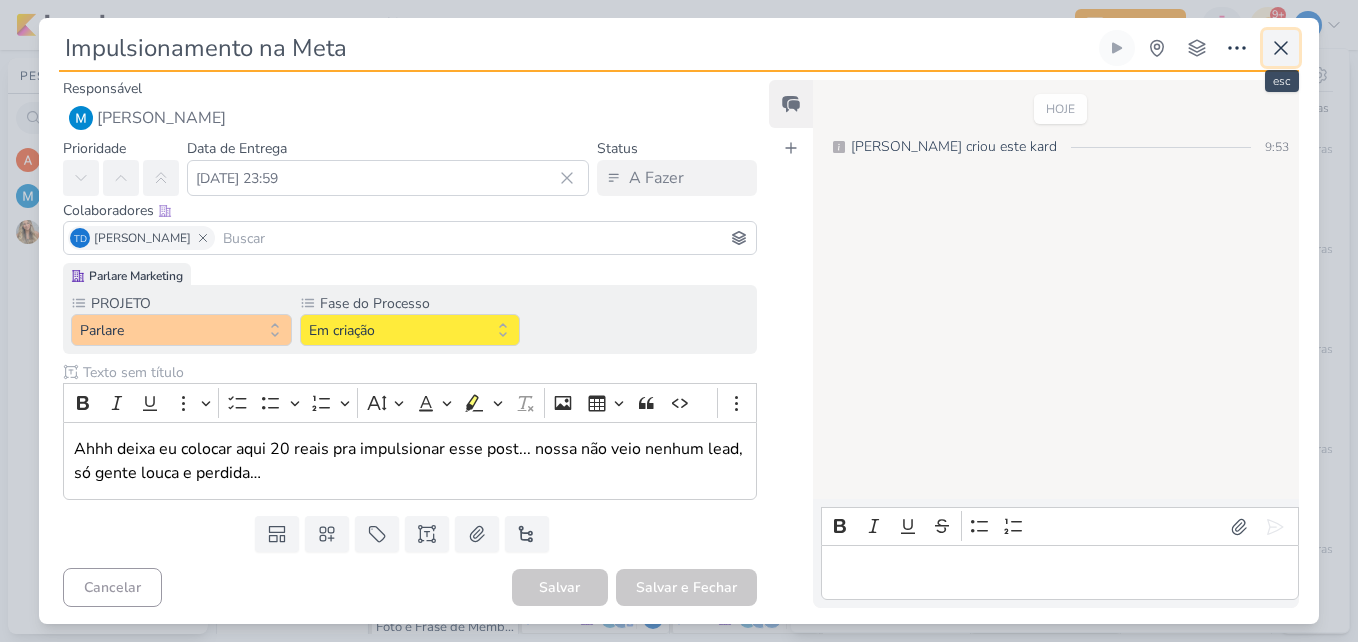 click at bounding box center (1281, 48) 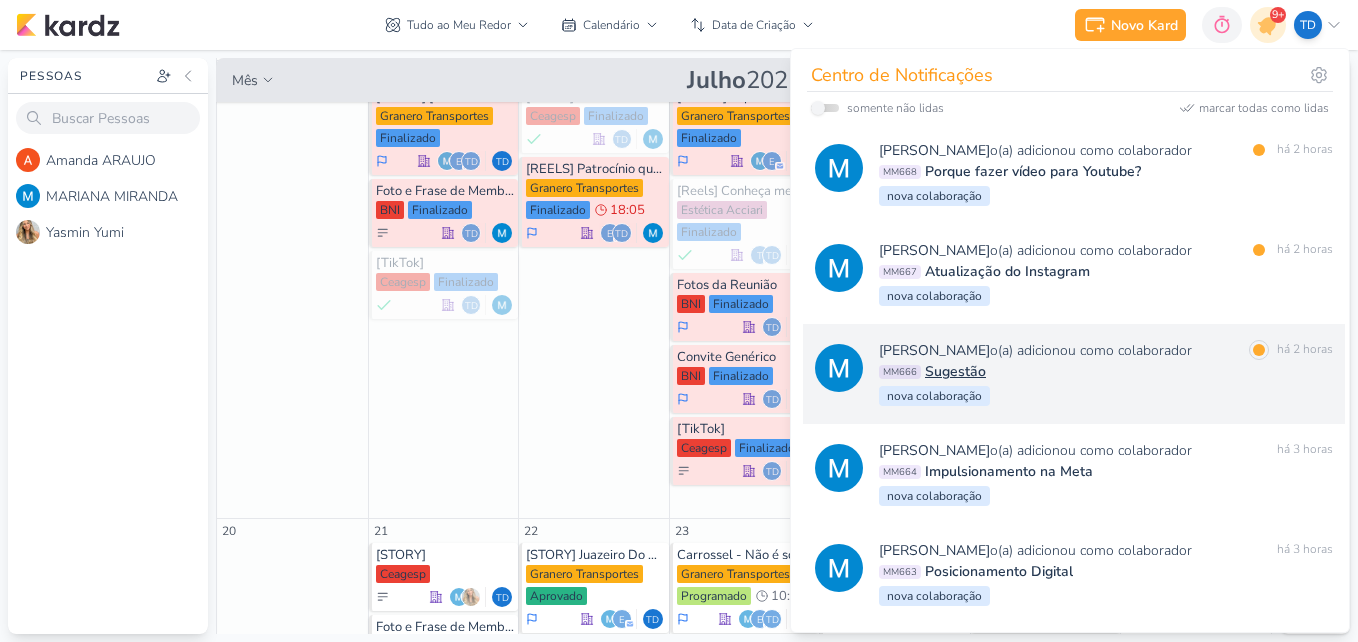 click on "[PERSON_NAME]  o(a) adicionou como colaborador
marcar como lida
há 2 horas
MM666
Sugestão
[GEOGRAPHIC_DATA]" at bounding box center (1106, 374) 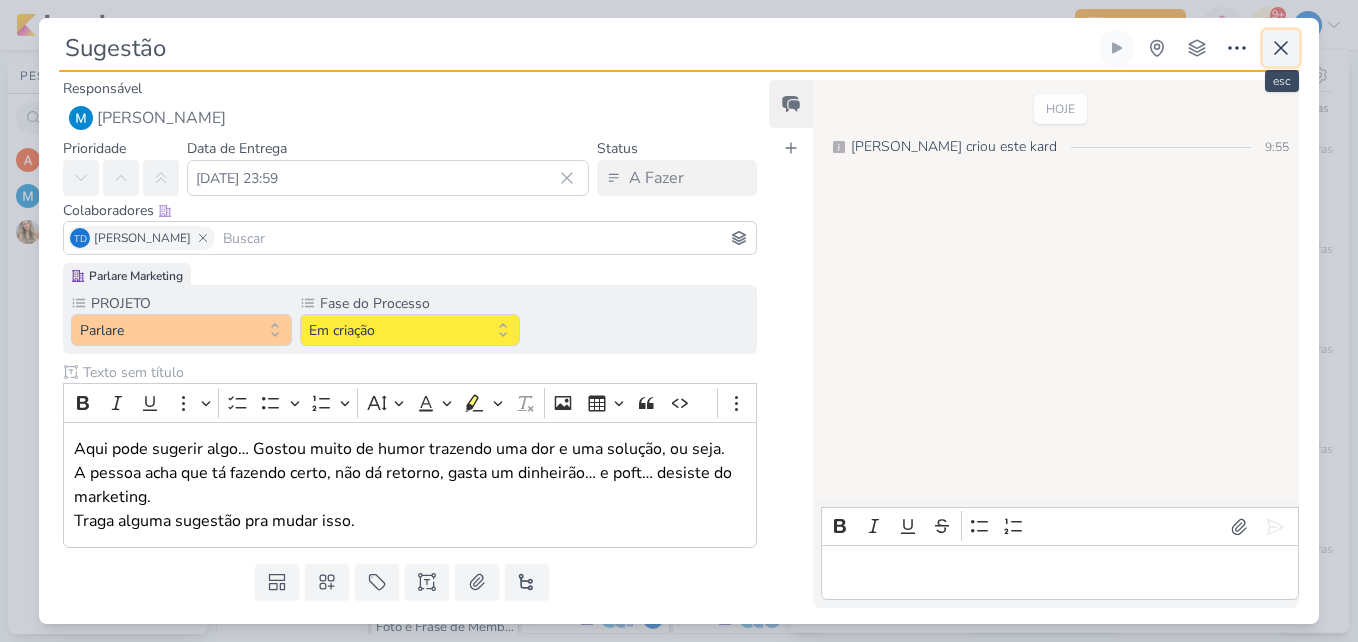 click at bounding box center [1281, 48] 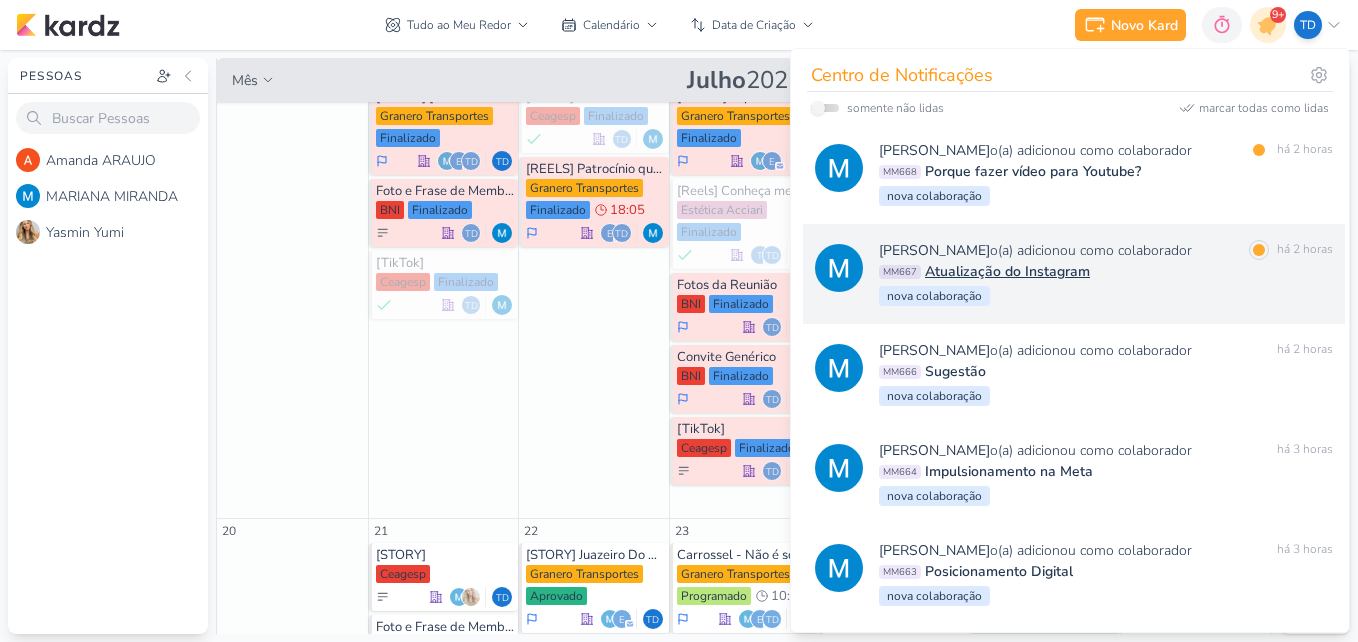 click on "MM667
Atualização do Instagram" at bounding box center [1106, 271] 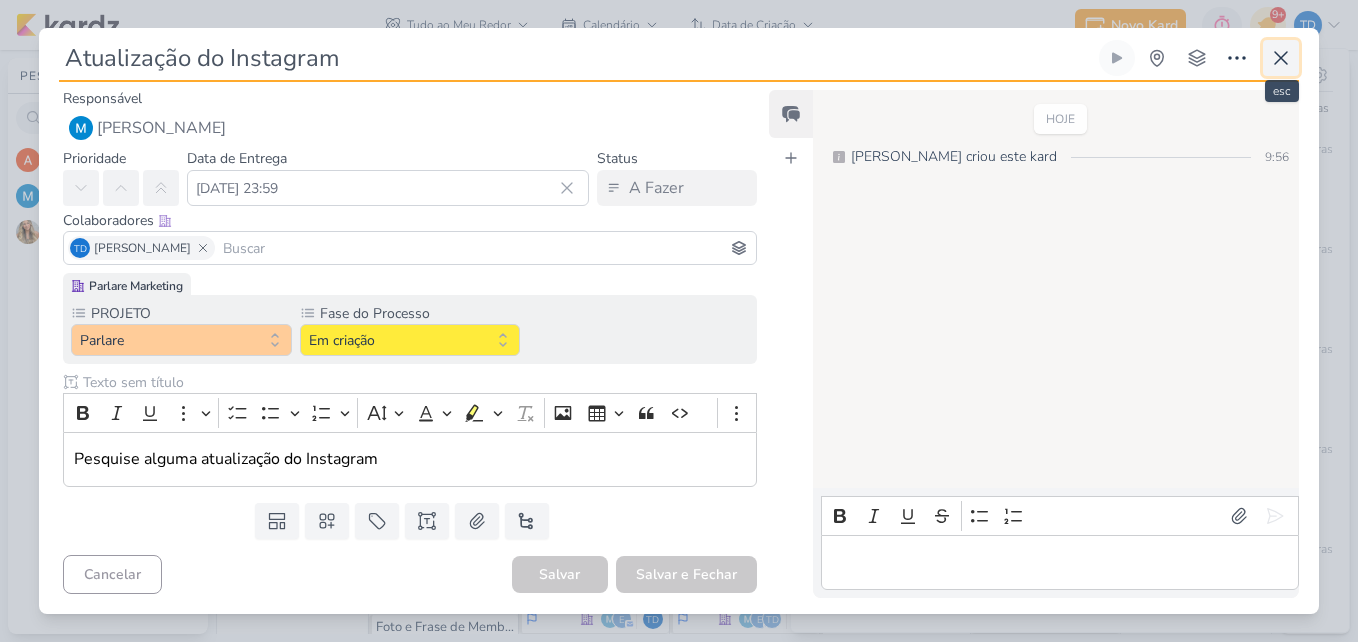 click 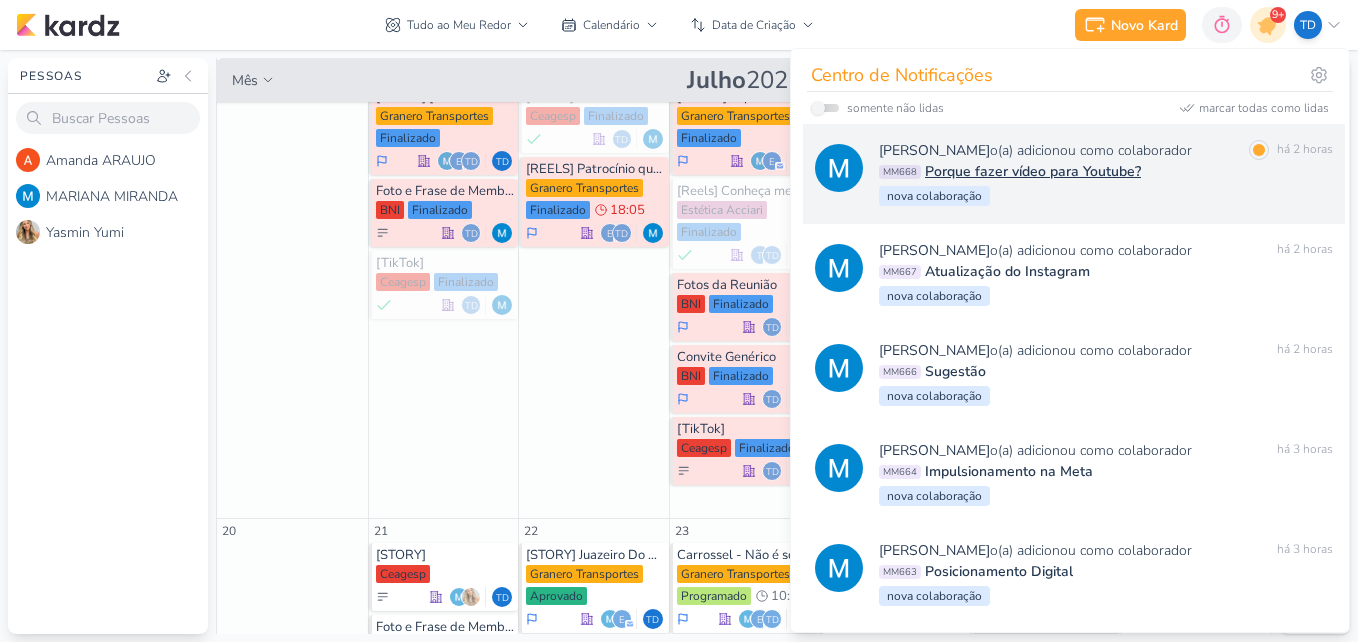 click on "[PERSON_NAME]  o(a) adicionou como colaborador
marcar como lida
há 2 horas
MM668
Porque fazer vídeo para Youtube?
[GEOGRAPHIC_DATA]" at bounding box center [1106, 174] 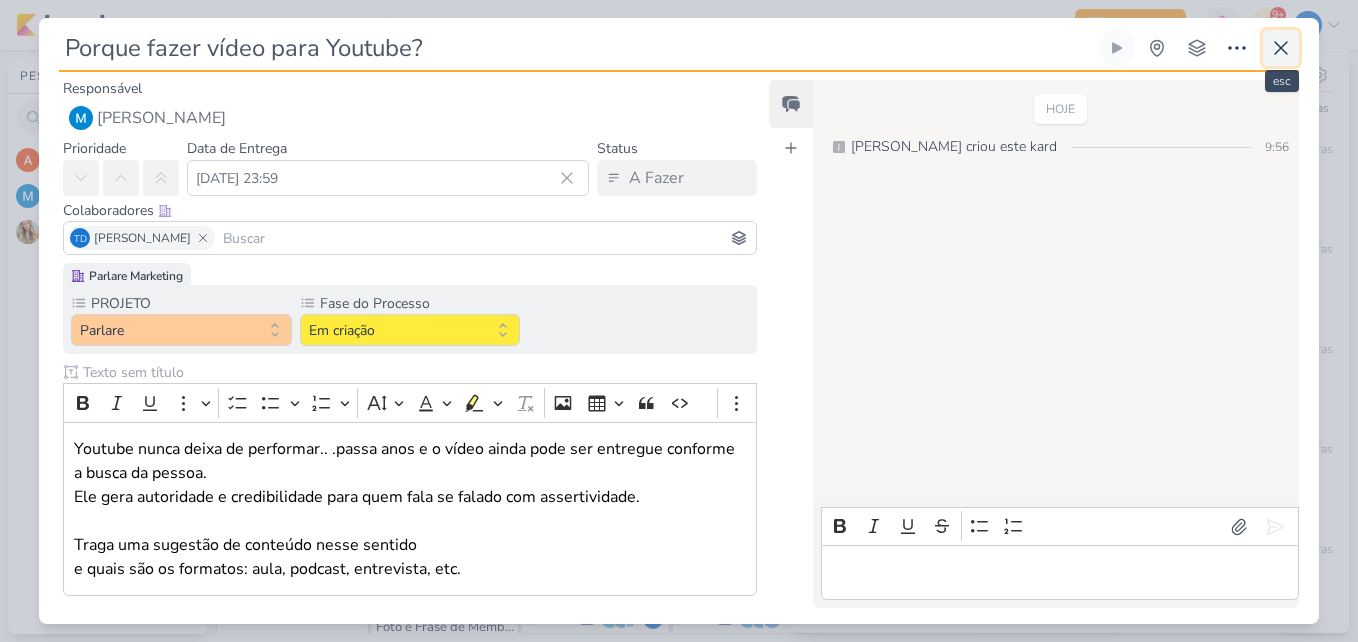 click at bounding box center (1281, 48) 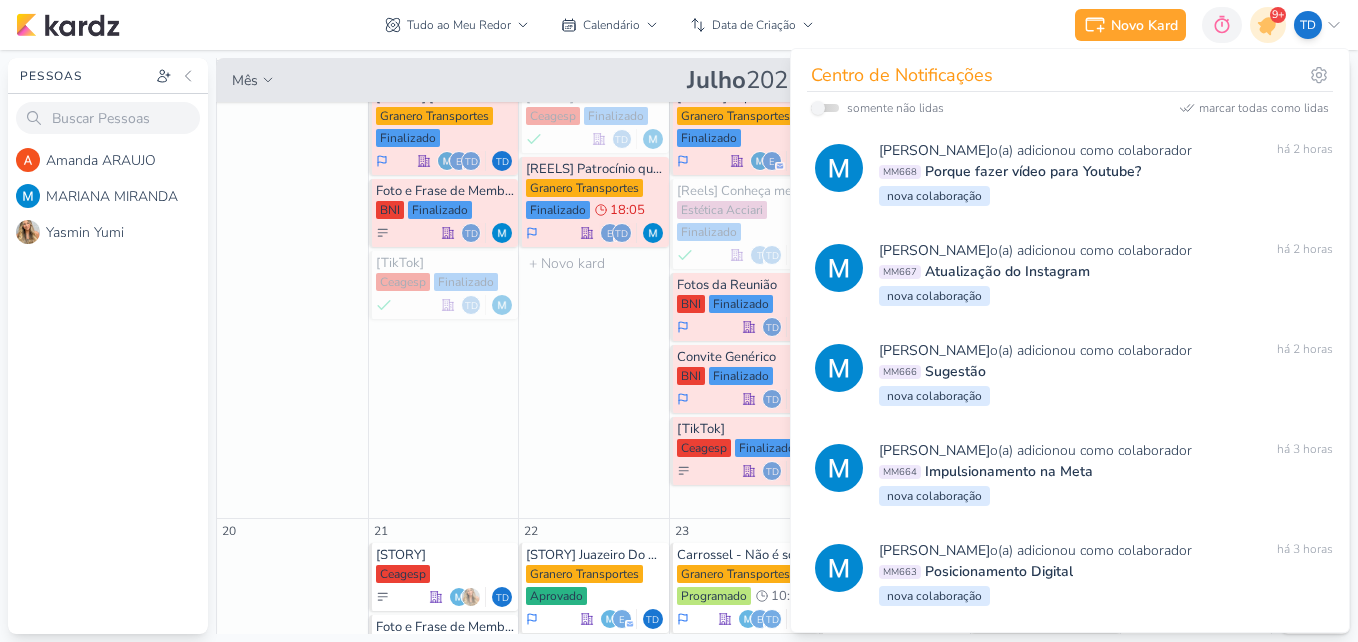 click on "15
[TikTok]
[GEOGRAPHIC_DATA]
Finalizado
Td" at bounding box center [593, 290] 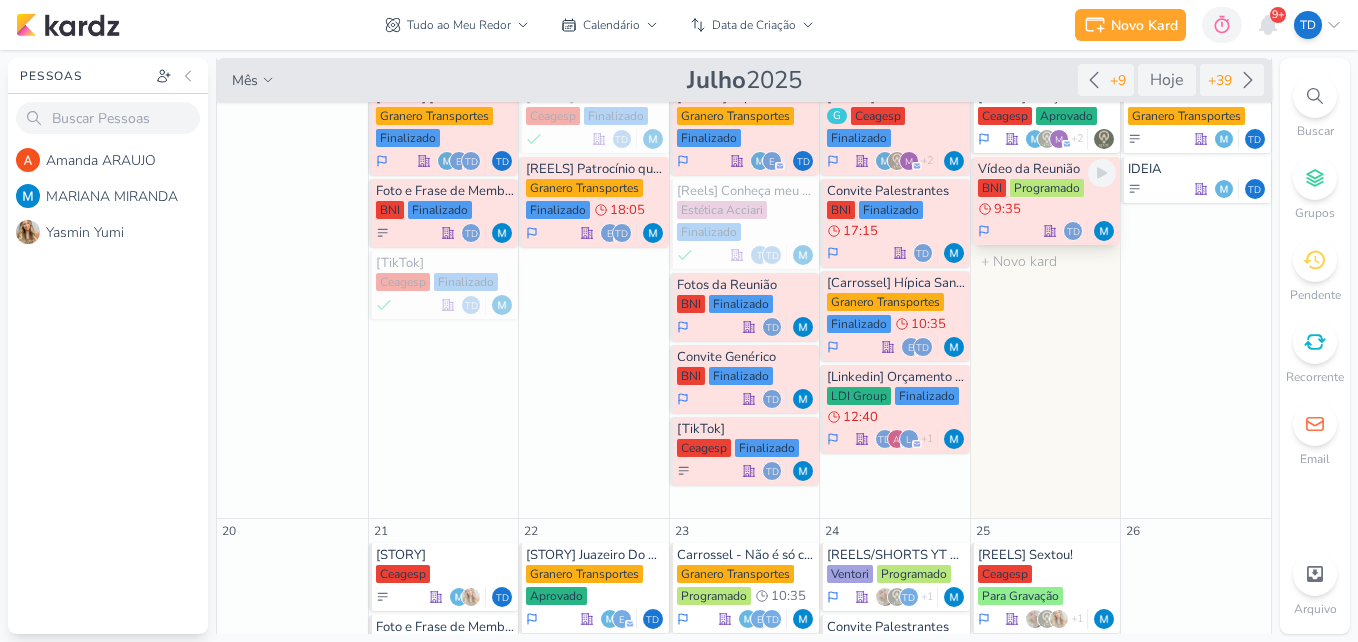 click on "Programado" at bounding box center (1047, 188) 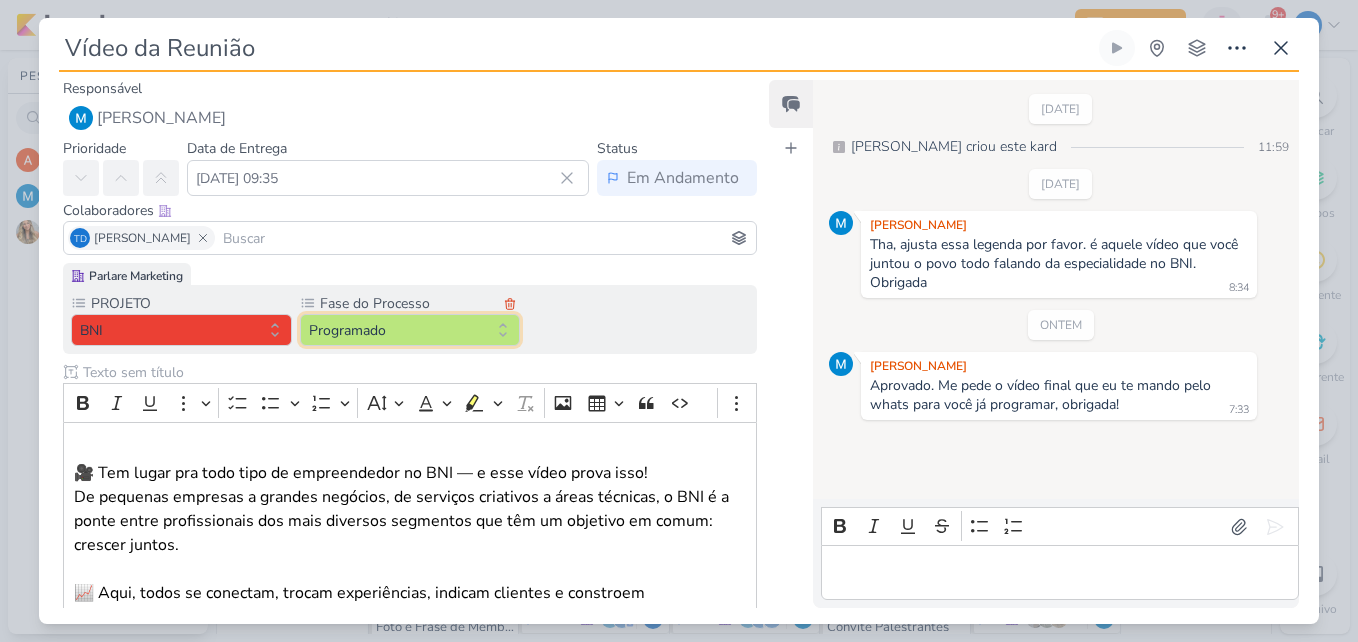 click on "Programado" at bounding box center (410, 330) 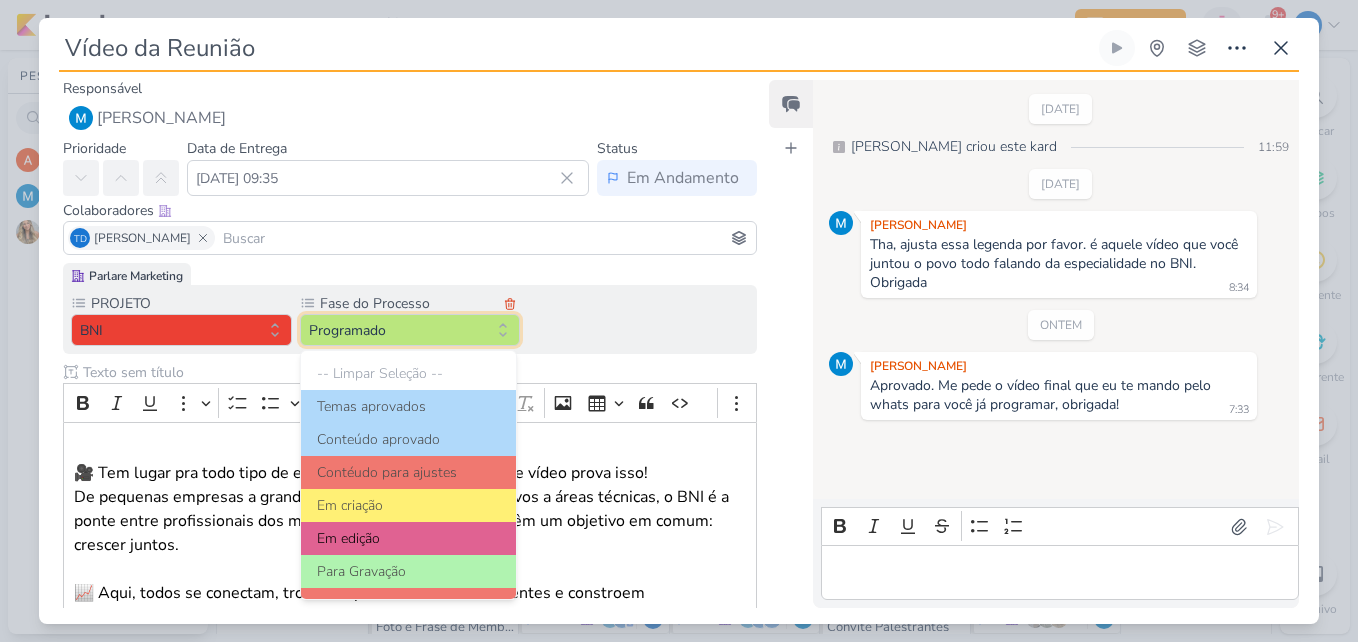 scroll, scrollTop: 193, scrollLeft: 0, axis: vertical 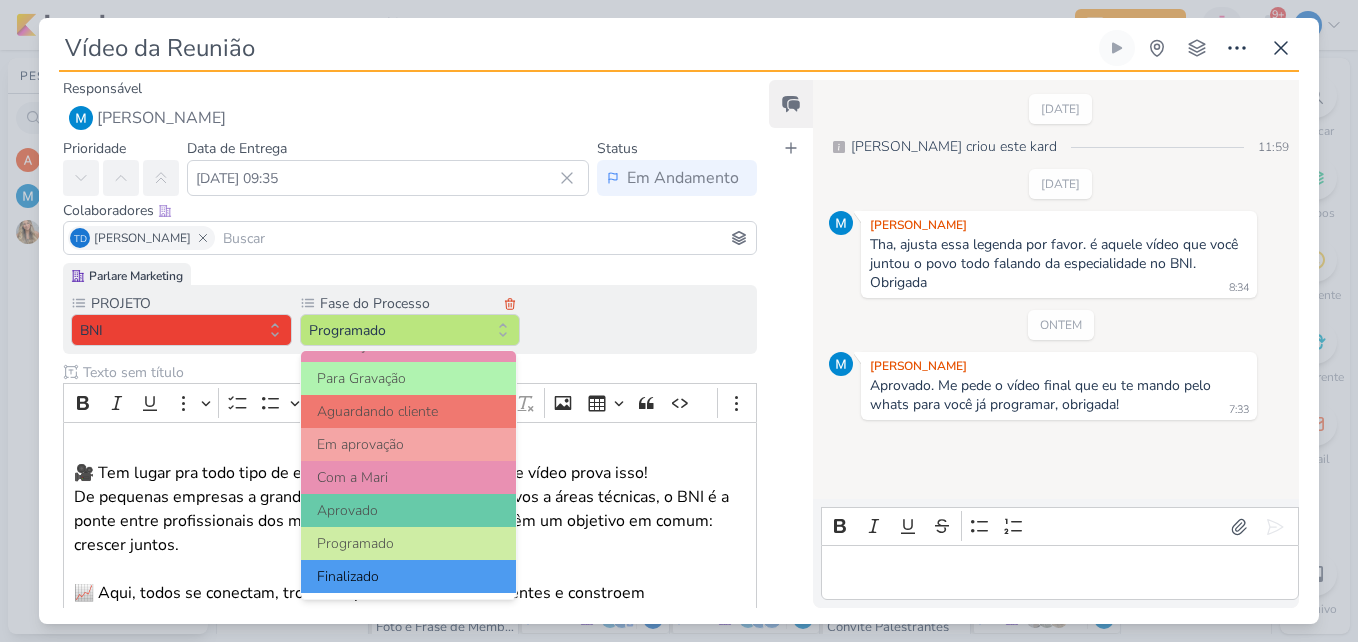 click on "Finalizado" at bounding box center [409, 576] 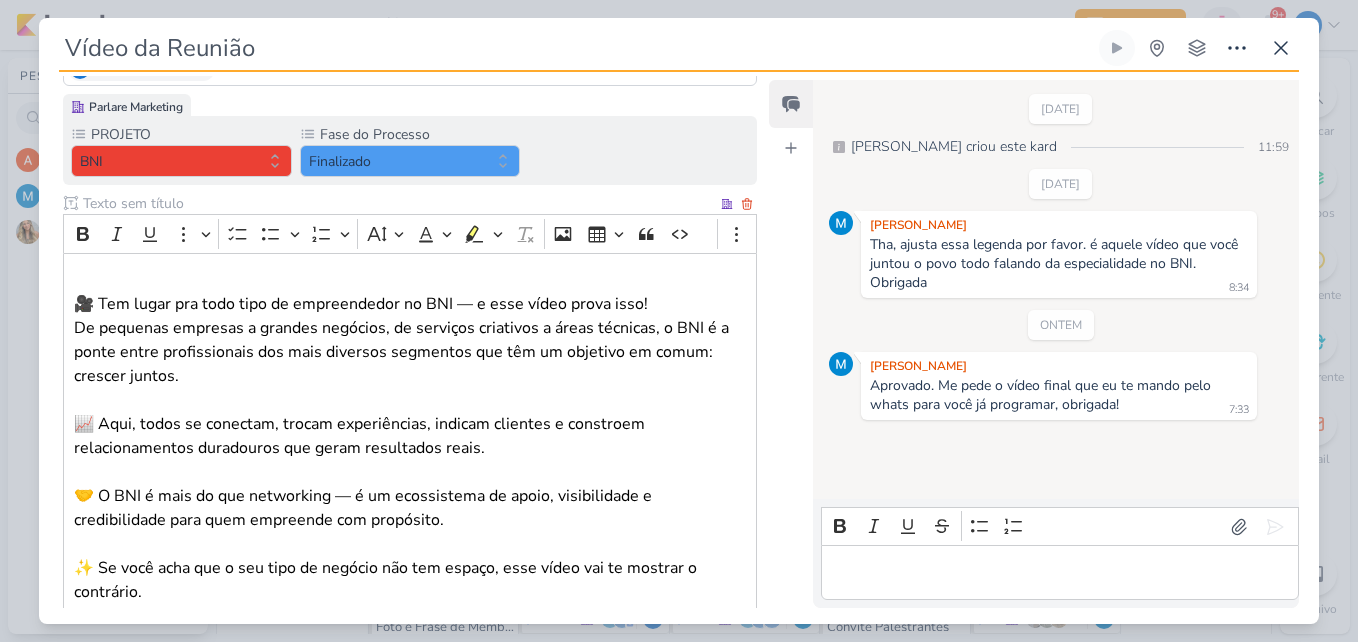 scroll, scrollTop: 411, scrollLeft: 0, axis: vertical 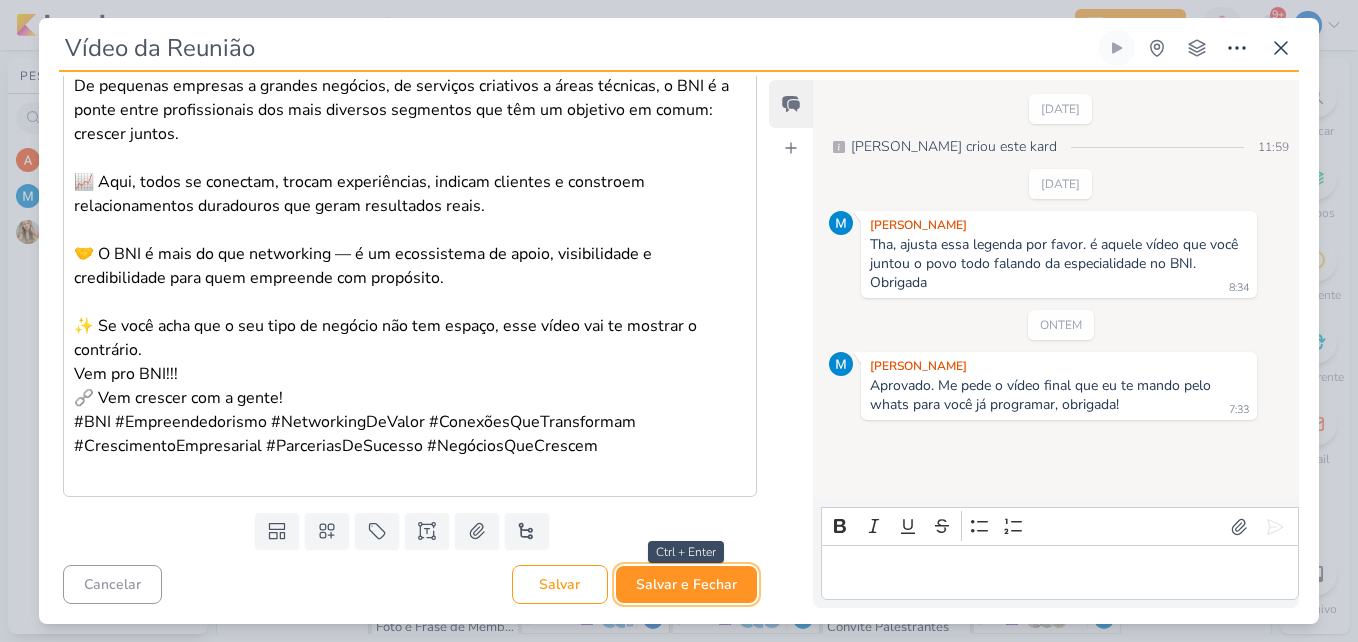 click on "Salvar e Fechar" at bounding box center [686, 584] 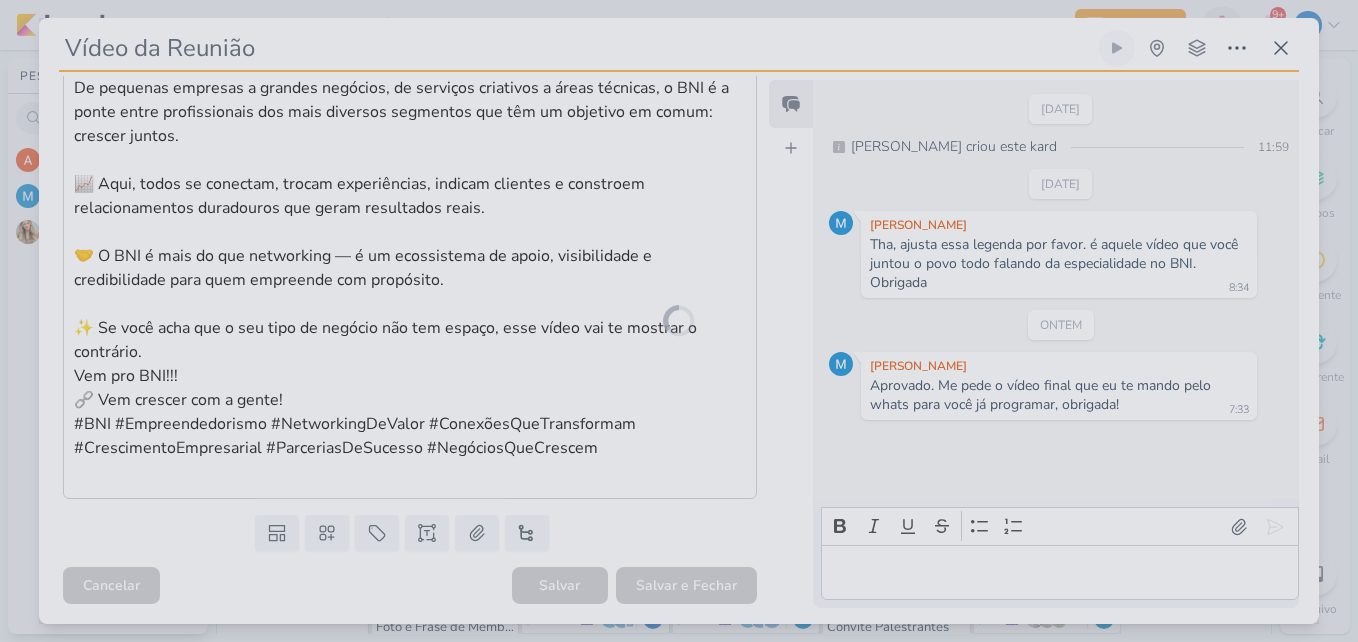 scroll, scrollTop: 409, scrollLeft: 0, axis: vertical 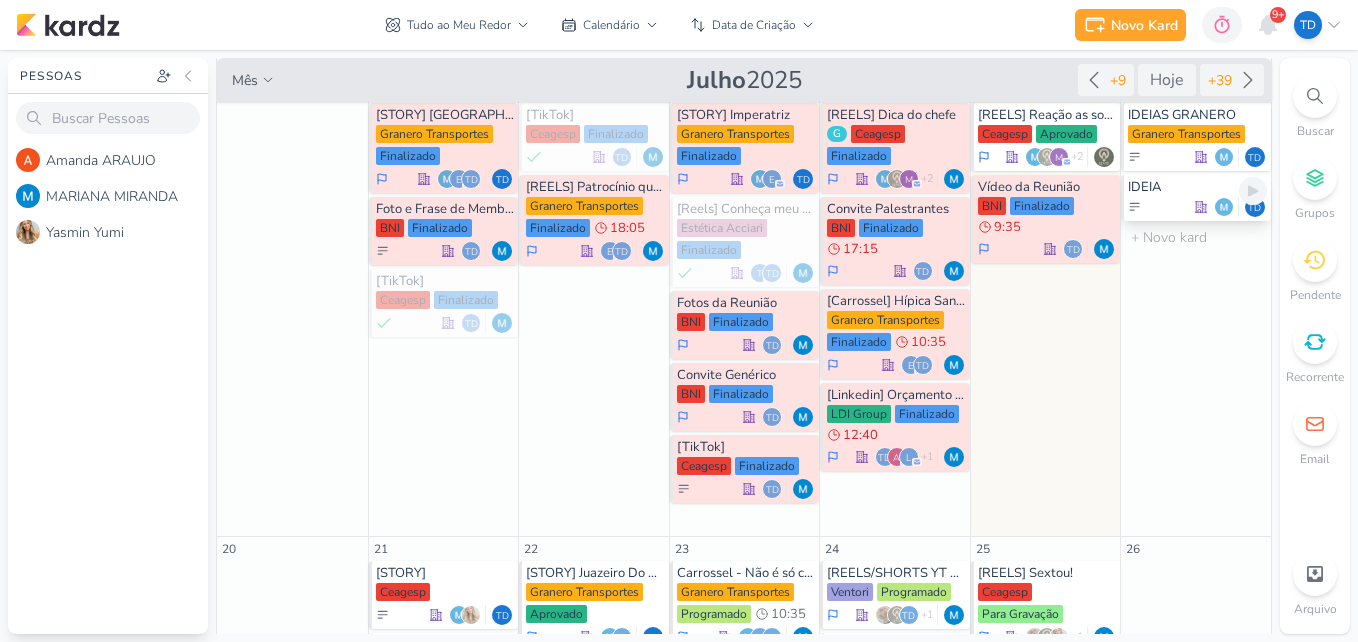 click on "Td" at bounding box center [1197, 207] 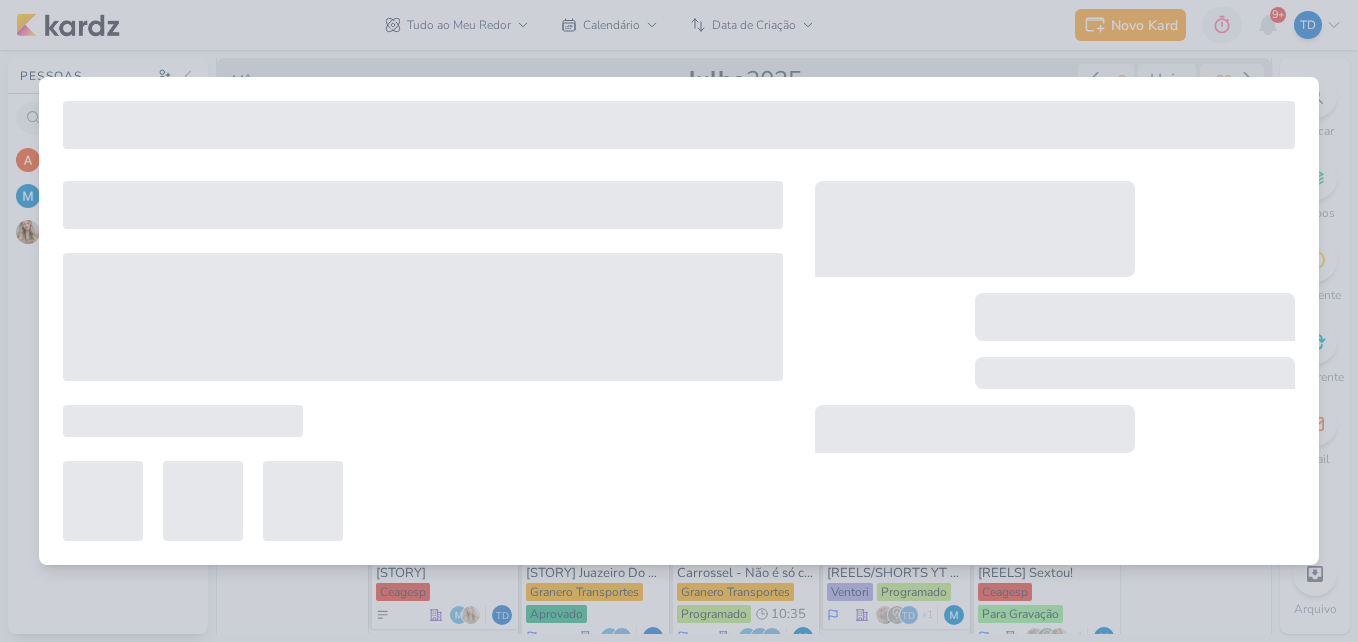 type on "IDEIA" 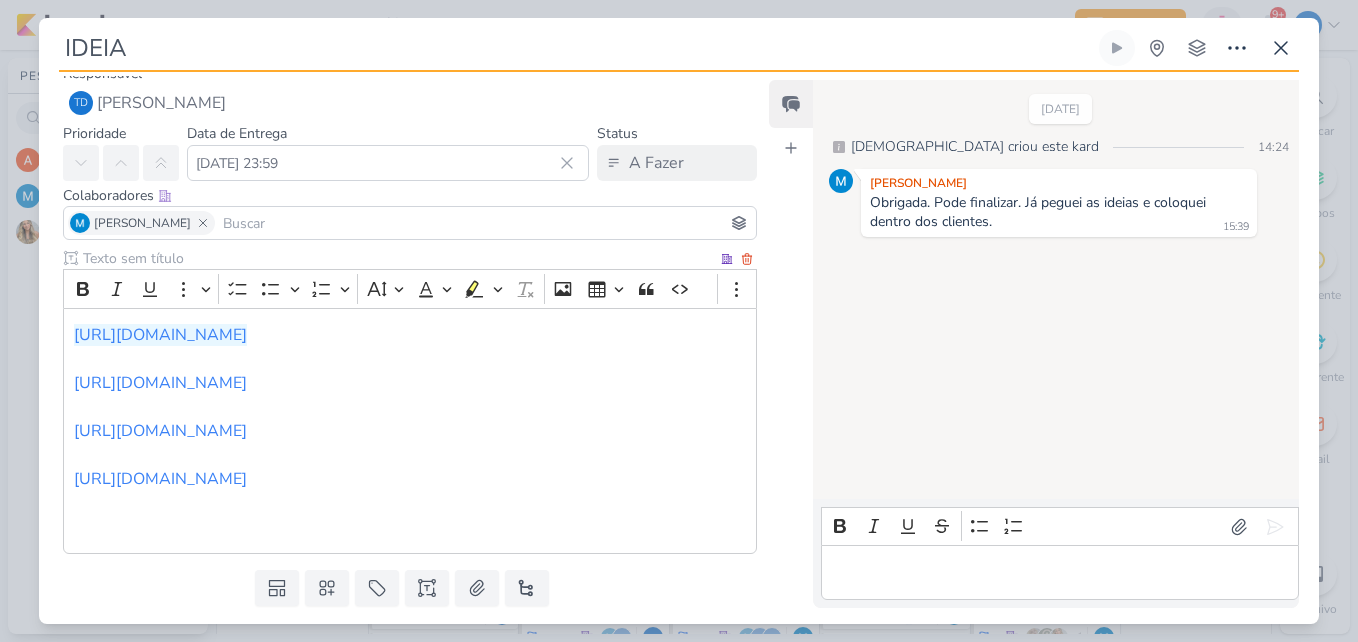 scroll, scrollTop: 0, scrollLeft: 0, axis: both 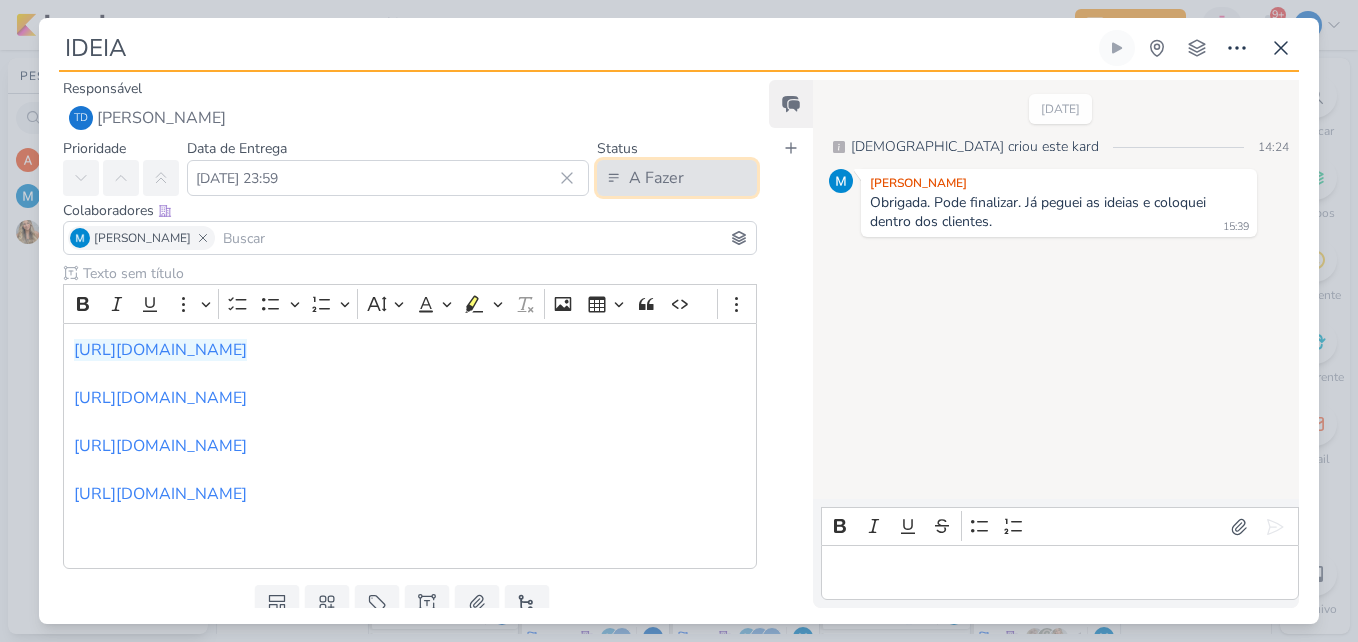 click on "A Fazer" at bounding box center [677, 178] 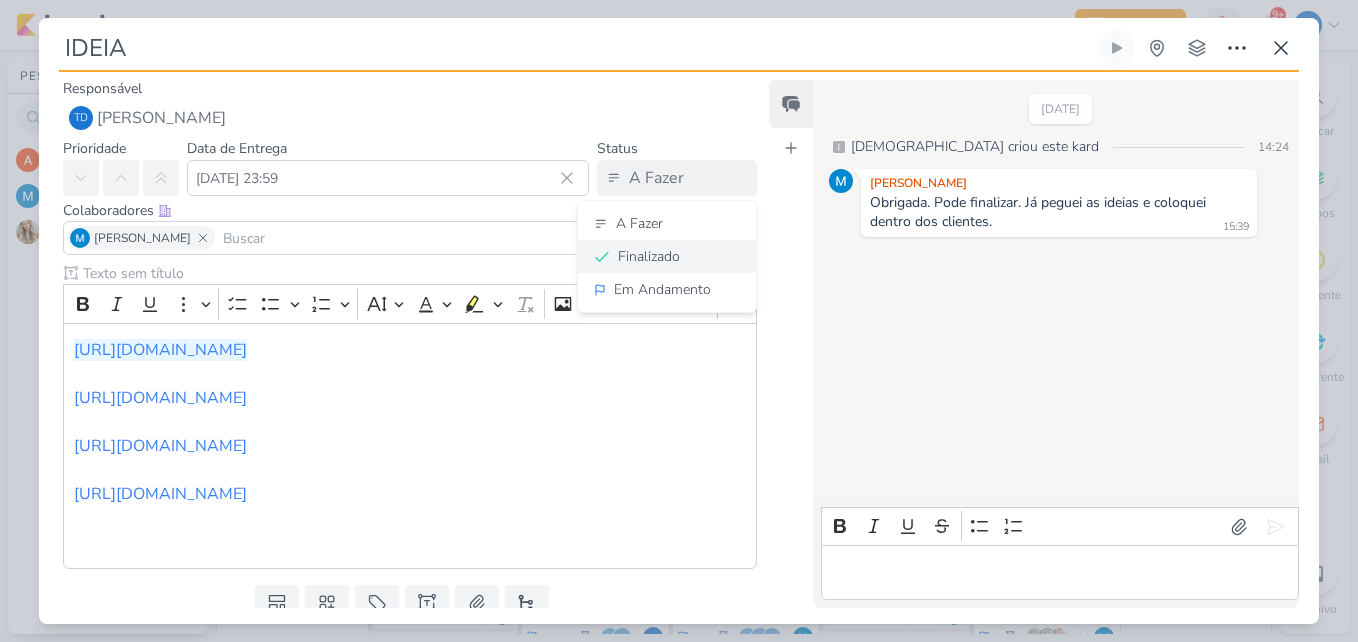 click on "Finalizado" at bounding box center (667, 256) 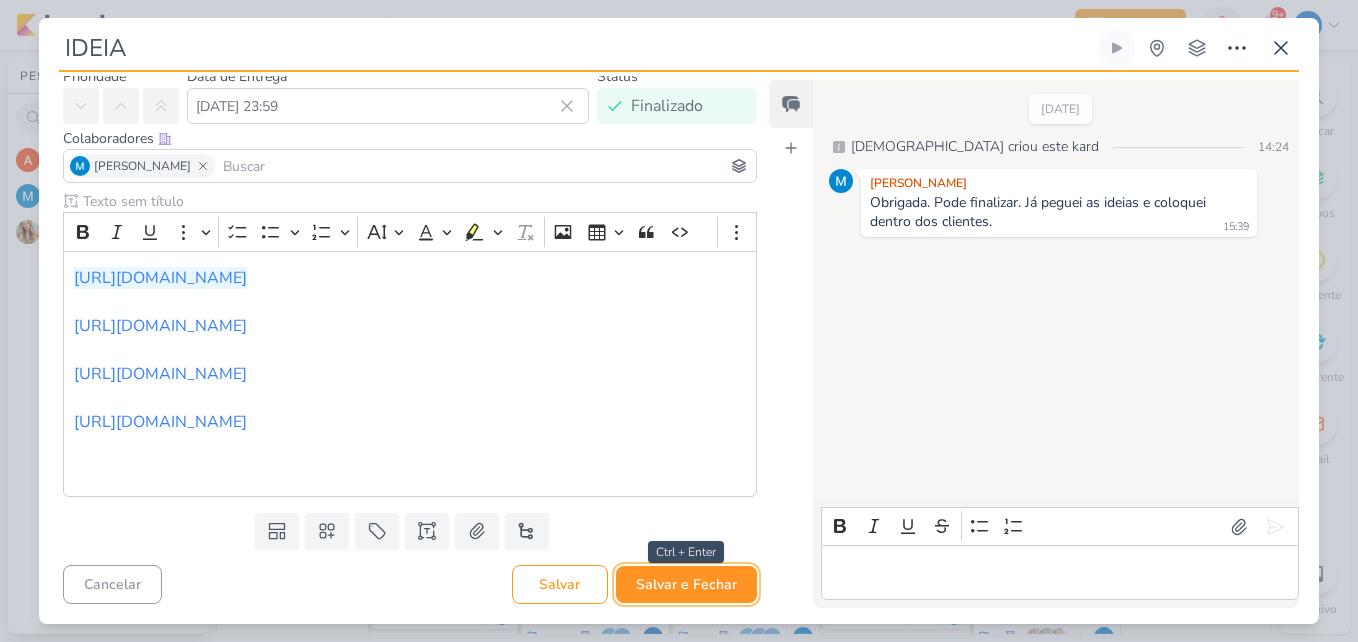 click on "Salvar e Fechar" at bounding box center [686, 584] 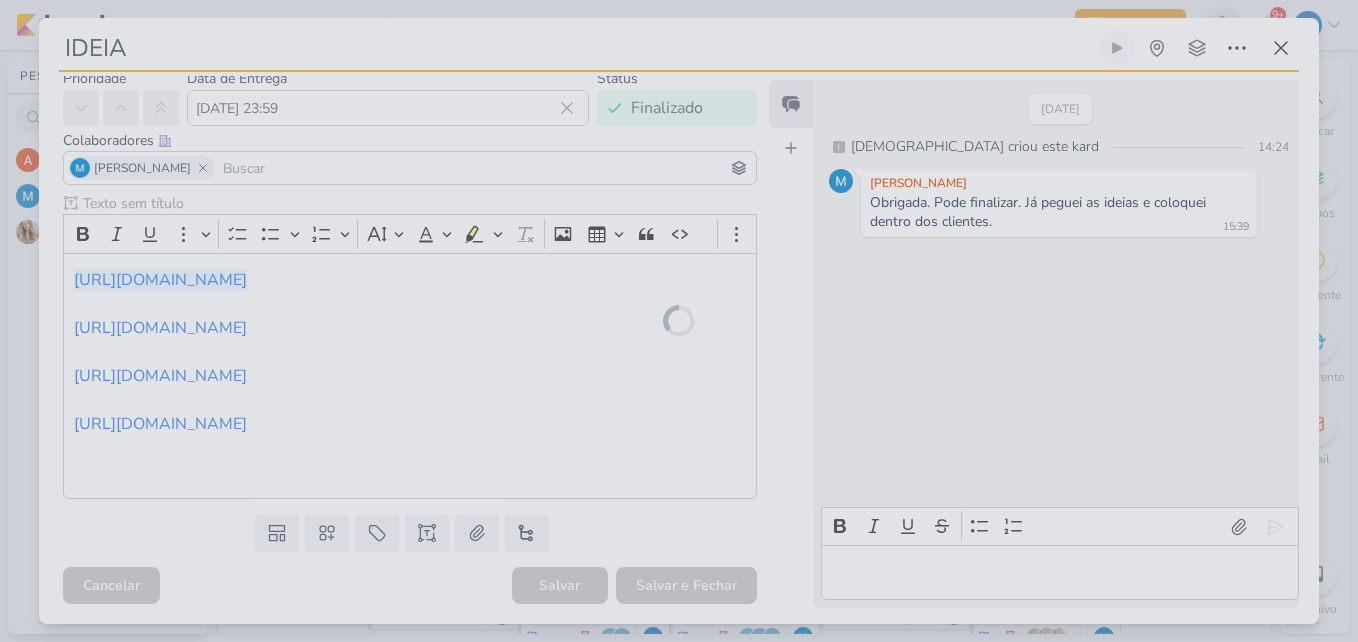 scroll, scrollTop: 70, scrollLeft: 0, axis: vertical 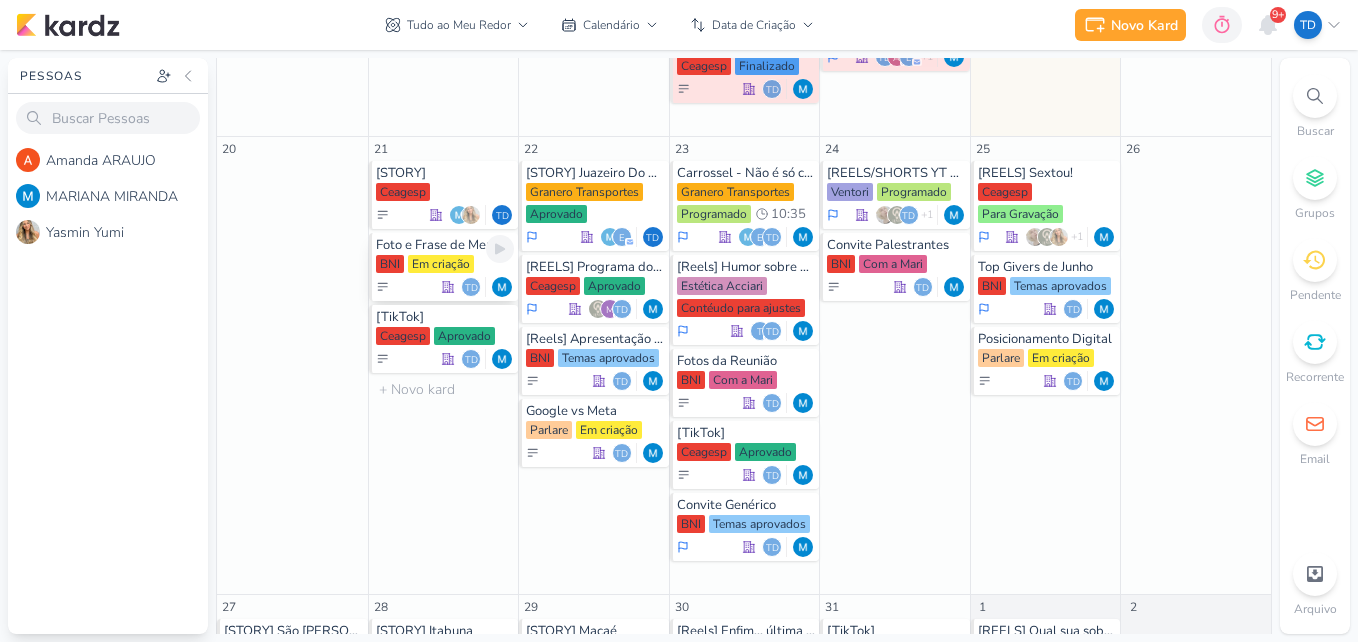 click on "Foto e Frase de Membro" at bounding box center [445, 245] 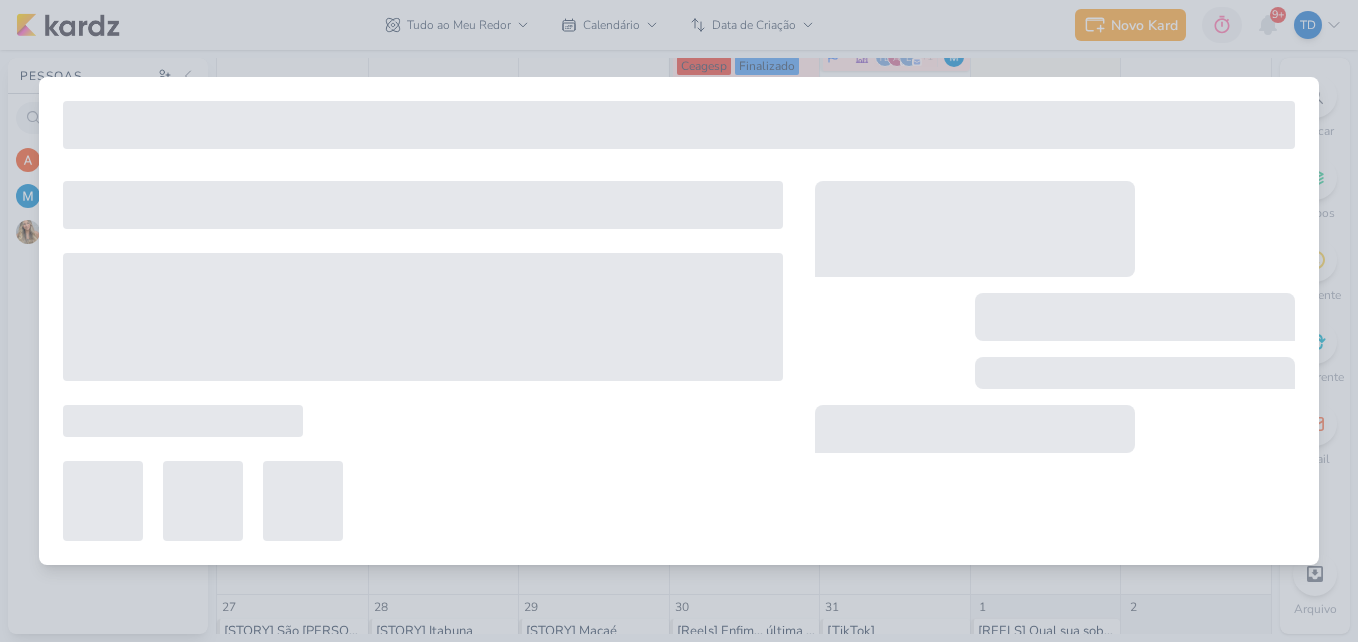 type on "Foto e Frase de Membro" 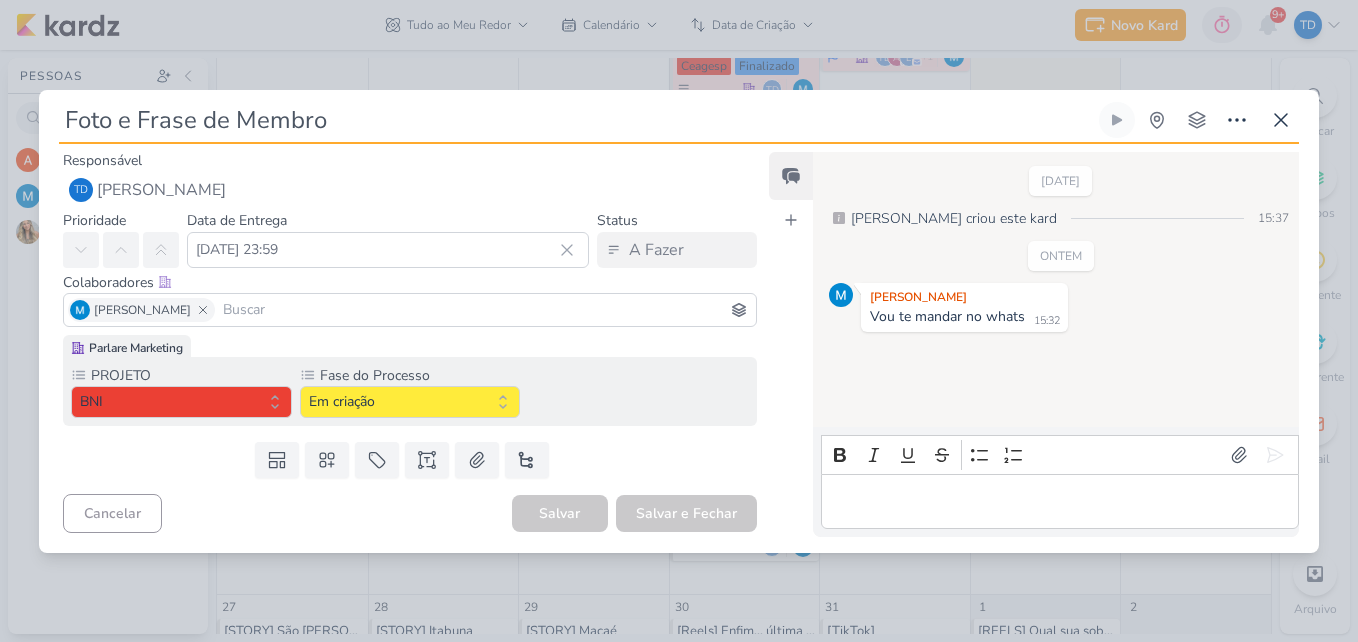 scroll, scrollTop: 0, scrollLeft: 0, axis: both 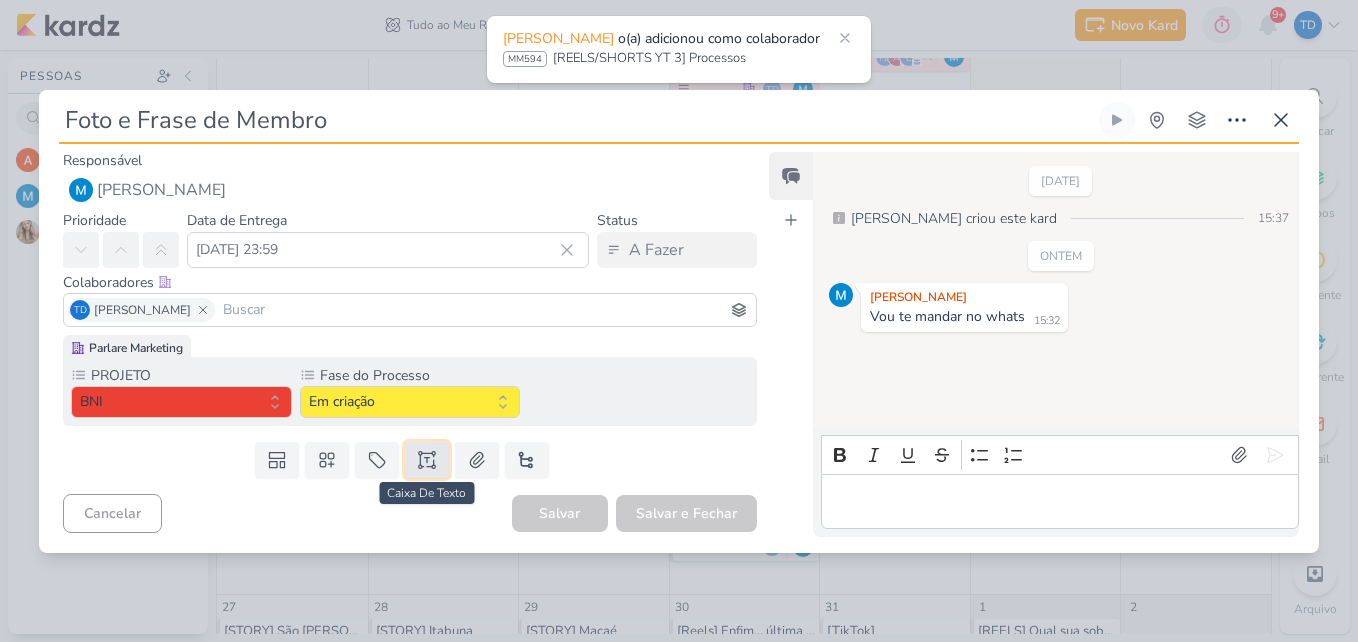 click 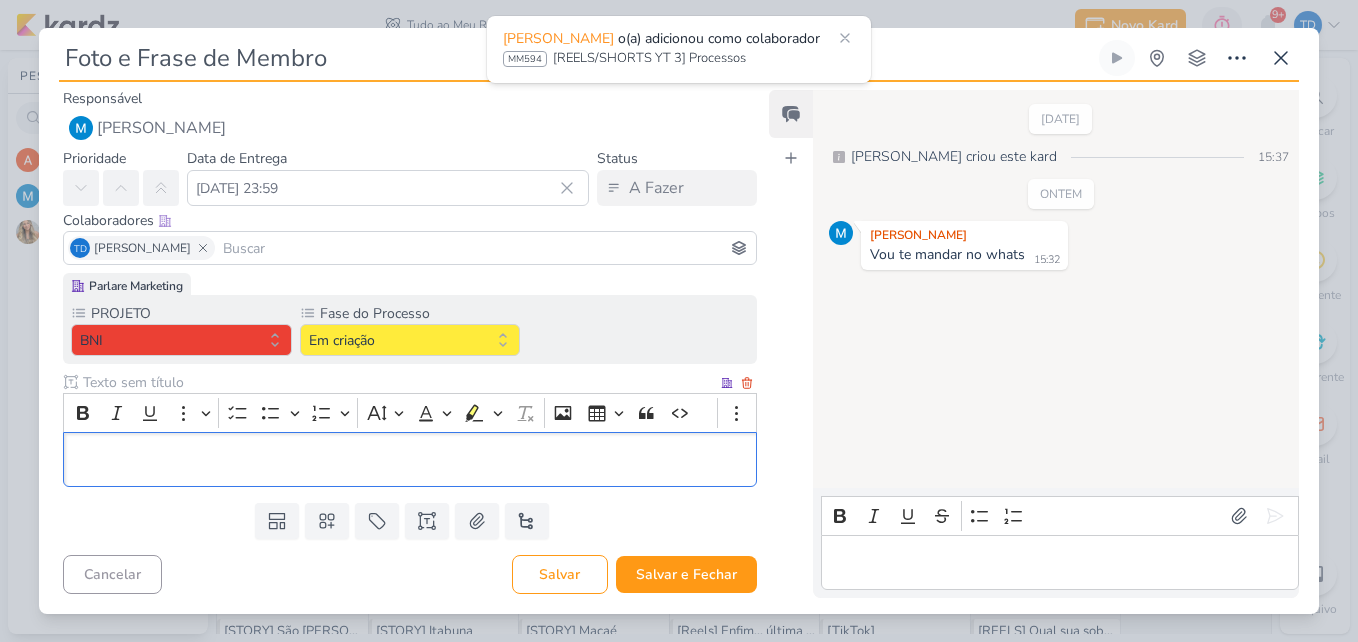 scroll, scrollTop: 285, scrollLeft: 0, axis: vertical 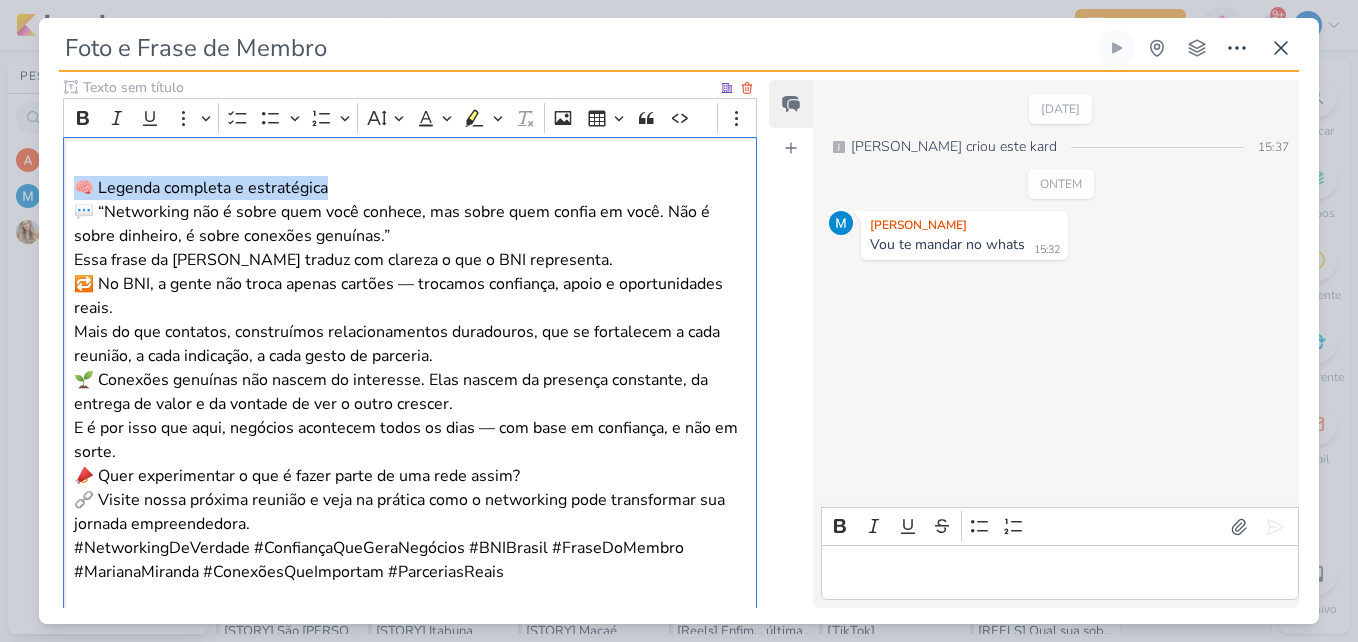 drag, startPoint x: 335, startPoint y: 188, endPoint x: 73, endPoint y: 187, distance: 262.00192 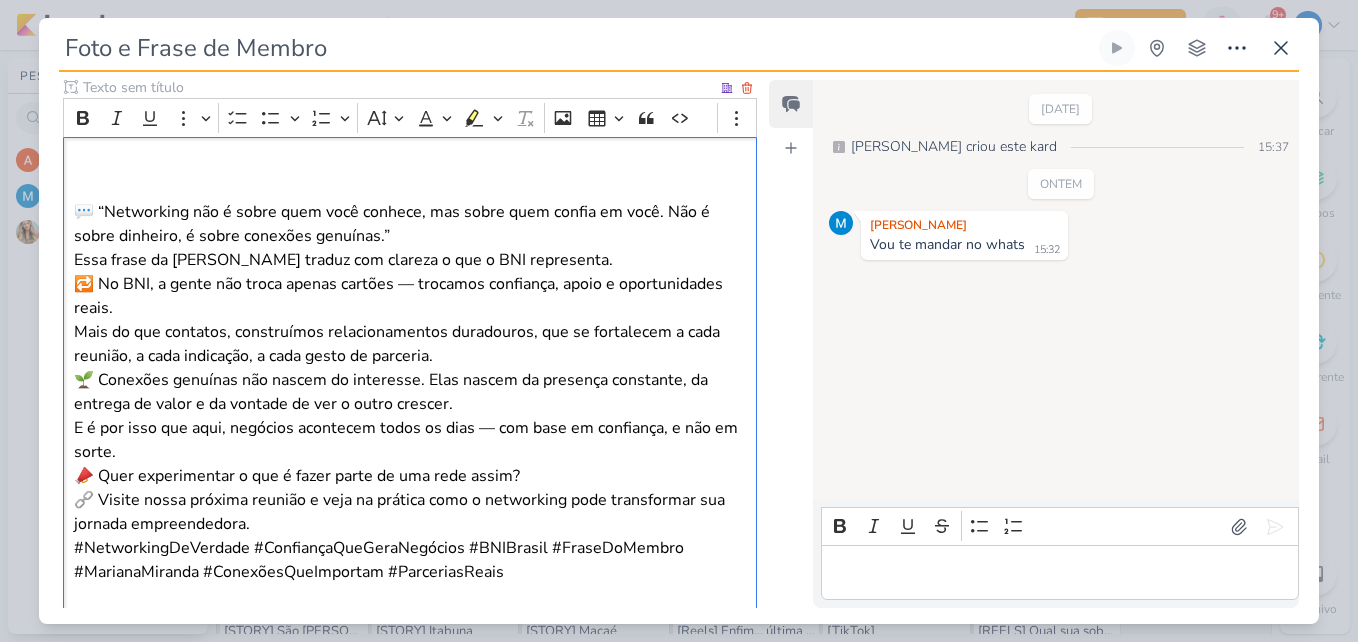 click on "💬 “Networking não é sobre quem você conhece, mas sobre quem confia em você. Não é sobre dinheiro, é sobre conexões genuínas.” Essa frase da [PERSON_NAME] traduz com clareza o que o BNI representa." at bounding box center (410, 236) 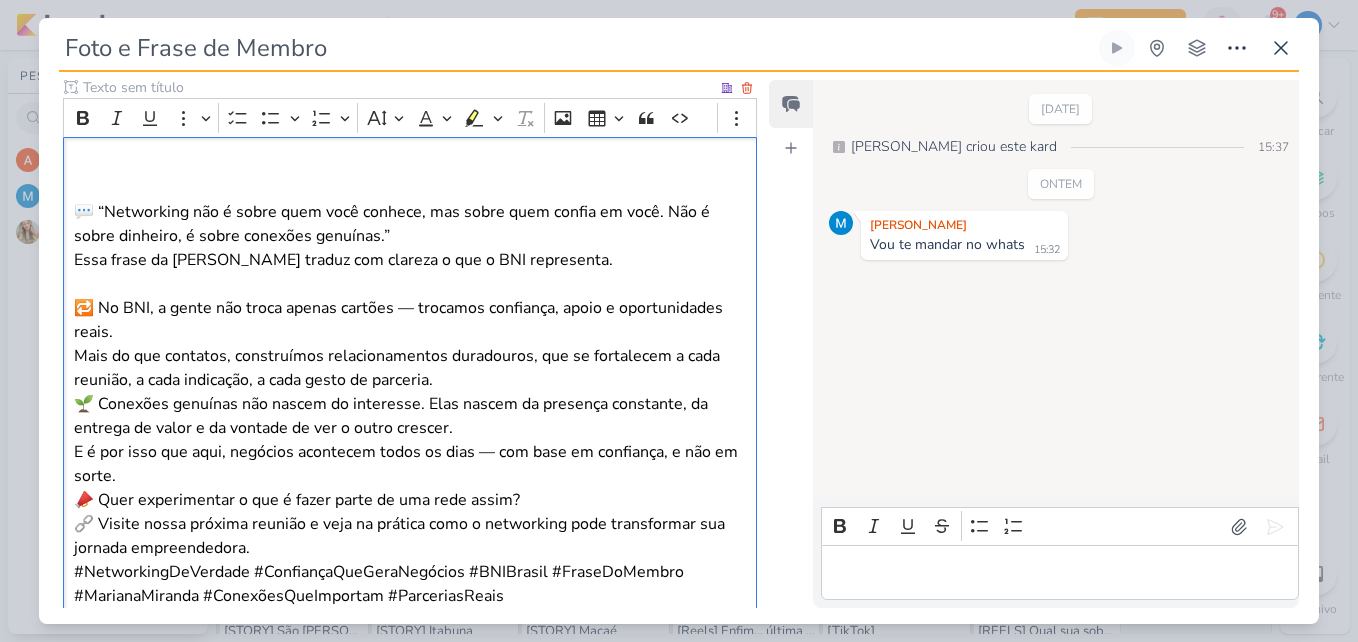 click on "🔁 No BNI, a gente não troca apenas cartões — trocamos confiança, apoio e oportunidades reais. Mais do que contatos, construímos relacionamentos duradouros, que se fortalecem a cada reunião, a cada indicação, a cada gesto de parceria." at bounding box center (410, 344) 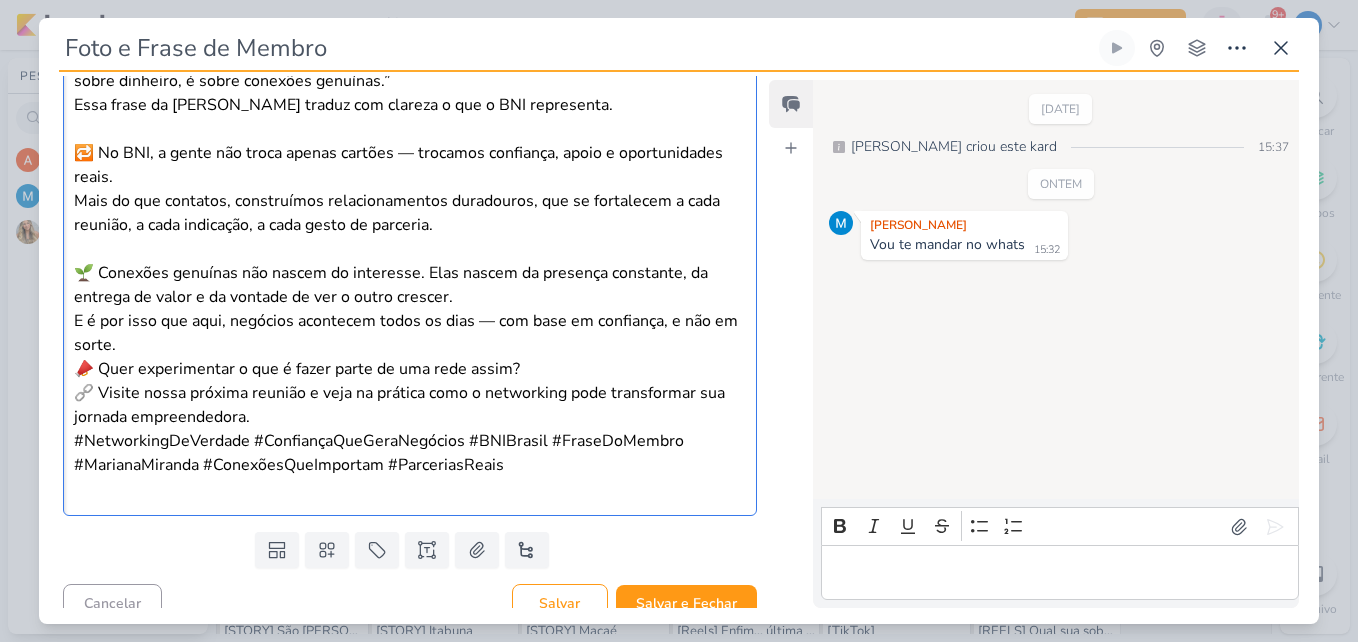 scroll, scrollTop: 459, scrollLeft: 0, axis: vertical 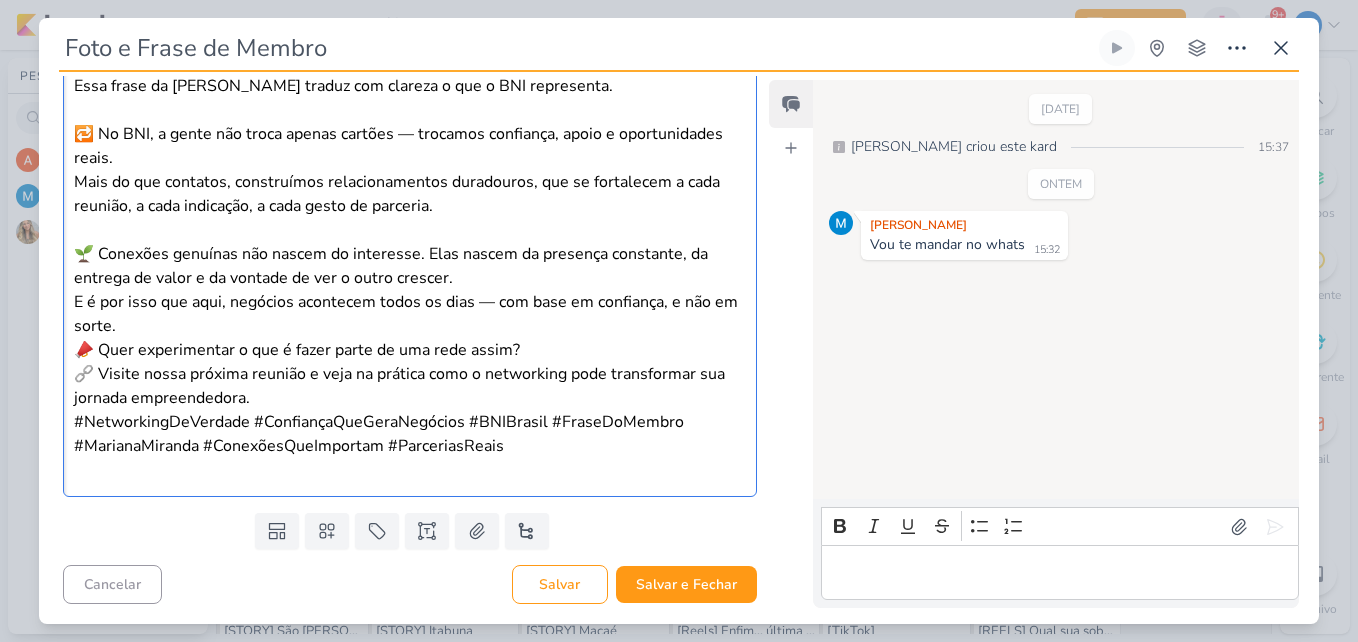 click on "🌱 Conexões genuínas não nascem do interesse. Elas nascem da presença constante, da entrega de valor e da vontade de ver o outro crescer. E é por isso que aqui, negócios acontecem todos os dias — com base em confiança, e não em sorte." at bounding box center [410, 290] 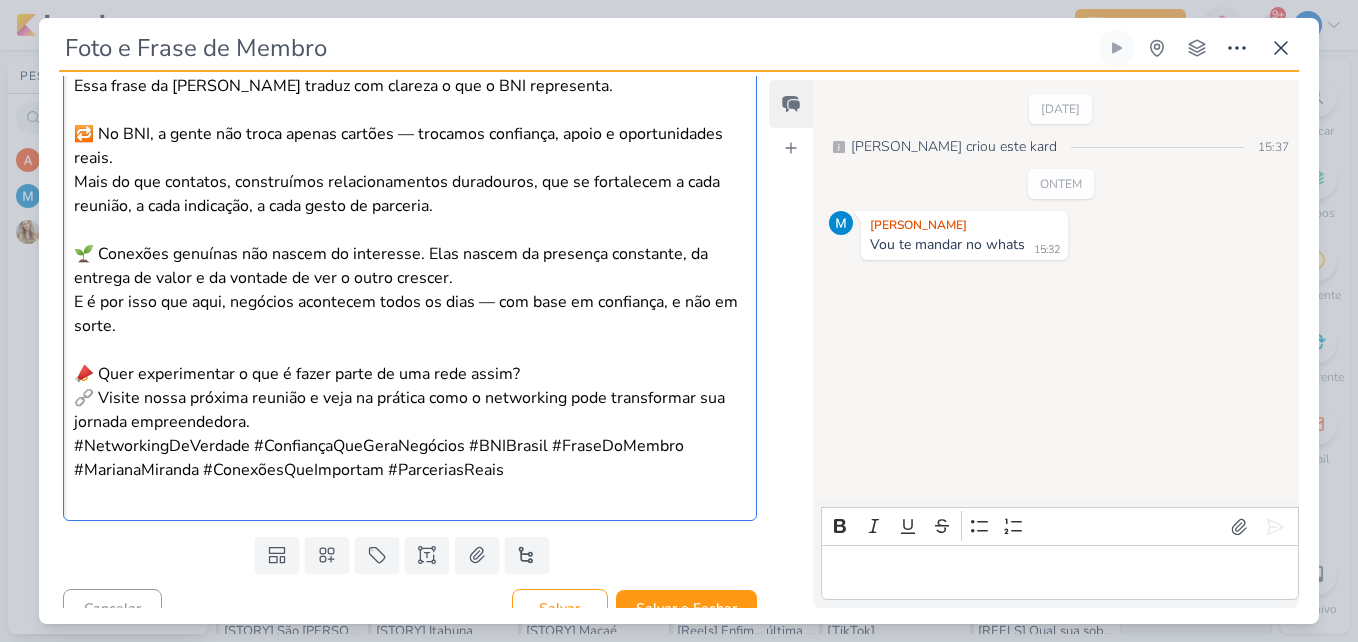 click on "📣 Quer experimentar o que é fazer parte de uma rede assim? 🔗 Visite nossa próxima reunião e veja na prática como o networking pode transformar sua jornada empreendedora." at bounding box center [410, 398] 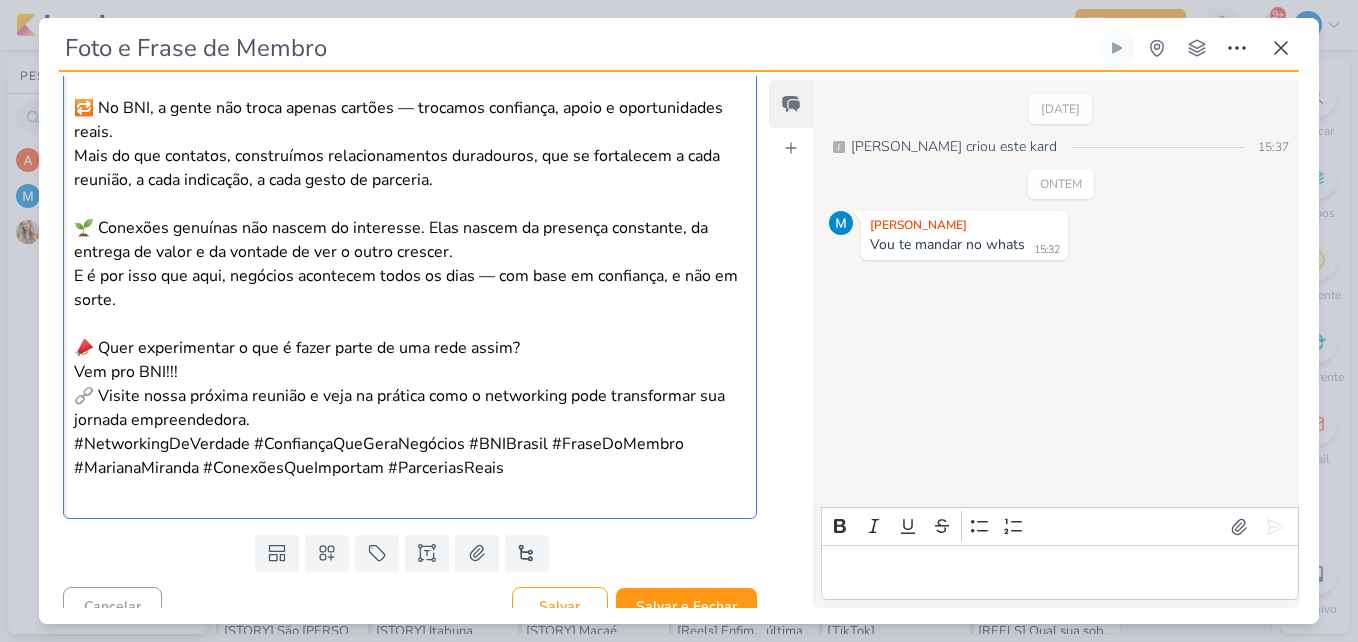 scroll, scrollTop: 507, scrollLeft: 0, axis: vertical 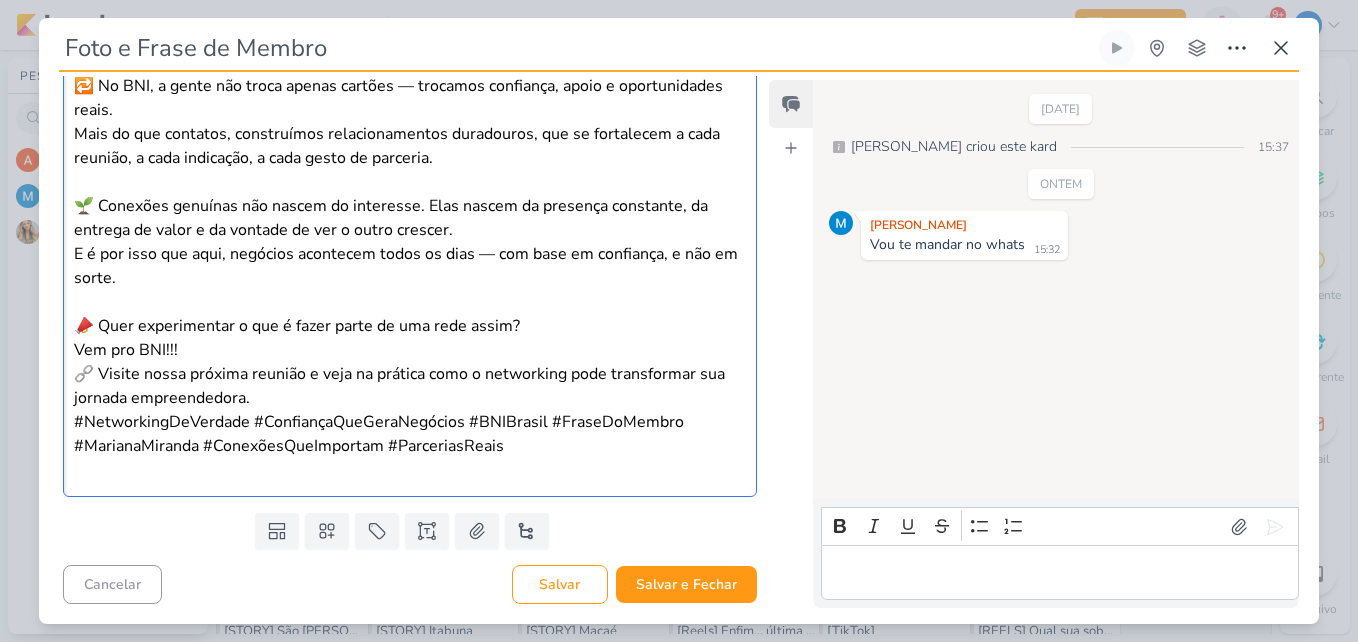 click on "⁠⁠⁠⁠⁠⁠⁠Vem pro BNI!!! 🔗 Visite nossa próxima reunião e veja na prática como o networking pode transformar sua jornada empreendedora." at bounding box center [410, 374] 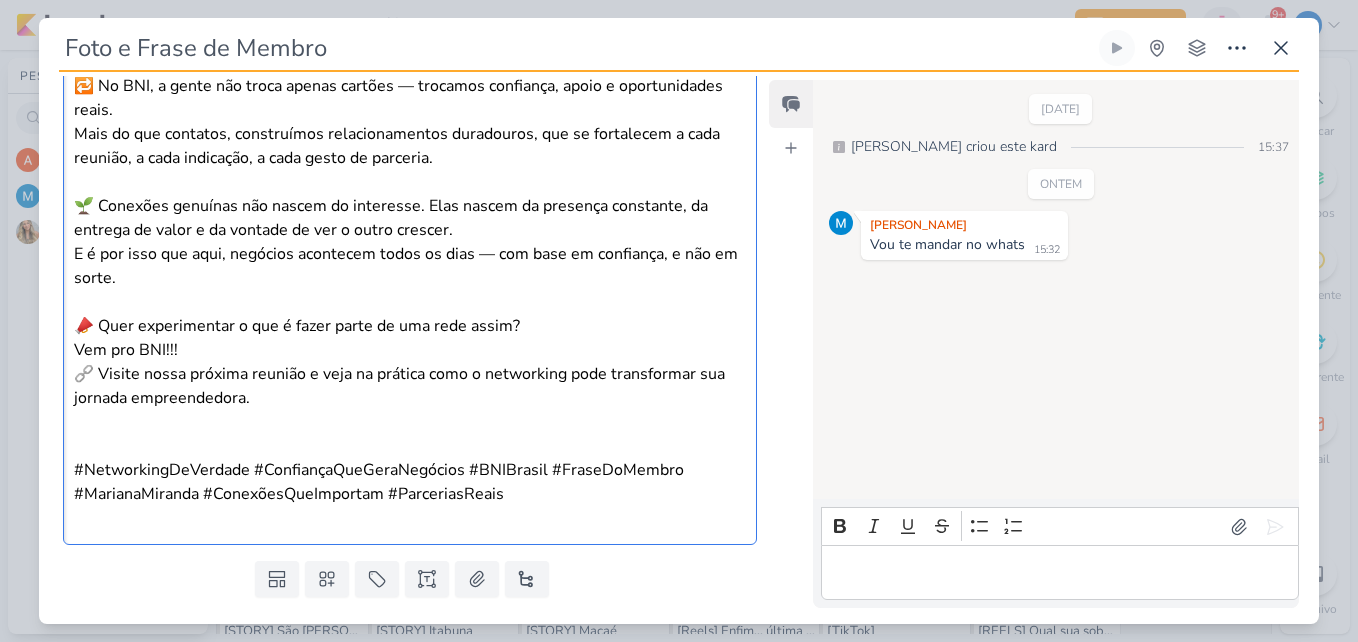 click on "Vem pro BNI!!! 🔗 Visite nossa próxima reunião e veja na prática como o networking pode transformar sua jornada empreendedora." at bounding box center (410, 374) 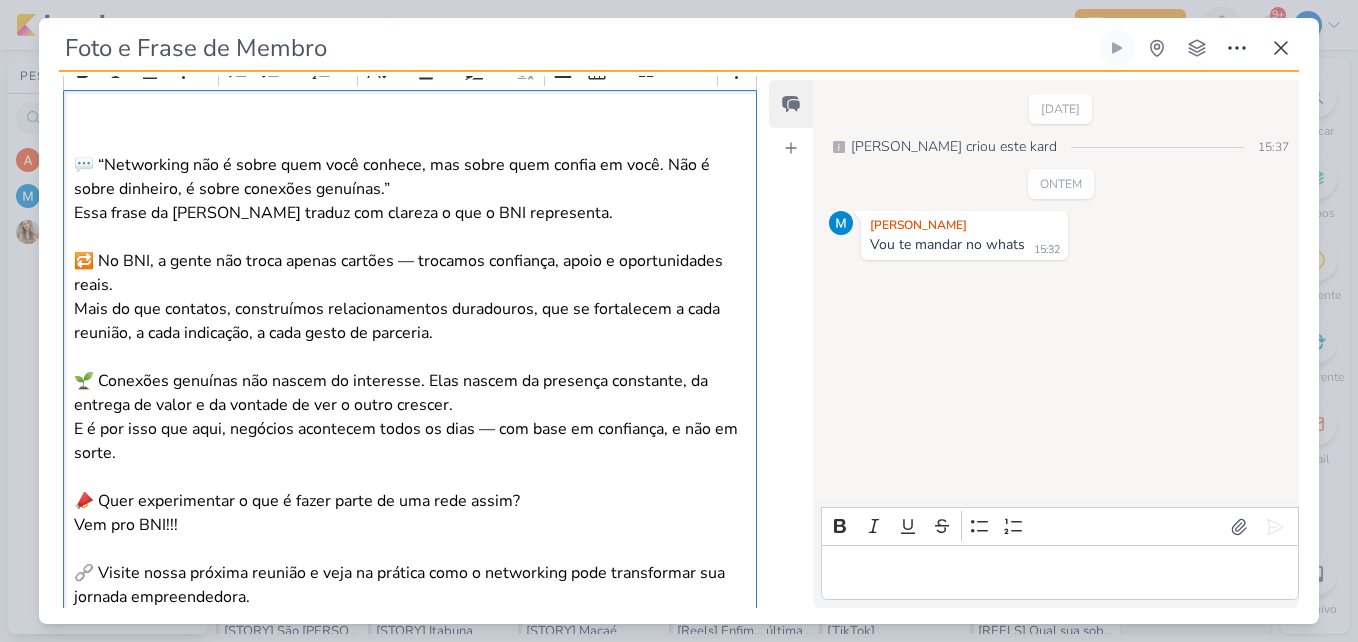scroll, scrollTop: 579, scrollLeft: 0, axis: vertical 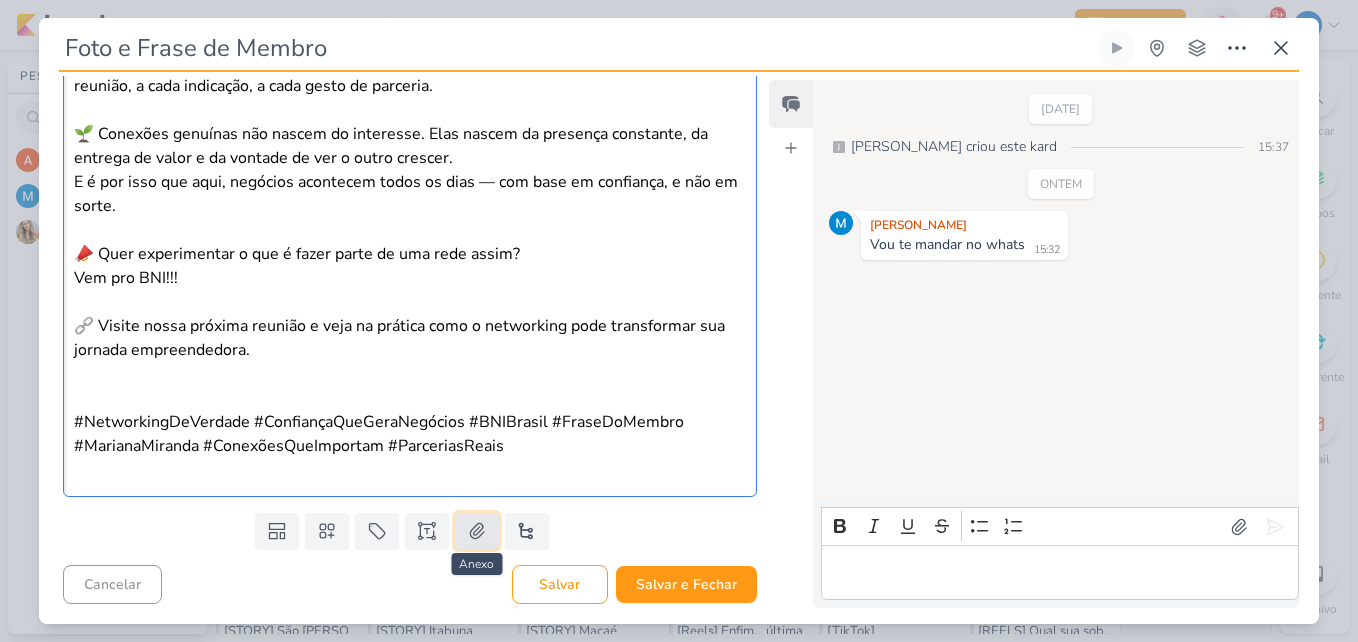 click 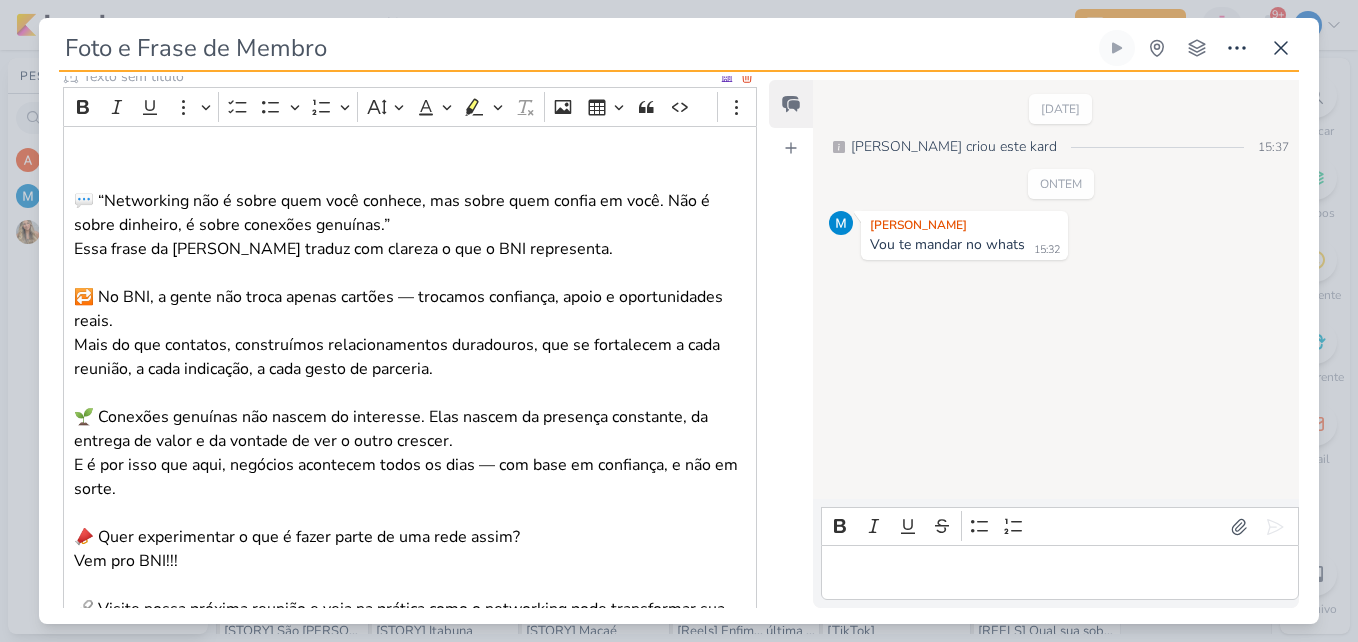 scroll, scrollTop: 0, scrollLeft: 0, axis: both 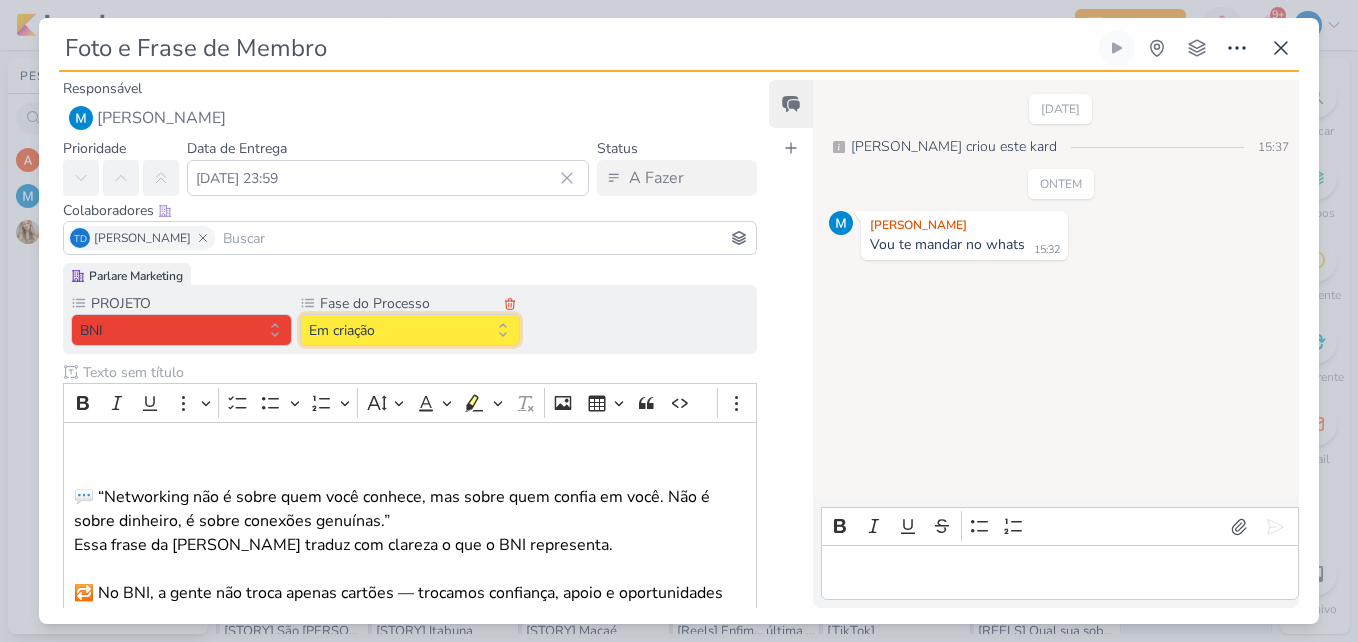 click on "Em criação" at bounding box center (410, 330) 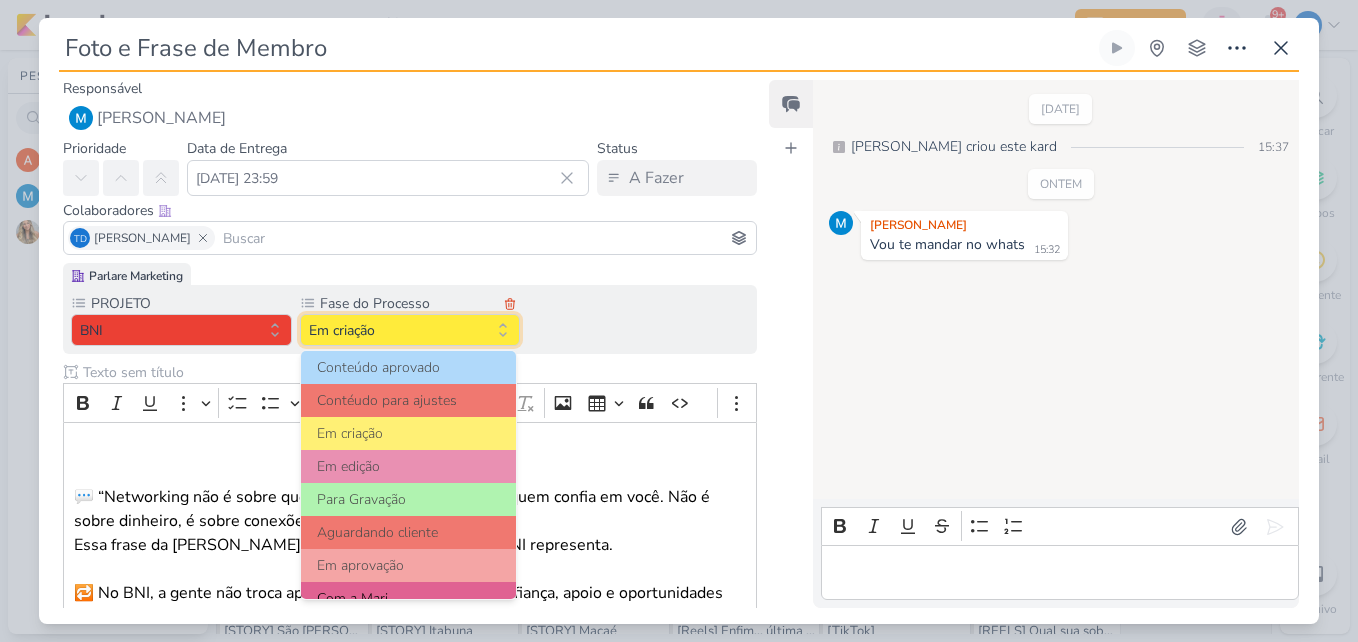 scroll, scrollTop: 193, scrollLeft: 0, axis: vertical 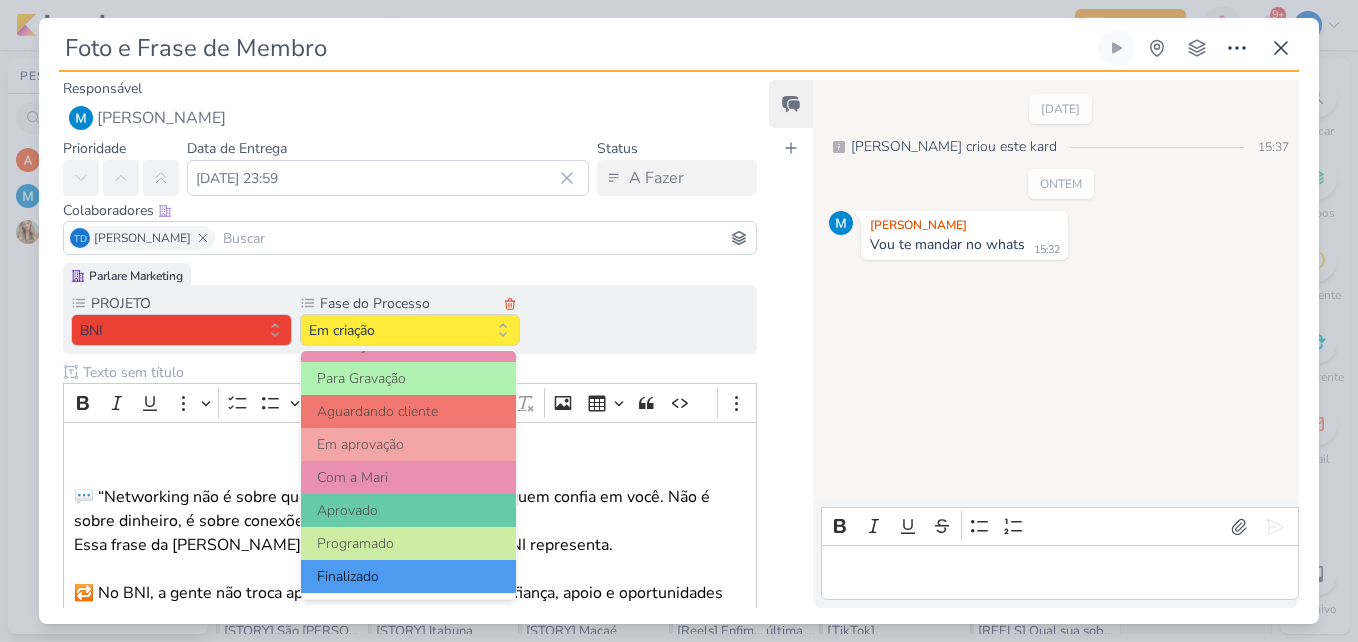 click on "Finalizado" at bounding box center (409, 576) 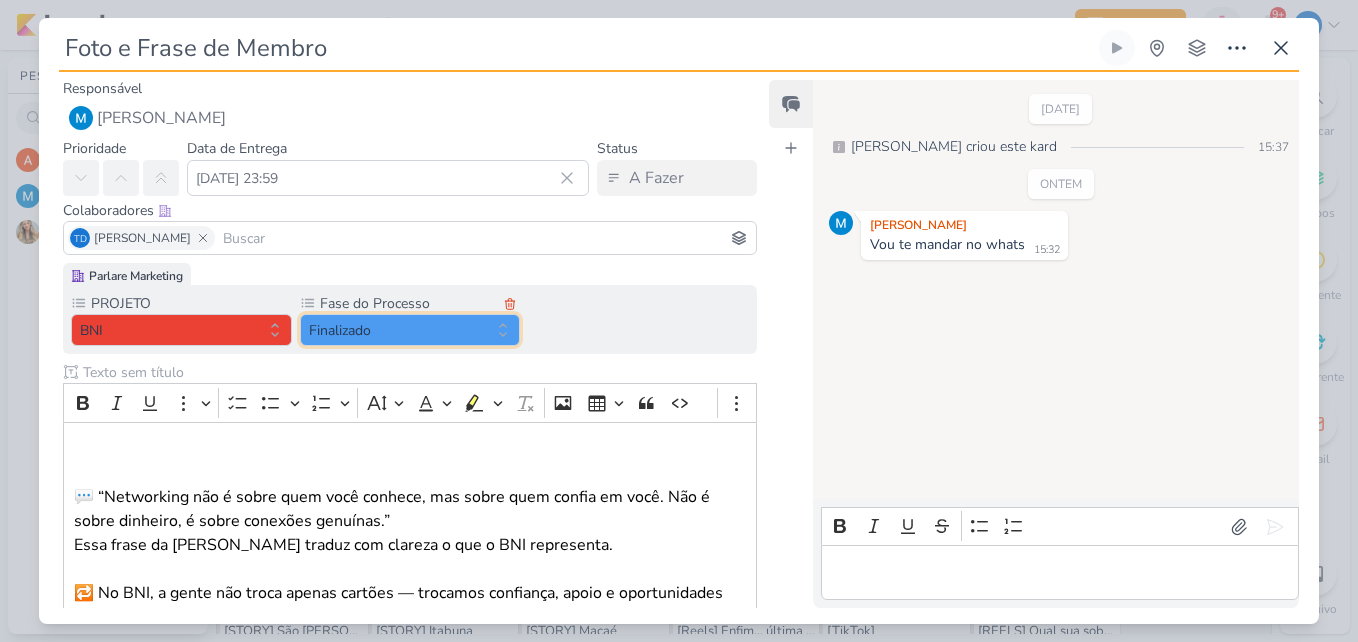 click on "Finalizado" at bounding box center (410, 330) 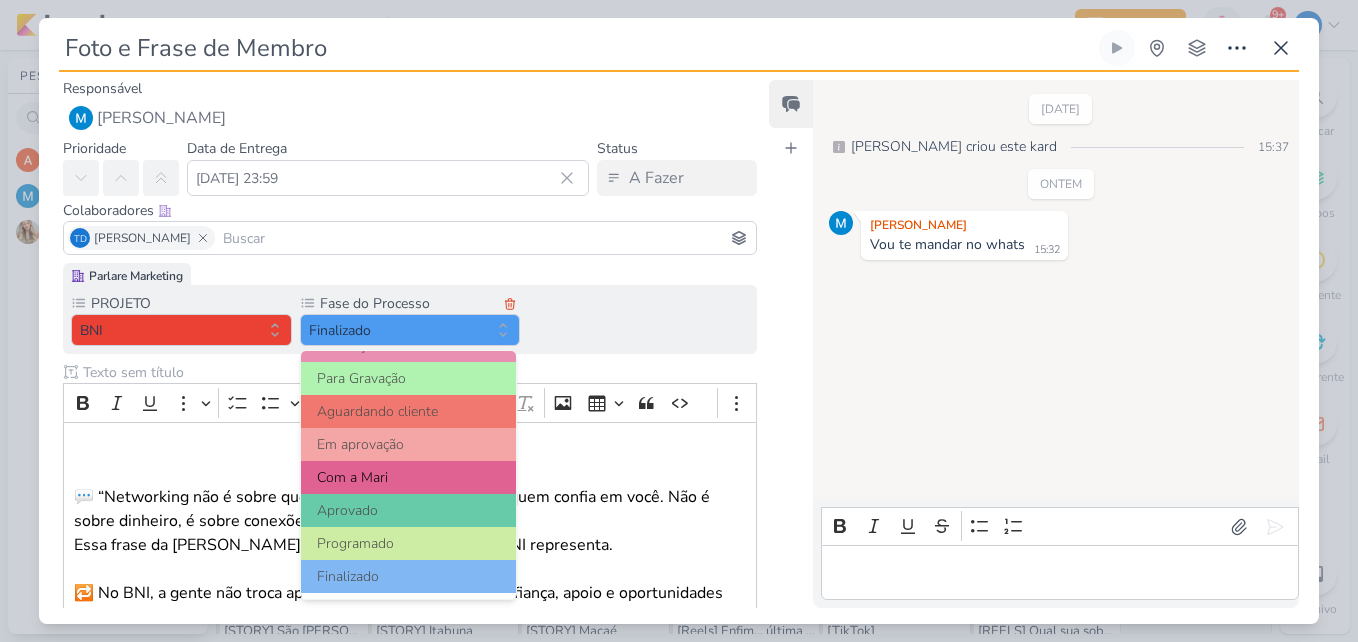 click on "Com a Mari" at bounding box center [409, 477] 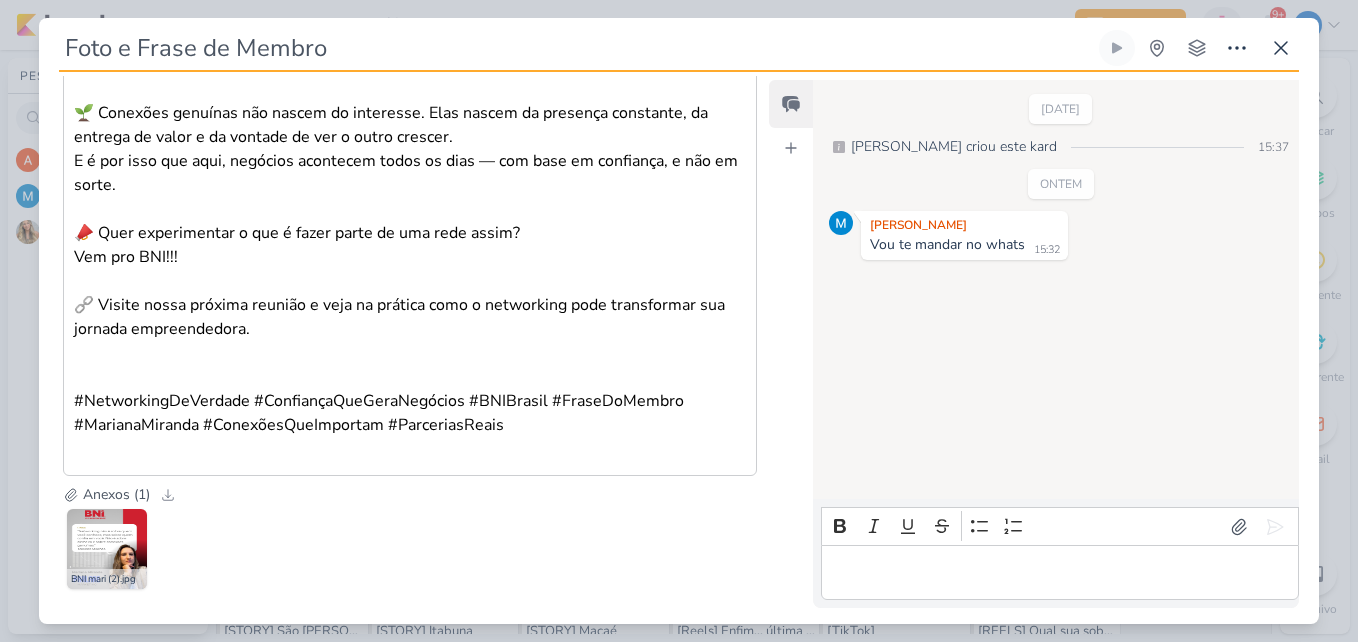 scroll, scrollTop: 696, scrollLeft: 0, axis: vertical 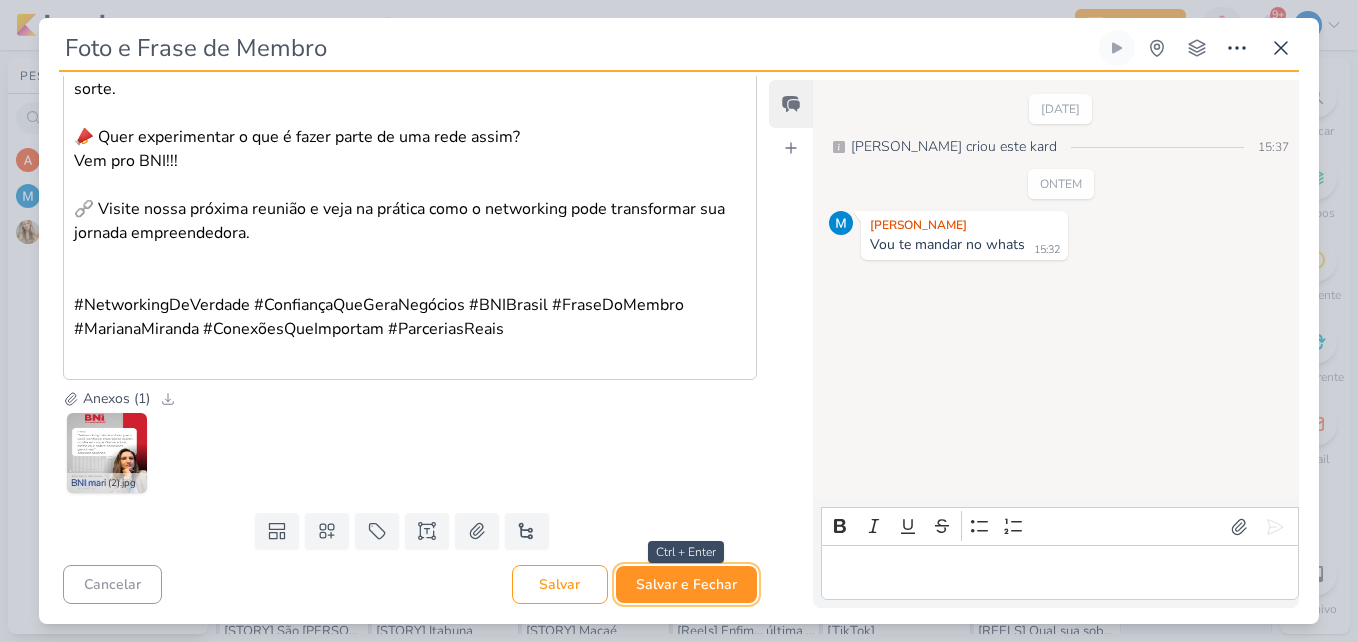 click on "Salvar e Fechar" at bounding box center (686, 584) 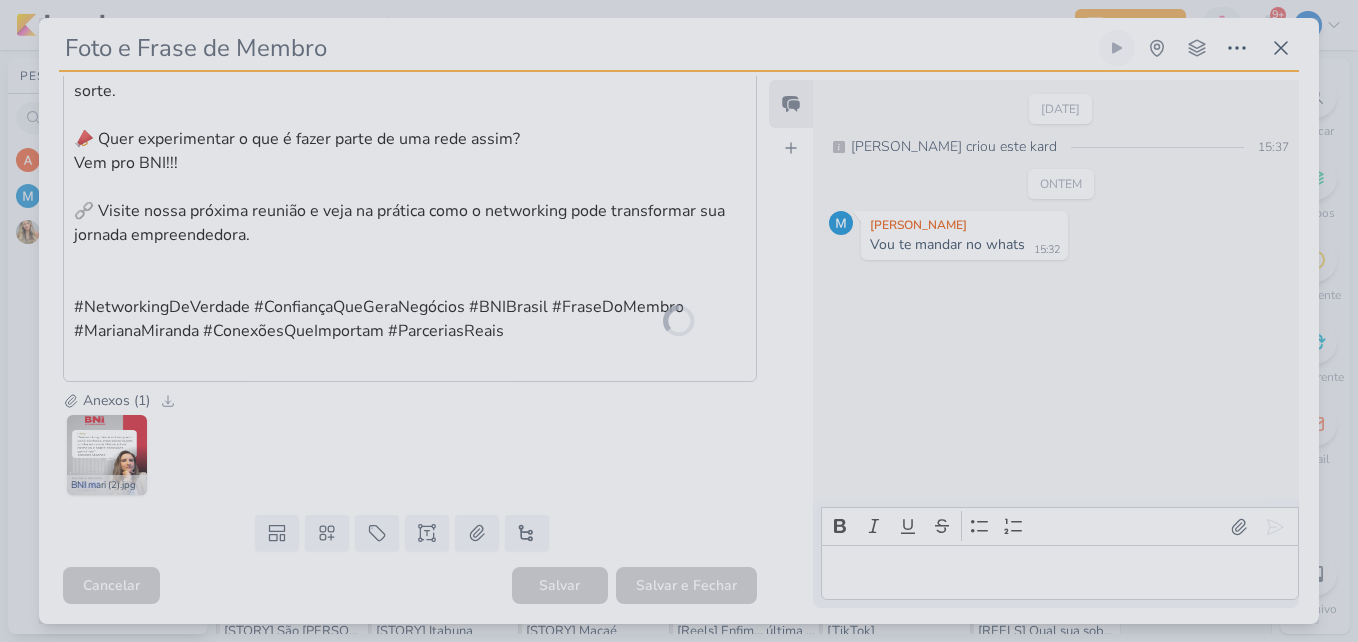 scroll, scrollTop: 694, scrollLeft: 0, axis: vertical 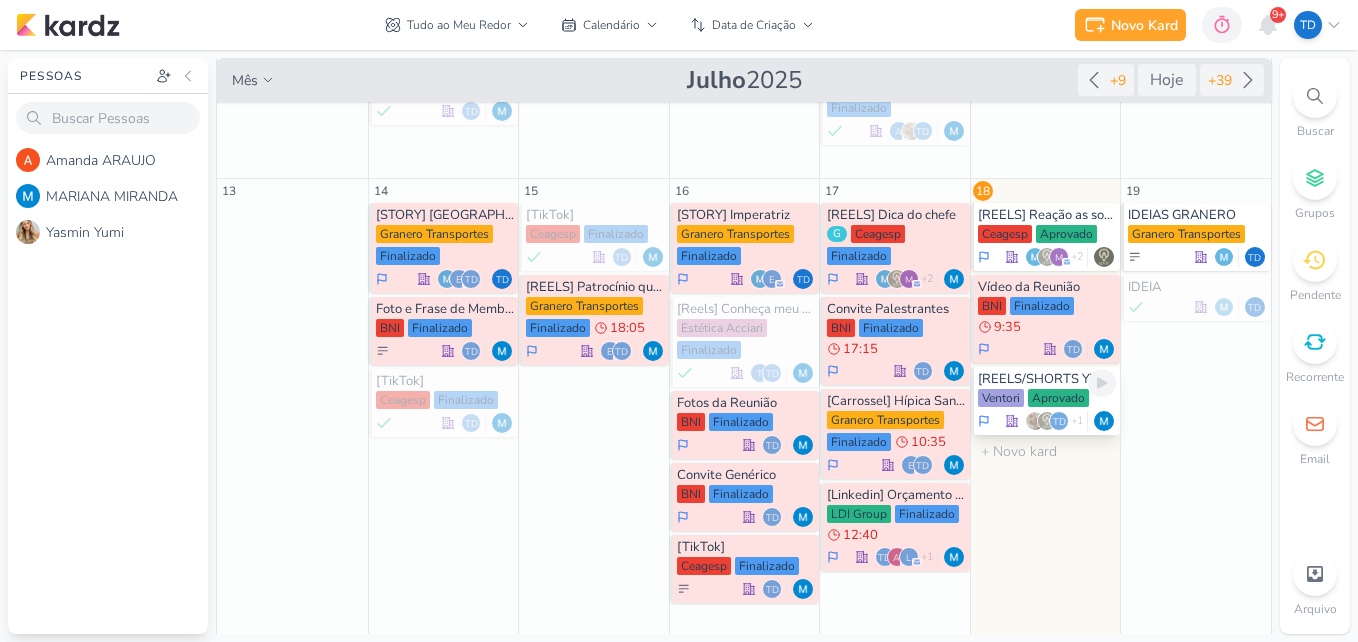 click on "Aprovado" at bounding box center [1058, 398] 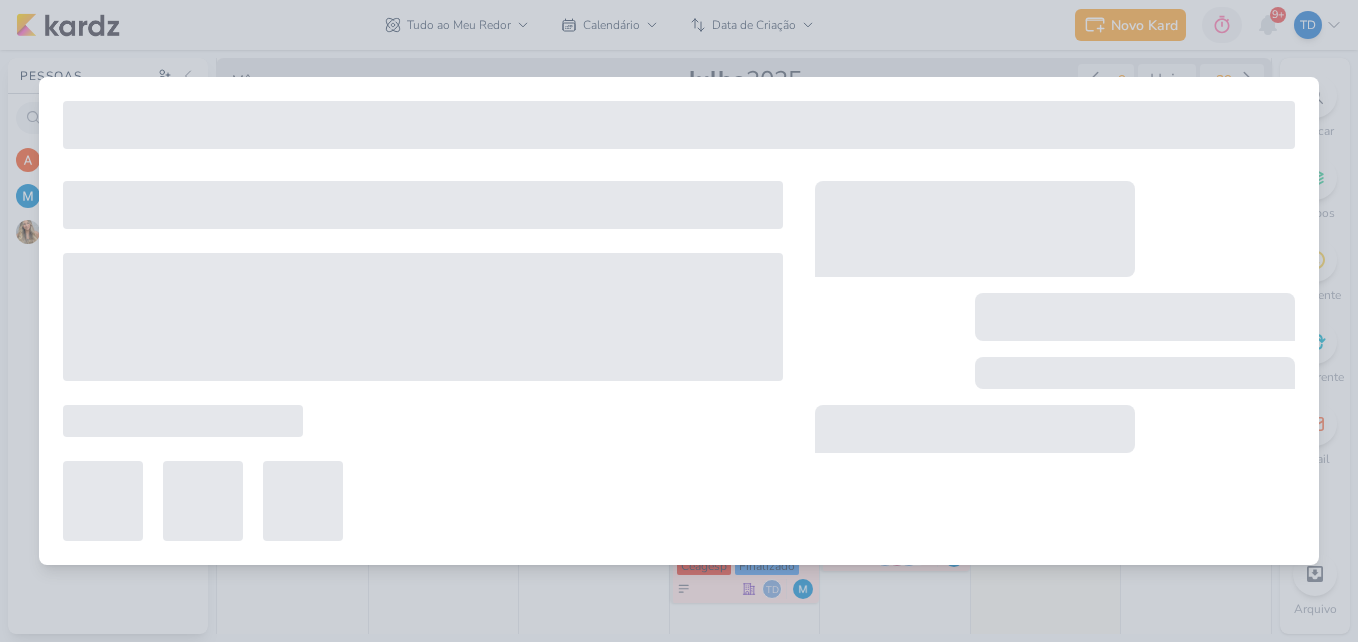 type on "[REELS/SHORTS YT 3] Processos" 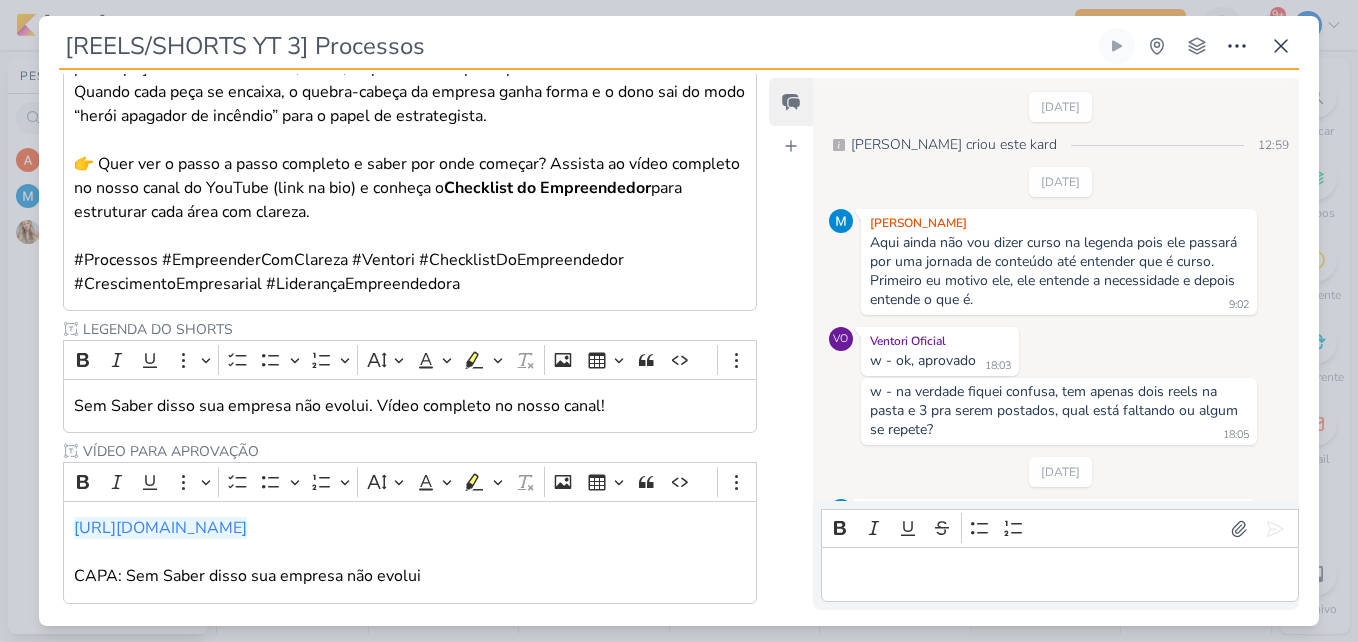 scroll, scrollTop: 0, scrollLeft: 0, axis: both 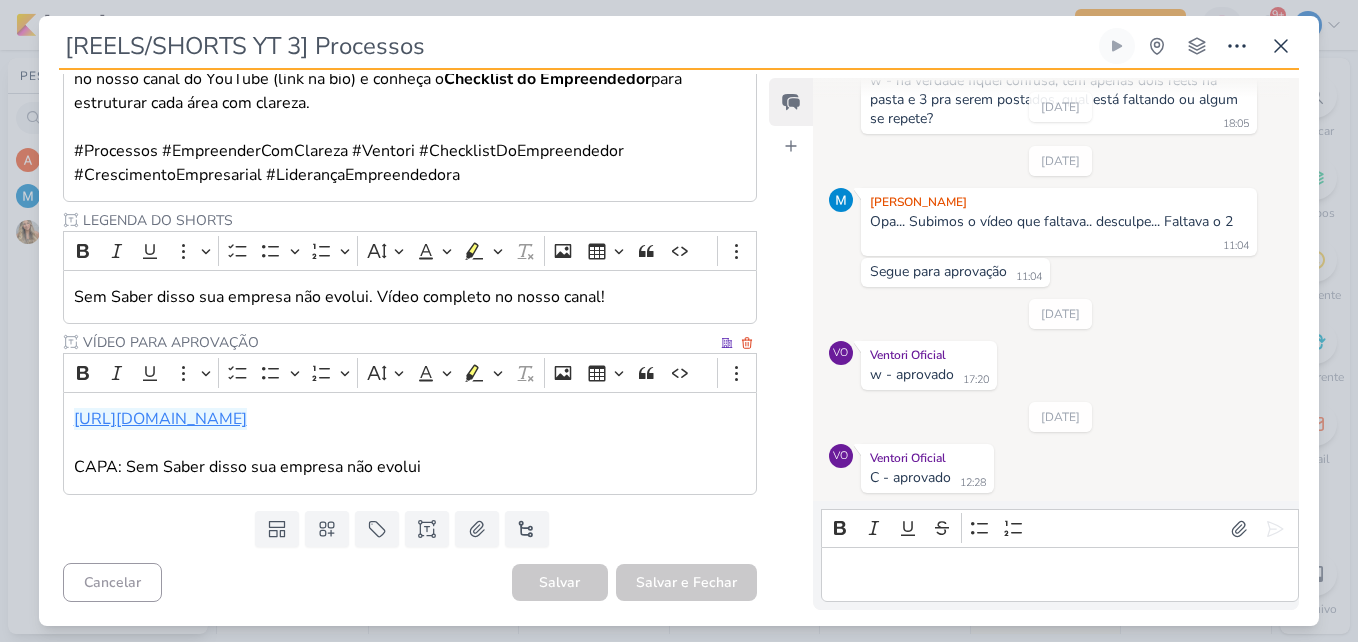 click on "[URL][DOMAIN_NAME]" at bounding box center [160, 419] 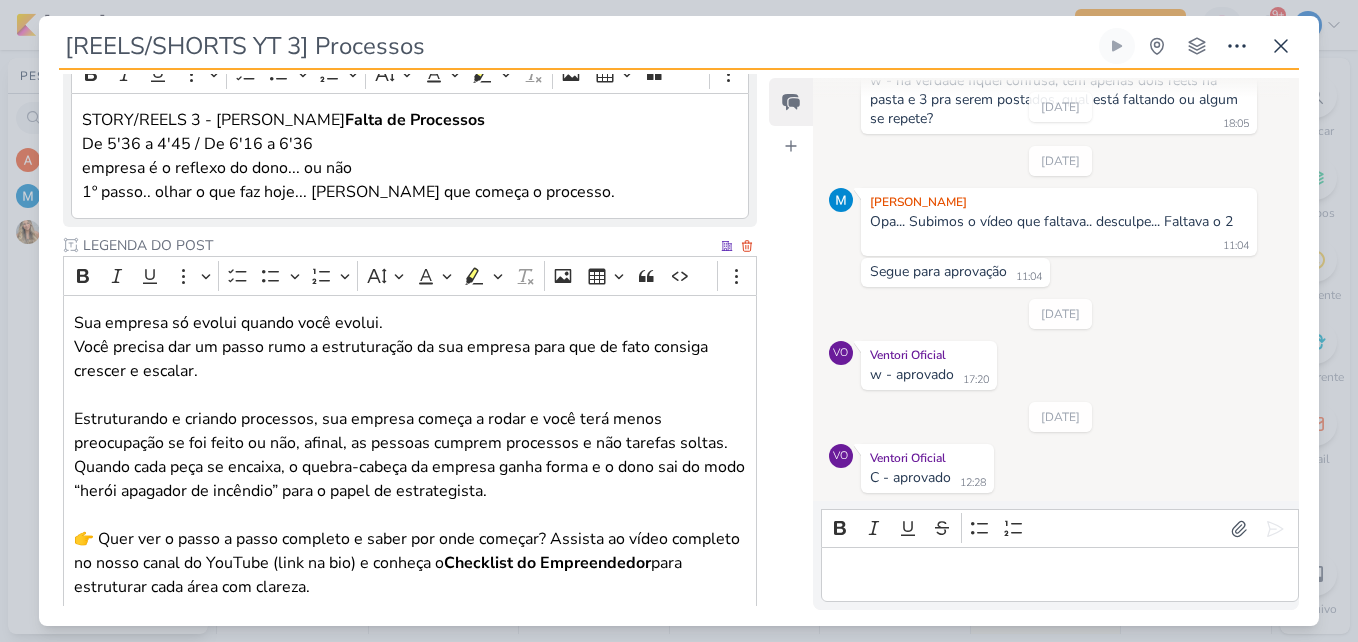 scroll, scrollTop: 331, scrollLeft: 0, axis: vertical 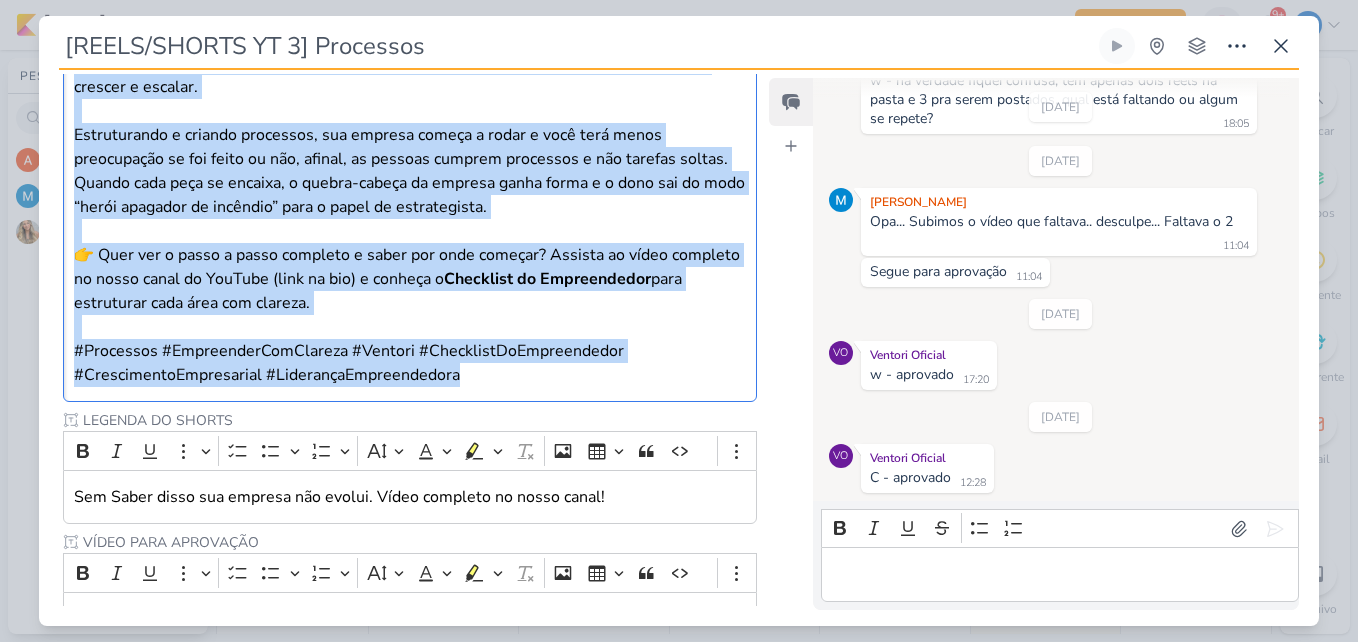 drag, startPoint x: 74, startPoint y: 334, endPoint x: 487, endPoint y: 390, distance: 416.77933 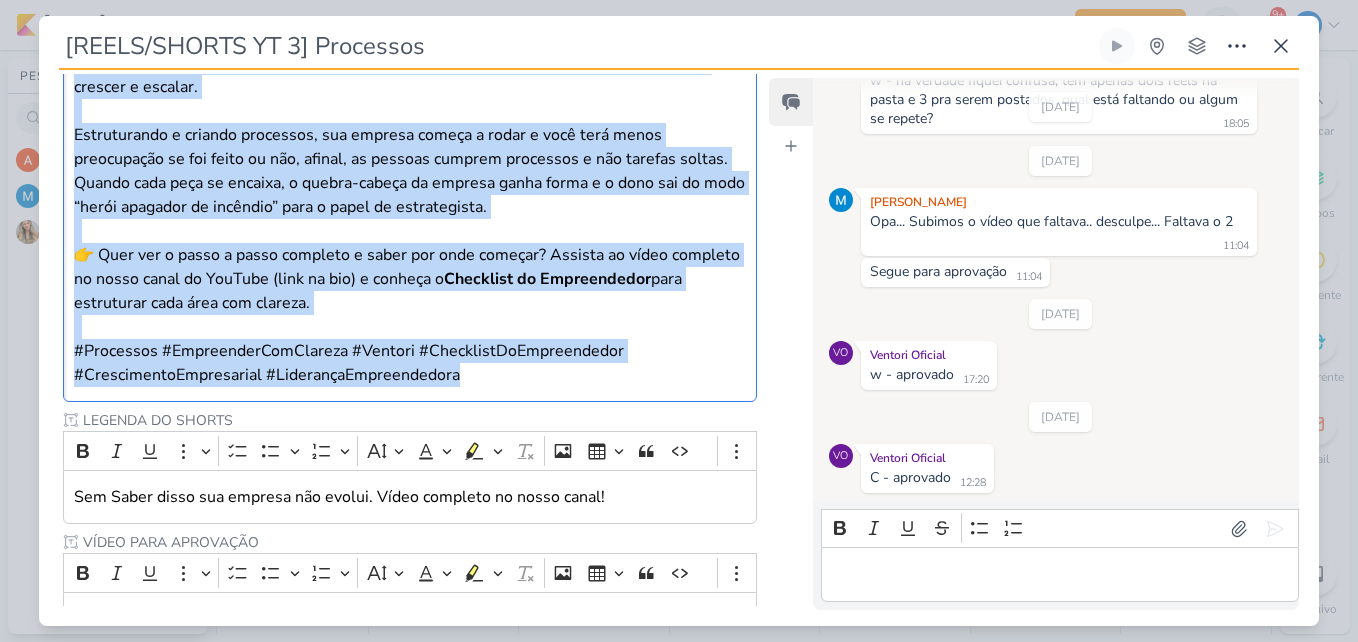 click on "Sua empresa só evolui quando você evolui. Você precisa dar um passo rumo a estruturação da sua empresa para que de fato consiga crescer e escalar.   Estruturando e criando processos, sua empresa começa a rodar e você terá menos preocupação se foi feito ou não, afinal, as pessoas cumprem processos e não tarefas soltas. Quando cada peça se encaixa, o quebra-cabeça da empresa ganha forma e o dono sai do modo “herói apagador de incêndio” para o papel de estrategista.   👉 Quer ver o passo a passo completo e saber por onde começar? Assista ao vídeo completo no nosso canal do YouTube (link na bio) e conheça o  Checklist do Empreendedor  para estruturar cada área com clareza.   #Processos #EmpreenderComClareza #Ventori #ChecklistDoEmpreendedor #CrescimentoEmpresarial #LiderançaEmpreendedora" at bounding box center [410, 206] 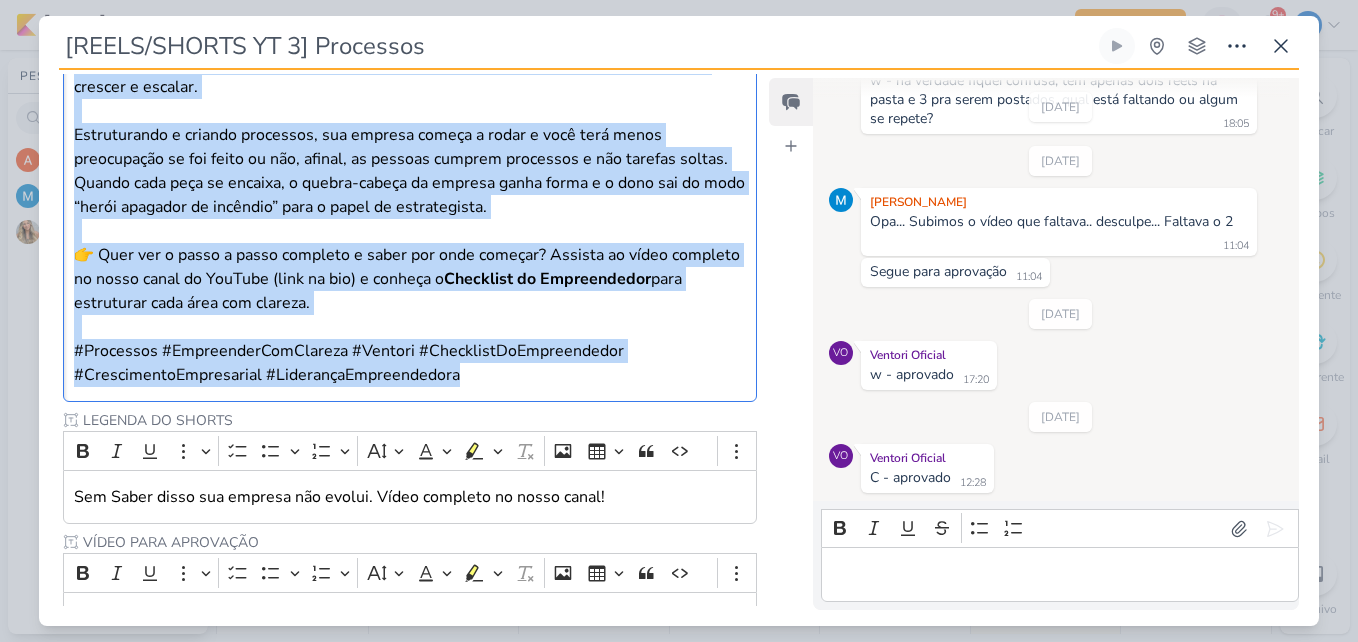 copy on "Sua empresa só evolui quando você evolui. Você precisa dar um passo rumo a estruturação da sua empresa para que de fato consiga crescer e escalar.   Estruturando e criando processos, sua empresa começa a rodar e você terá menos preocupação se foi feito ou não, afinal, as pessoas cumprem processos e não tarefas soltas. Quando cada peça se encaixa, o quebra-cabeça da empresa ganha forma e o dono sai do modo “herói apagador de incêndio” para o papel de estrategista.   👉 Quer ver o passo a passo completo e saber por onde começar? Assista ao vídeo completo no nosso canal do YouTube (link na bio) e conheça o  Checklist do Empreendedor  para estruturar cada área com clareza.   #Processos #EmpreenderComClareza #Ventori #ChecklistDoEmpreendedor #CrescimentoEmpresarial #LiderançaEmpreendedora" 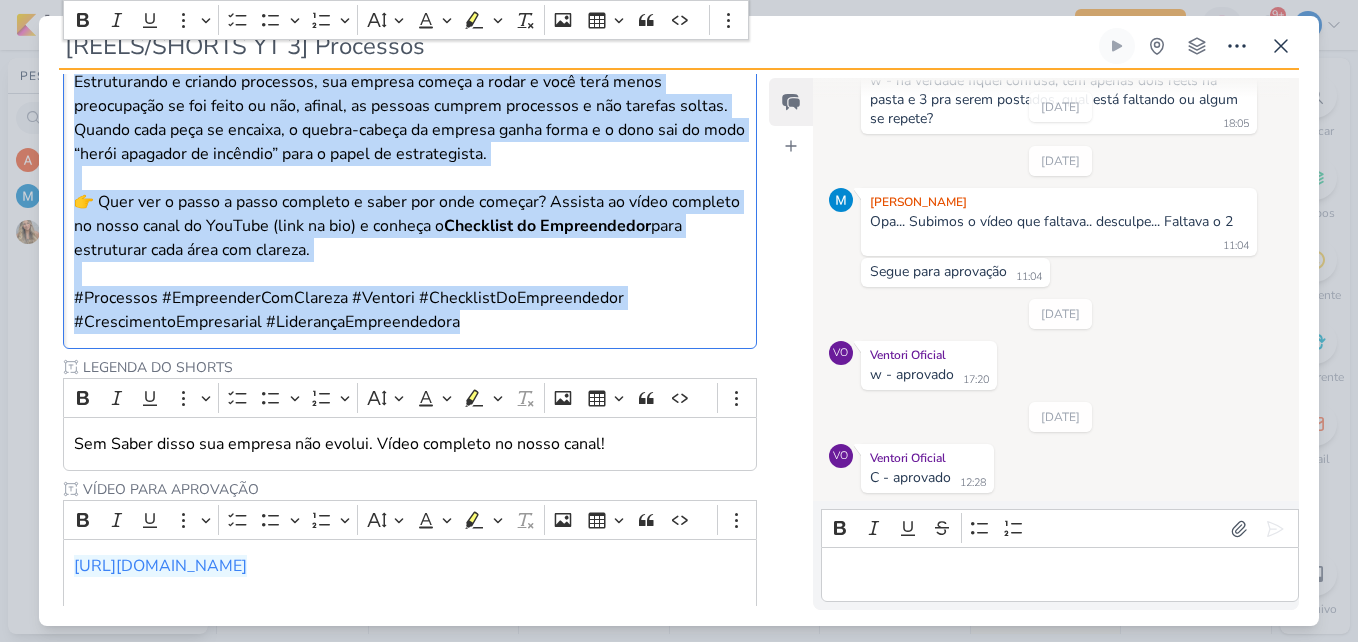 scroll, scrollTop: 731, scrollLeft: 0, axis: vertical 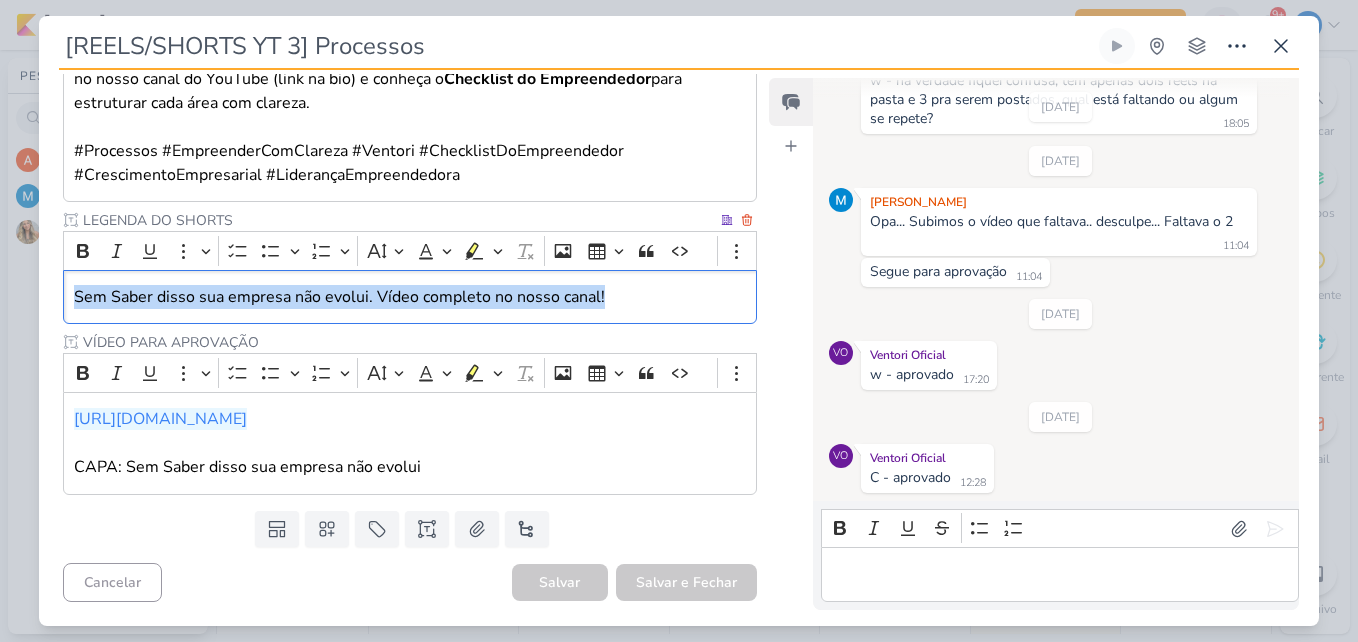 drag, startPoint x: 71, startPoint y: 294, endPoint x: 618, endPoint y: 321, distance: 547.66595 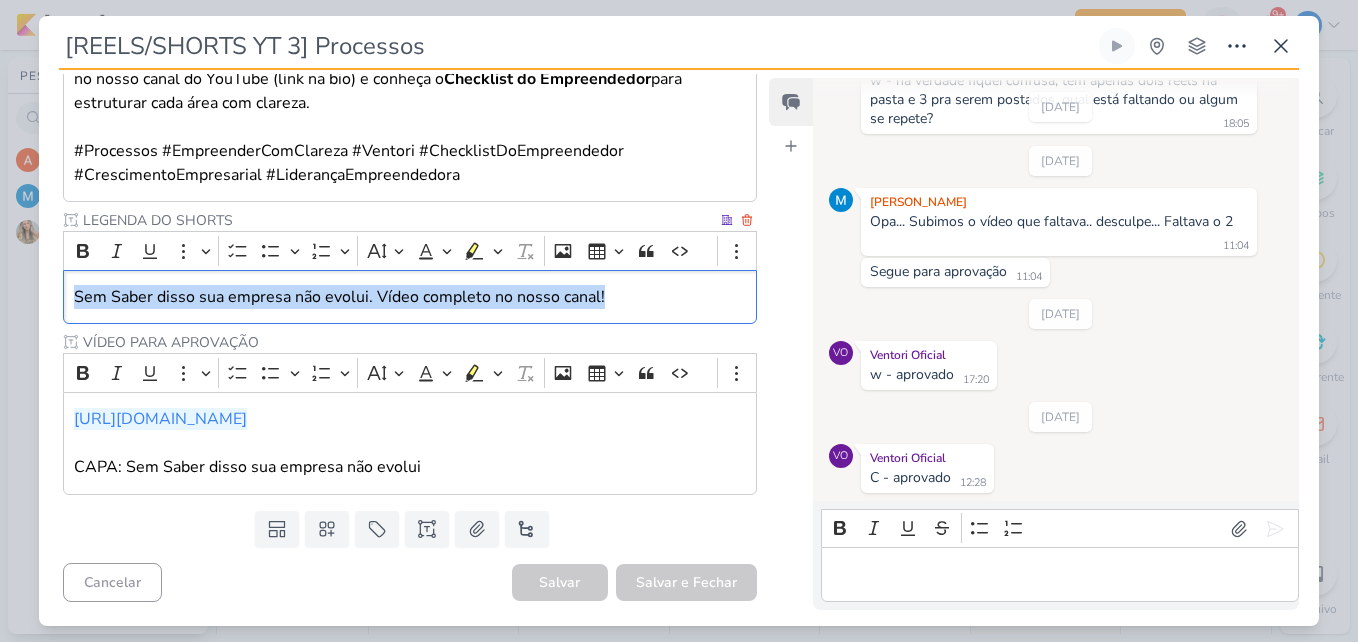 click on "Sem Saber disso sua empresa não evolui. Vídeo completo no nosso canal!" at bounding box center [410, 297] 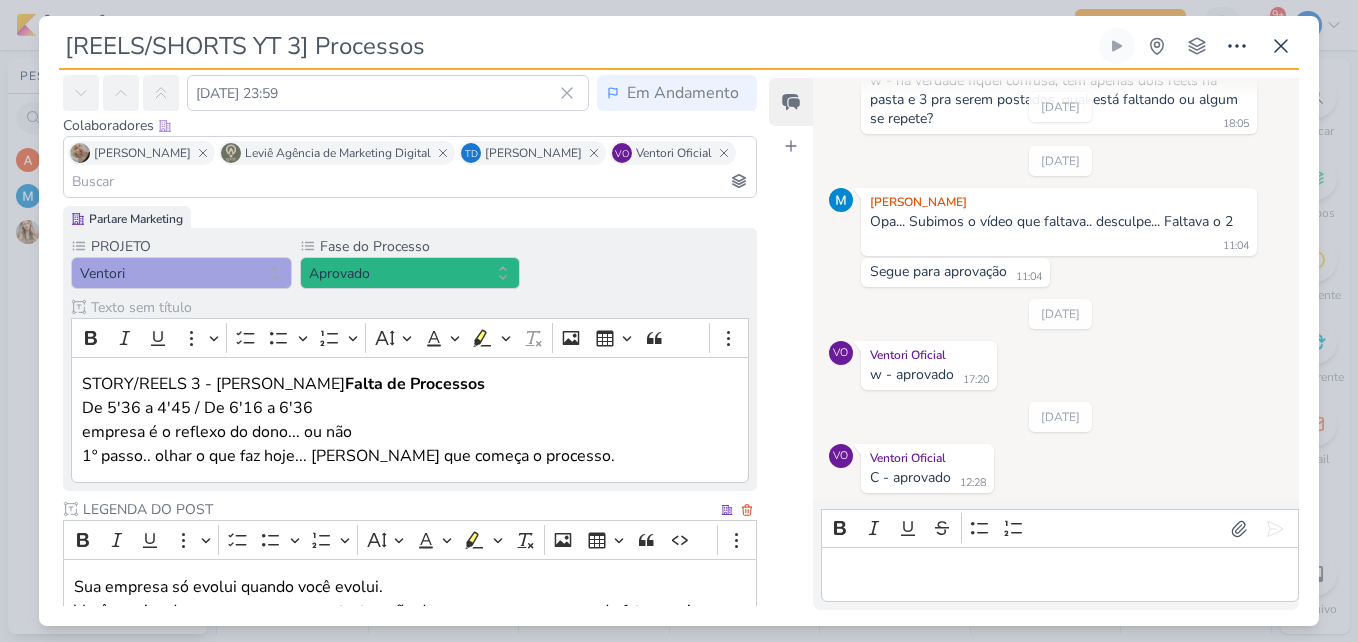 scroll, scrollTop: 0, scrollLeft: 0, axis: both 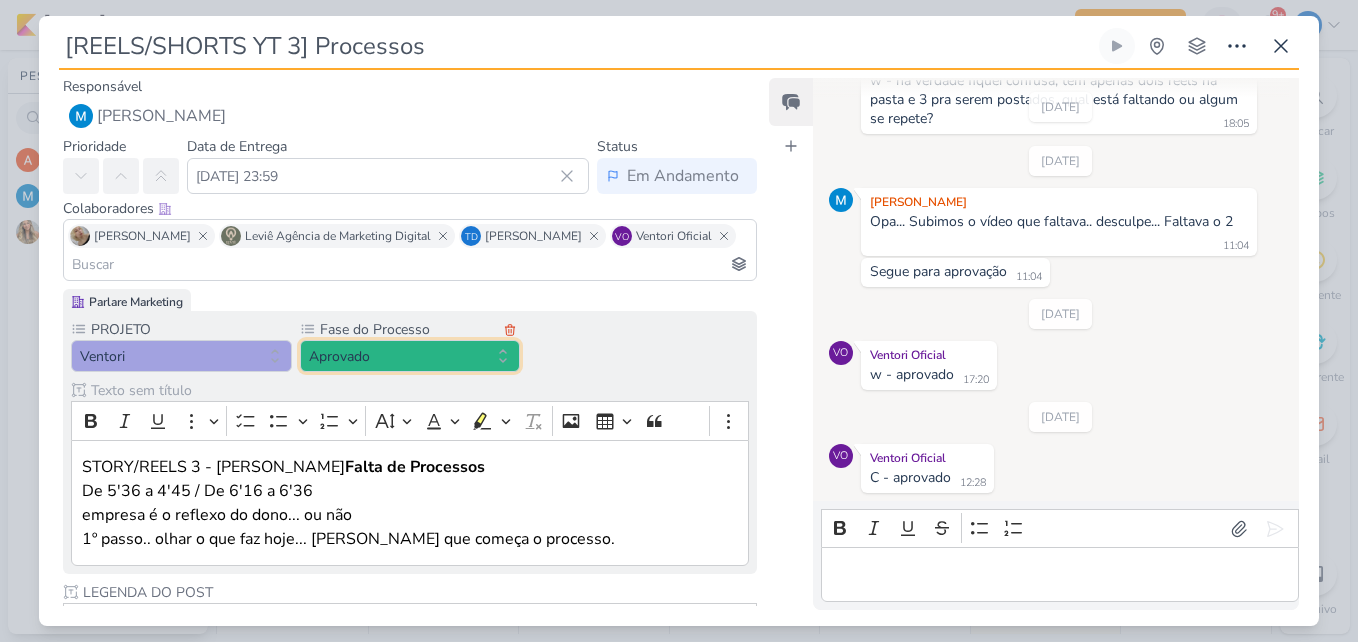 click on "Aprovado" at bounding box center (410, 356) 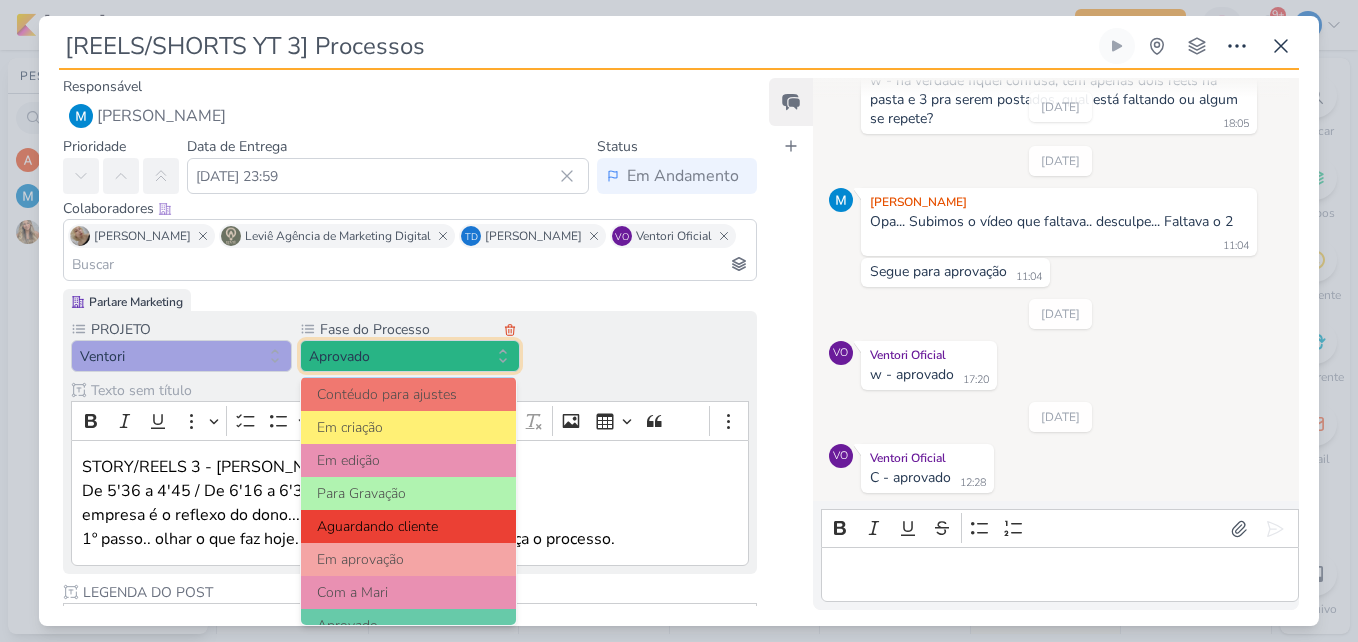 scroll, scrollTop: 193, scrollLeft: 0, axis: vertical 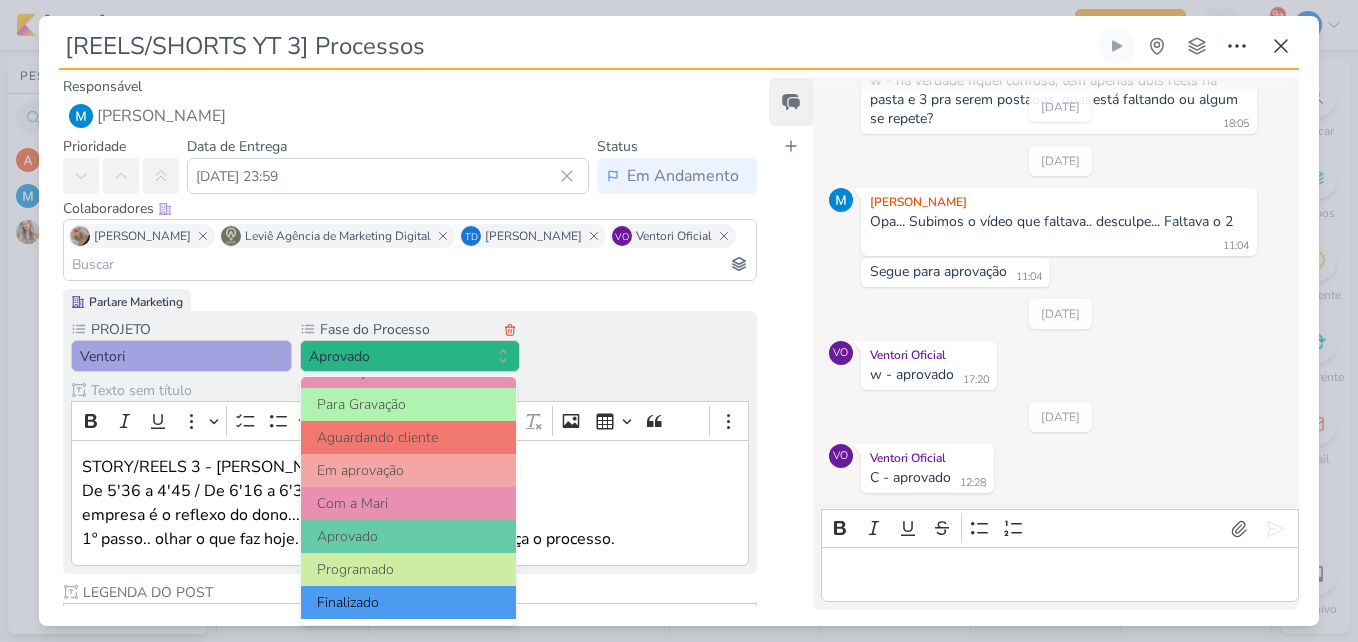 click on "Finalizado" at bounding box center (409, 602) 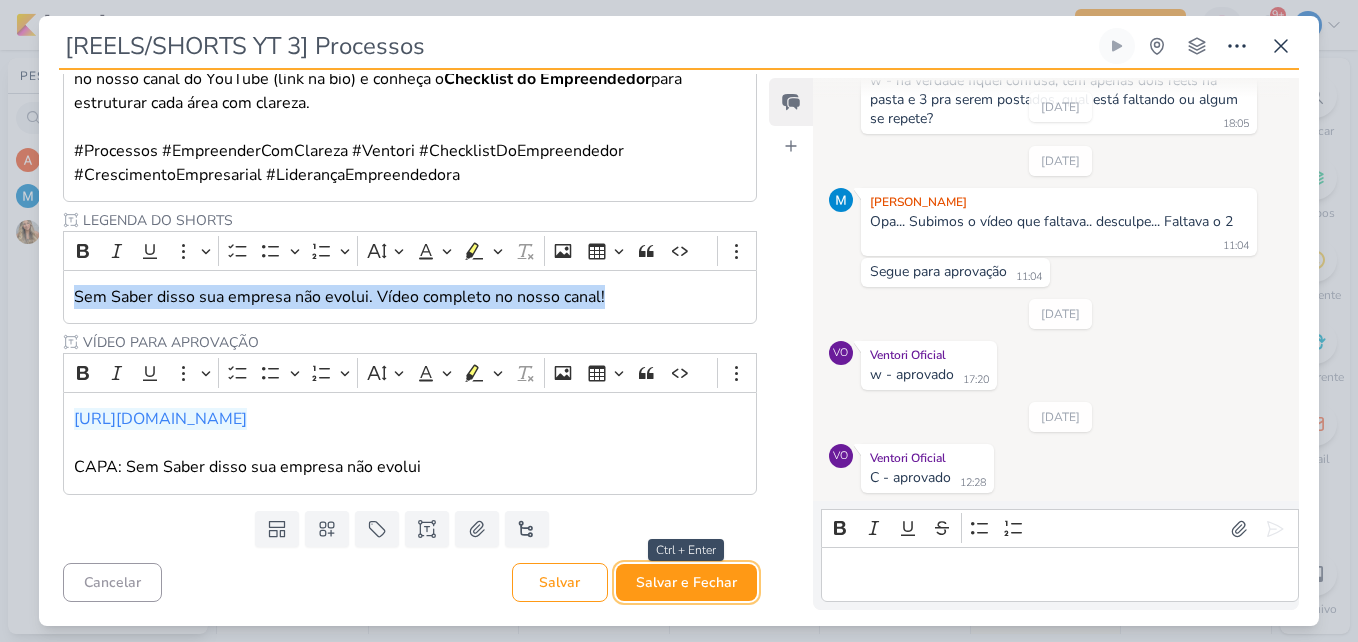 click on "Salvar e Fechar" at bounding box center [686, 582] 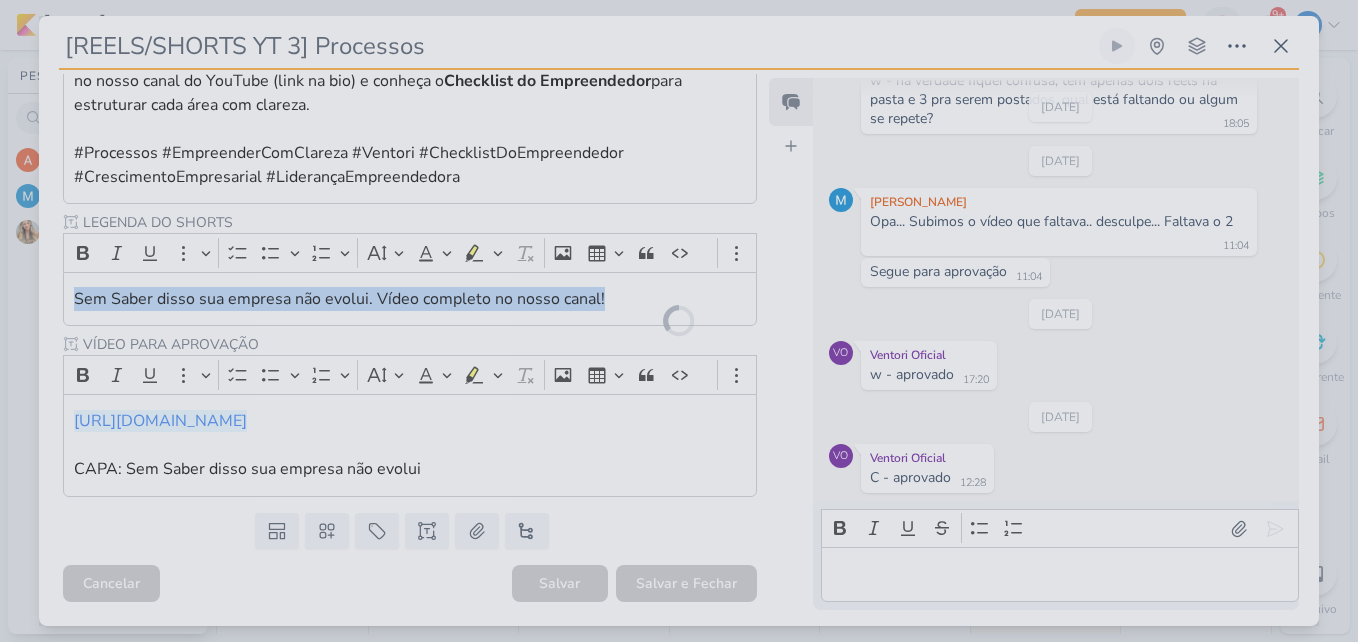 scroll, scrollTop: 829, scrollLeft: 0, axis: vertical 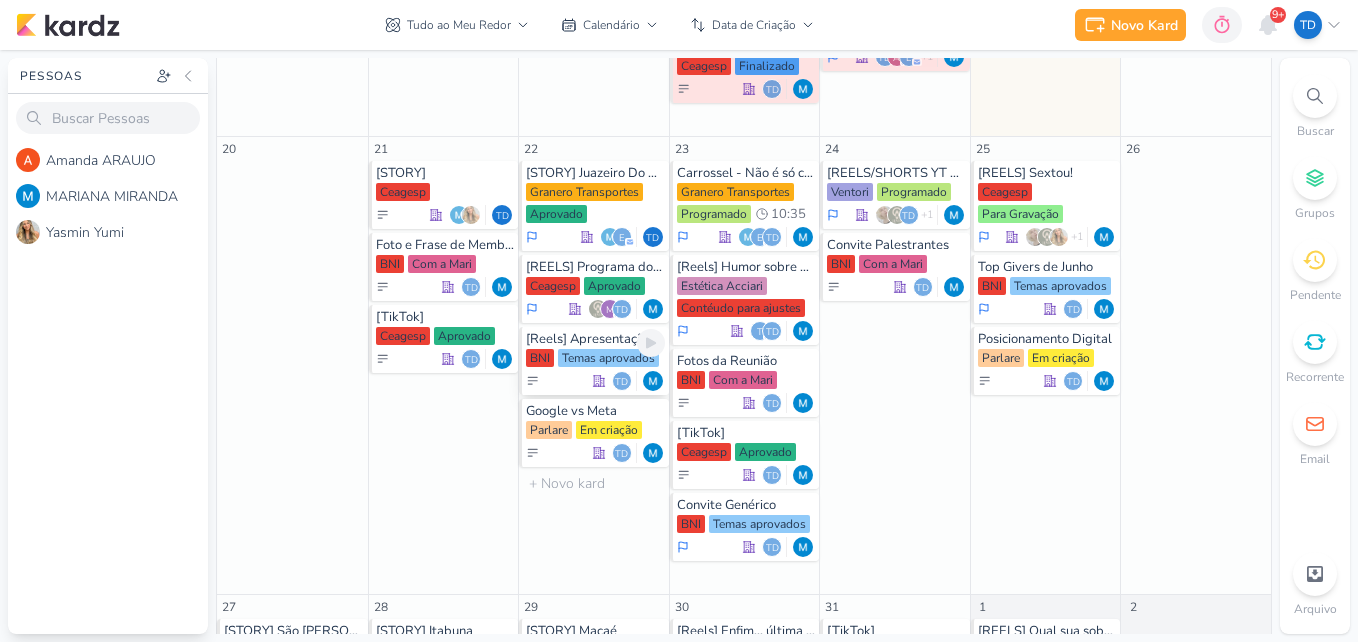 click on "Temas aprovados" at bounding box center [608, 358] 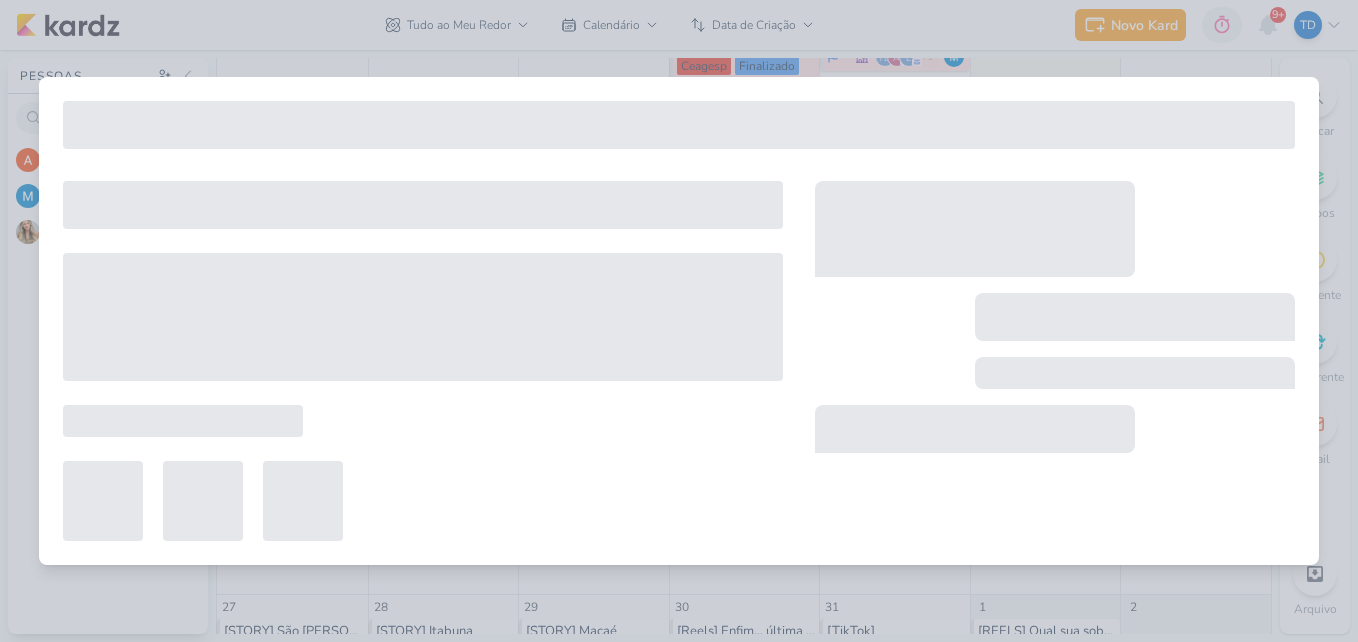 type on "[Reels] Apresentação do Colonial" 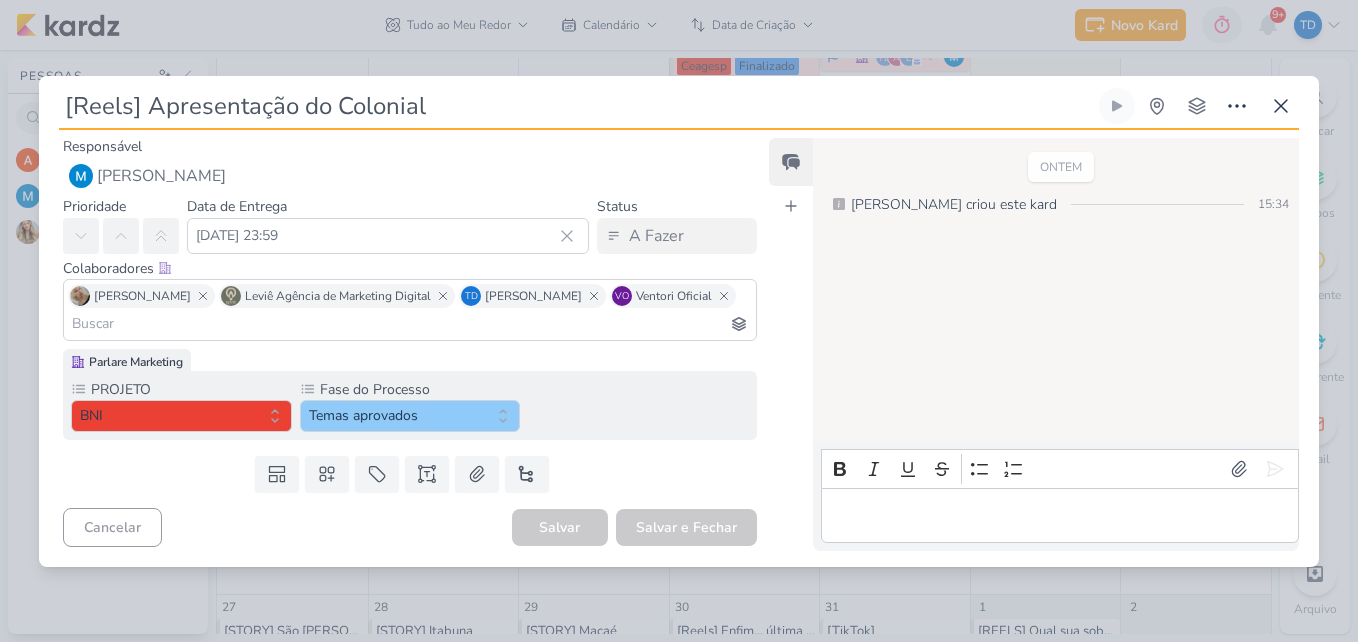 scroll, scrollTop: 0, scrollLeft: 0, axis: both 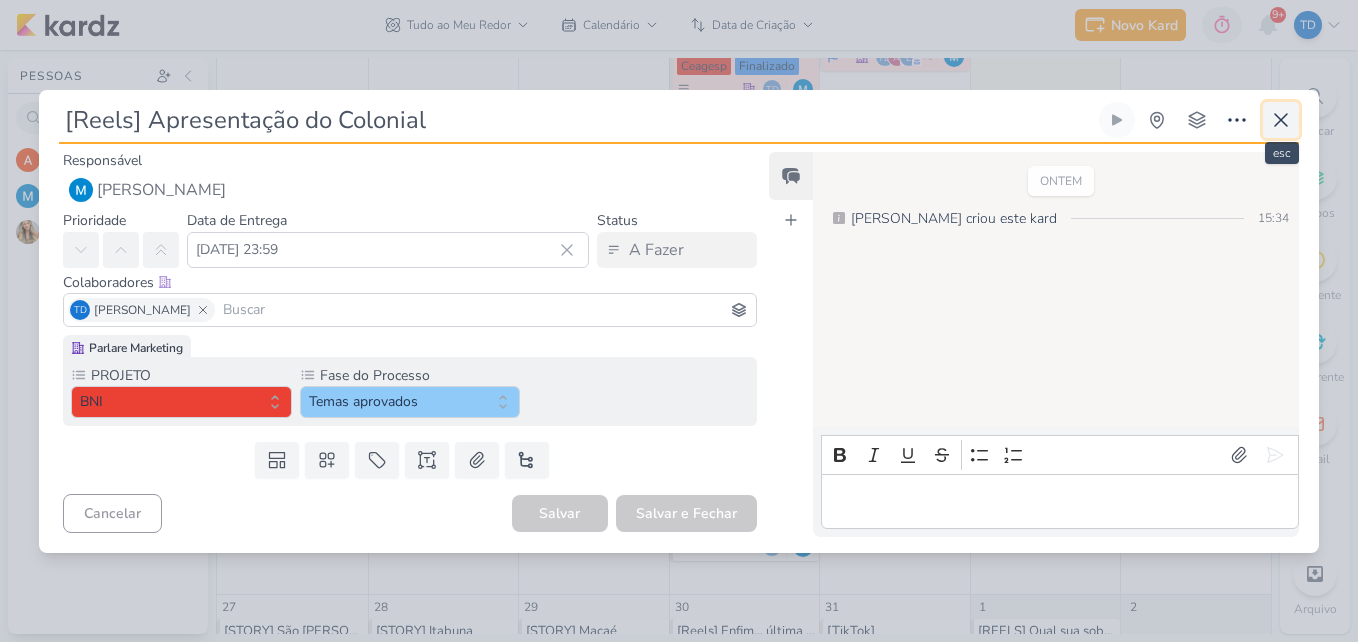 click at bounding box center (1281, 120) 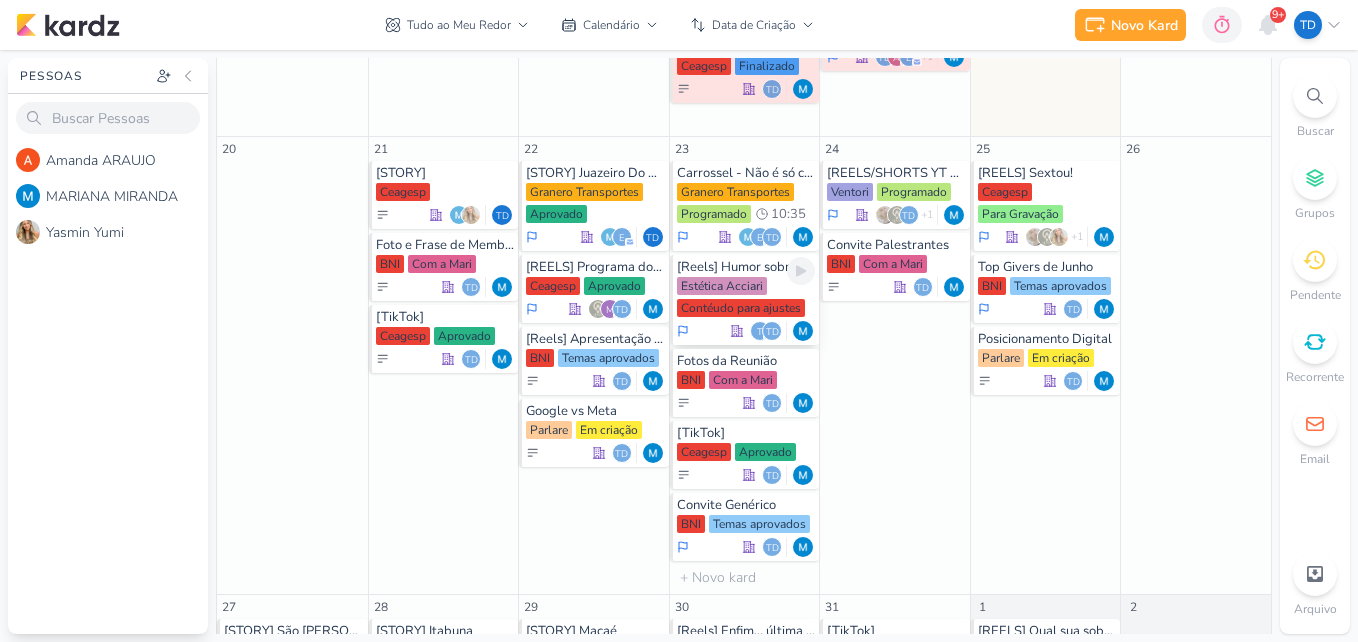 click on "[Reels] Humor sobre o [MEDICAL_DATA]" at bounding box center [746, 267] 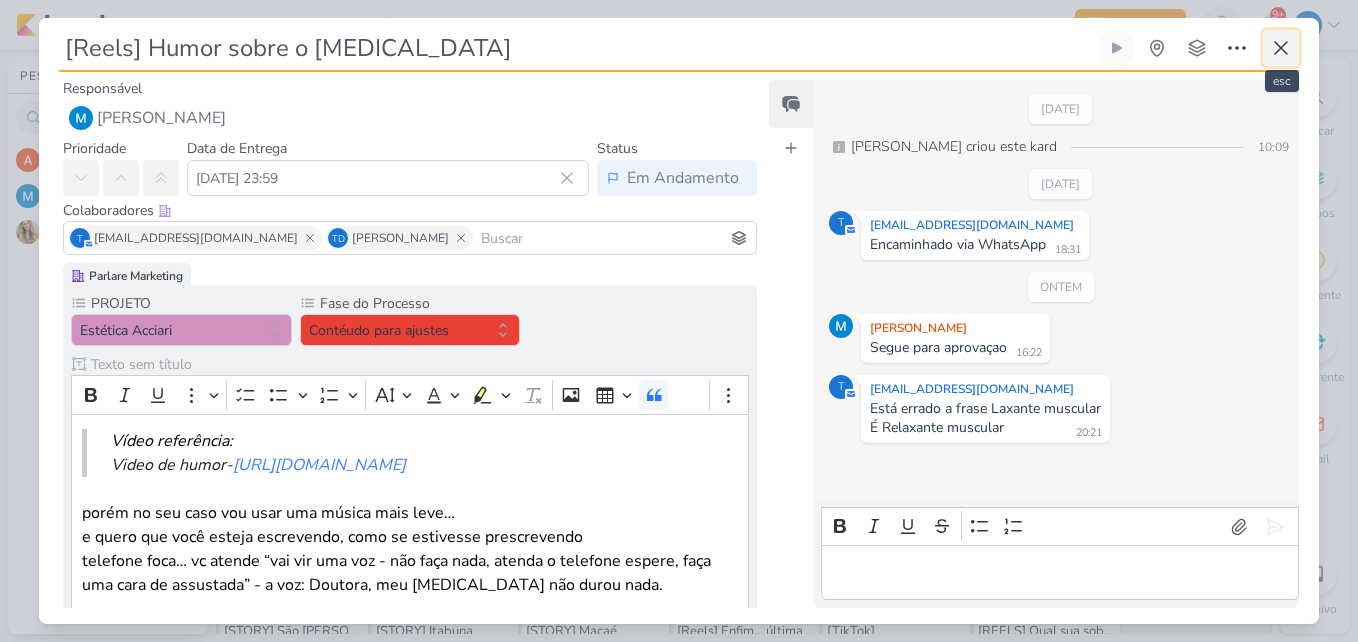 click 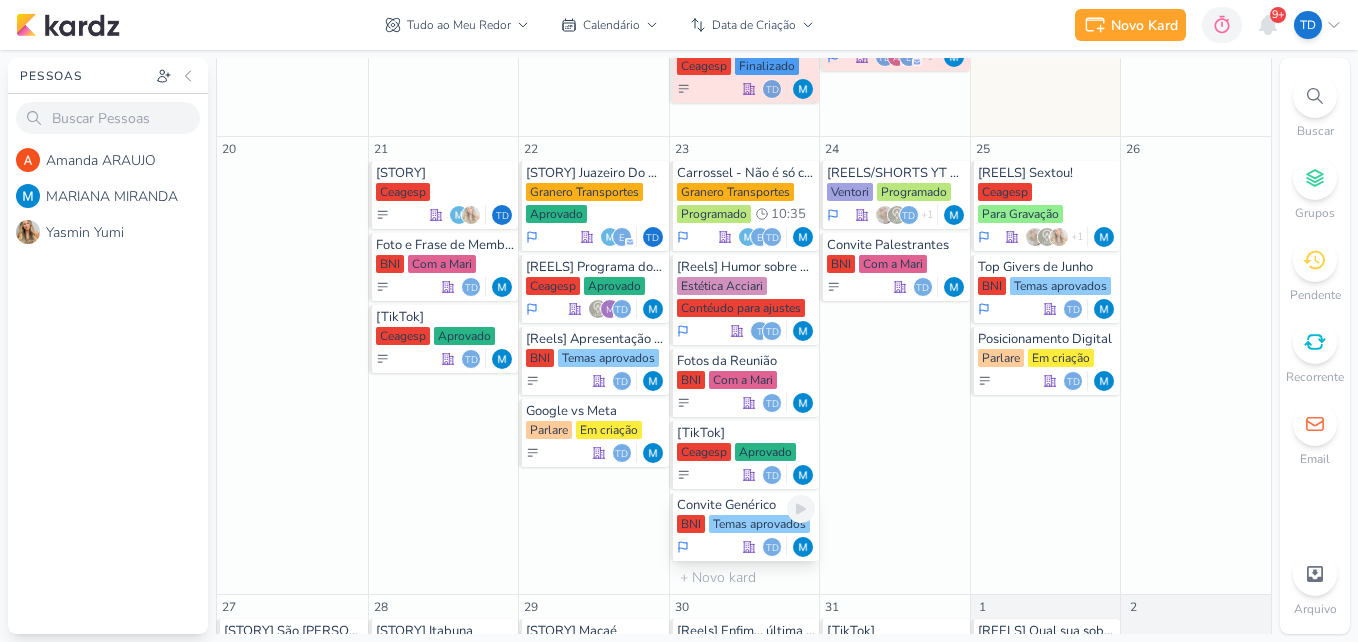 click on "Convite Genérico" at bounding box center (746, 505) 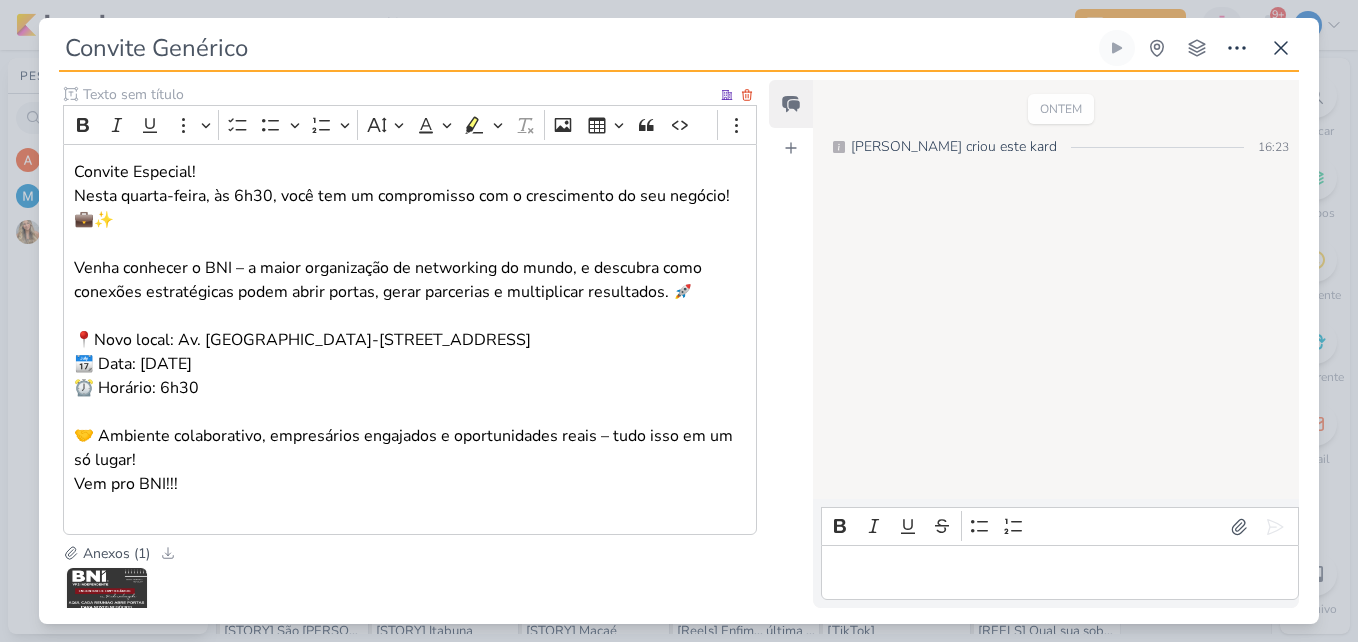 scroll, scrollTop: 555, scrollLeft: 0, axis: vertical 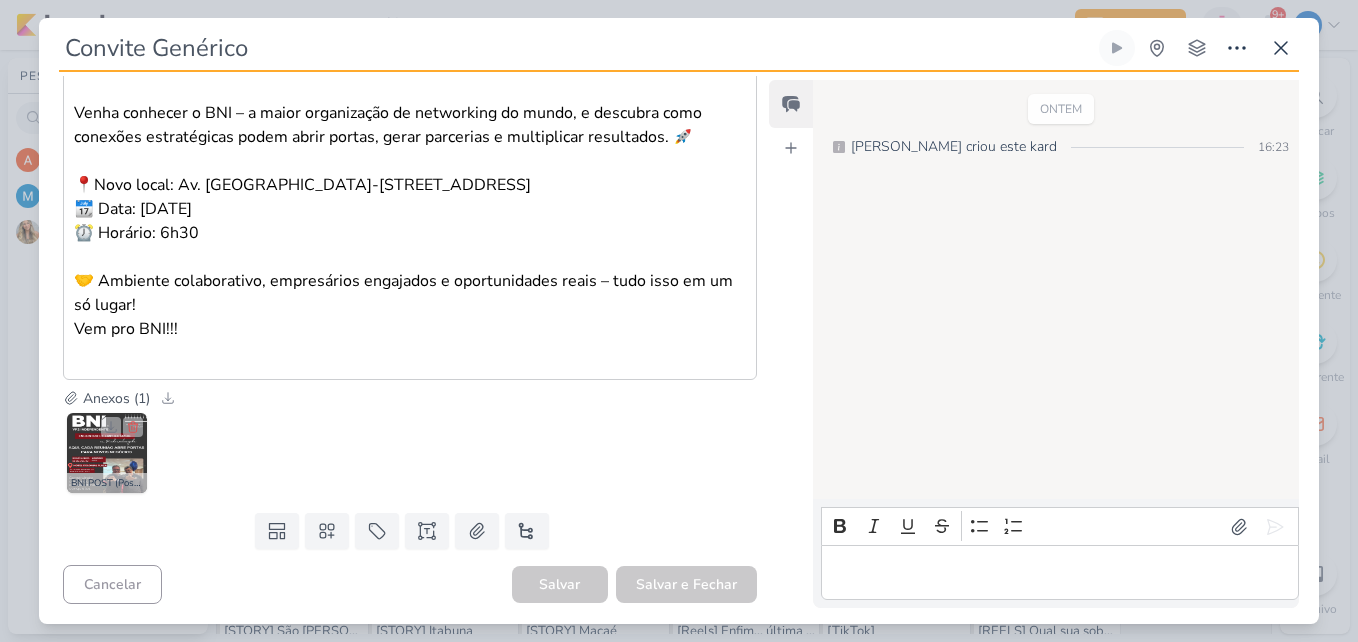 click at bounding box center [107, 453] 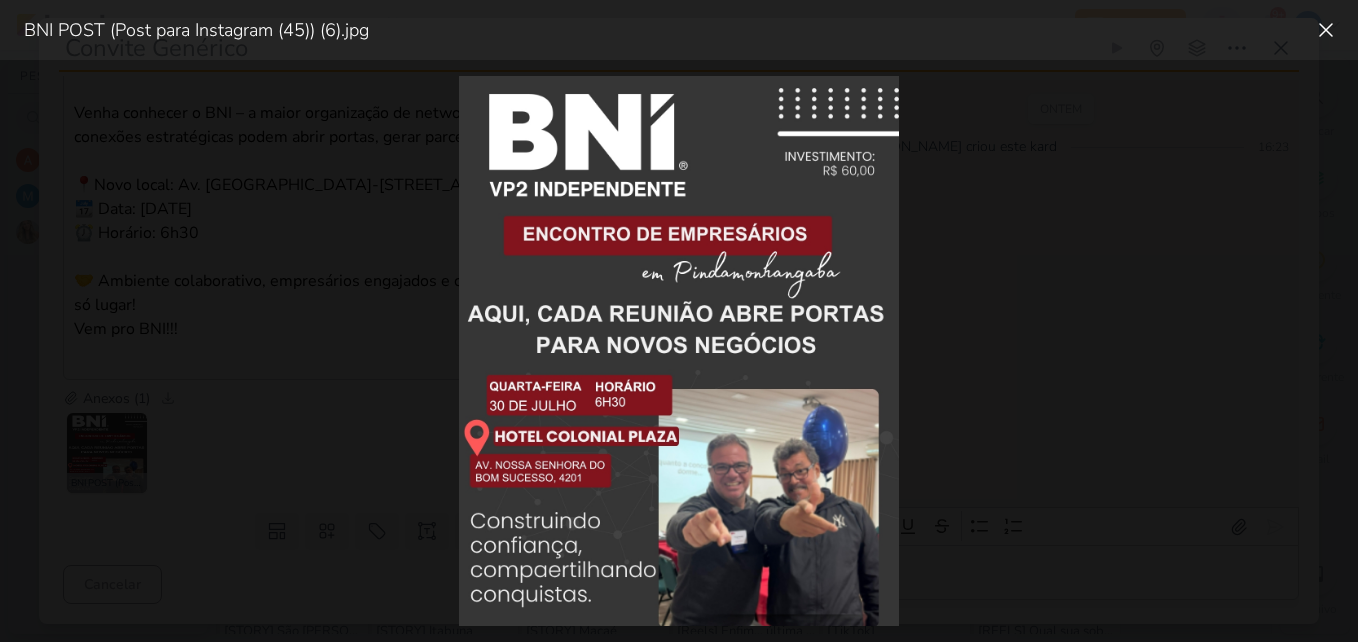 click at bounding box center [679, 351] 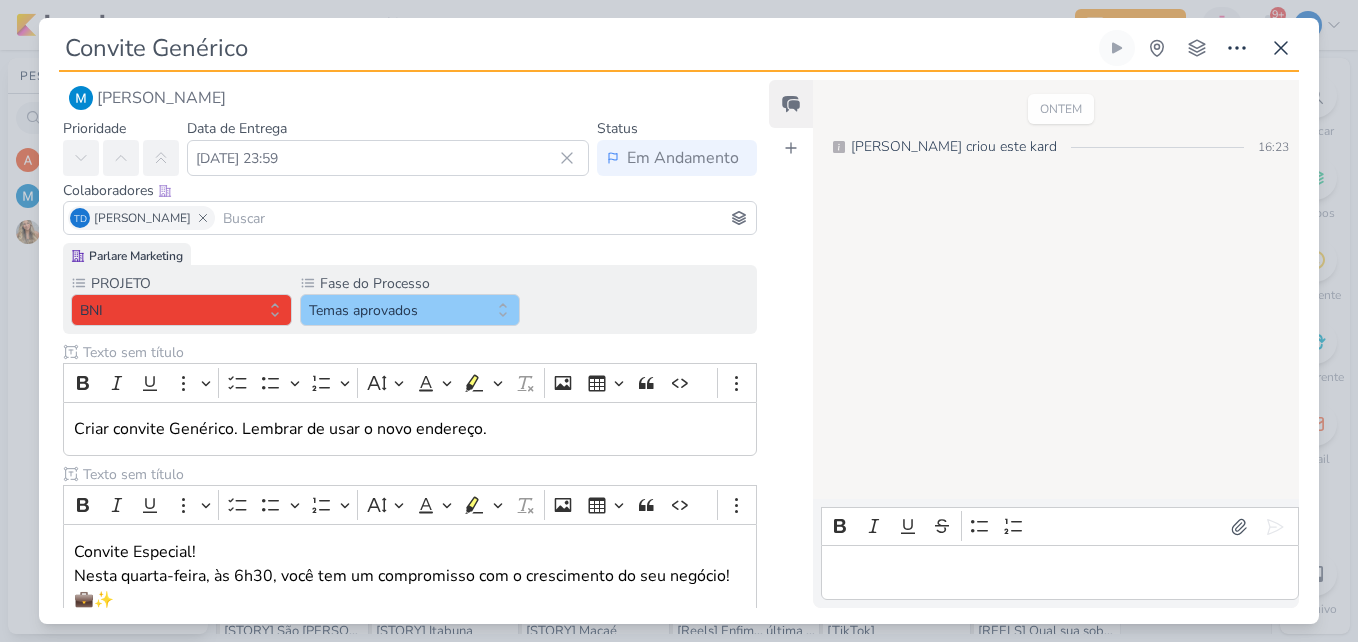 scroll, scrollTop: 0, scrollLeft: 0, axis: both 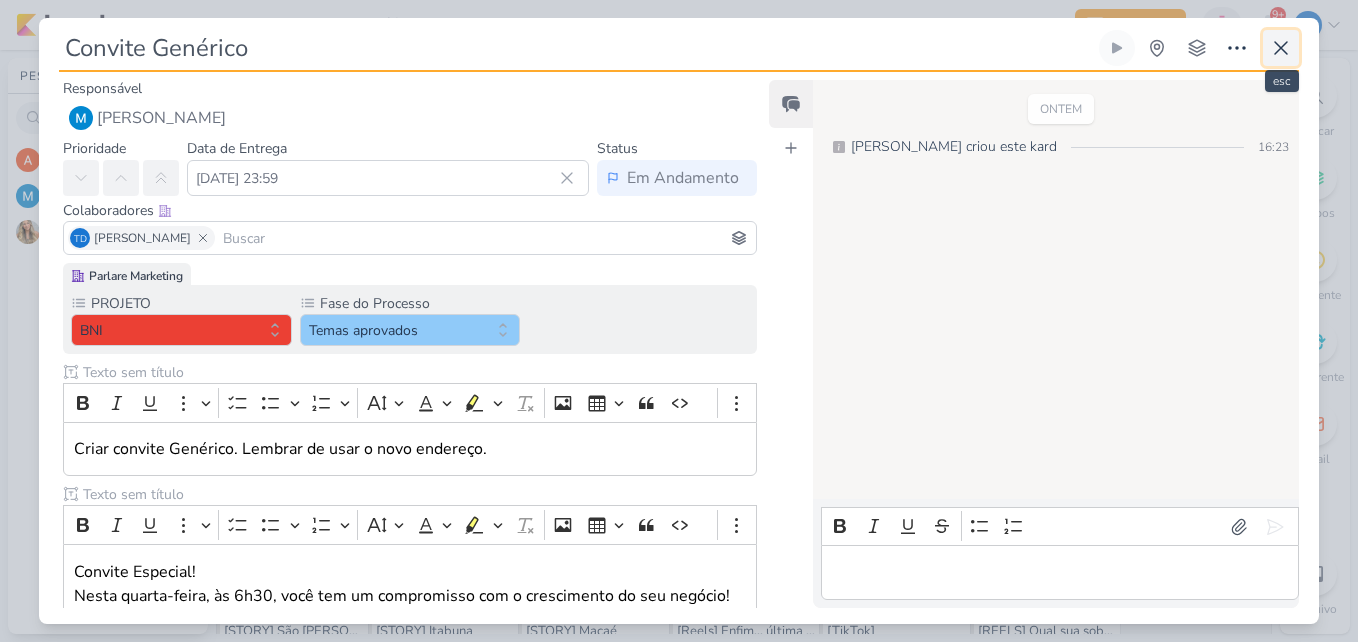 click at bounding box center [1281, 48] 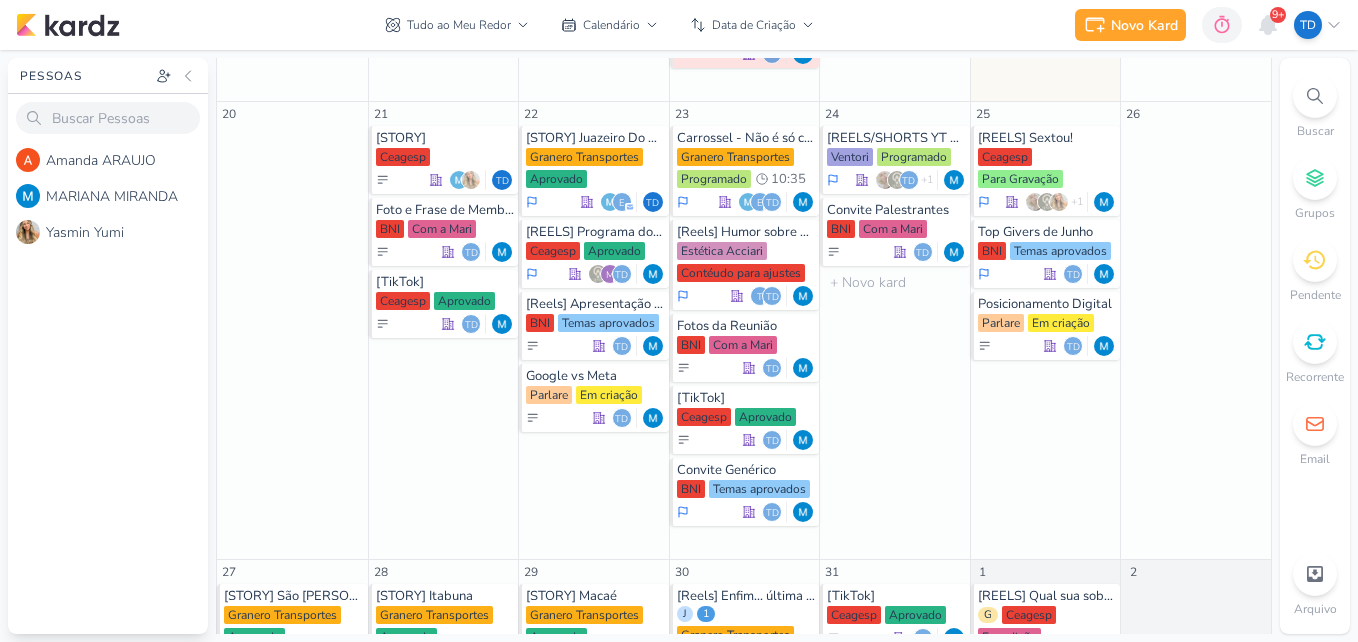 scroll, scrollTop: 882, scrollLeft: 0, axis: vertical 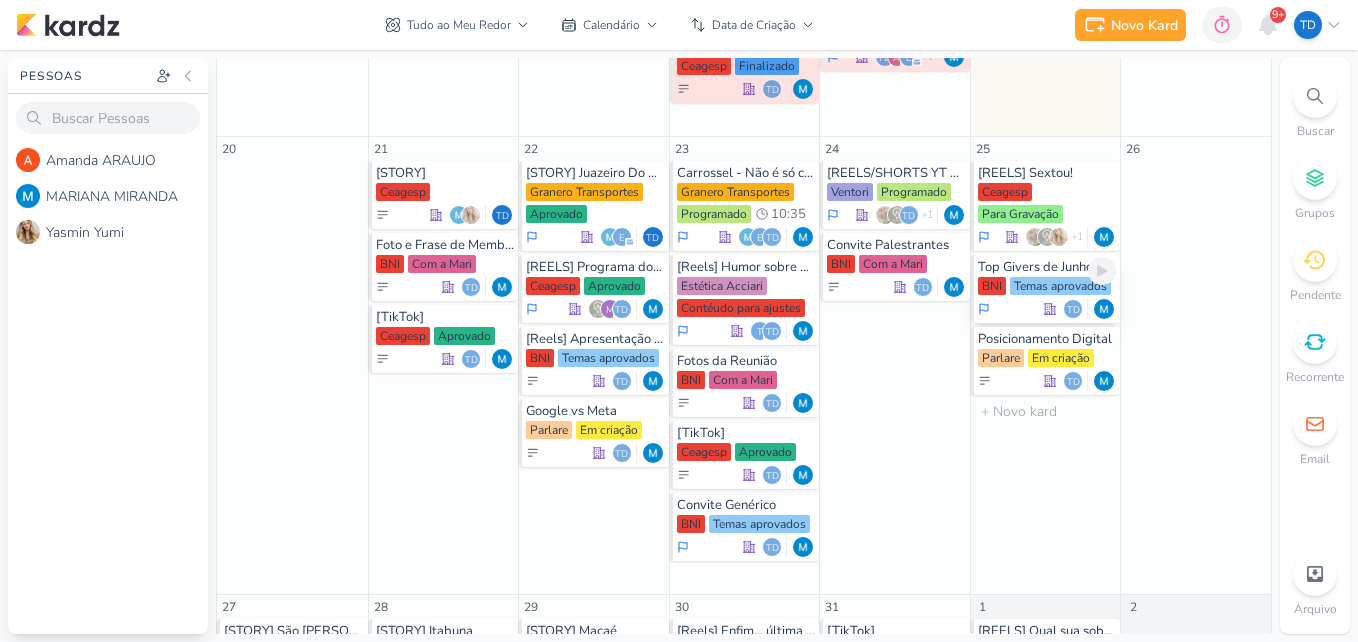 click on "Top Givers de Junho" at bounding box center [1047, 267] 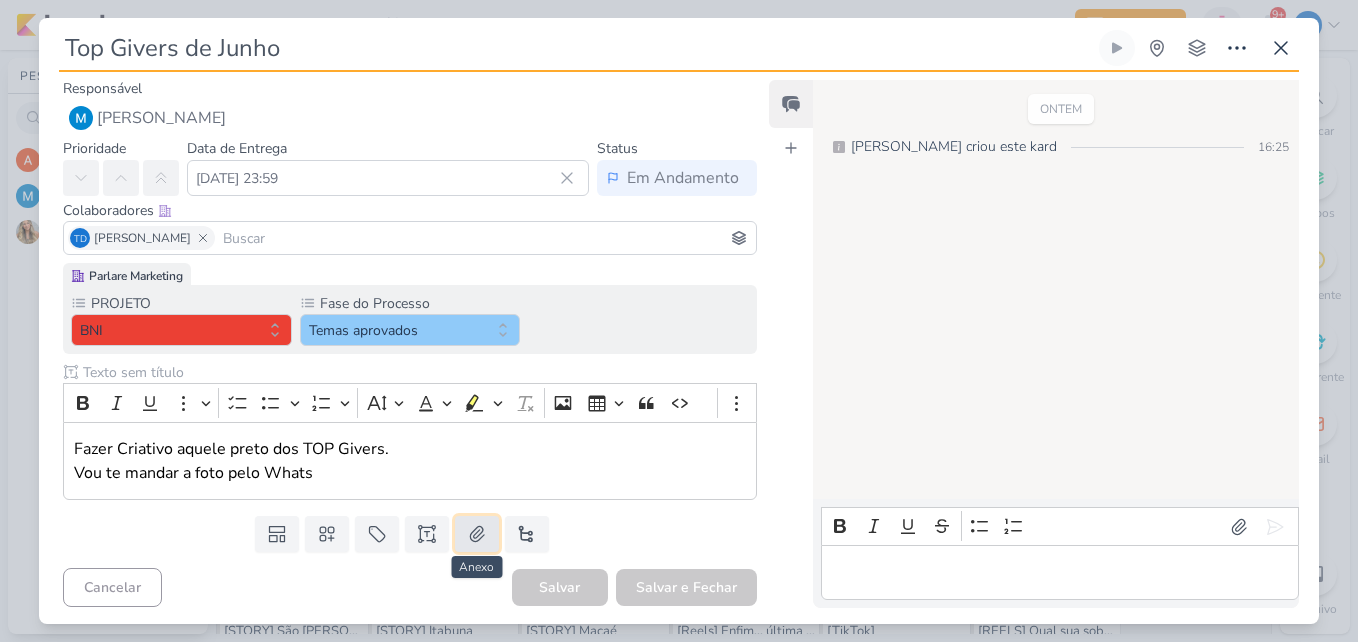 click 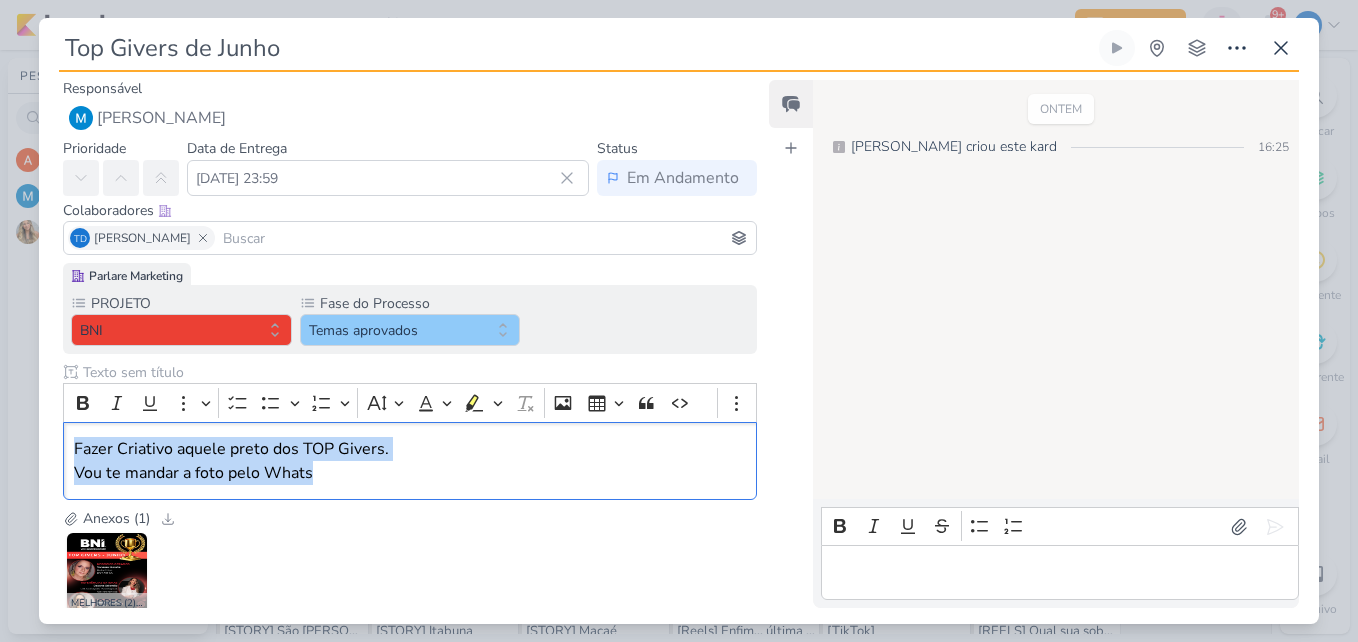 drag, startPoint x: 268, startPoint y: 472, endPoint x: 51, endPoint y: 432, distance: 220.65584 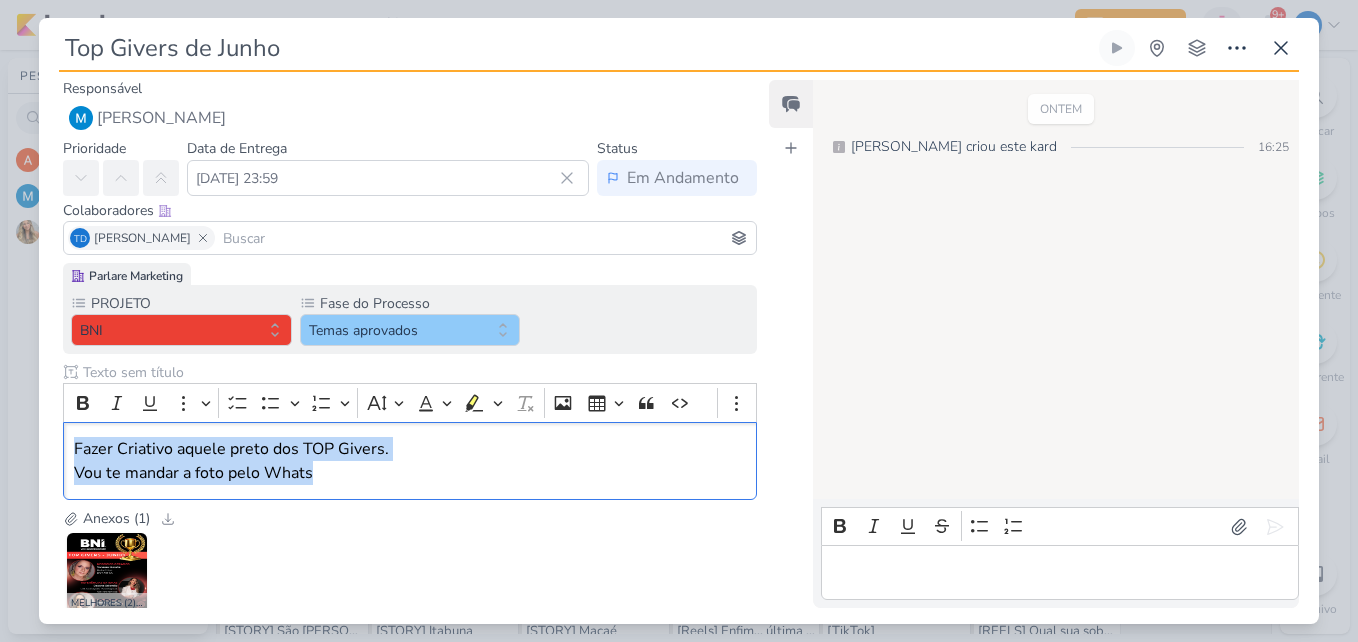 click on "Parlare Marketing
PROJETO
BNI
Fase do Processo" at bounding box center (402, 385) 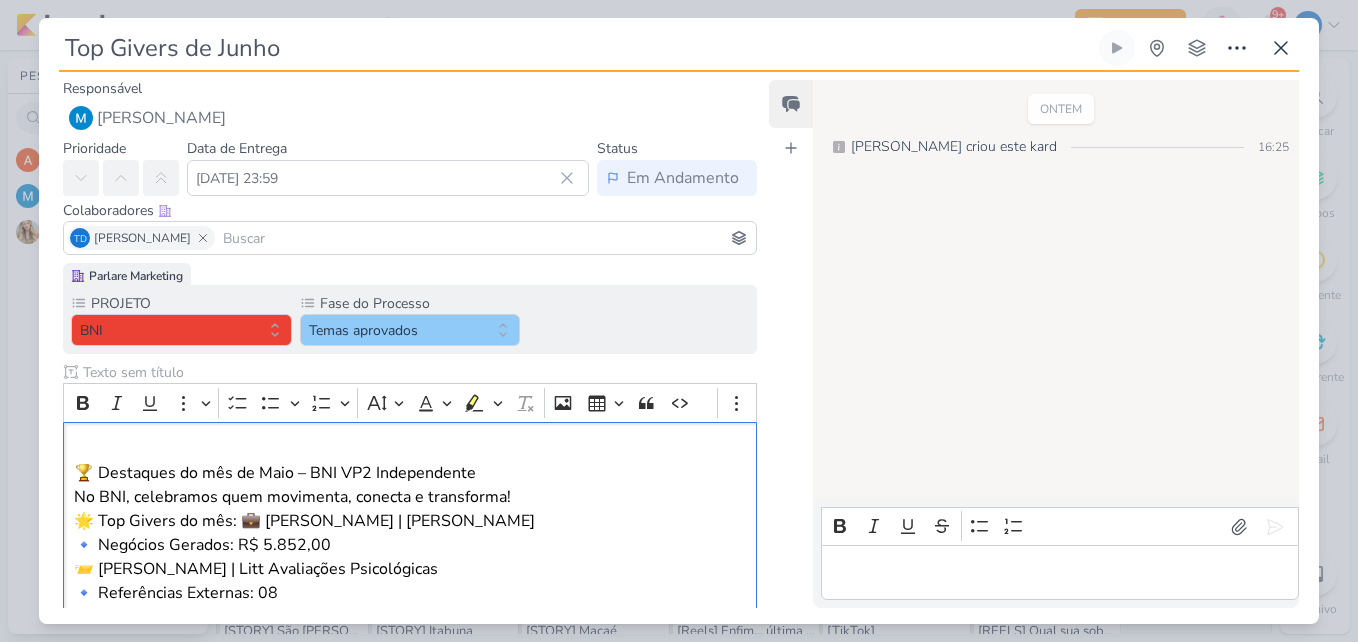 scroll, scrollTop: 165, scrollLeft: 0, axis: vertical 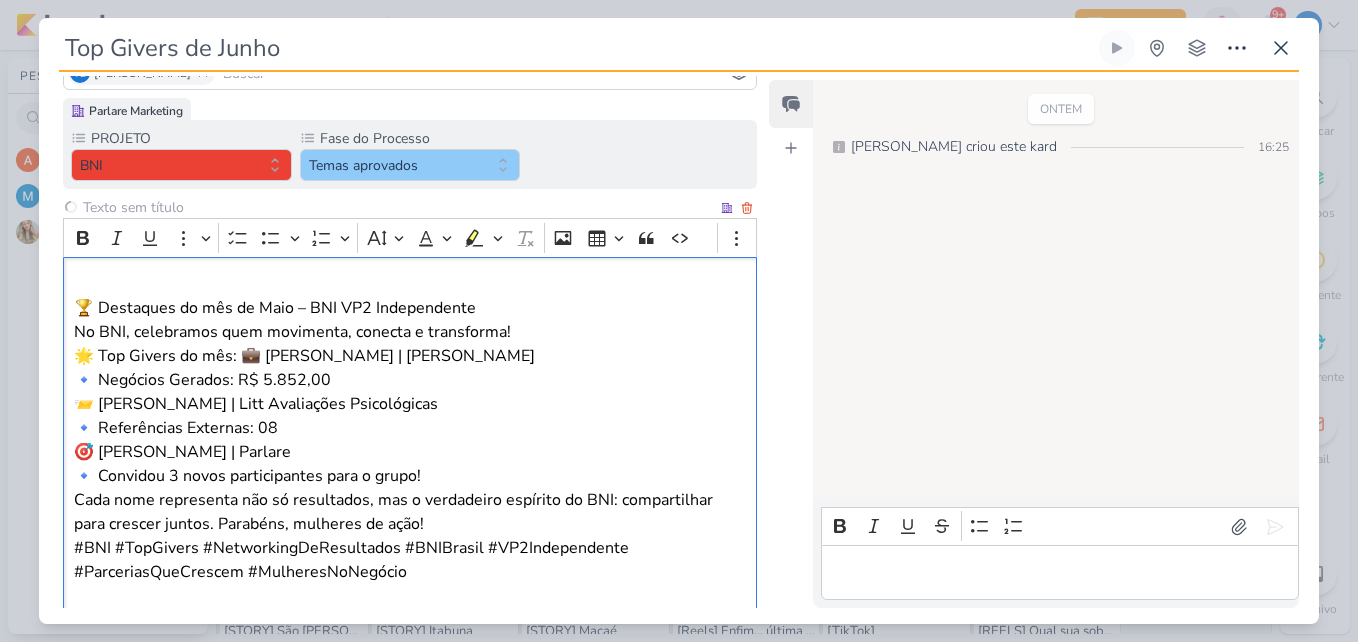 click on "🏆 Destaques do mês de Maio – BNI VP2 Independente No BNI, celebramos quem movimenta, conecta e transforma!" at bounding box center (410, 320) 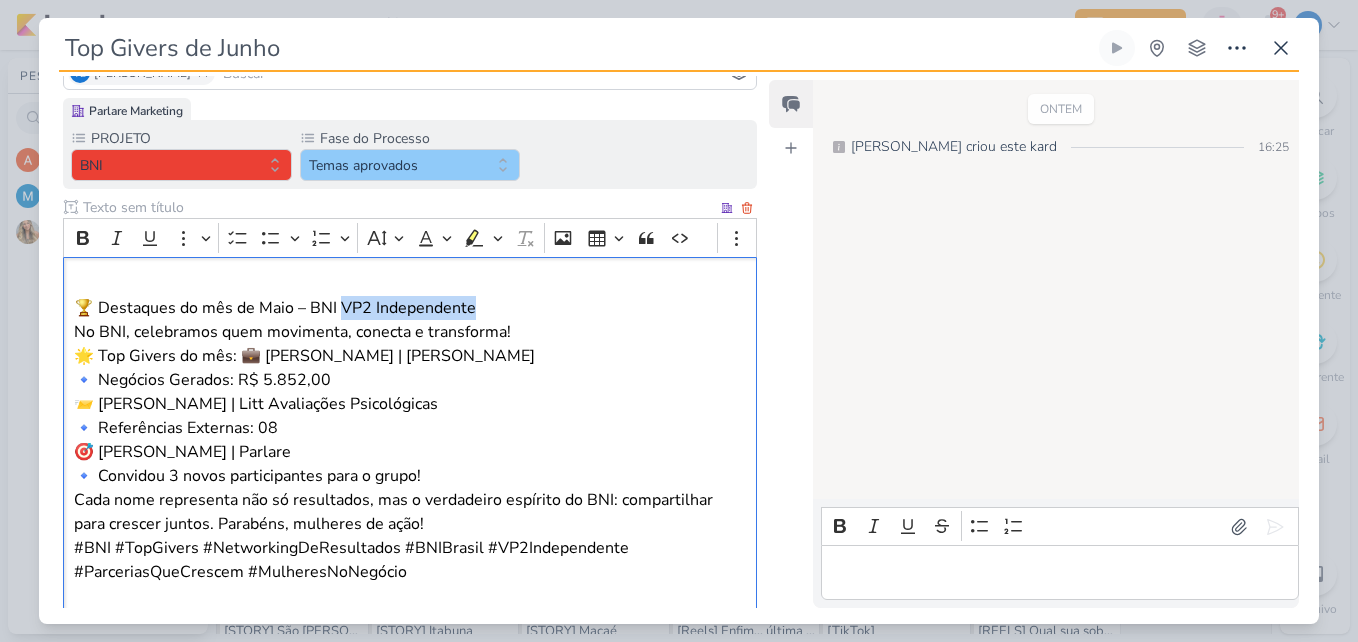 drag, startPoint x: 481, startPoint y: 304, endPoint x: 343, endPoint y: 306, distance: 138.0145 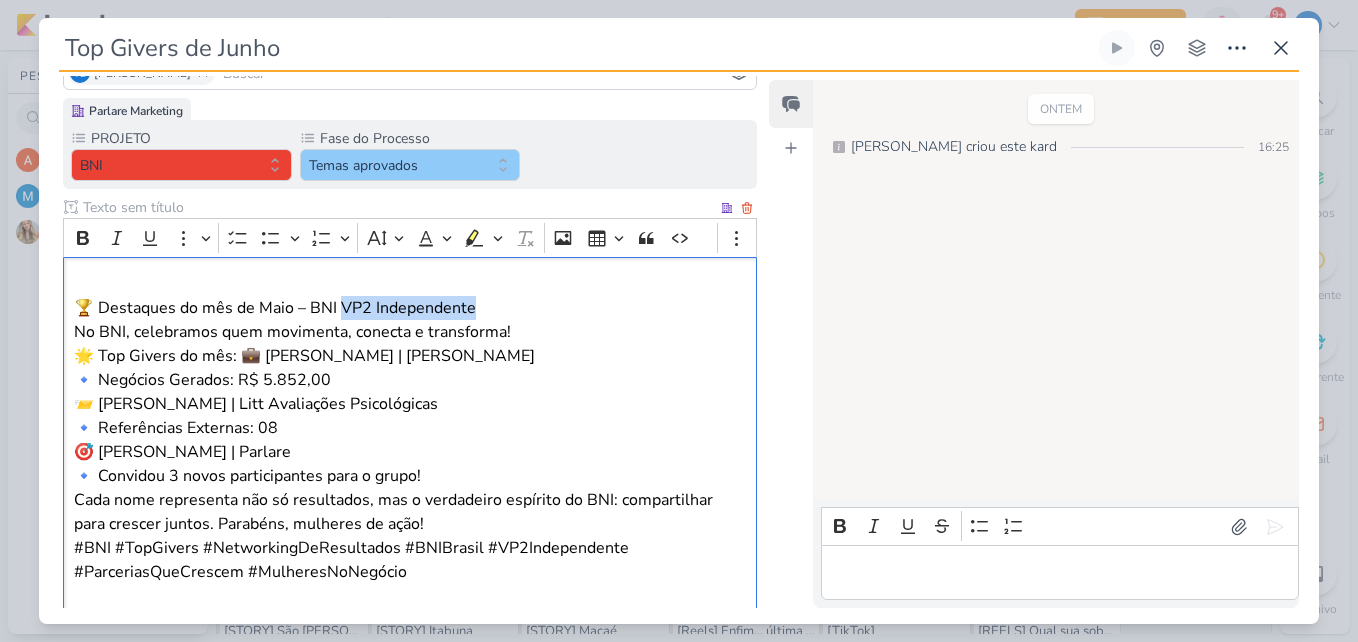 click on "🏆 Destaques do mês de Maio – BNI VP2 Independente No BNI, celebramos quem movimenta, conecta e transforma!" at bounding box center [410, 320] 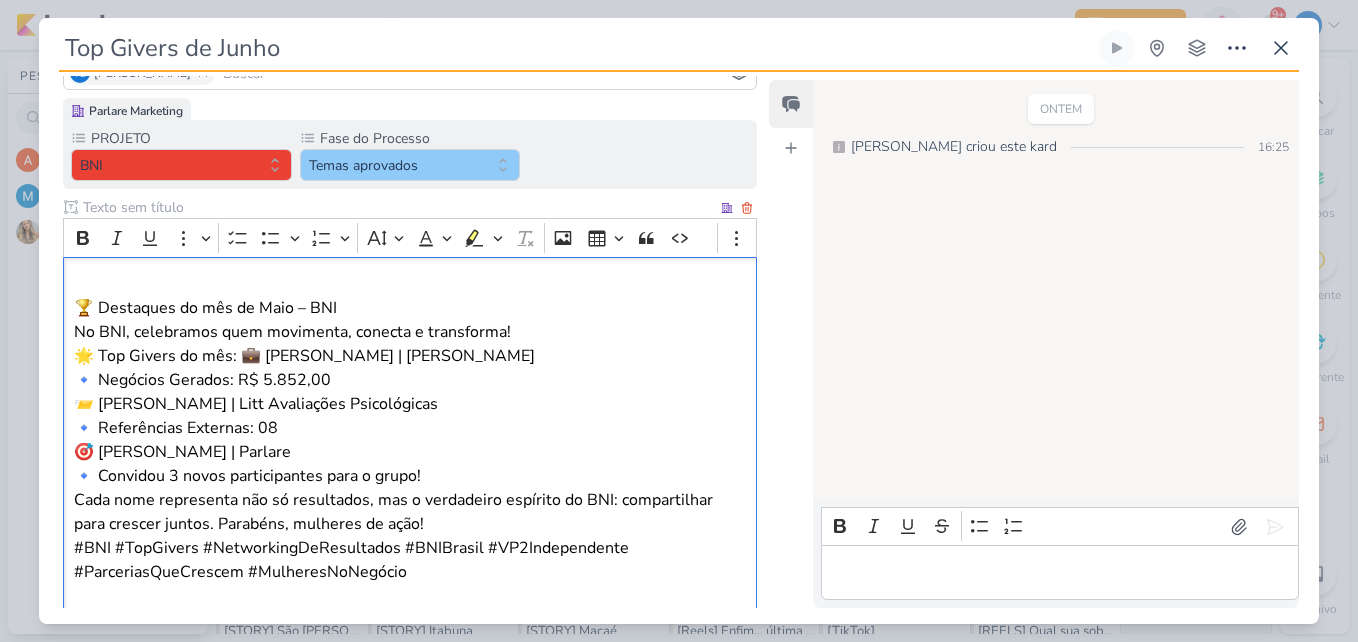 click on "🏆 Destaques do mês de Maio – BNI  No BNI, celebramos quem movimenta, conecta e transforma!" at bounding box center [410, 320] 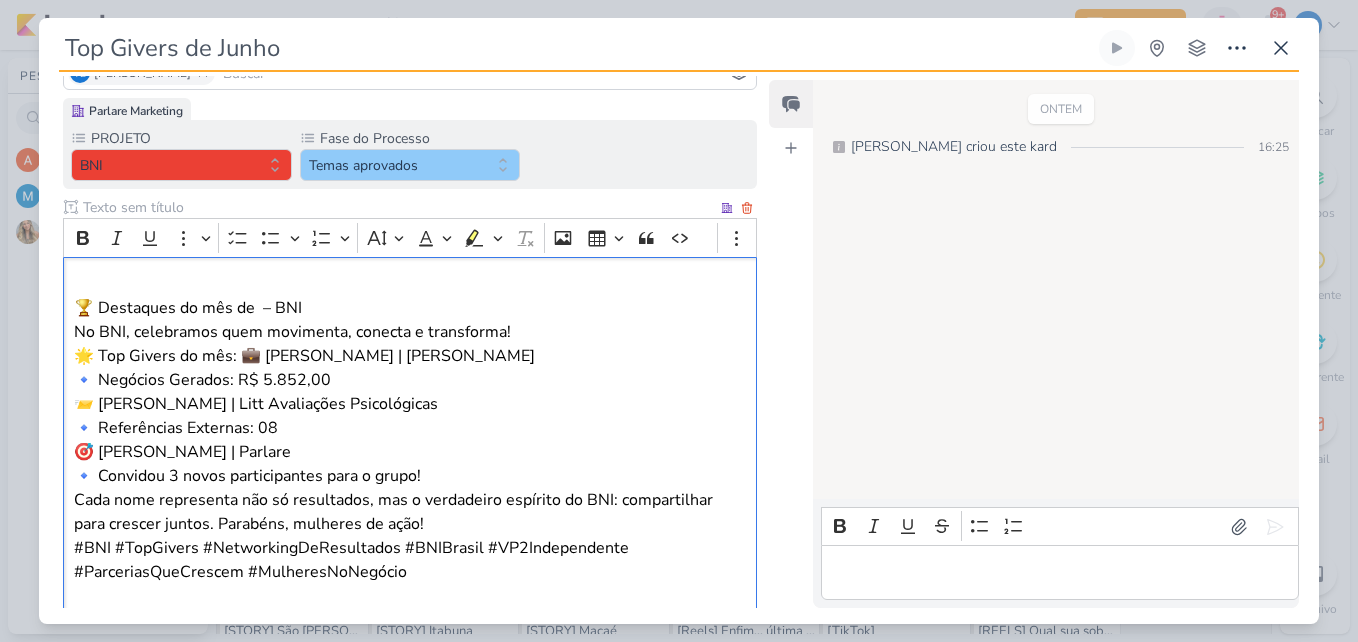 click on "🏆 Destaques do mês de  – BNI  No BNI, celebramos quem movimenta, conecta e transforma!" at bounding box center (410, 320) 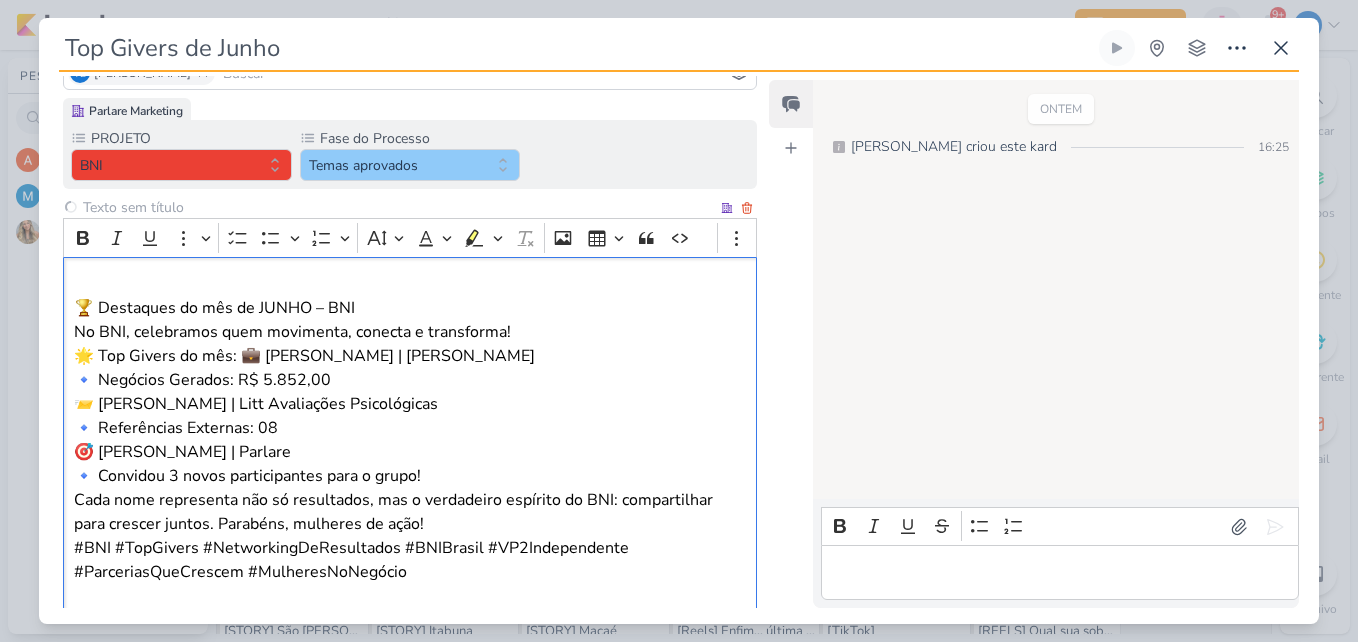click on "🌟 Top Givers do mês: 💼 [PERSON_NAME] | [PERSON_NAME] 🔹 Negócios Gerados: R$ 5.852,00" at bounding box center (410, 368) 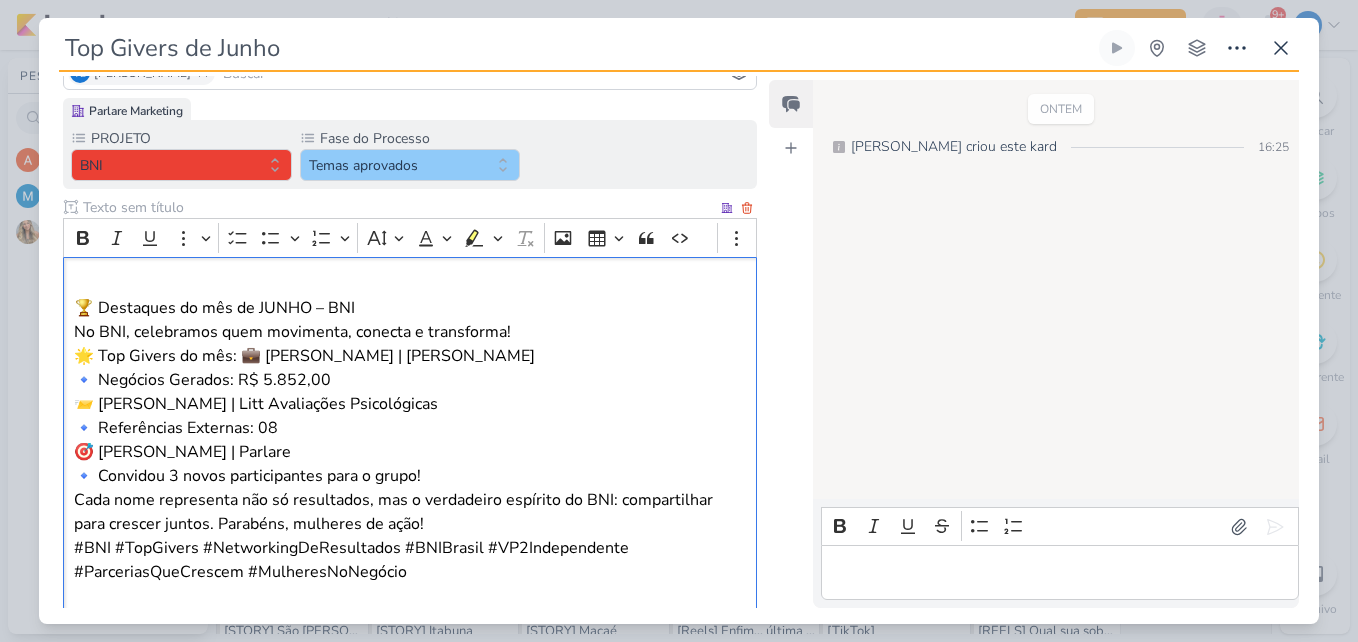 click on "🏆 Destaques do mês de JUNHO – BNI  No BNI, celebramos quem movimenta, conecta e transforma!" at bounding box center (410, 320) 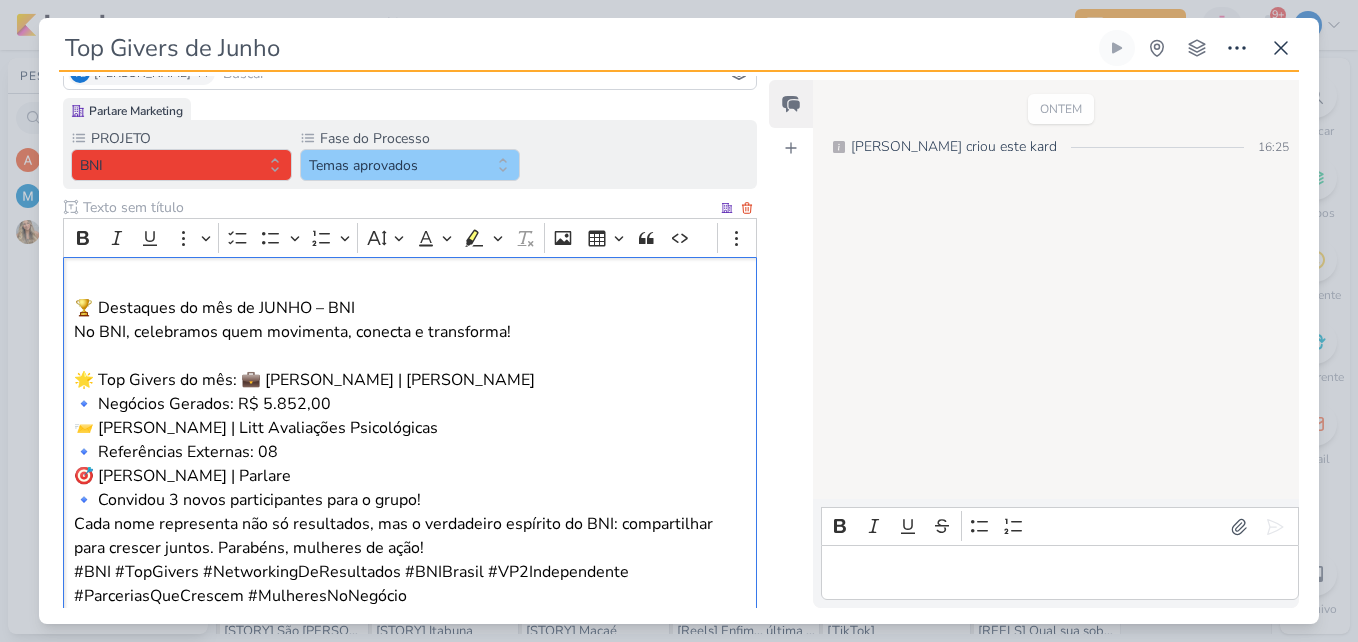 click on "🌟 Top Givers do mês: 💼 [PERSON_NAME] | [PERSON_NAME] 🔹 Negócios Gerados: R$ 5.852,00" at bounding box center (410, 392) 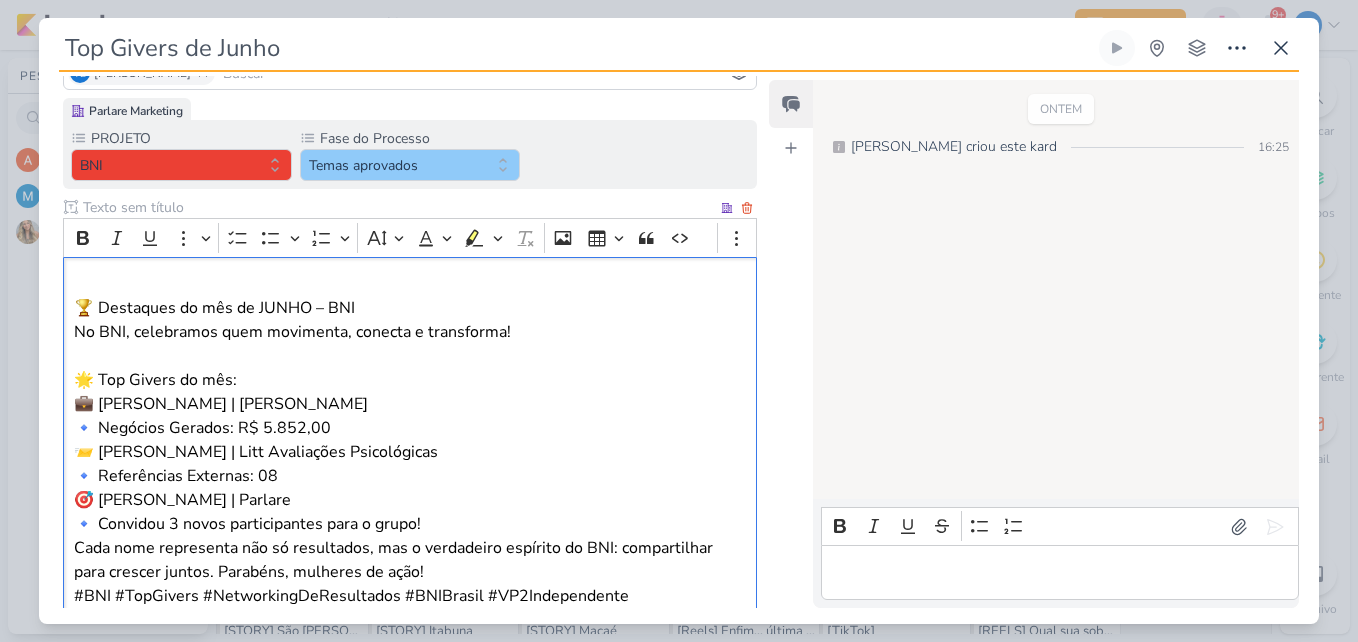 scroll, scrollTop: 265, scrollLeft: 0, axis: vertical 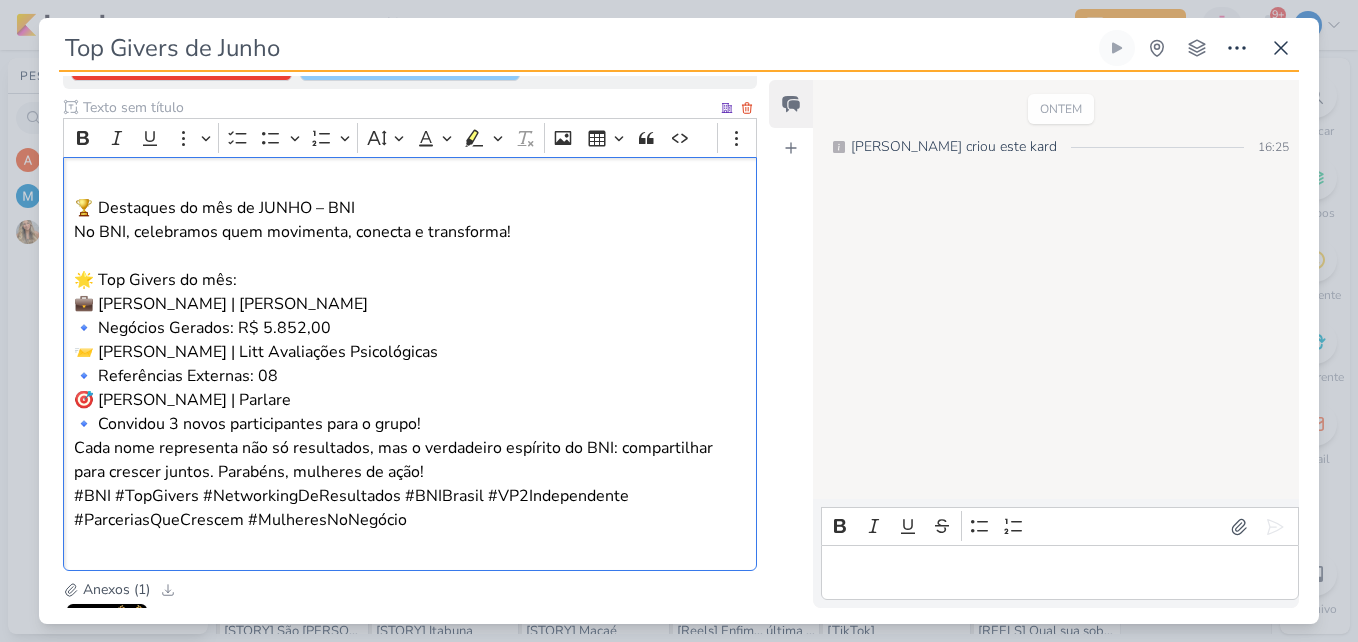 click on "🎯 [PERSON_NAME] | Parlare 🔹 Convidou 3 novos participantes para o grupo!" at bounding box center (410, 412) 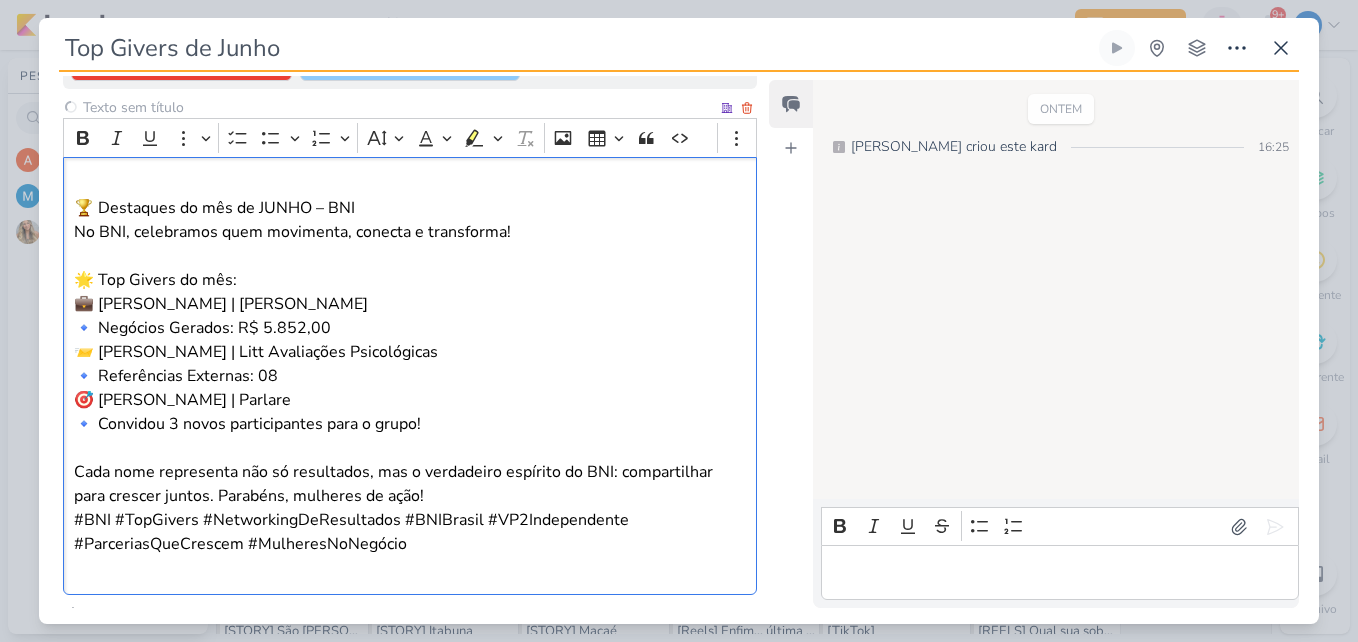 click on "Cada nome representa não só resultados, mas o verdadeiro espírito do BNI: compartilhar para crescer juntos. Parabéns, mulheres de ação!" at bounding box center [410, 484] 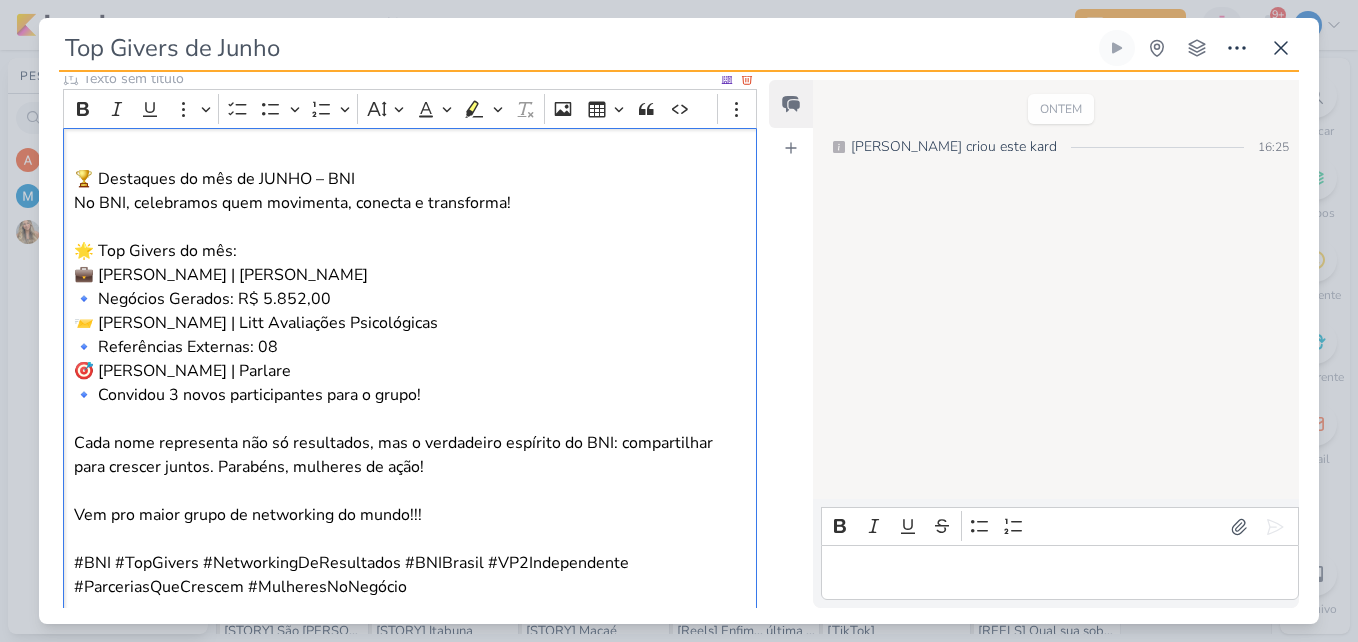 scroll, scrollTop: 100, scrollLeft: 0, axis: vertical 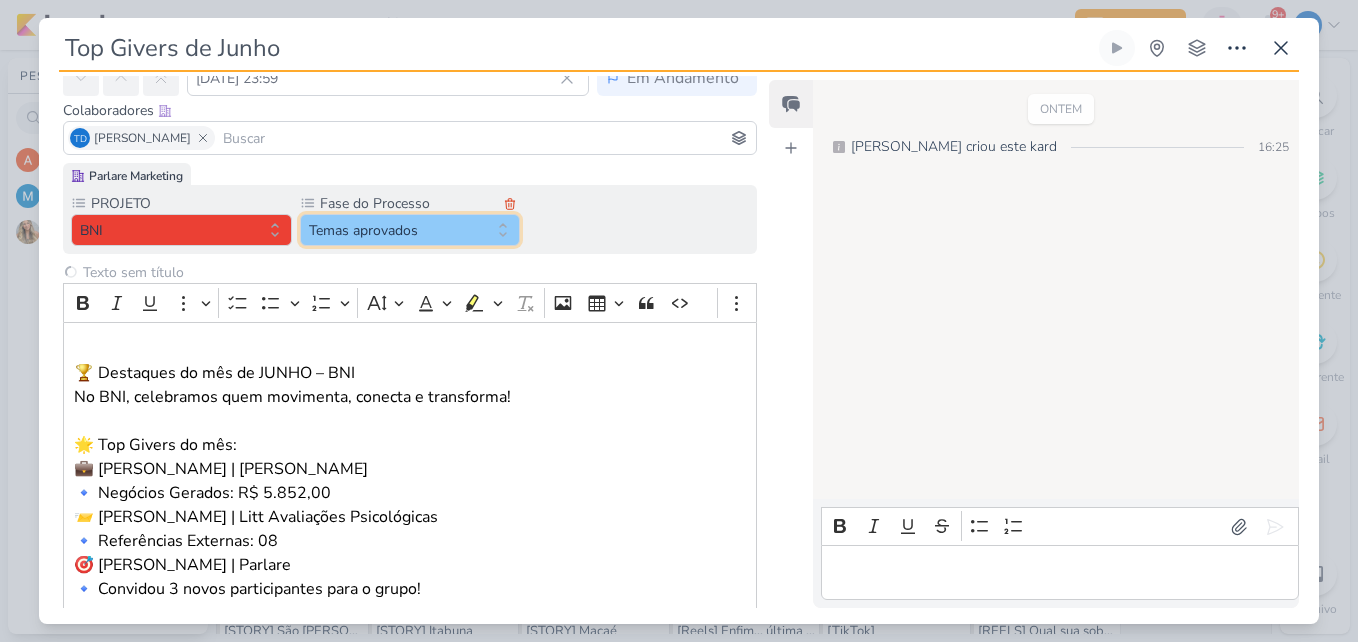click on "Temas aprovados" at bounding box center [410, 230] 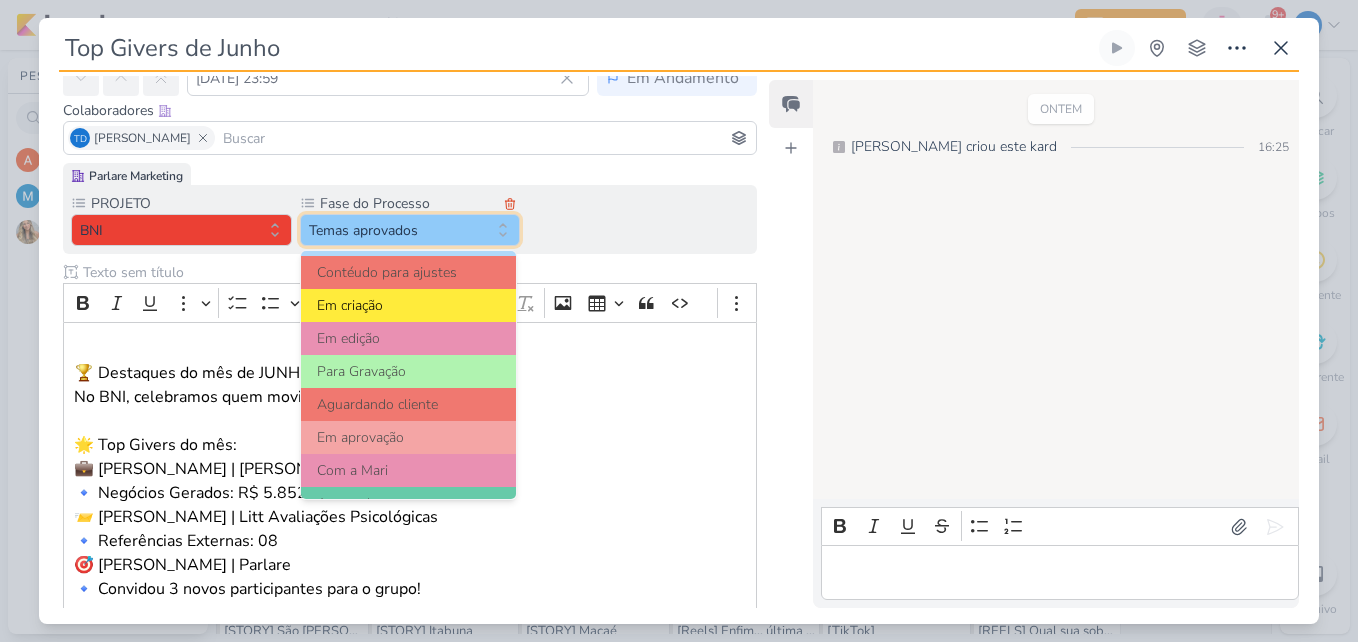 scroll, scrollTop: 193, scrollLeft: 0, axis: vertical 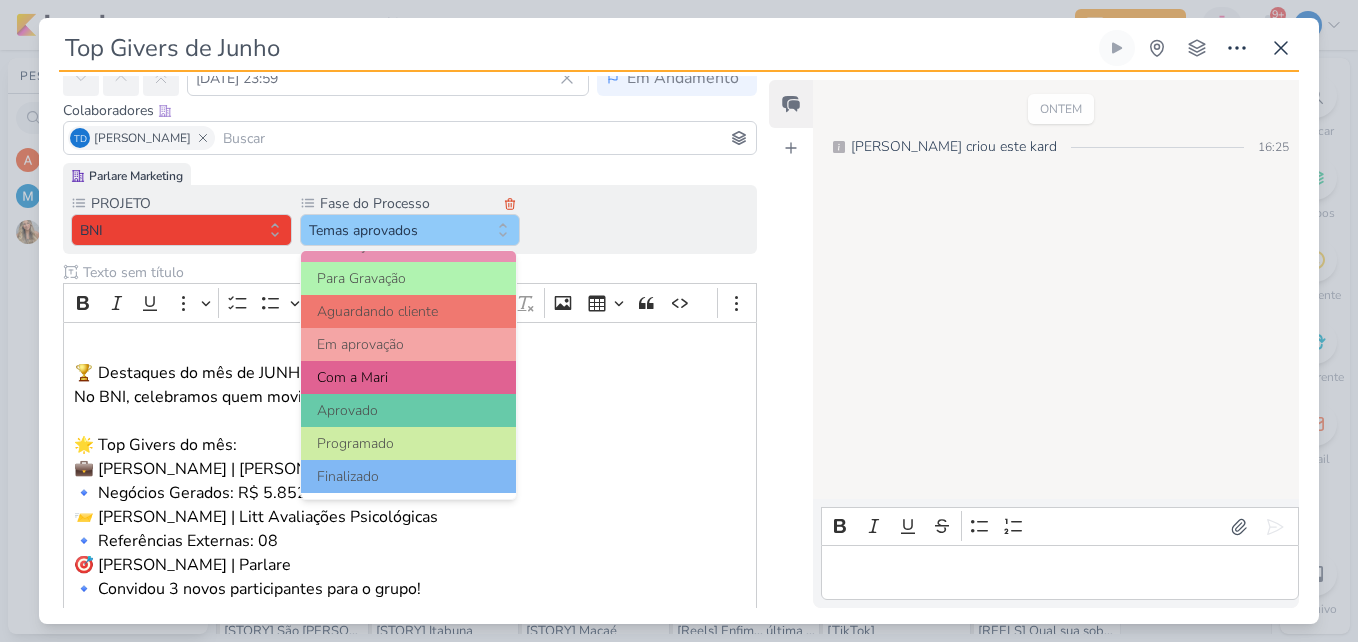 click on "Com a Mari" at bounding box center [409, 377] 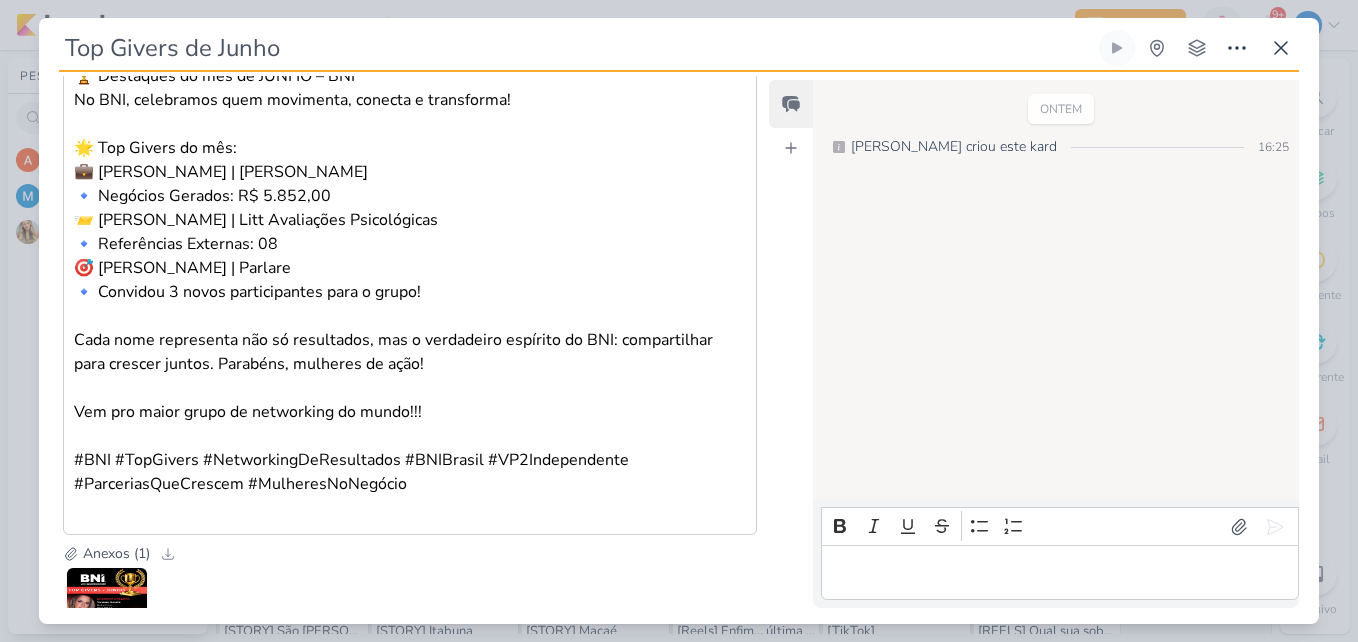 scroll, scrollTop: 552, scrollLeft: 0, axis: vertical 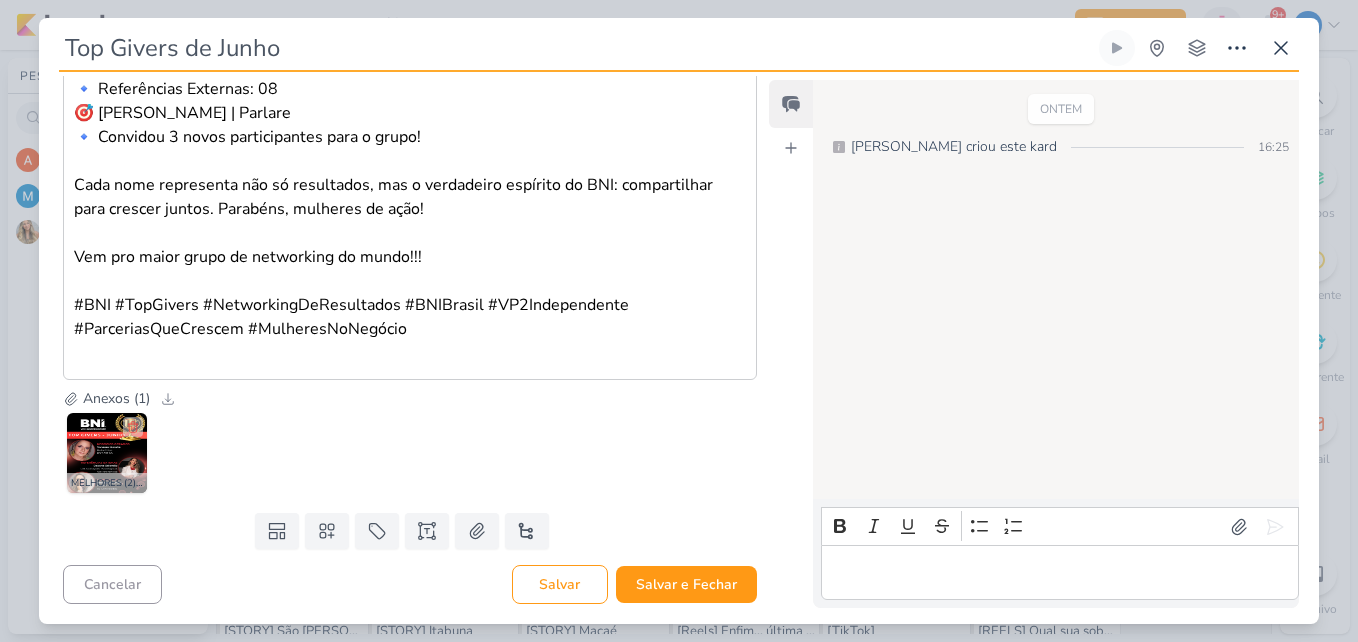 click at bounding box center [107, 453] 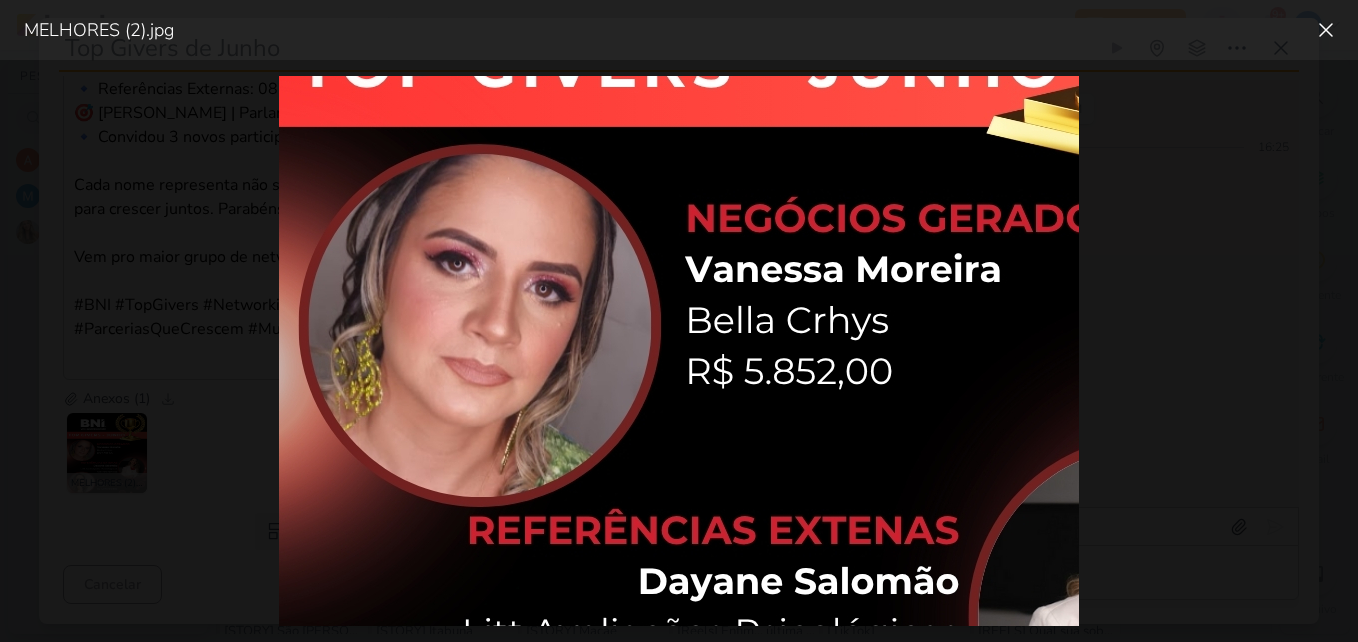scroll, scrollTop: 500, scrollLeft: 0, axis: vertical 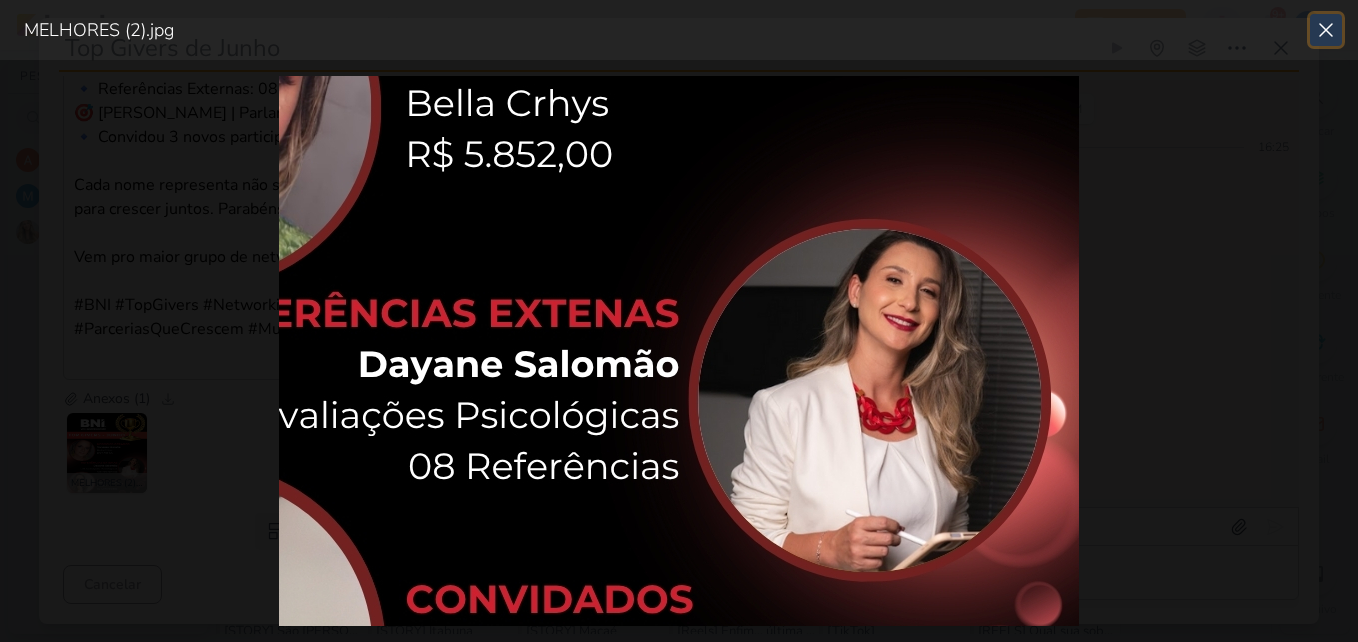 click 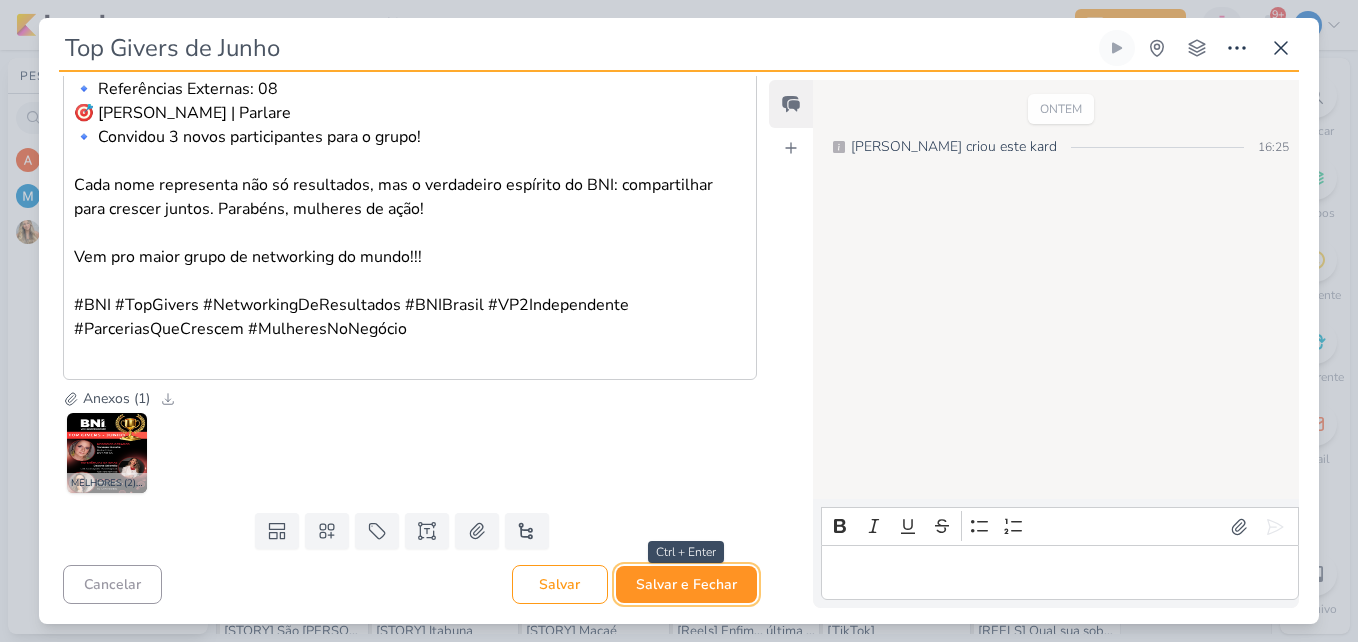 click on "Salvar e Fechar" at bounding box center (686, 584) 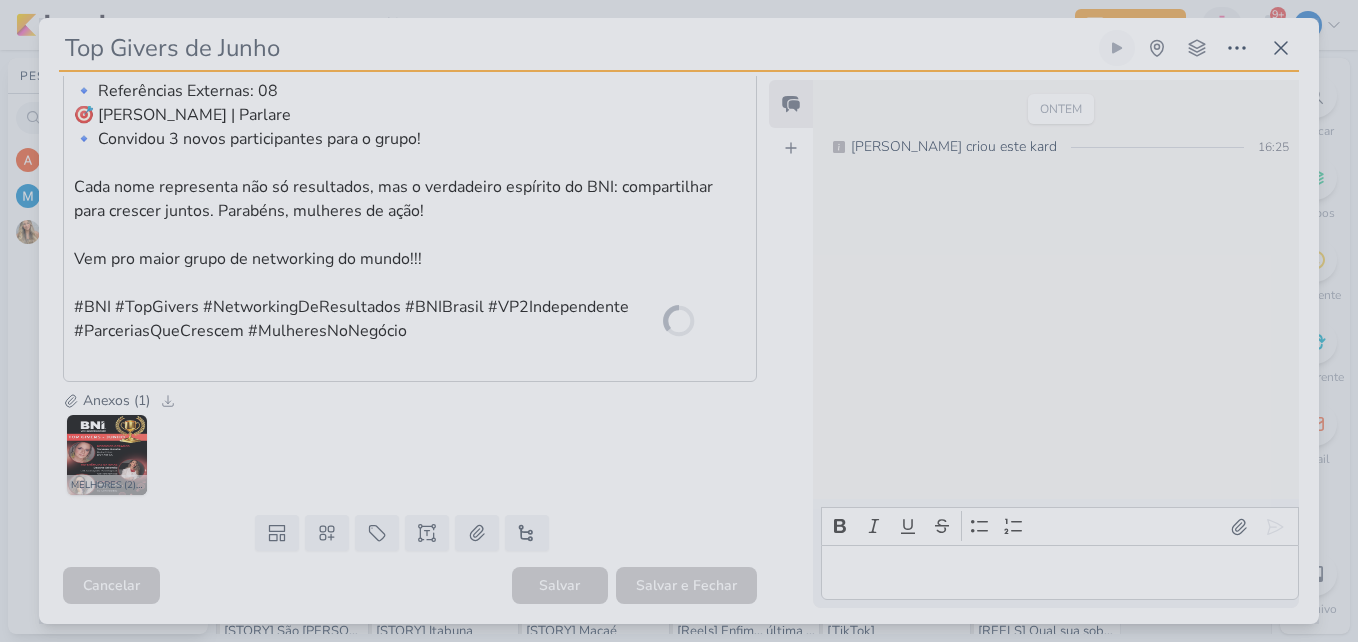 scroll, scrollTop: 550, scrollLeft: 0, axis: vertical 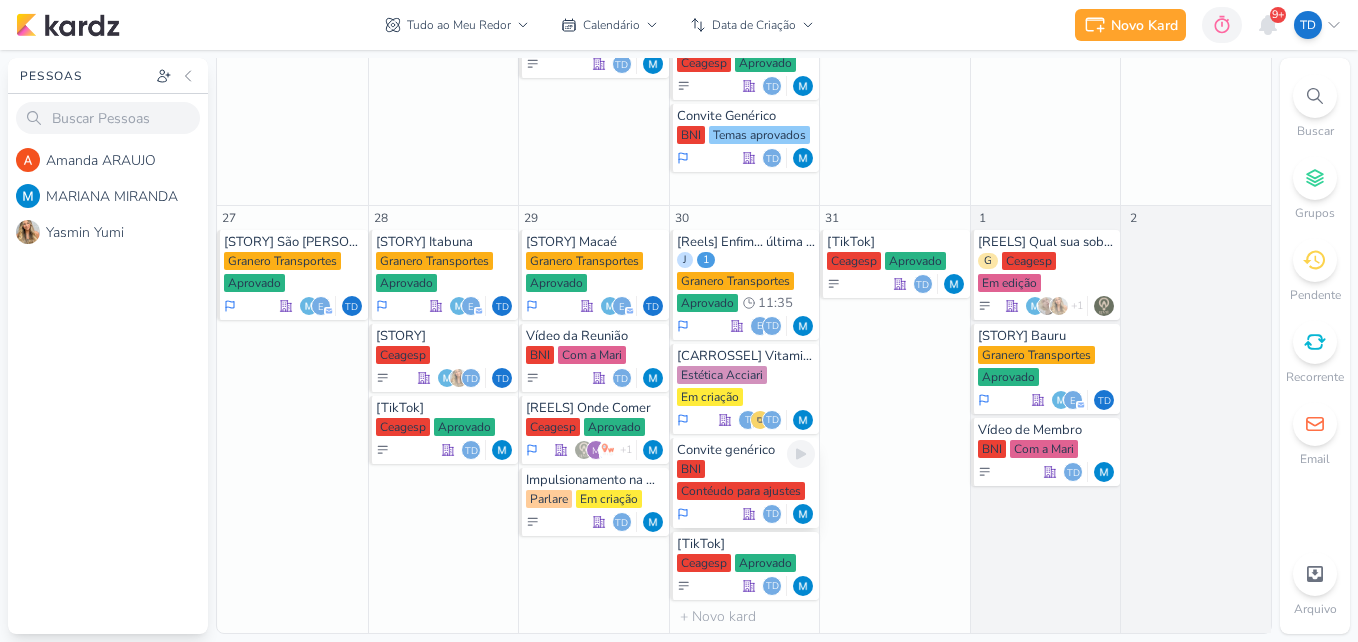 click on "BNI
Contéudo para ajustes" at bounding box center (746, 481) 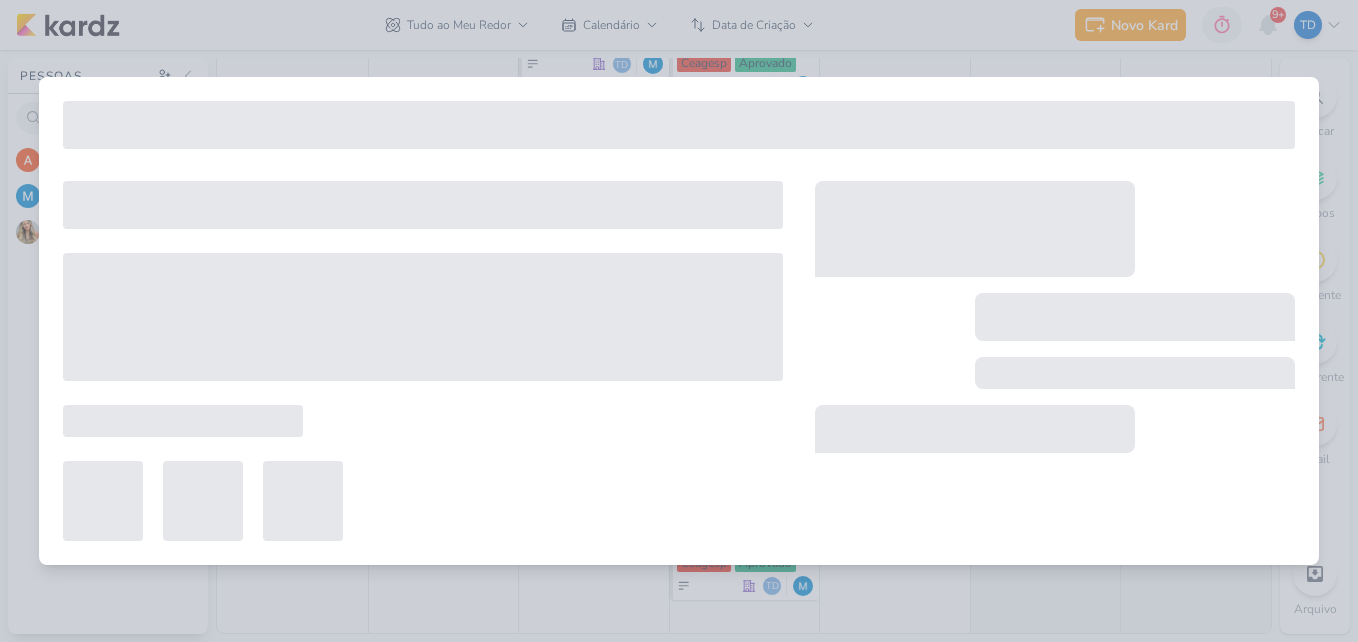 type on "Convite genérico" 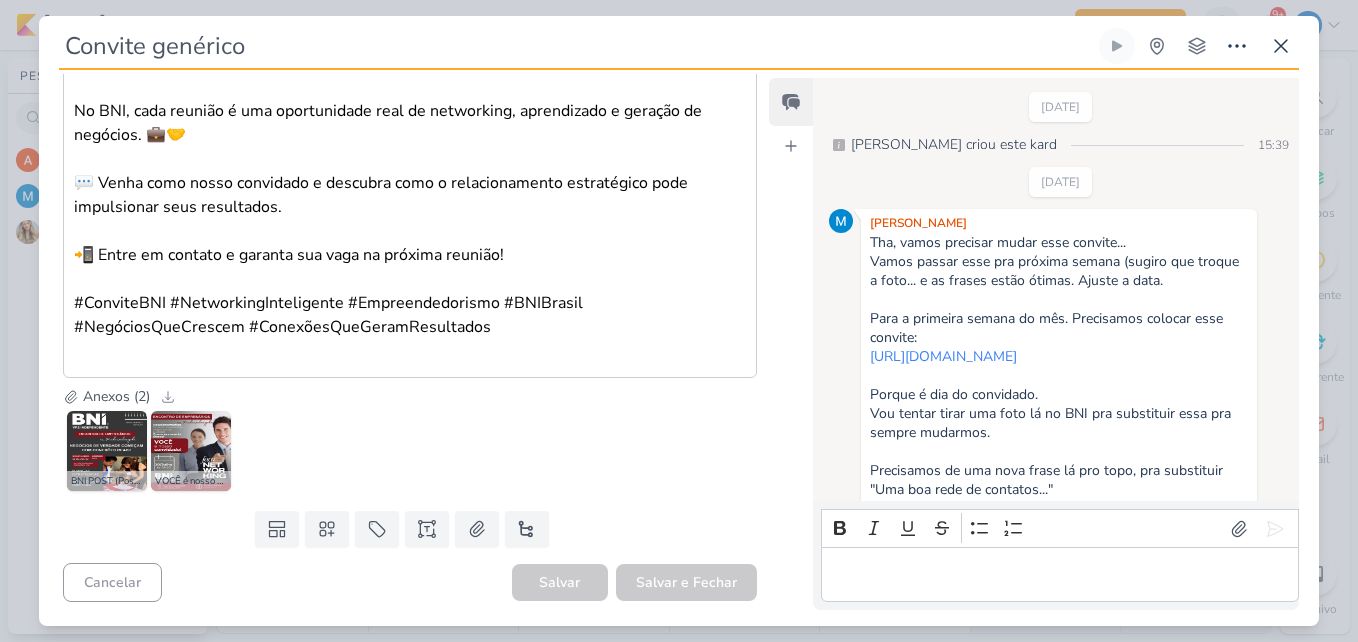 scroll, scrollTop: 3, scrollLeft: 0, axis: vertical 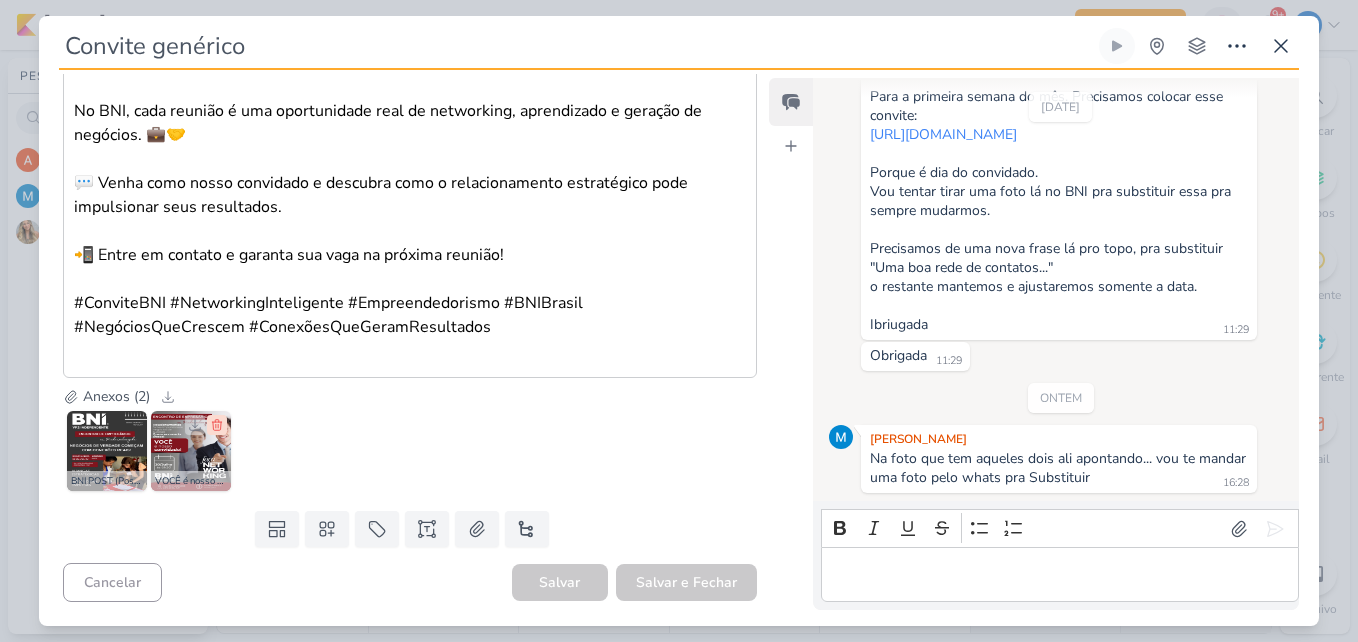 click 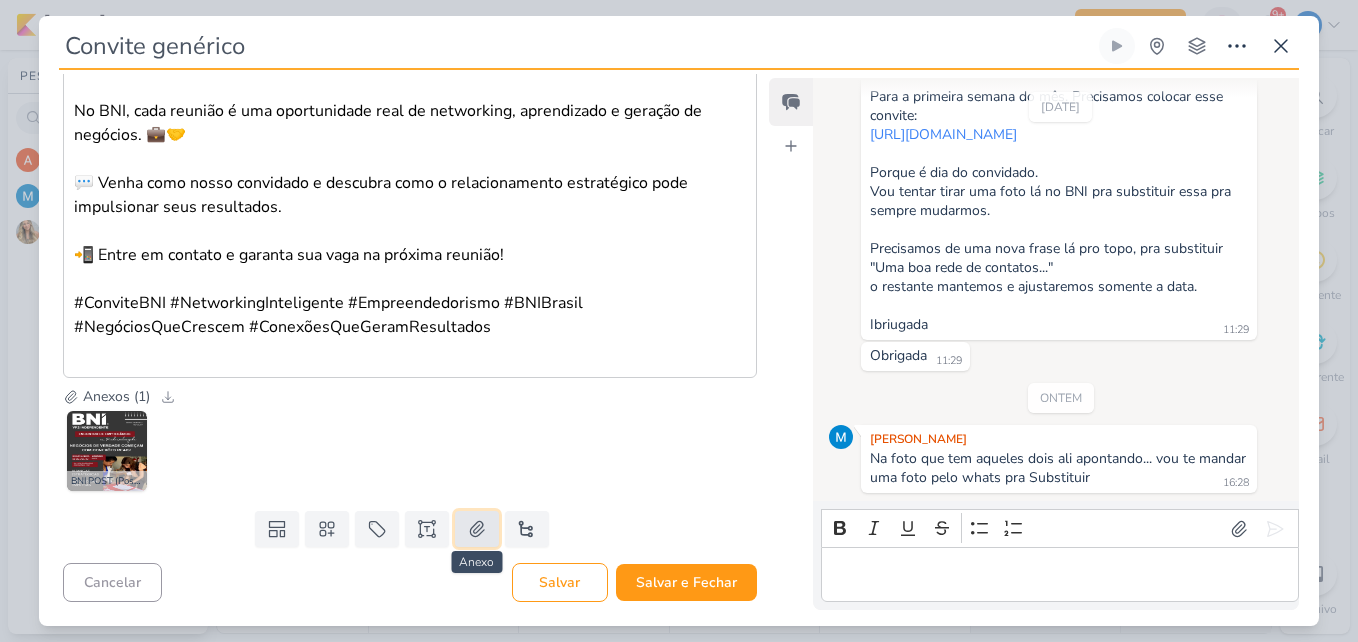 click 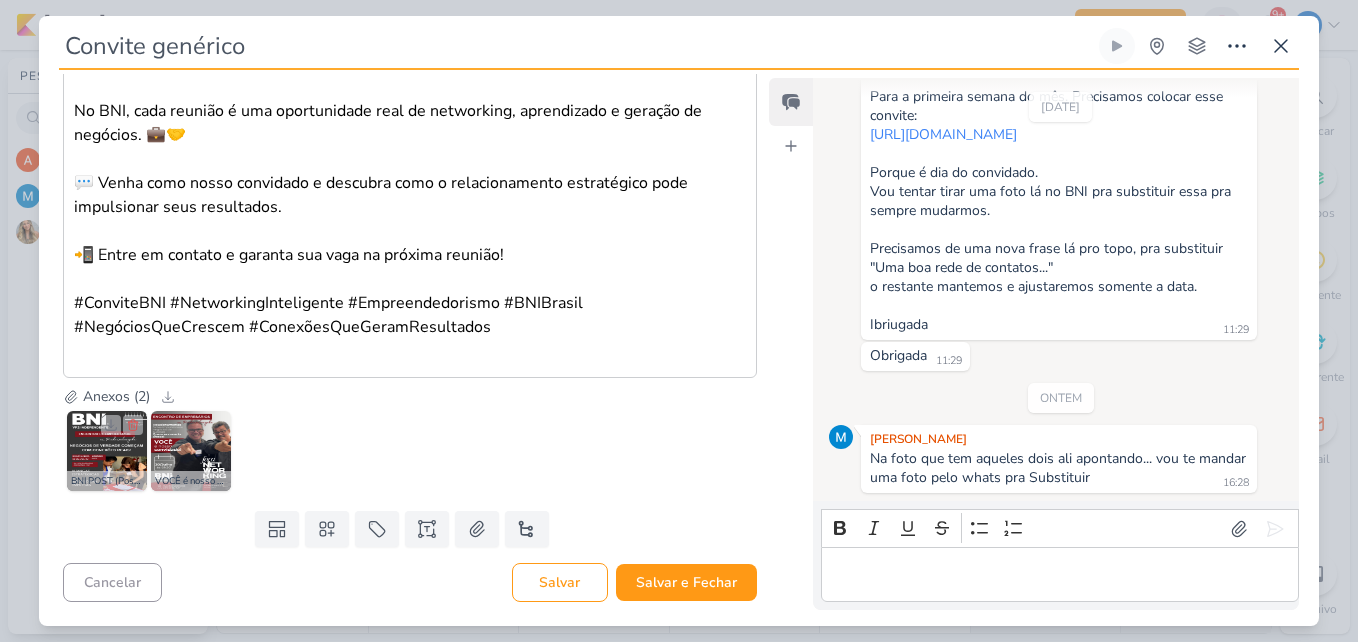 click at bounding box center (107, 451) 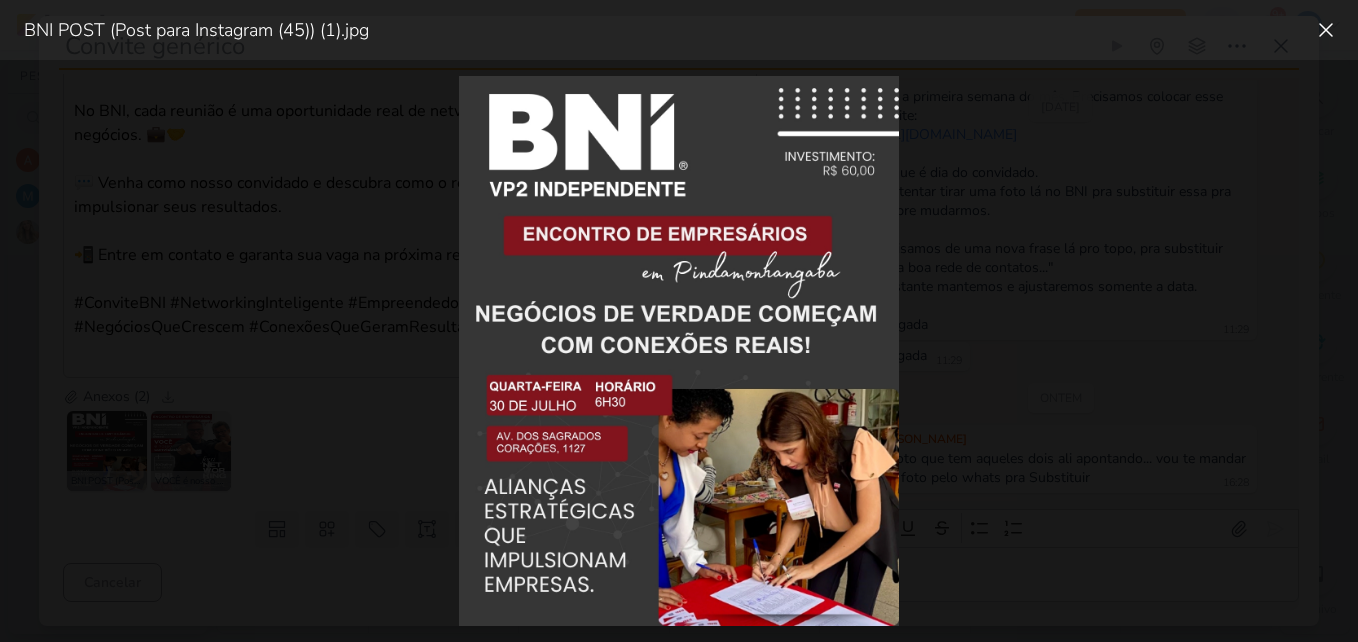 click at bounding box center [679, 351] 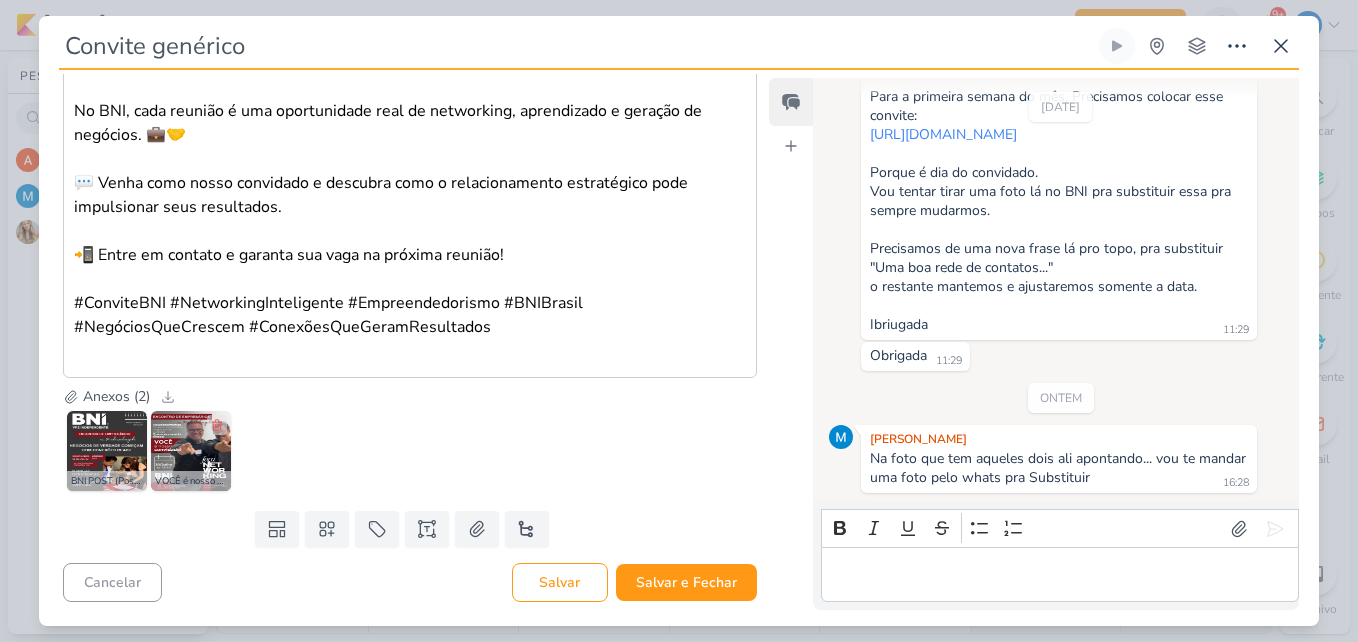 click at bounding box center [191, 451] 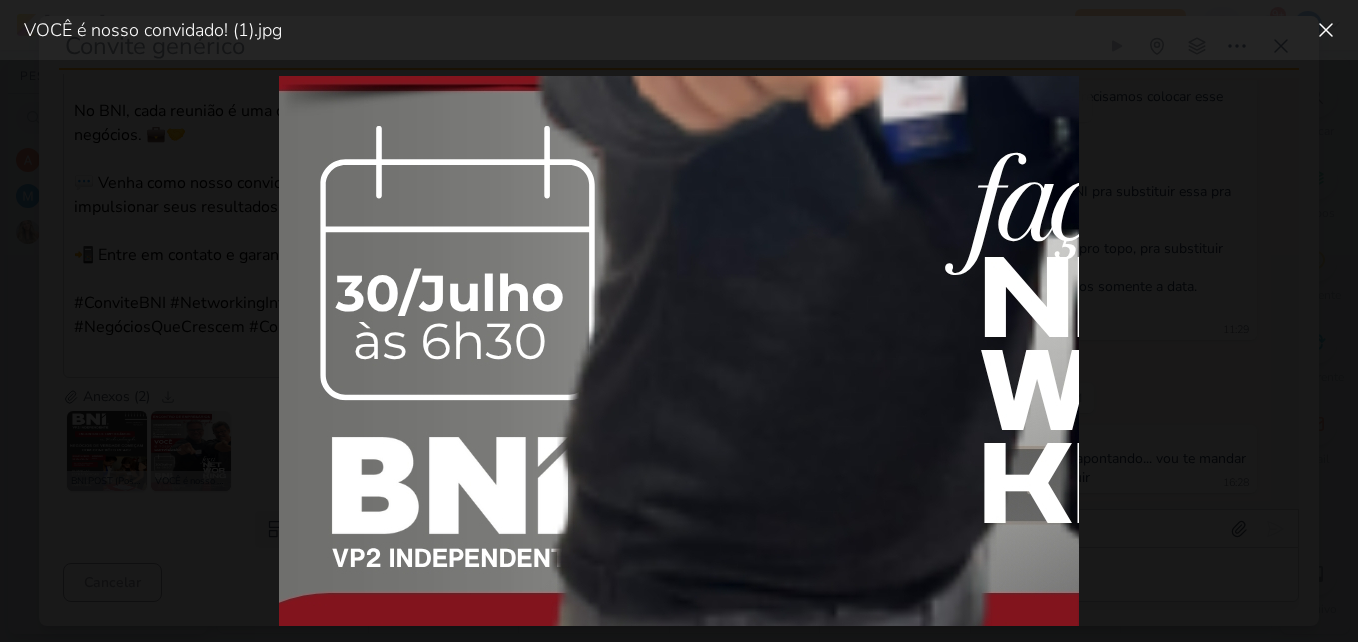 scroll, scrollTop: 800, scrollLeft: 0, axis: vertical 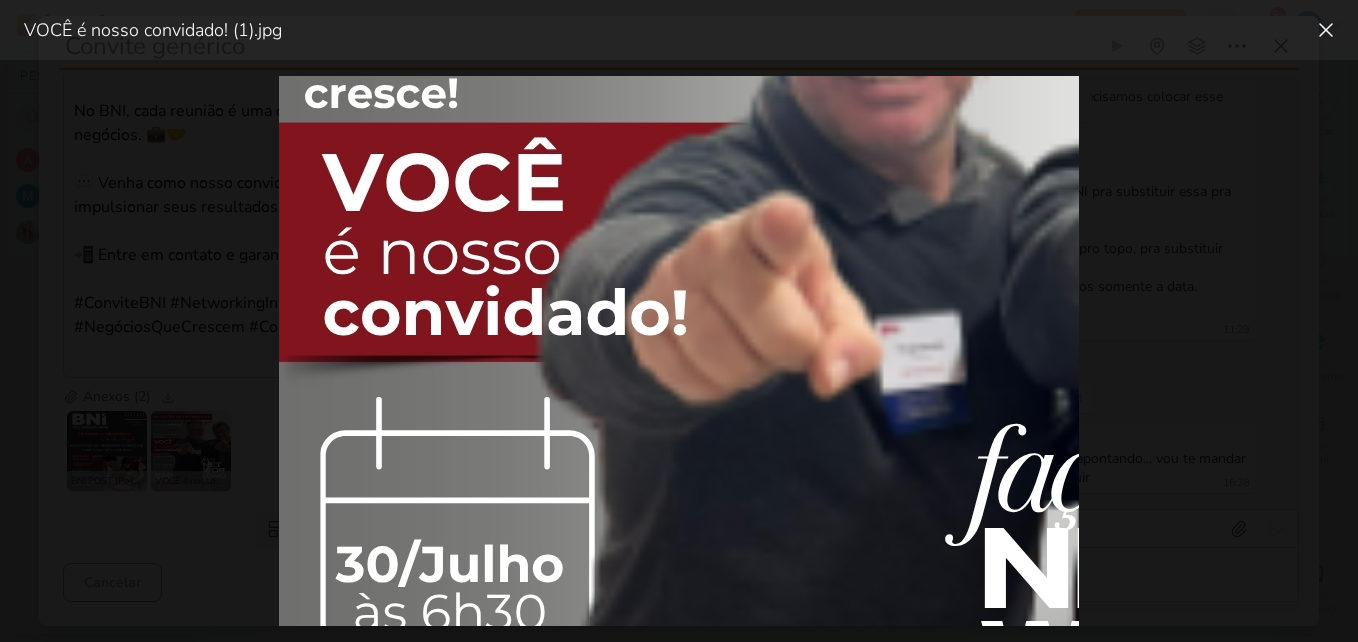 click on "VOCÊ é nosso convidado! (1).jpg" at bounding box center (679, 30) 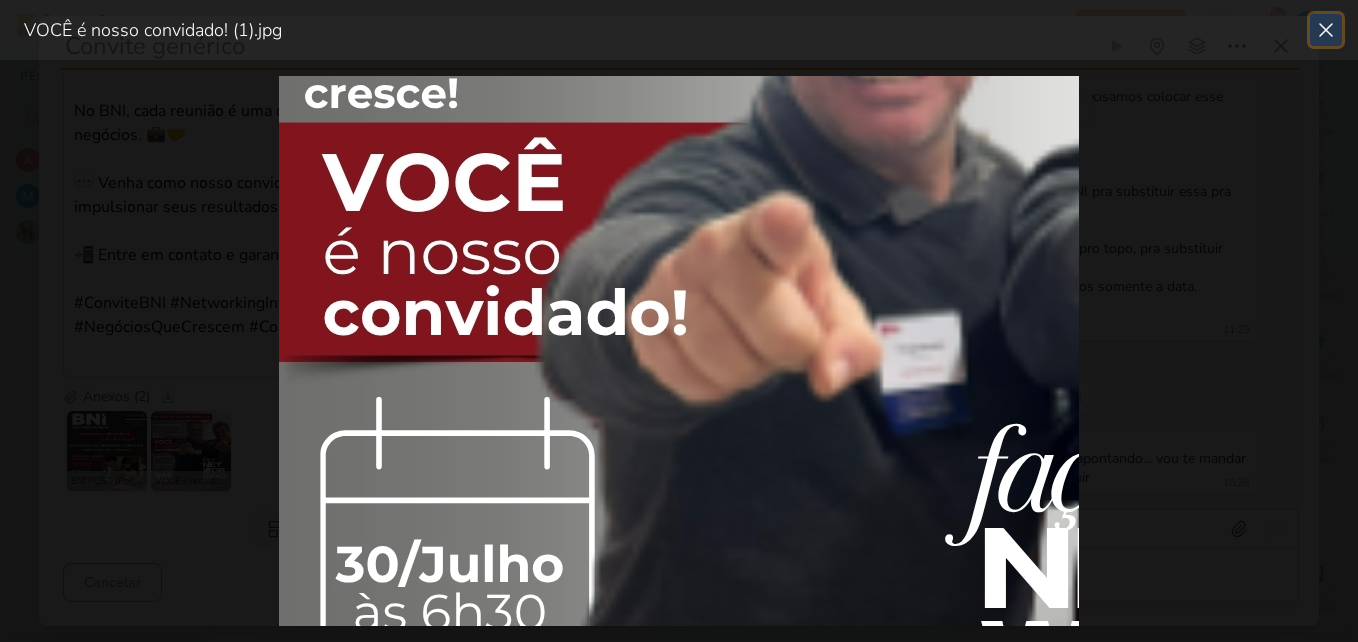 click at bounding box center (1326, 30) 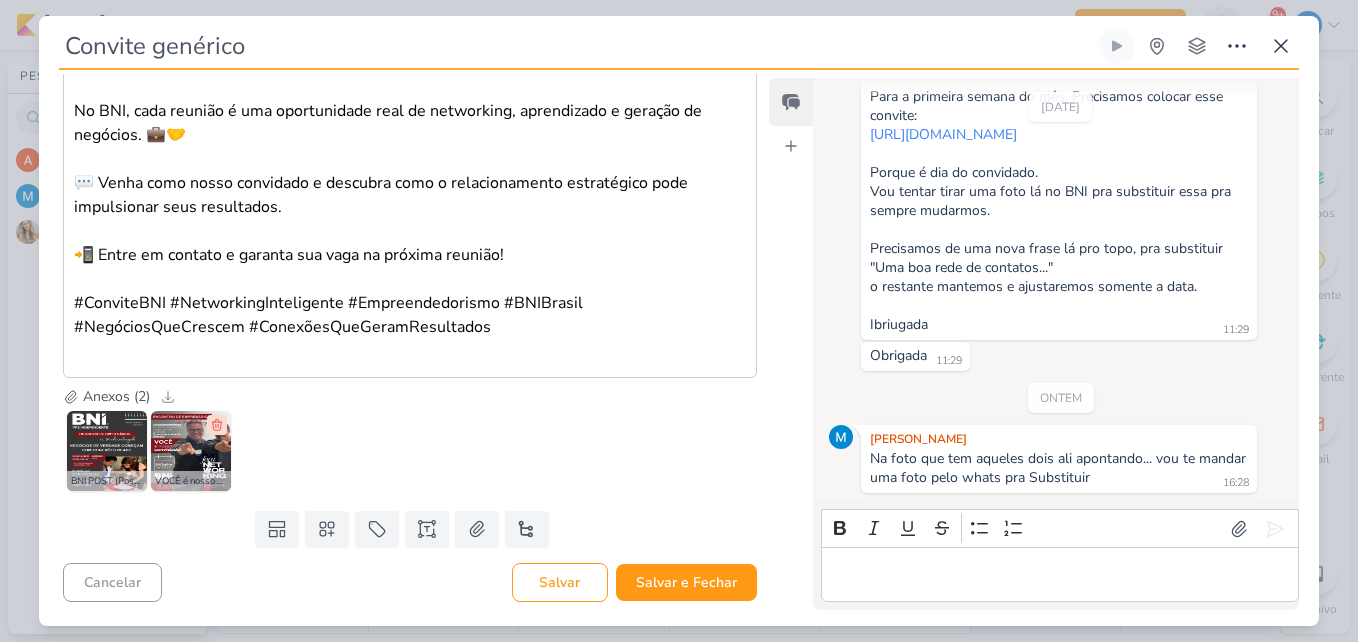 click 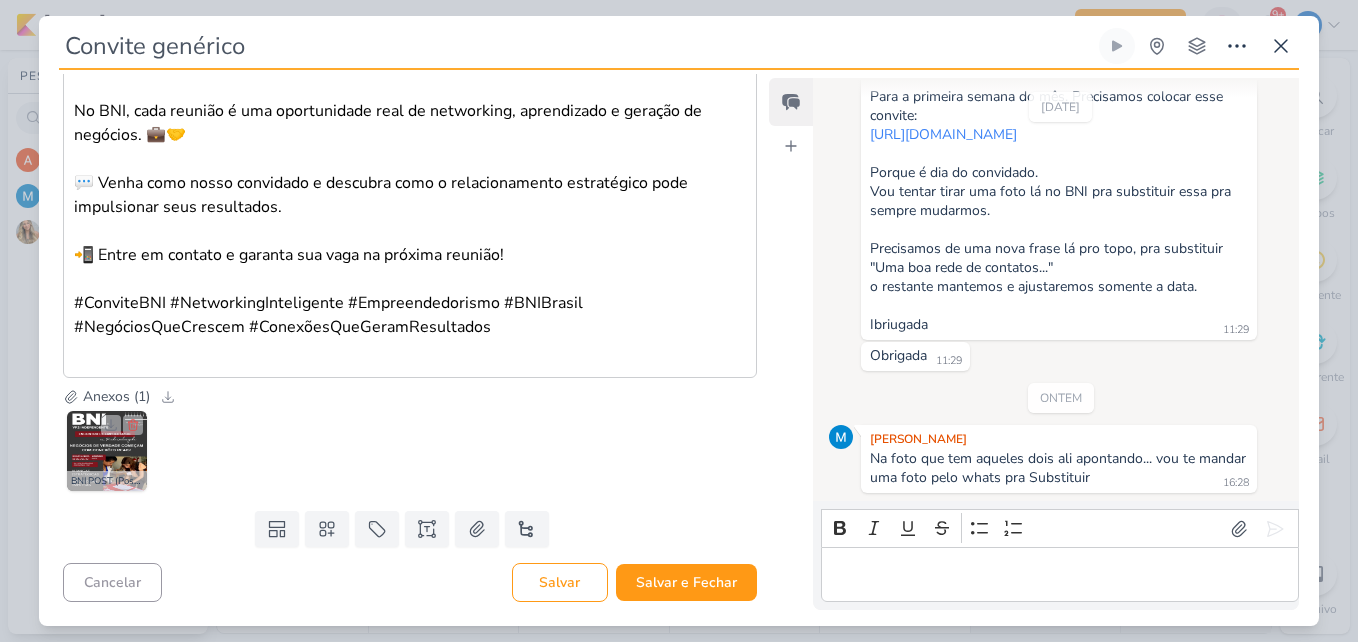 click at bounding box center [107, 451] 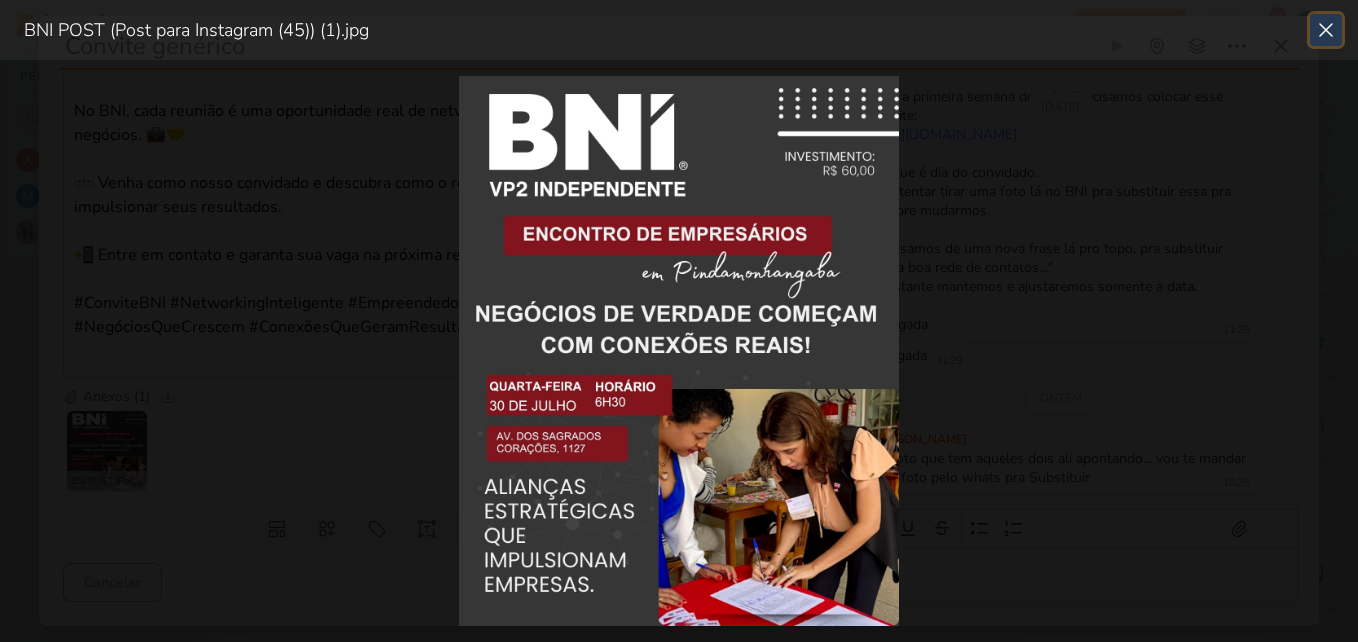 click 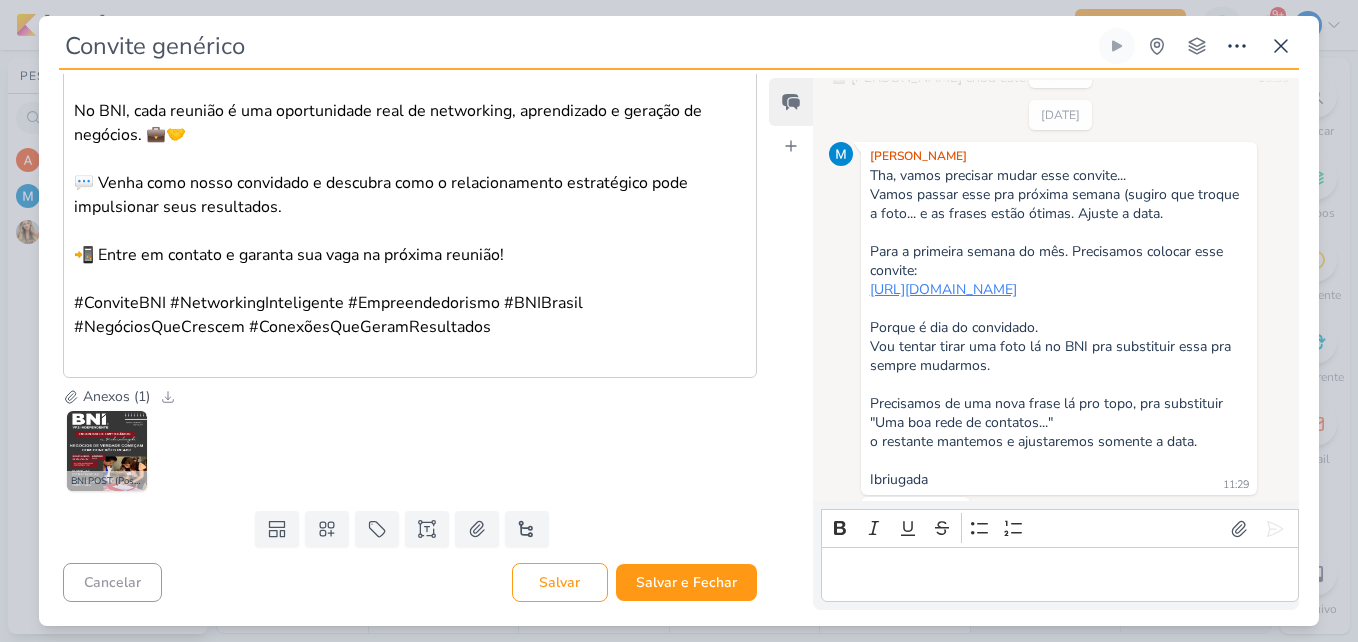 scroll, scrollTop: 100, scrollLeft: 0, axis: vertical 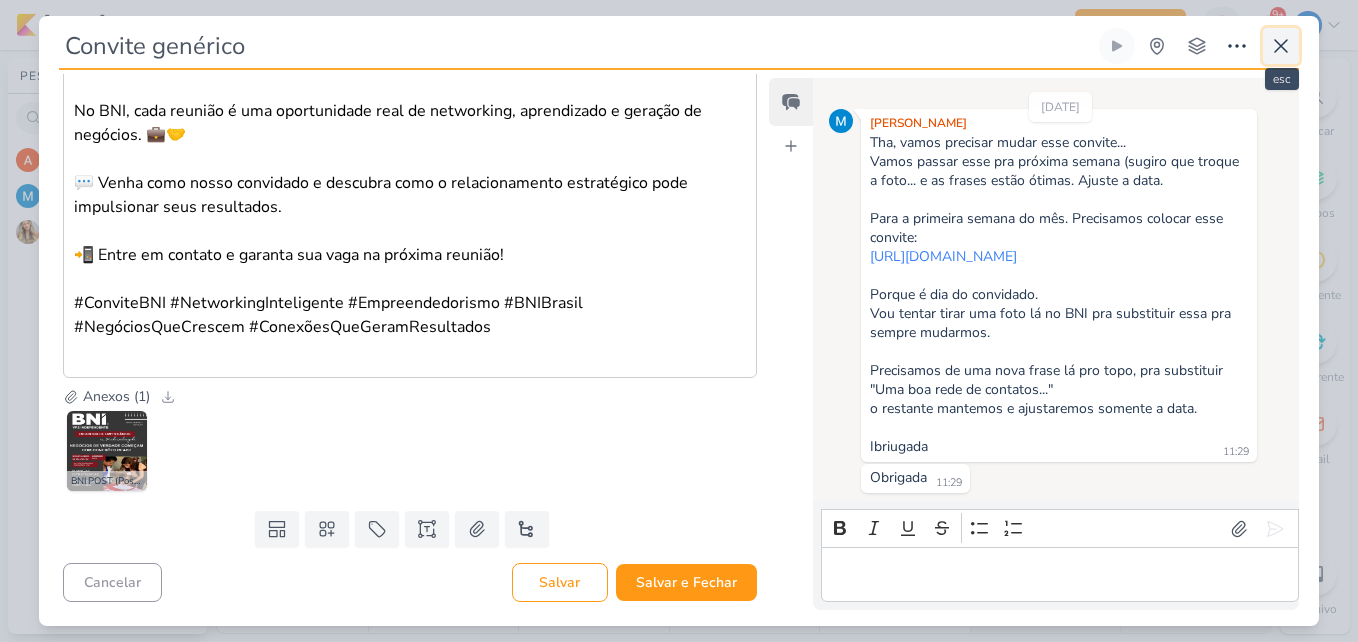 click 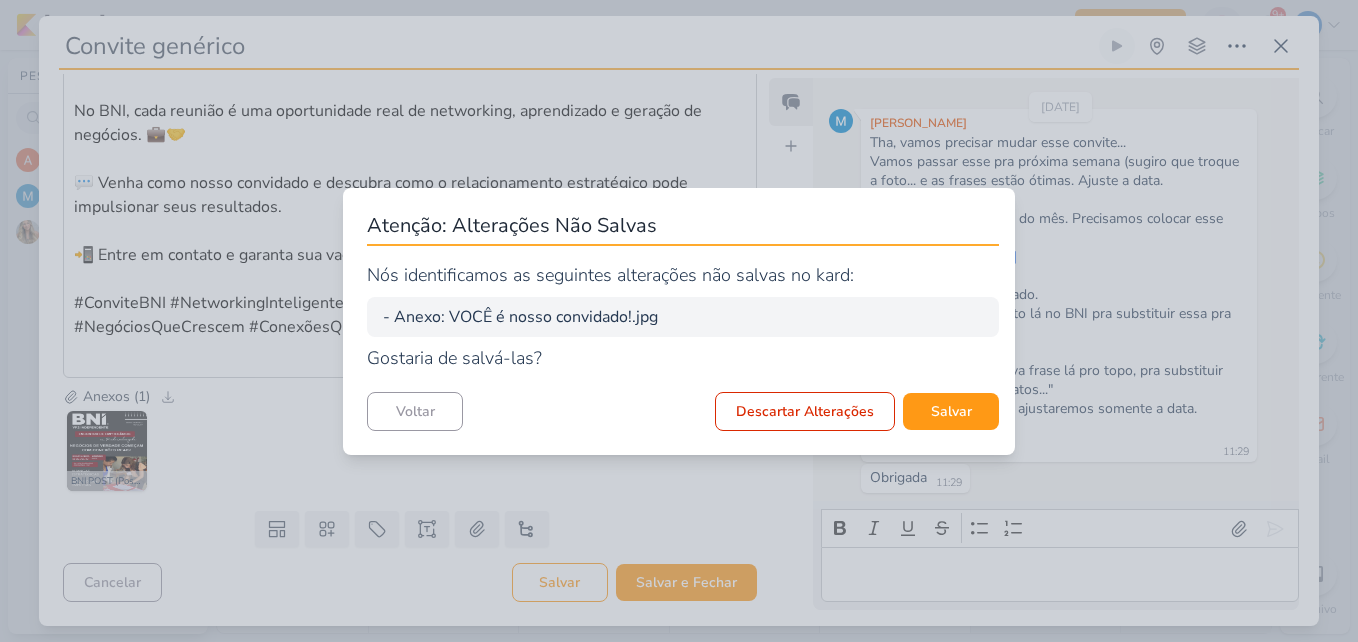 click on "Atenção: Alterações Não Salvas
Nós identificamos as seguintes alterações não salvas no kard:
- Anexo: VOCÊ é nosso convidado!.jpg
Gostaria de salvá-las?
Voltar
Descartar Alterações
[GEOGRAPHIC_DATA]" at bounding box center (679, 321) 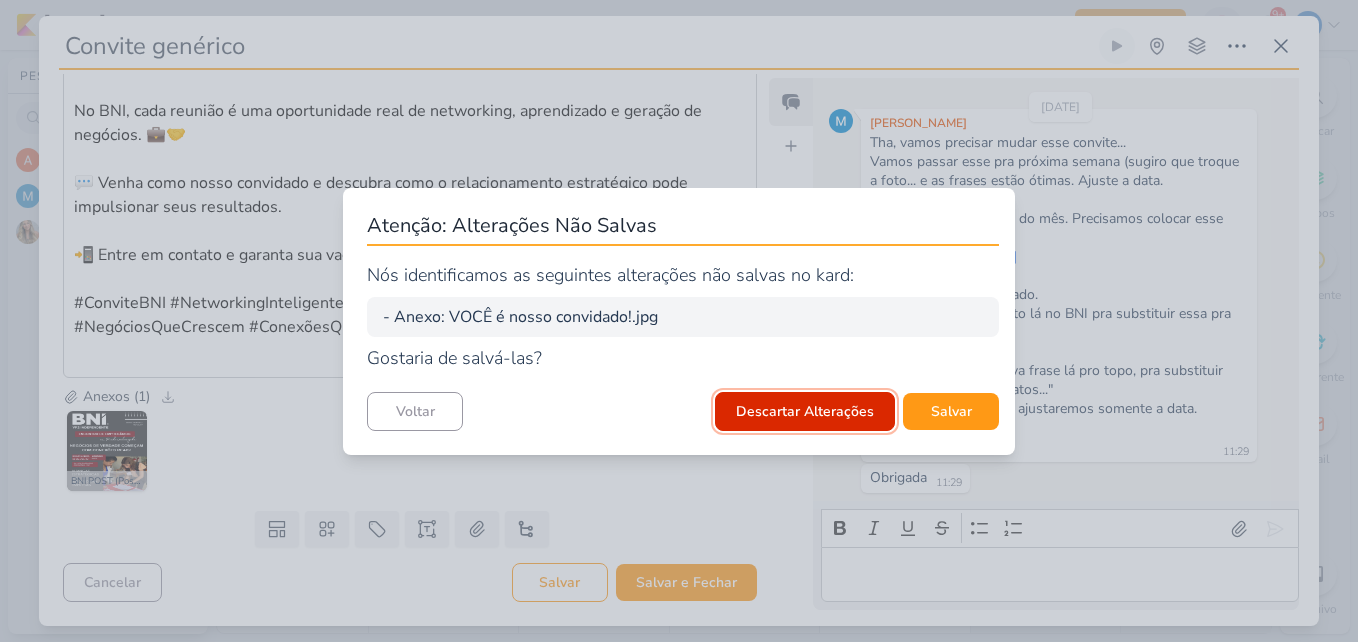 click on "Descartar Alterações" at bounding box center (805, 411) 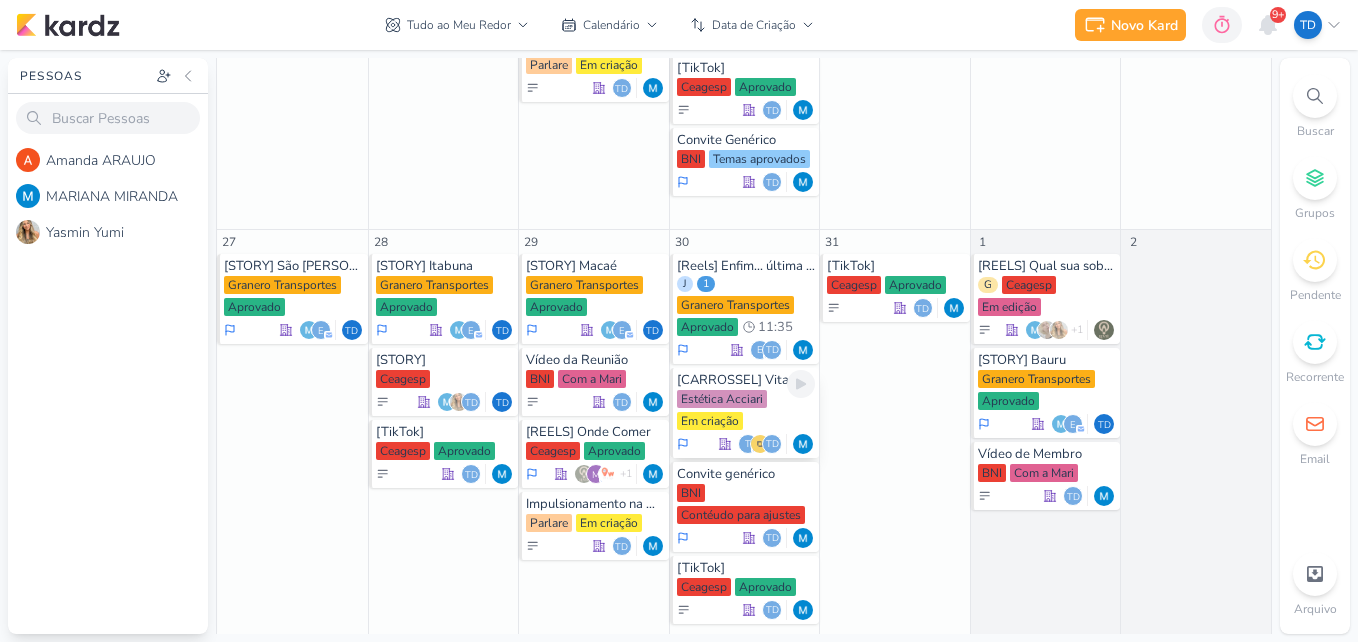 scroll, scrollTop: 1271, scrollLeft: 0, axis: vertical 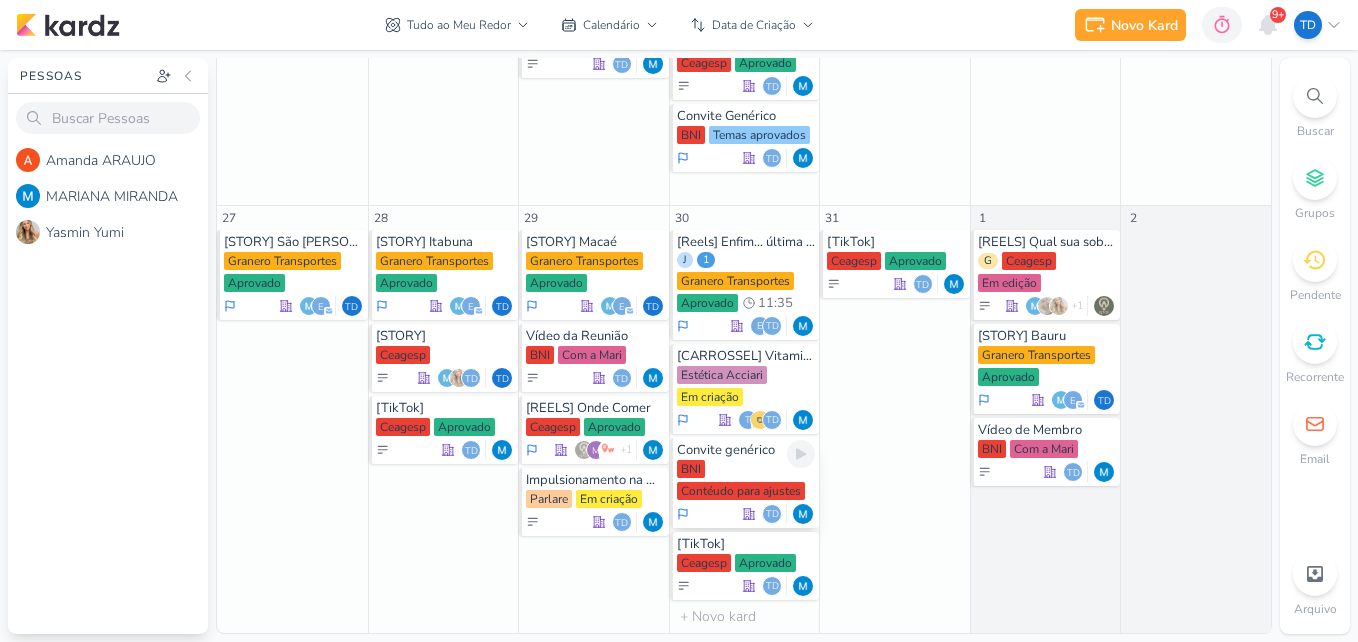 click on "BNI
Contéudo para ajustes" at bounding box center (746, 481) 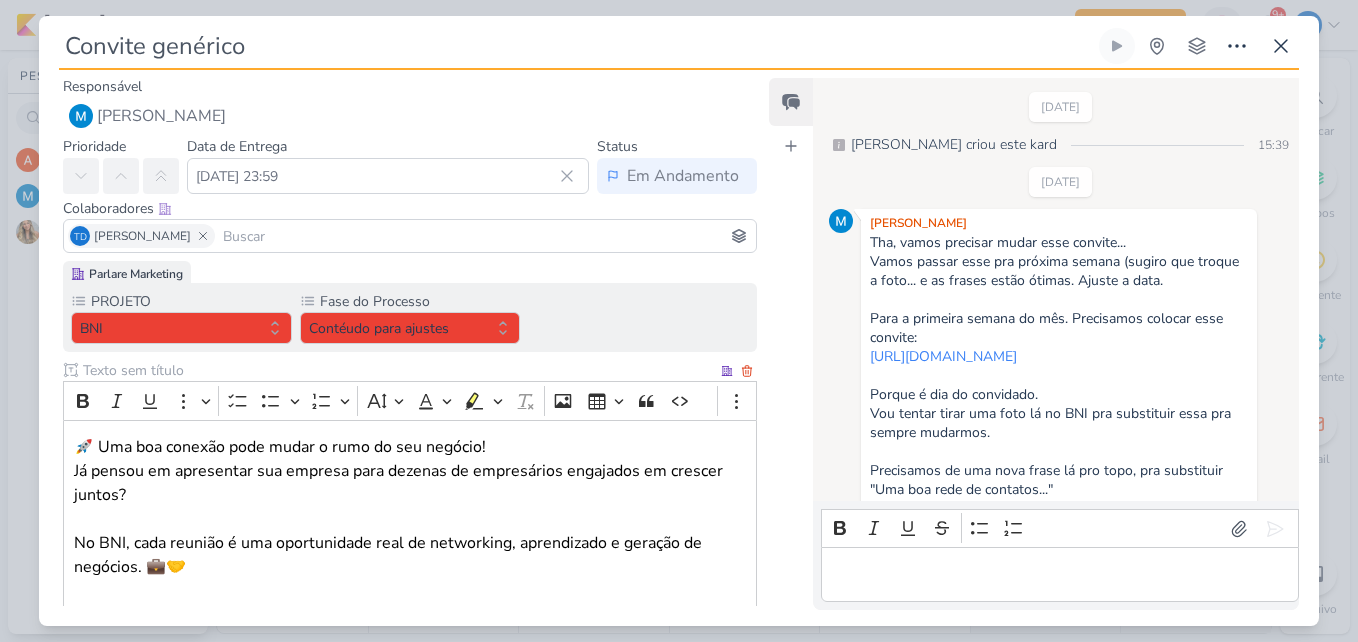 scroll, scrollTop: 279, scrollLeft: 0, axis: vertical 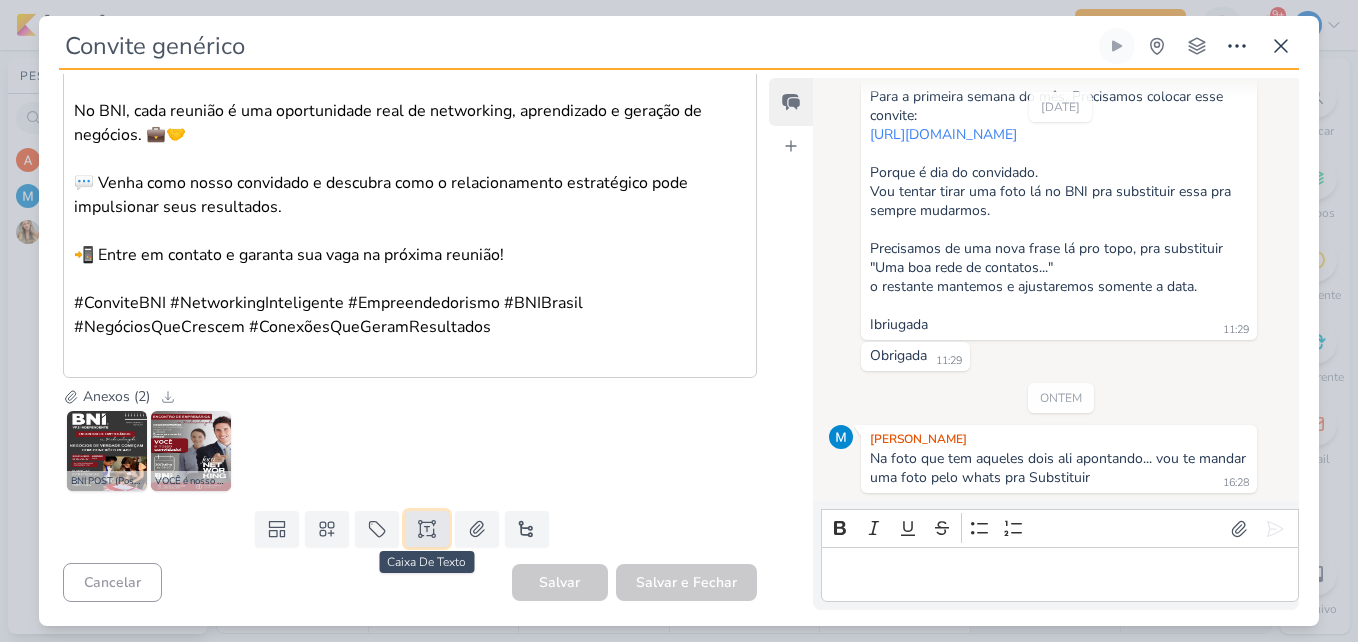 click 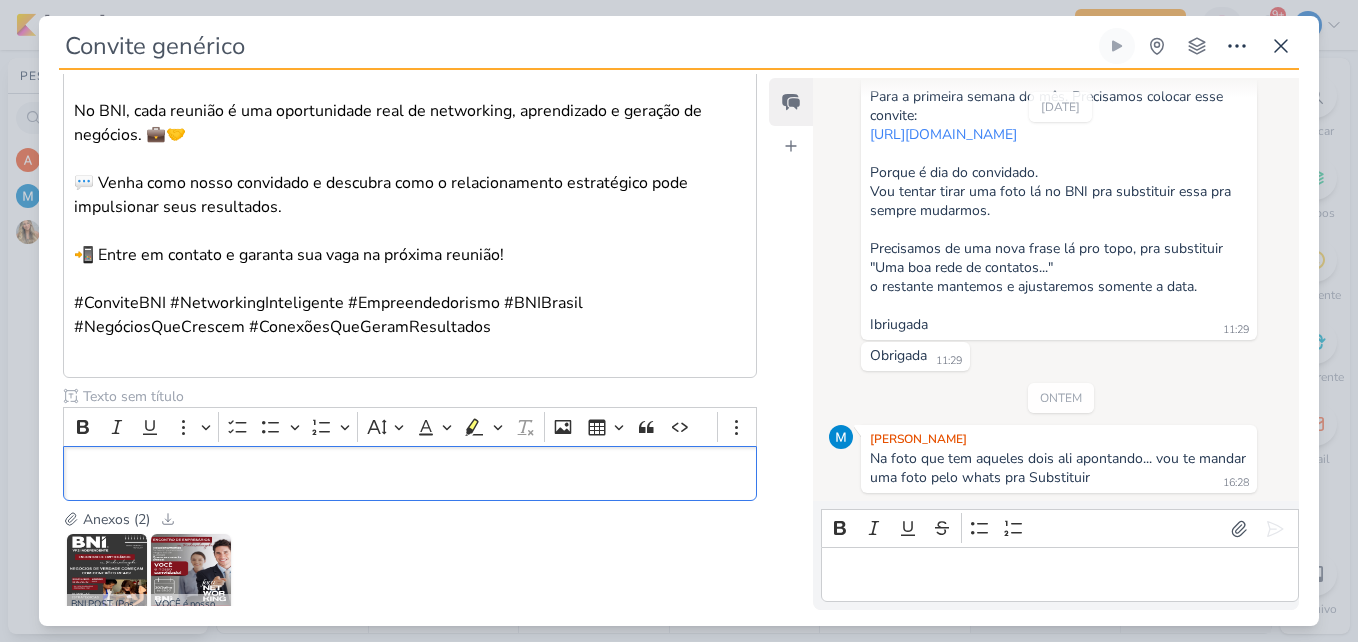 scroll, scrollTop: 555, scrollLeft: 0, axis: vertical 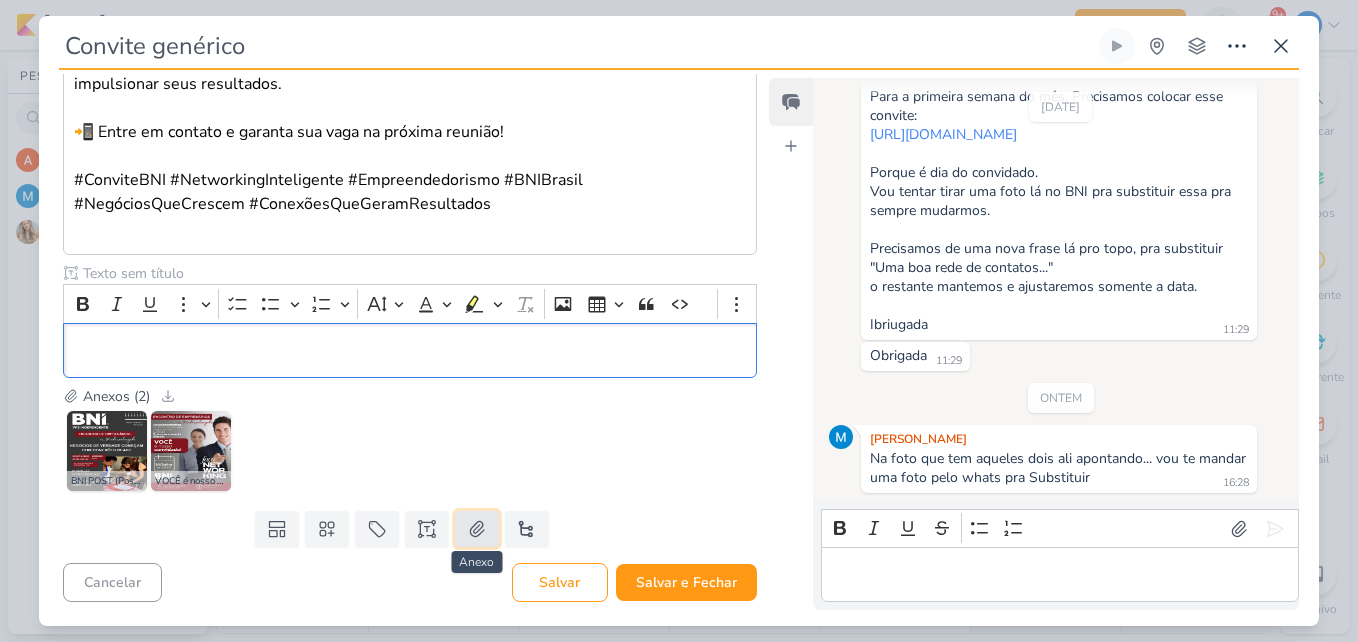 click 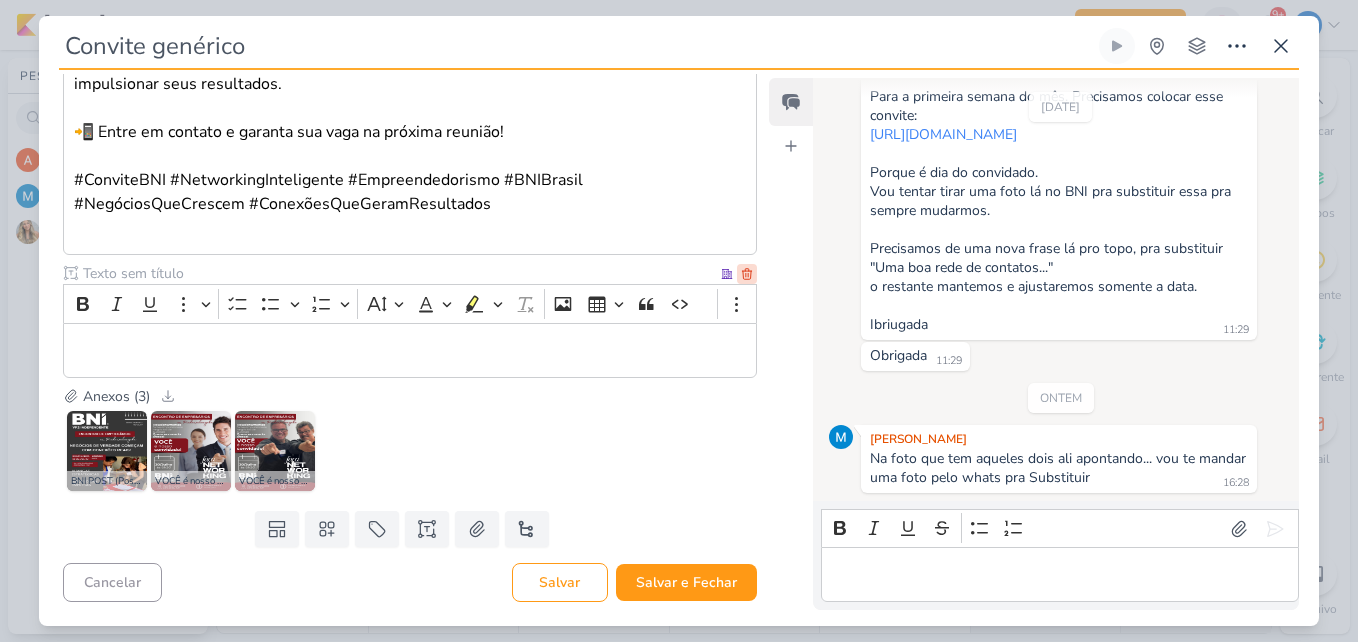 click 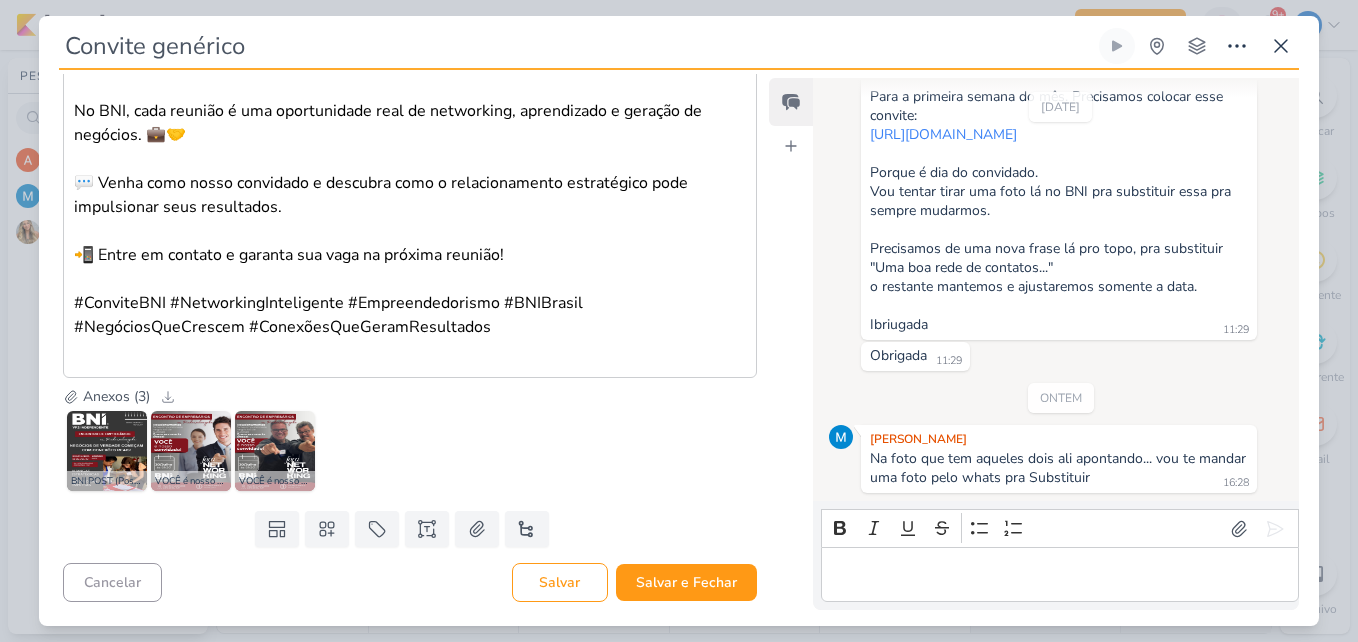 scroll, scrollTop: 432, scrollLeft: 0, axis: vertical 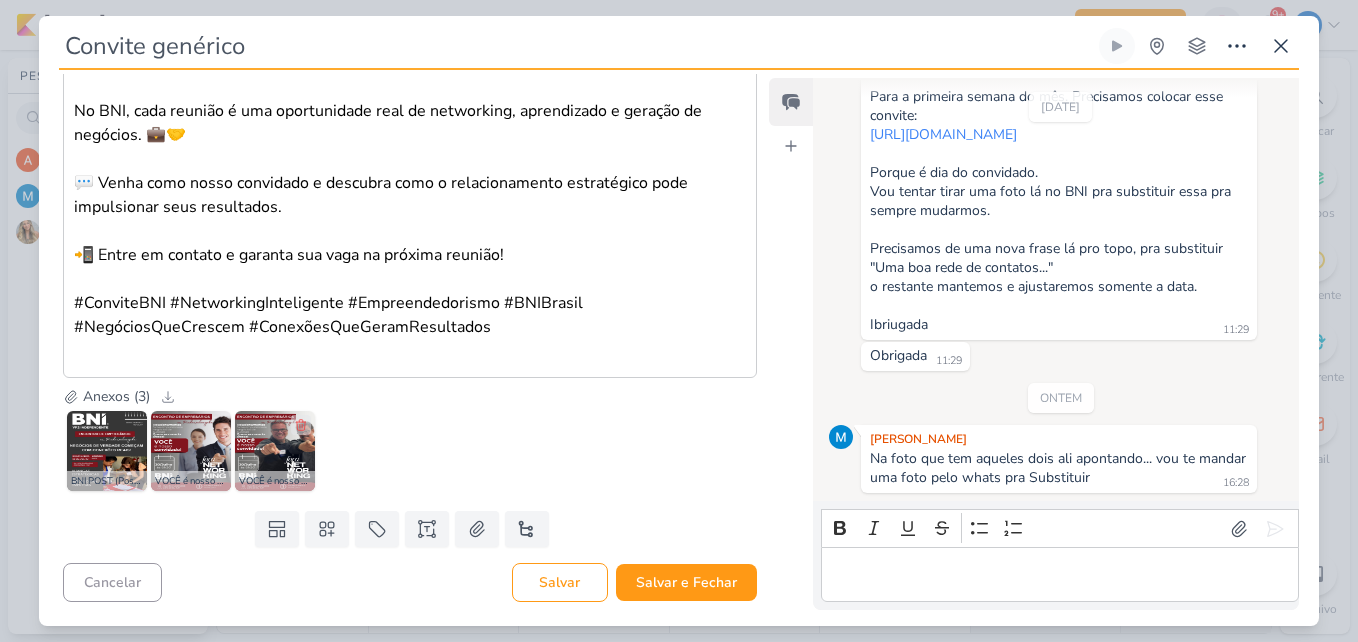 click at bounding box center [275, 451] 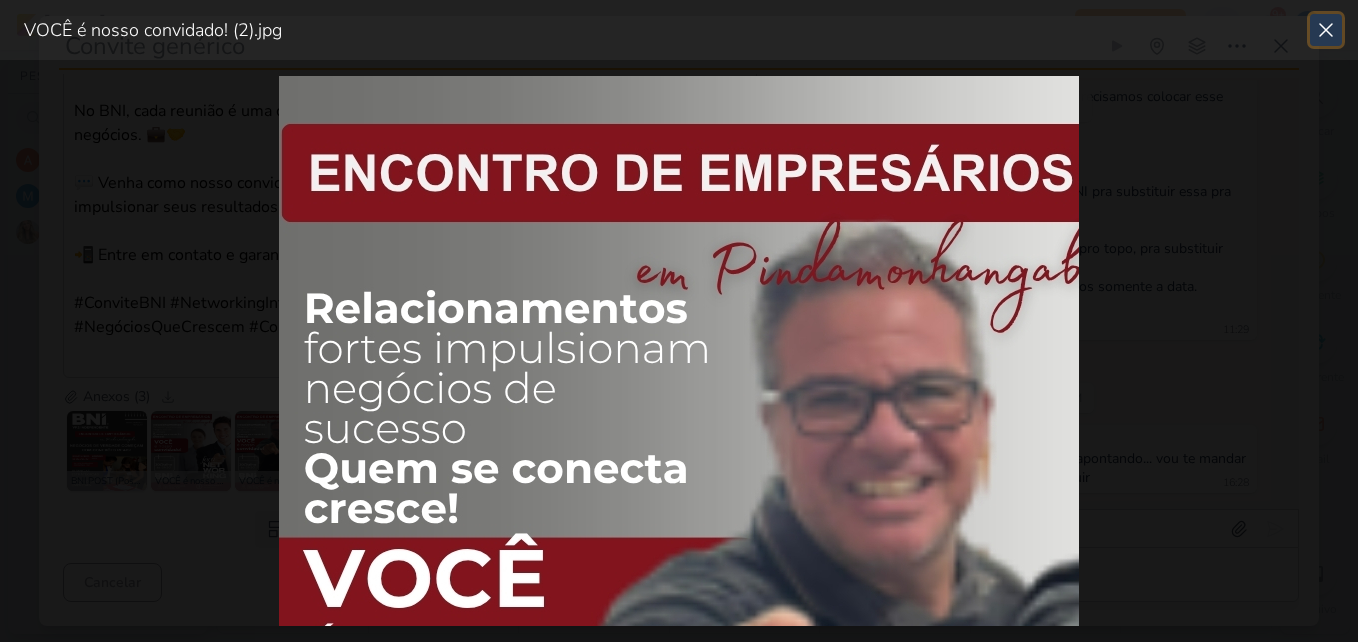 scroll, scrollTop: 0, scrollLeft: 0, axis: both 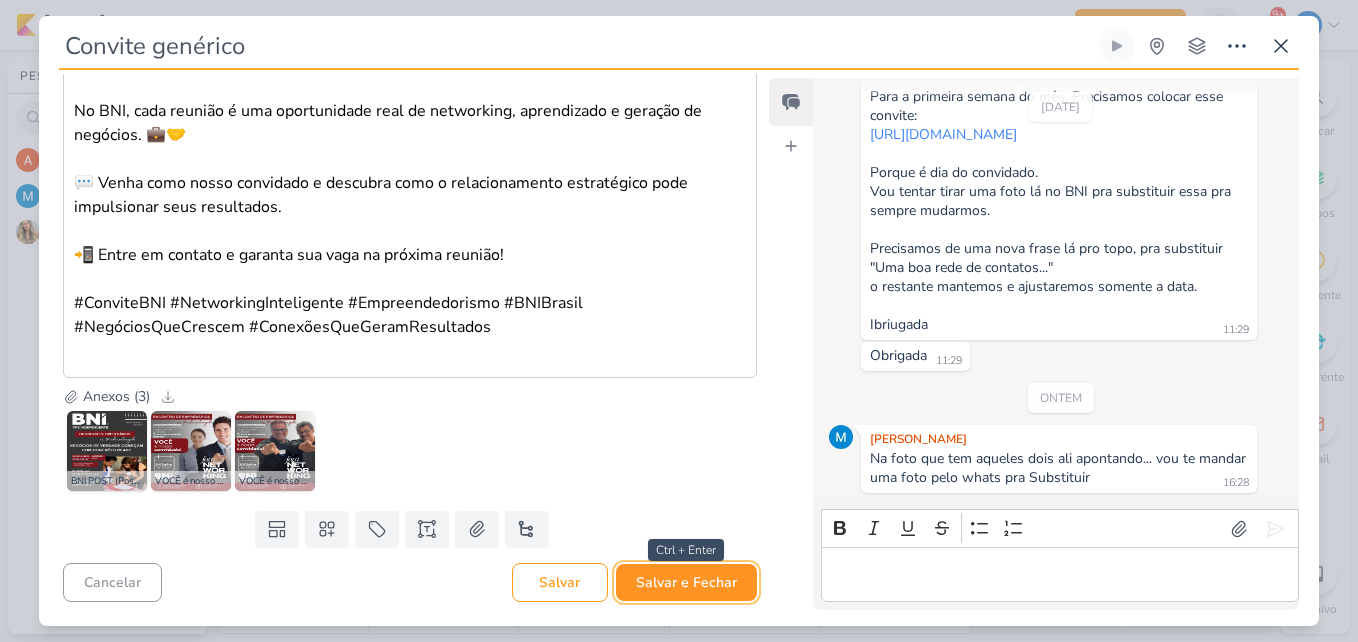 click on "Salvar e Fechar" at bounding box center [686, 582] 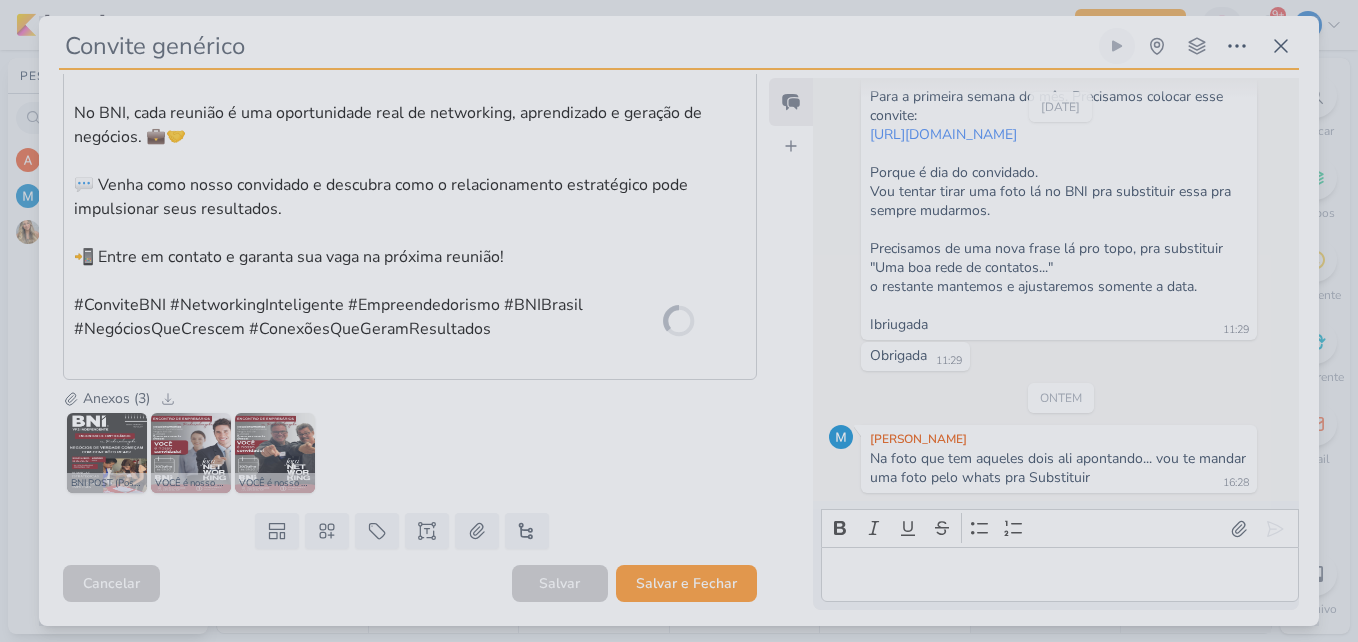 scroll, scrollTop: 430, scrollLeft: 0, axis: vertical 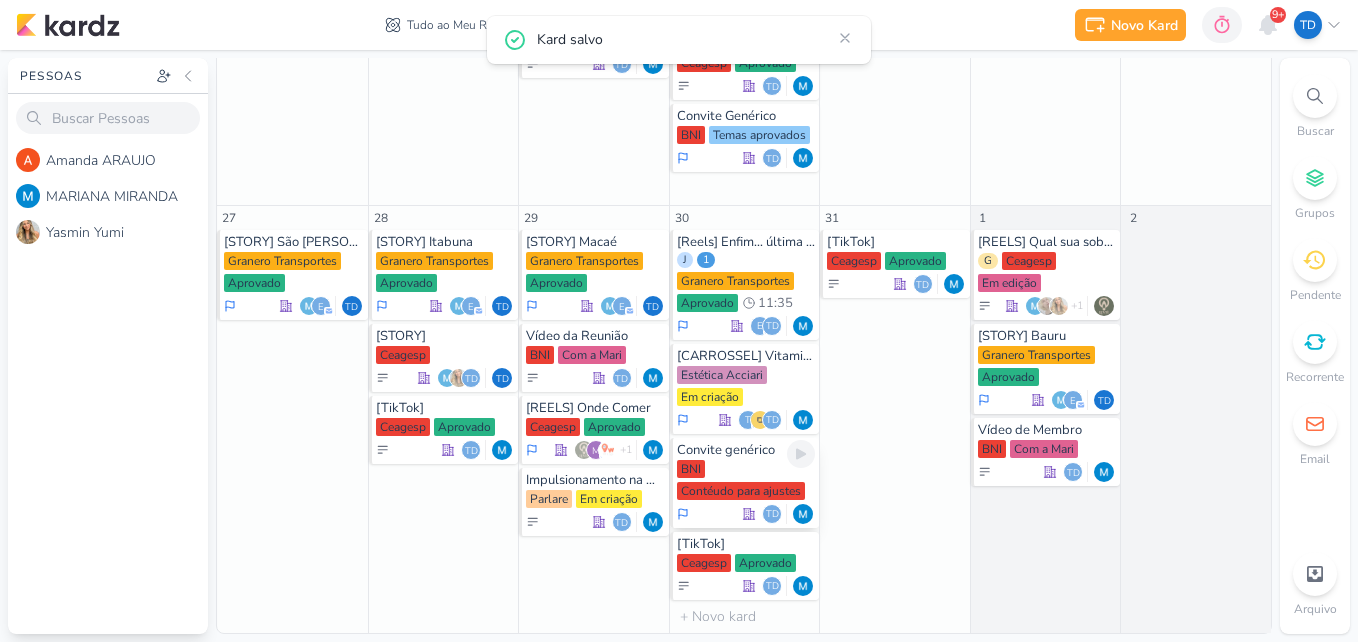 click on "BNI
Contéudo para ajustes" at bounding box center (746, 481) 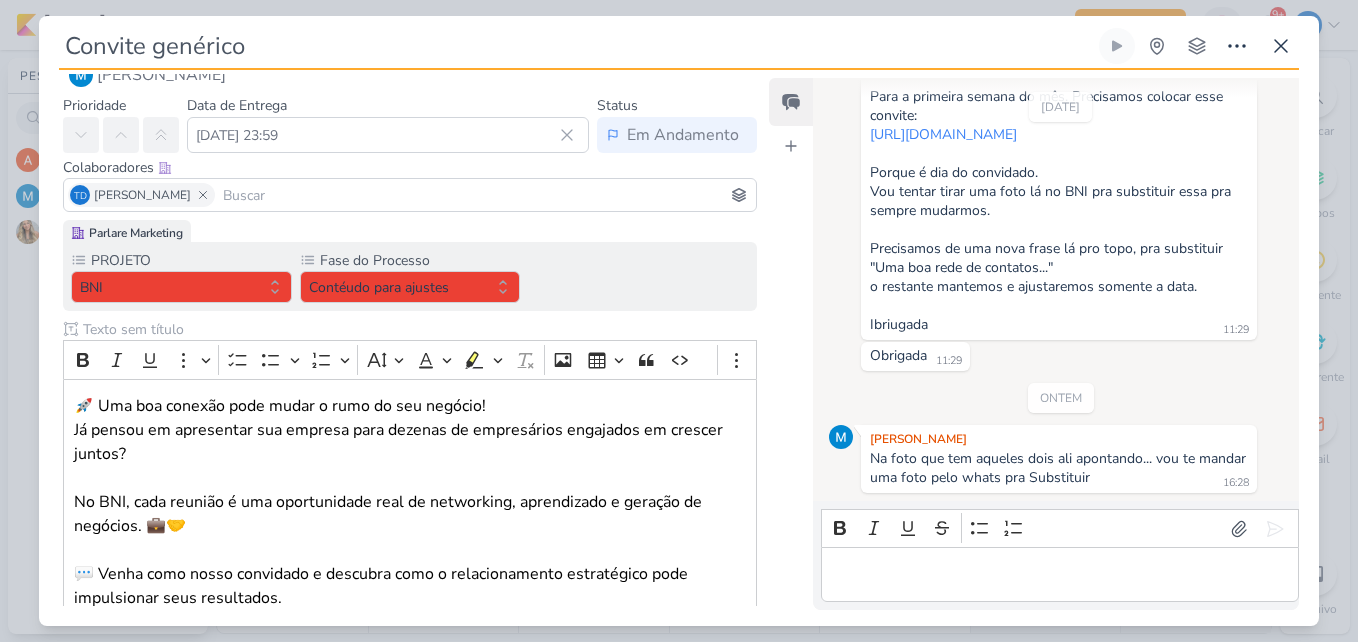 scroll, scrollTop: 0, scrollLeft: 0, axis: both 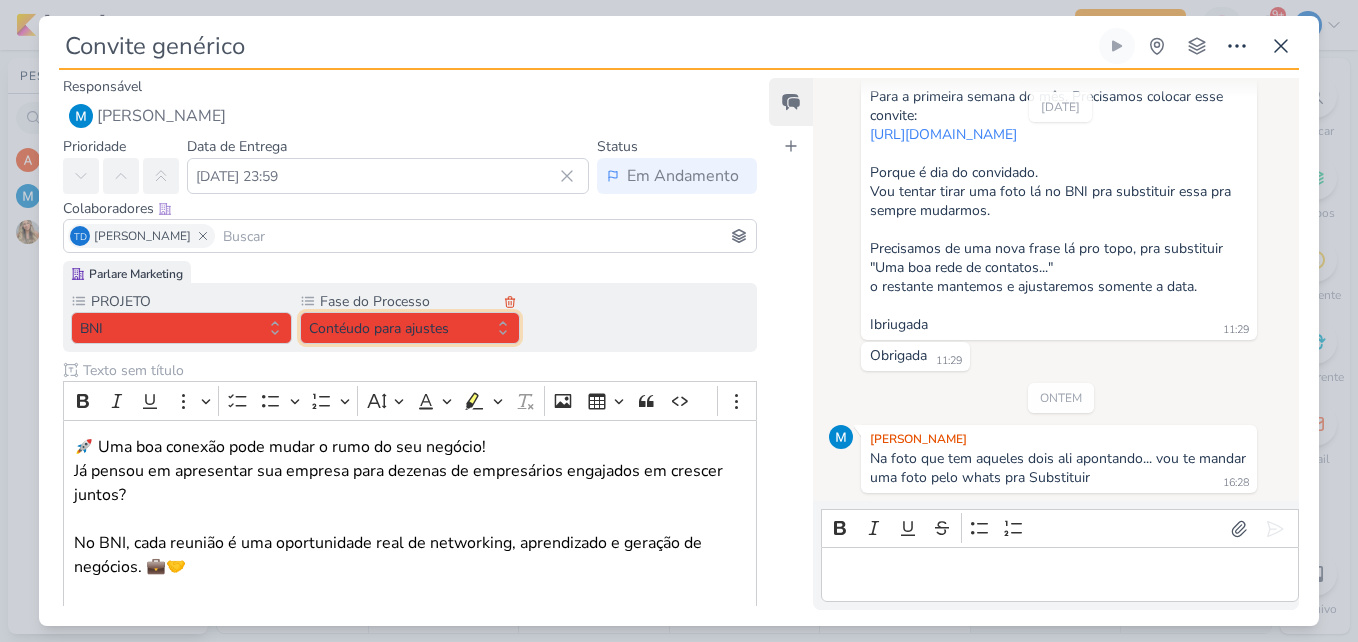 click on "Contéudo para ajustes" at bounding box center (410, 328) 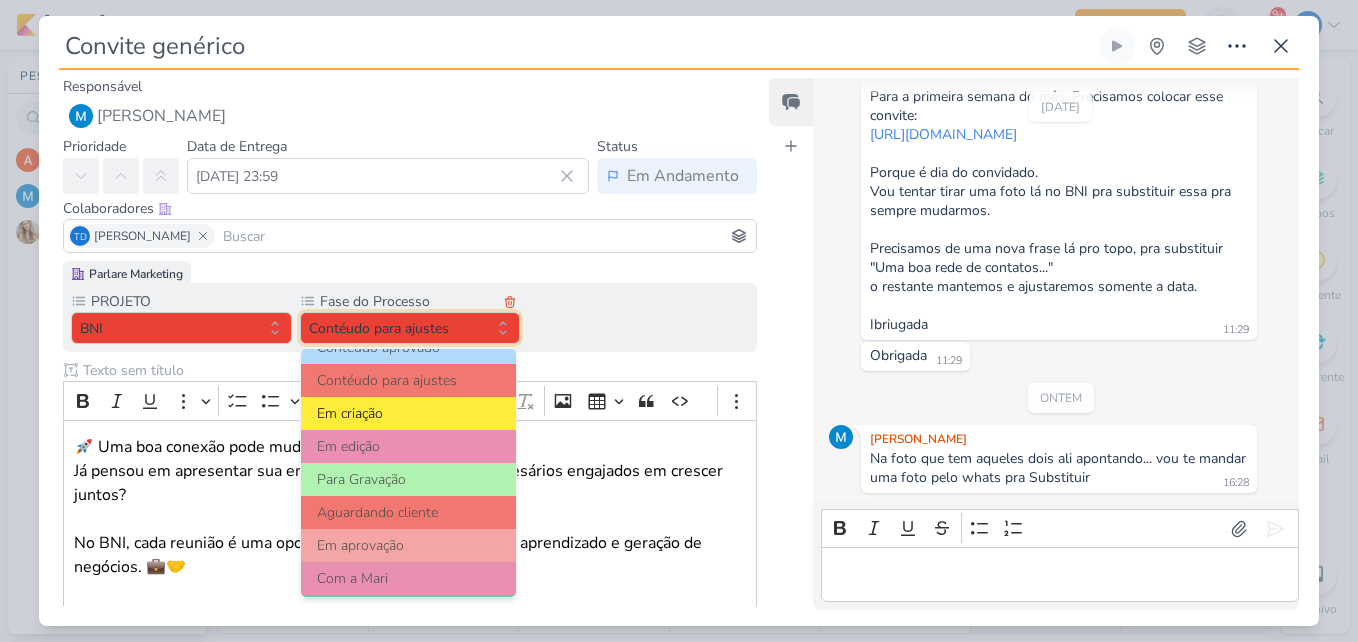 scroll, scrollTop: 193, scrollLeft: 0, axis: vertical 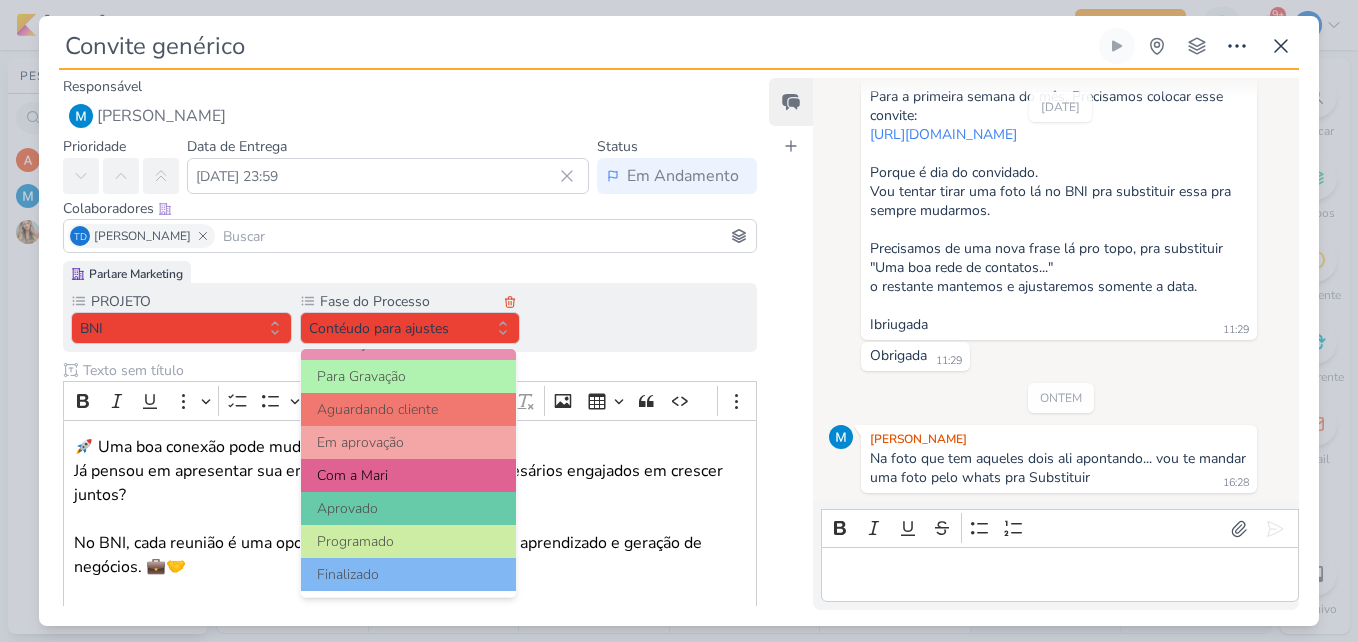 click on "Com a Mari" at bounding box center (409, 475) 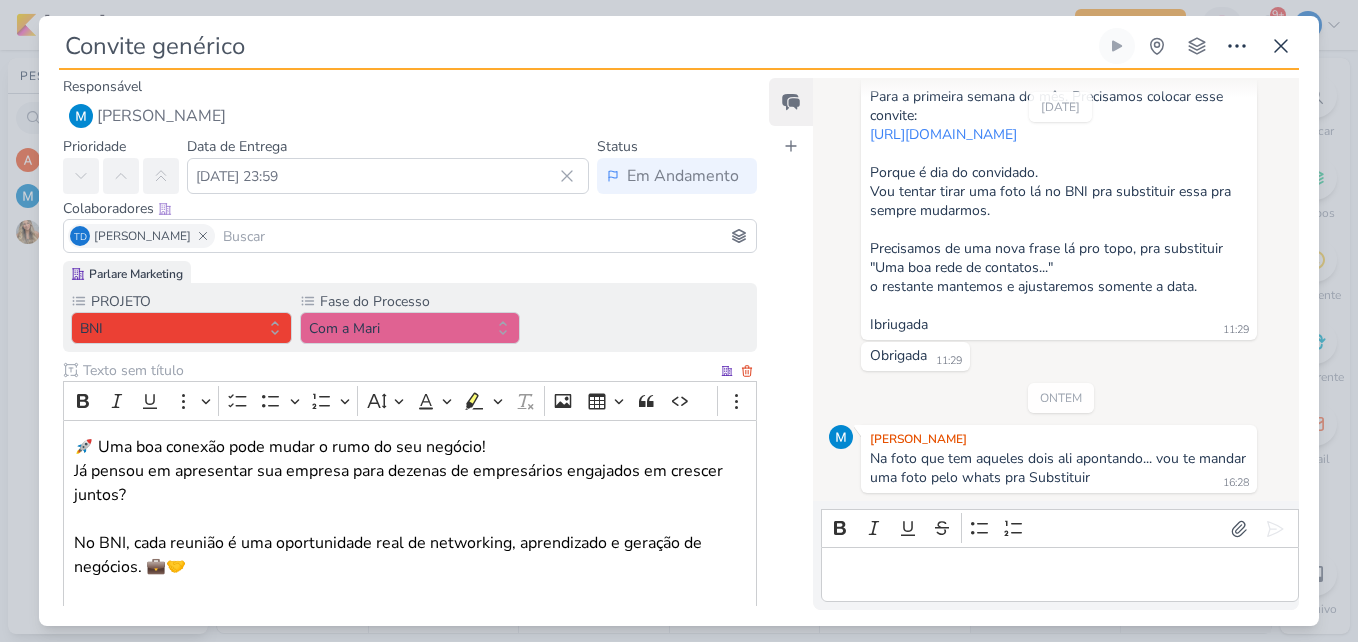 scroll, scrollTop: 432, scrollLeft: 0, axis: vertical 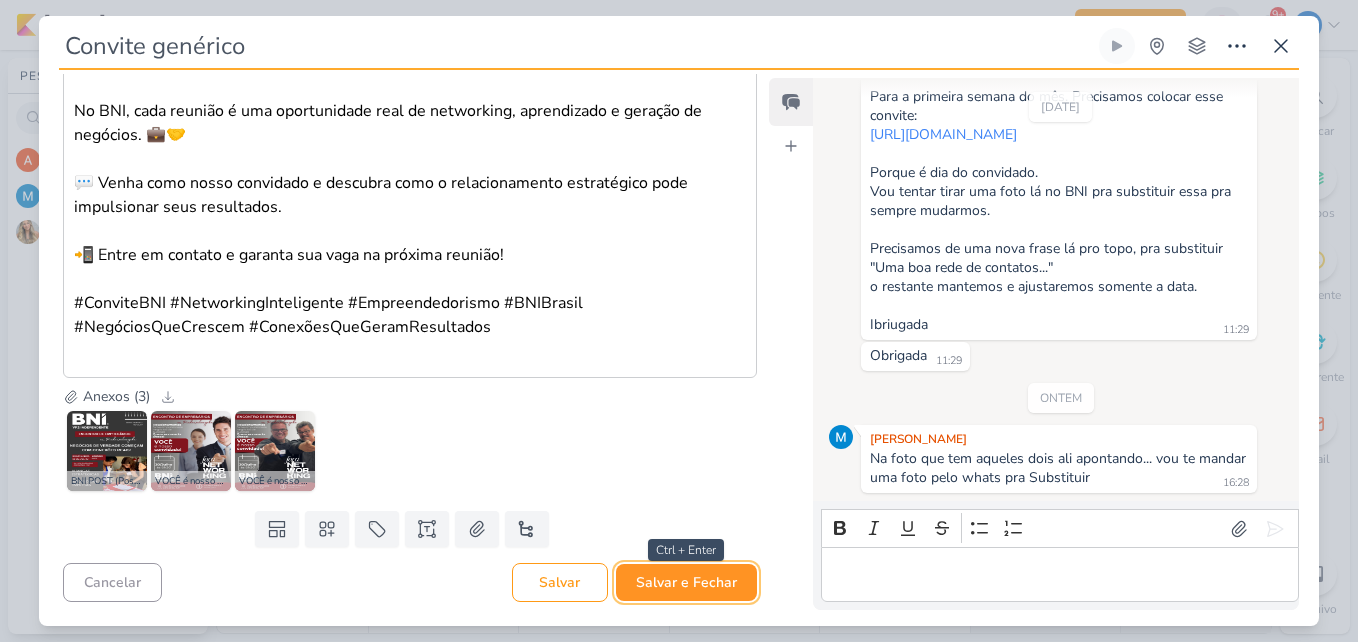 click on "Salvar e Fechar" at bounding box center [686, 582] 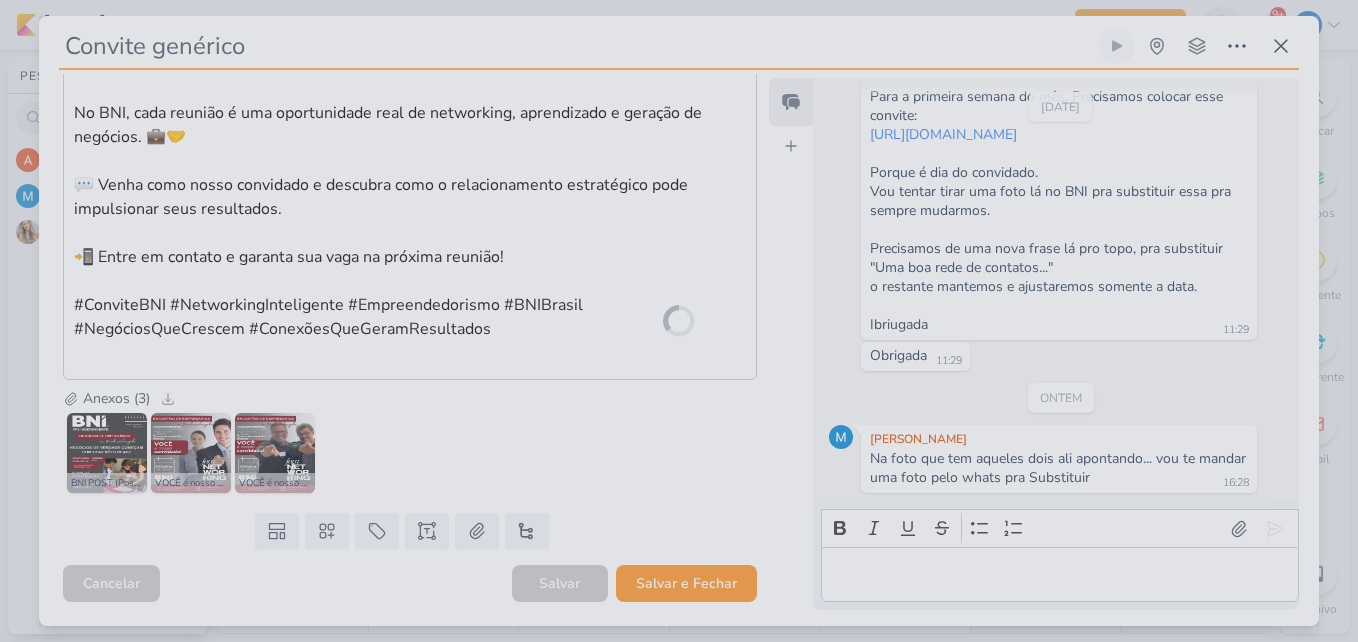 scroll, scrollTop: 430, scrollLeft: 0, axis: vertical 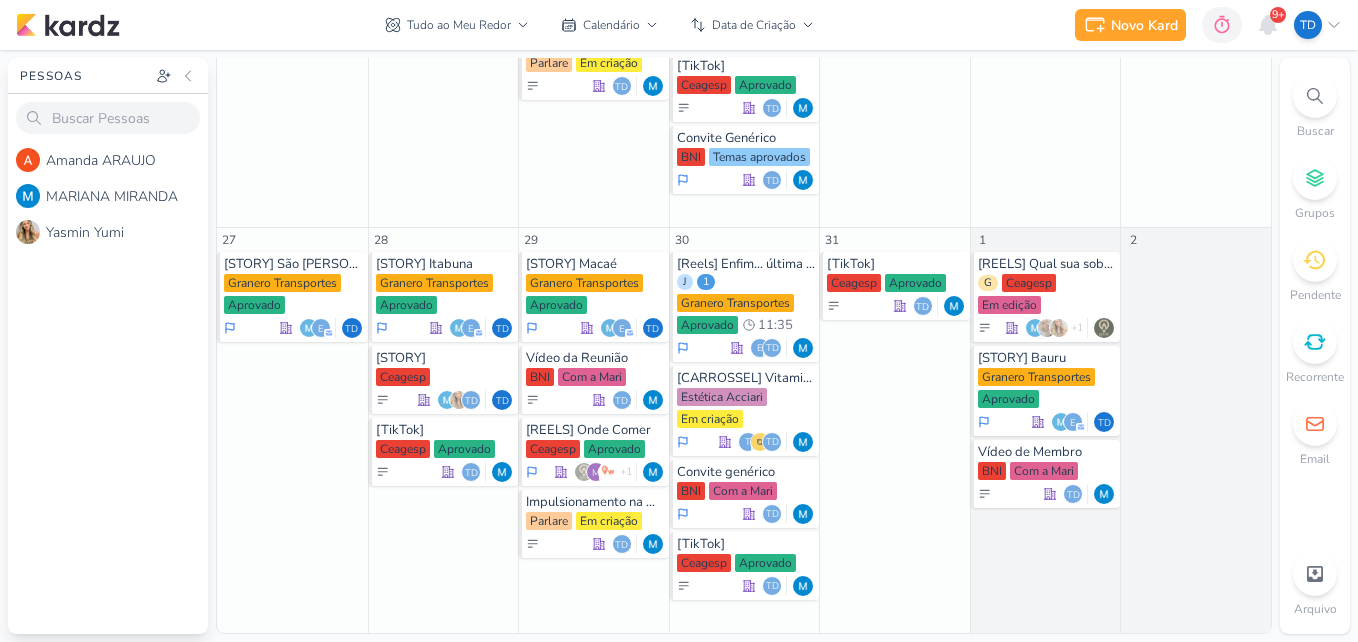 click at bounding box center (1315, 96) 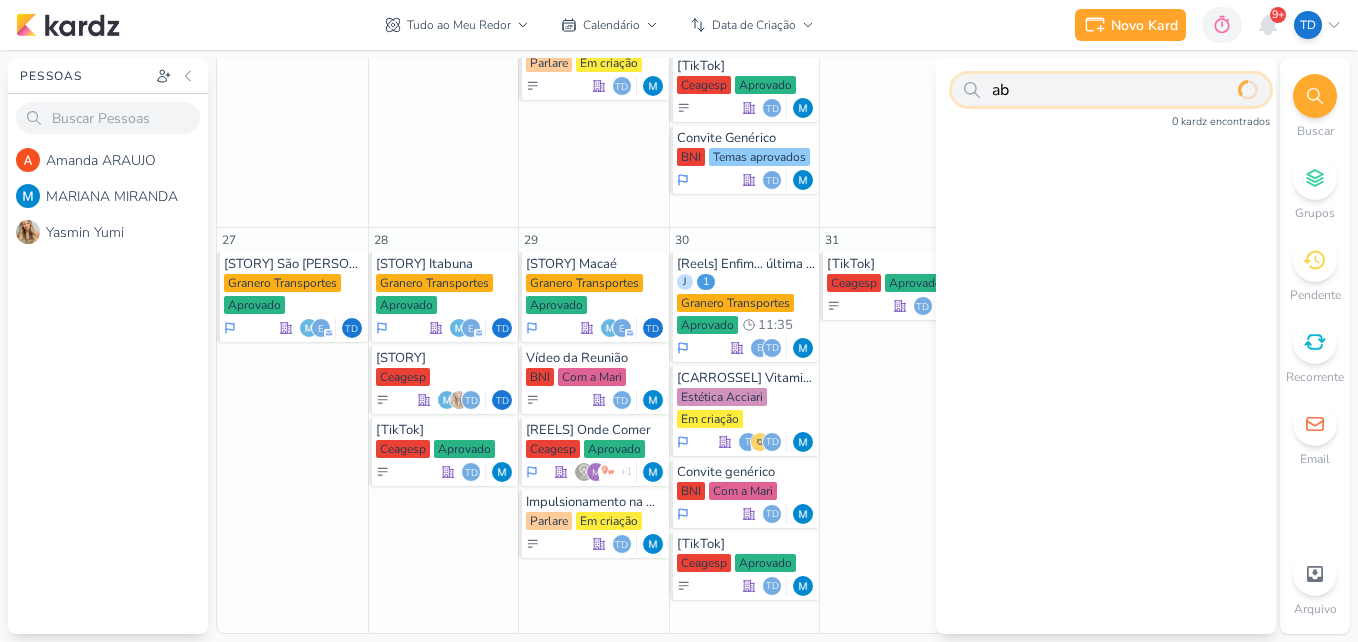 type on "a" 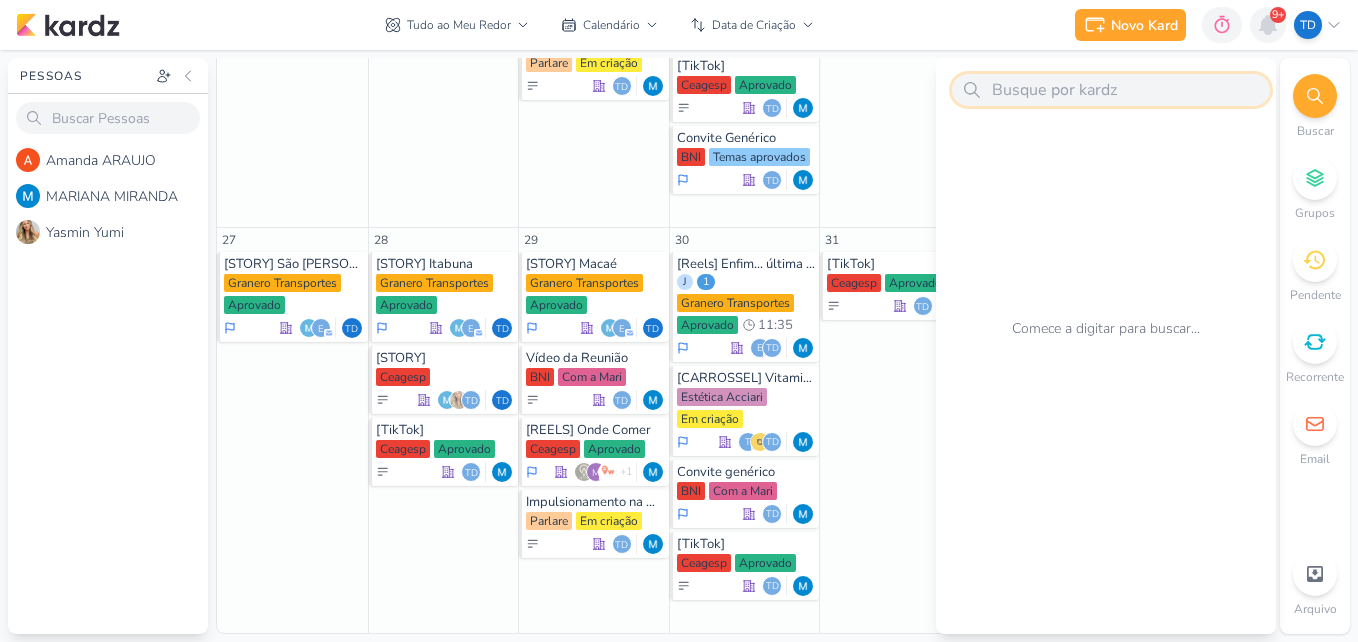 type 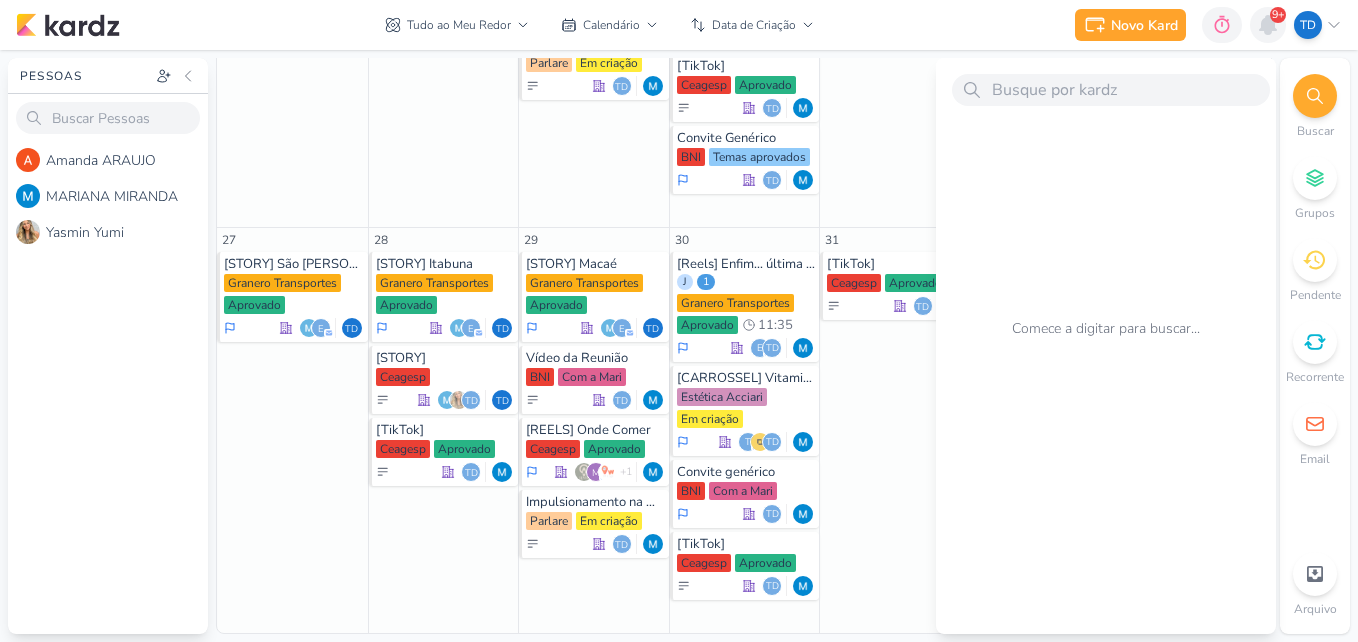 click 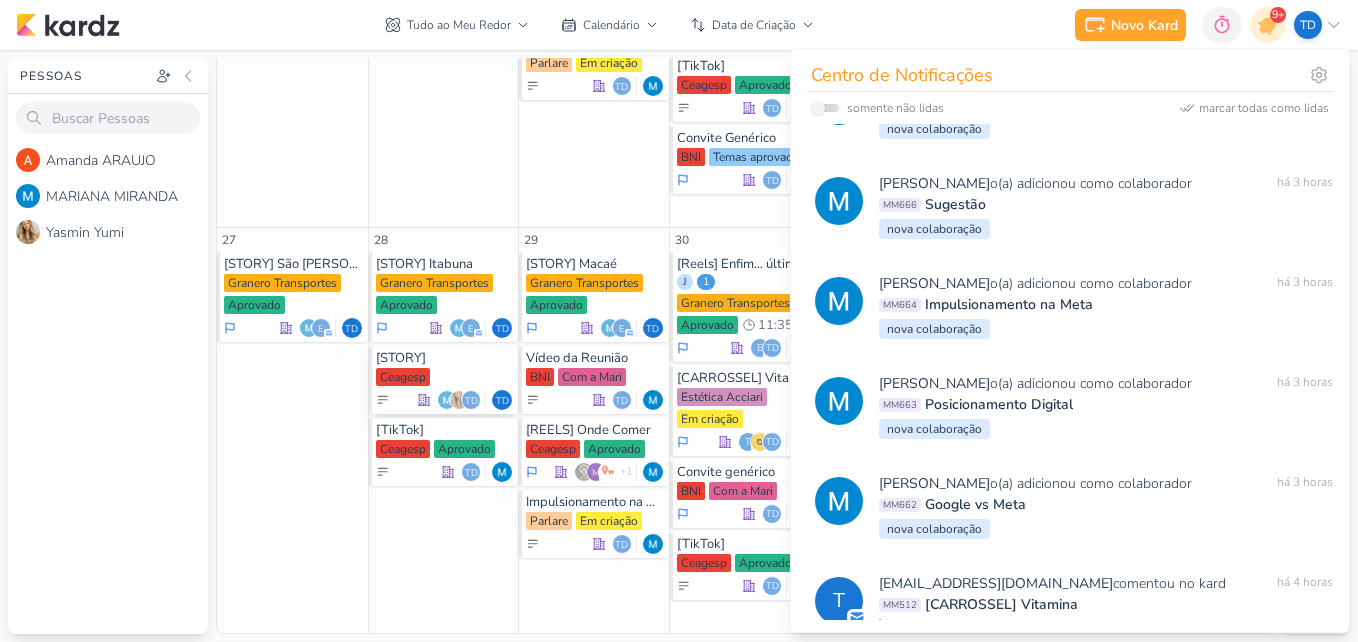 scroll, scrollTop: 300, scrollLeft: 0, axis: vertical 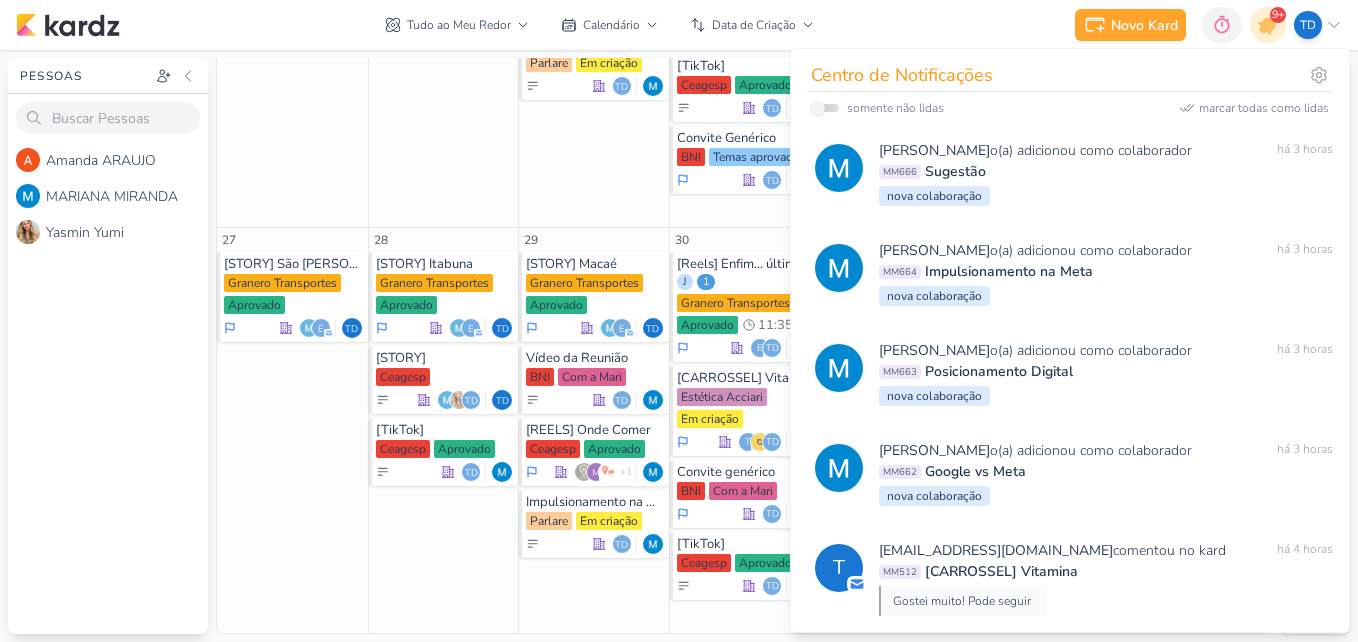 click on "21
[STORY]
[GEOGRAPHIC_DATA]
Td" at bounding box center (443, -1) 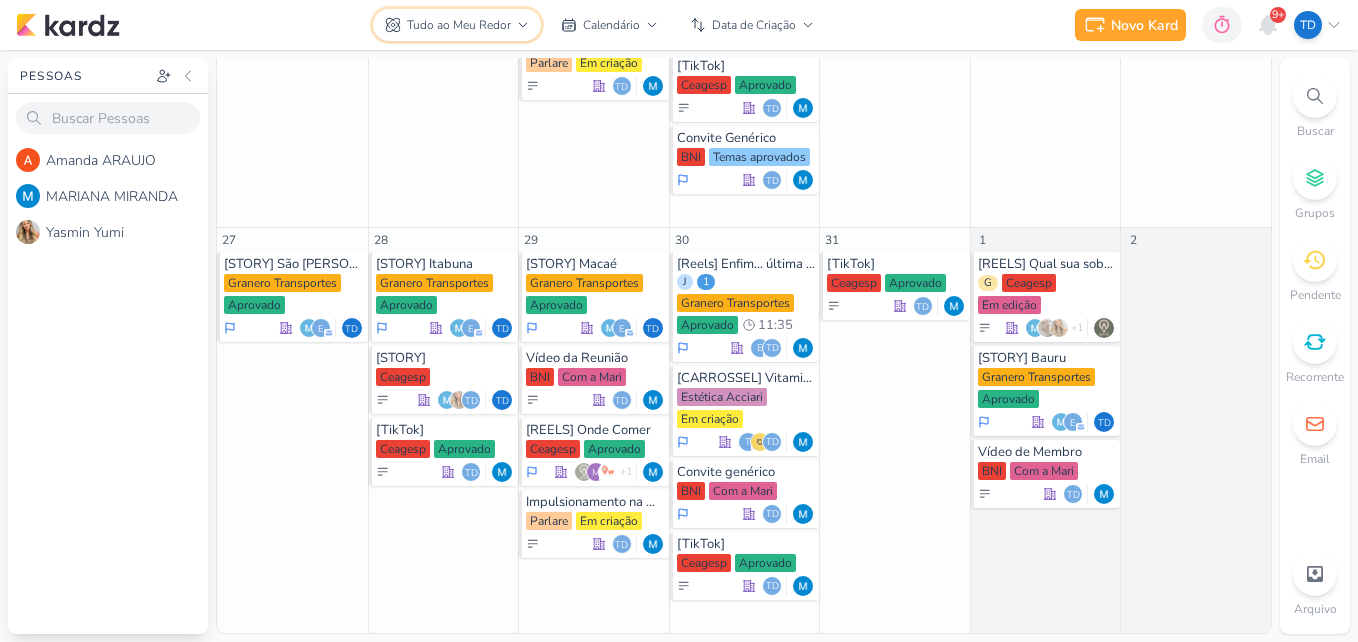 click 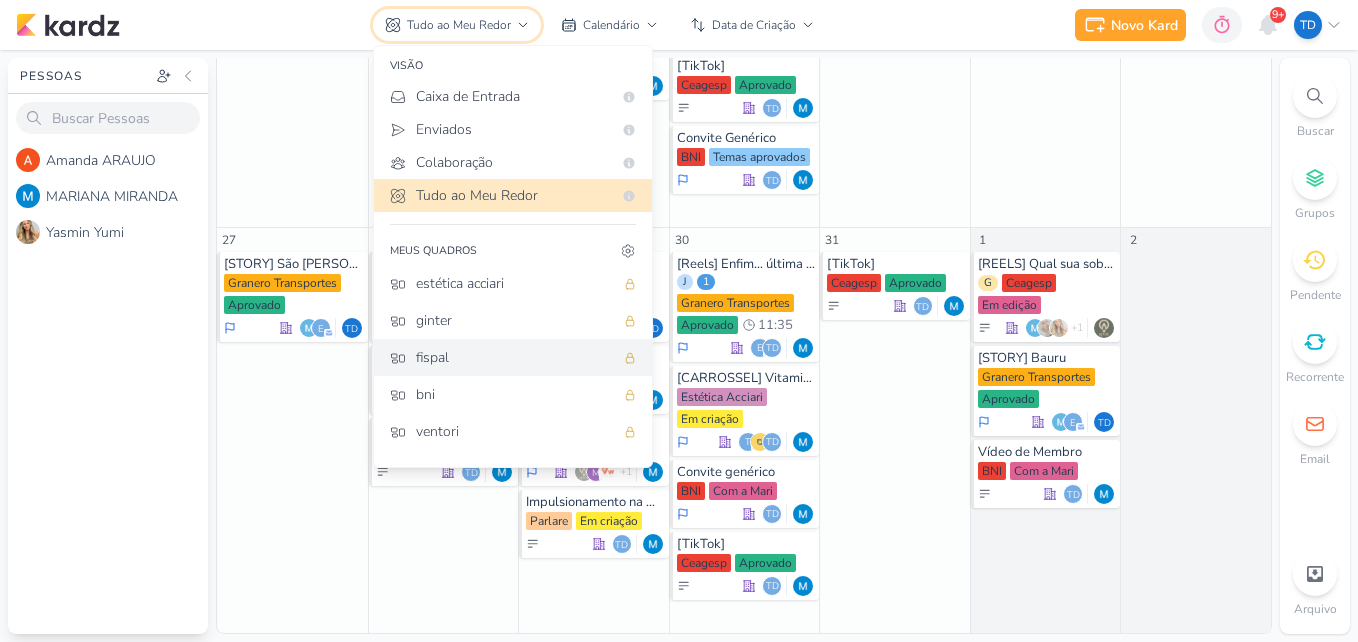 scroll, scrollTop: 0, scrollLeft: 0, axis: both 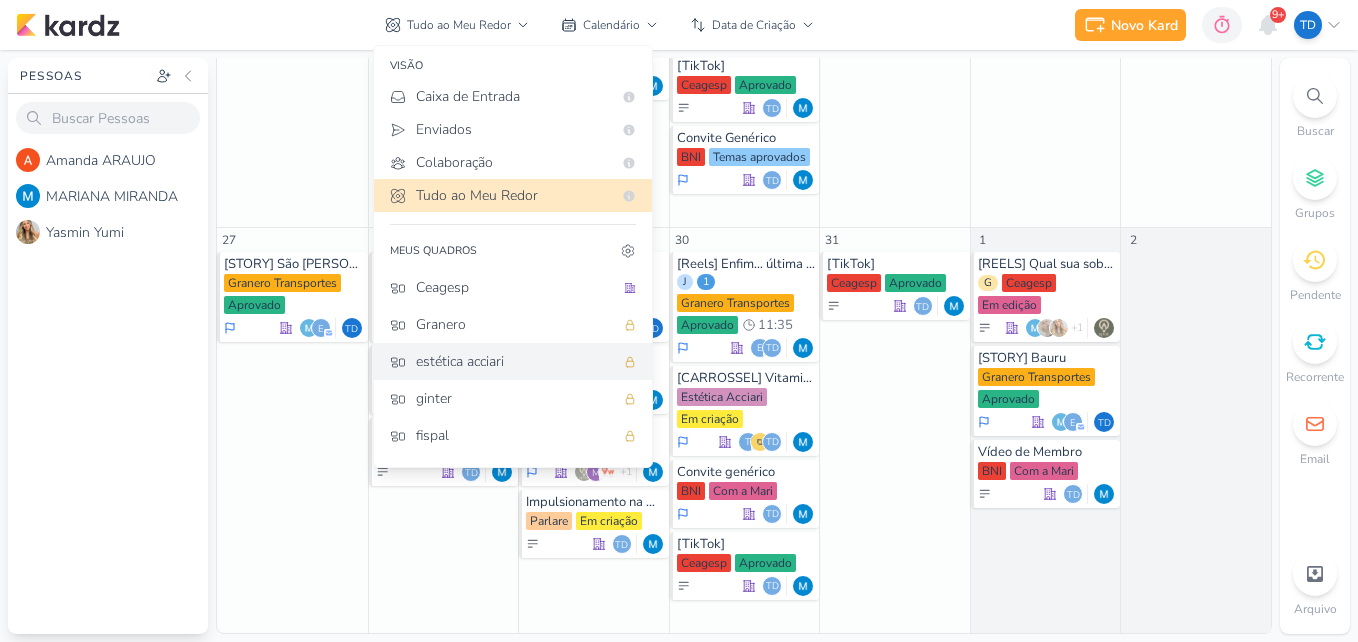 click on "estética acciari" at bounding box center (515, 361) 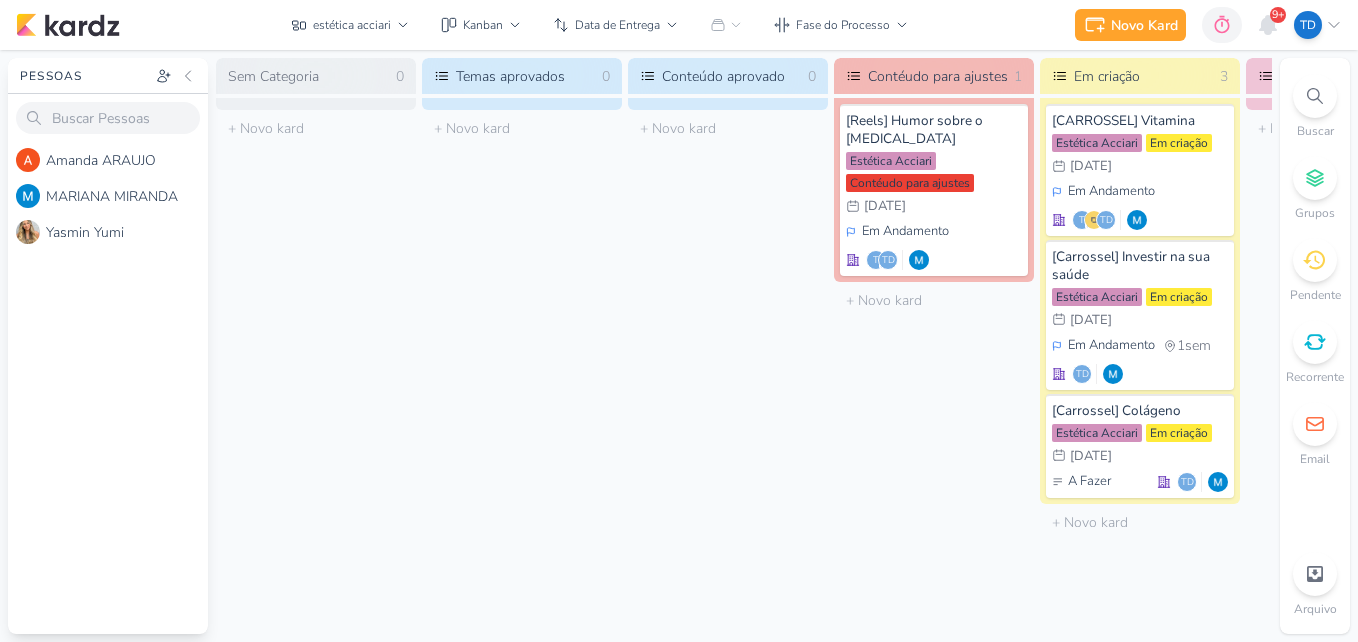 scroll, scrollTop: 0, scrollLeft: 0, axis: both 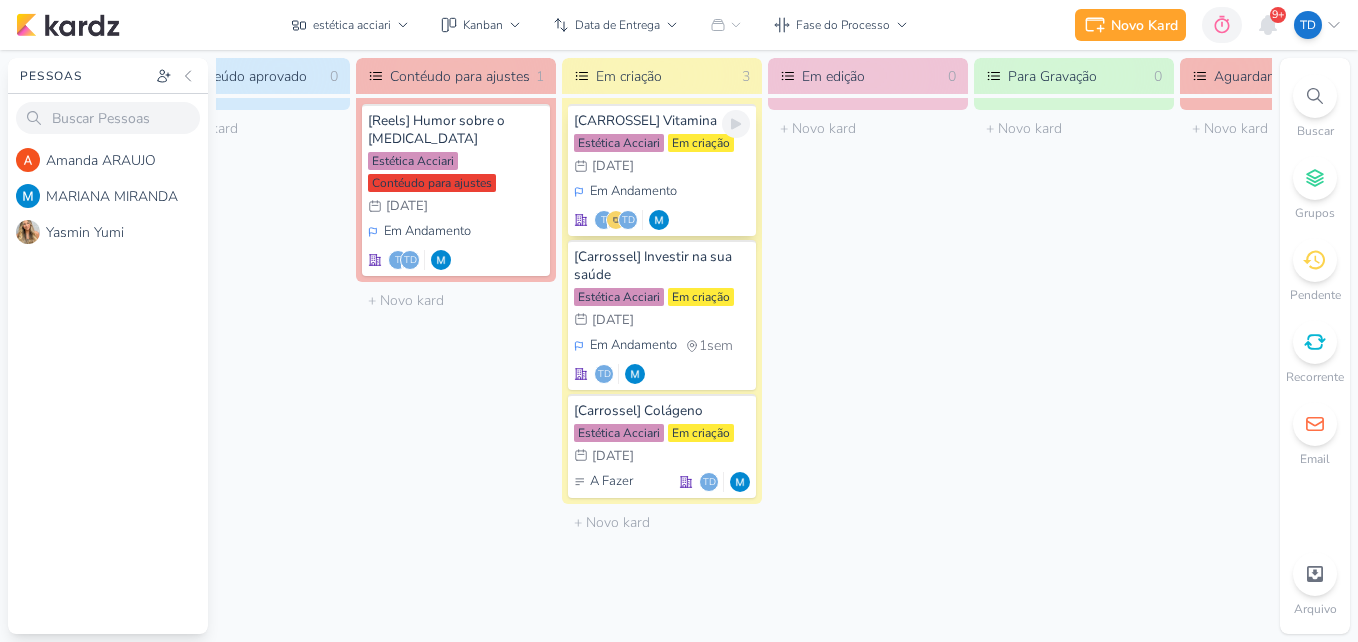 click on "Em Andamento
t
Td" at bounding box center (662, 206) 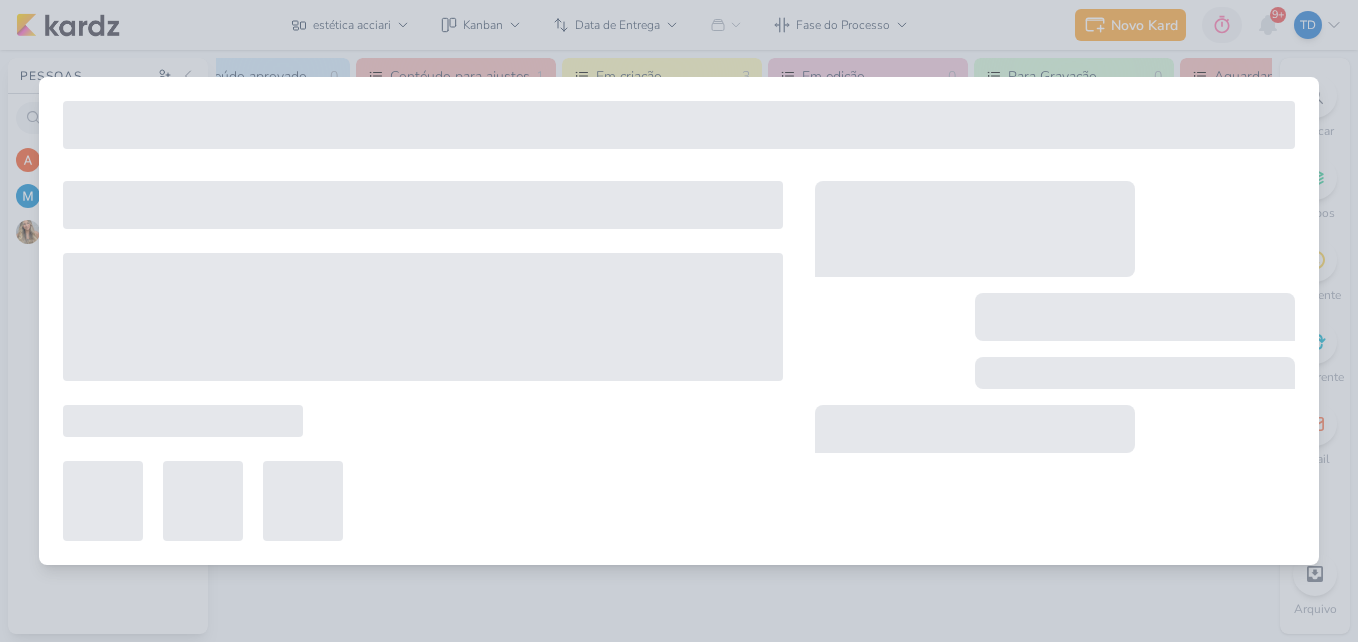 type on "[CARROSSEL] Vitamina" 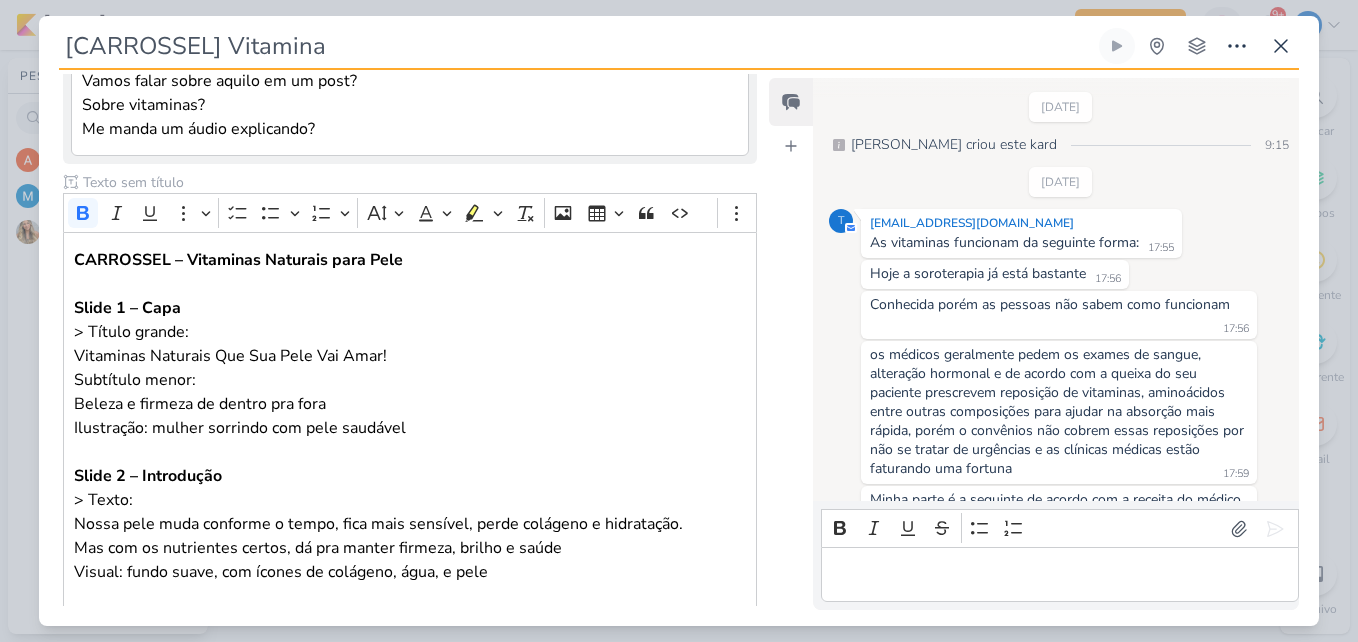 scroll, scrollTop: 0, scrollLeft: 0, axis: both 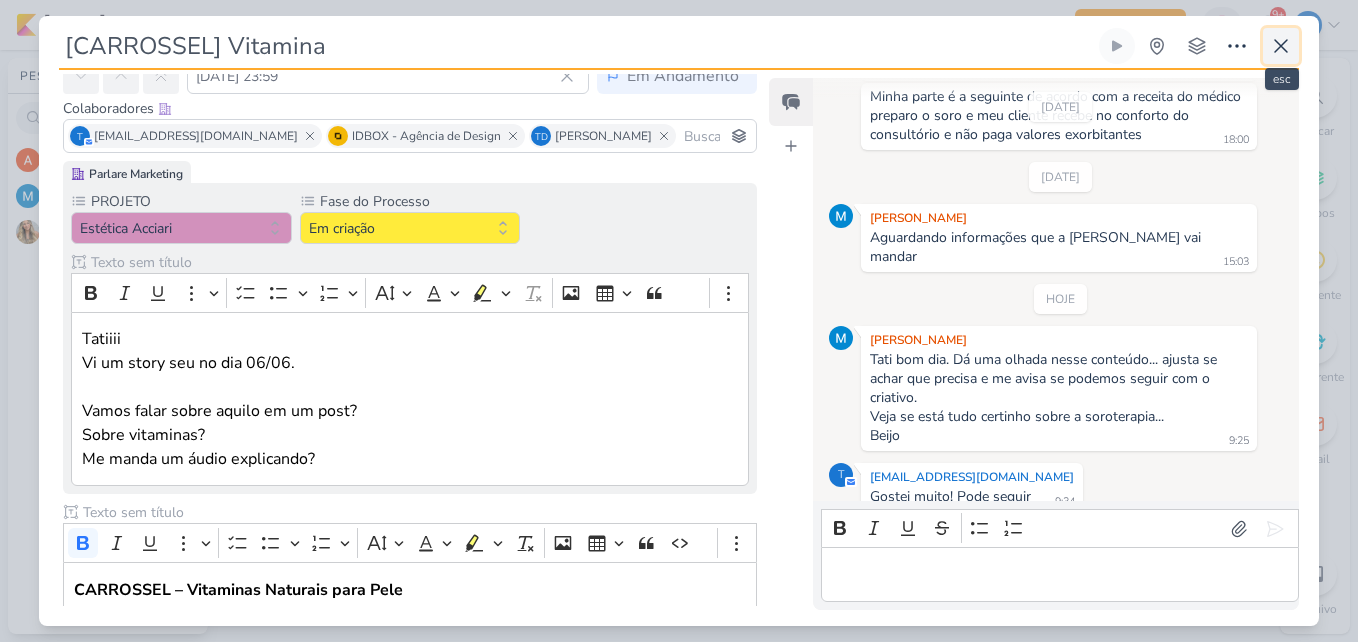 click 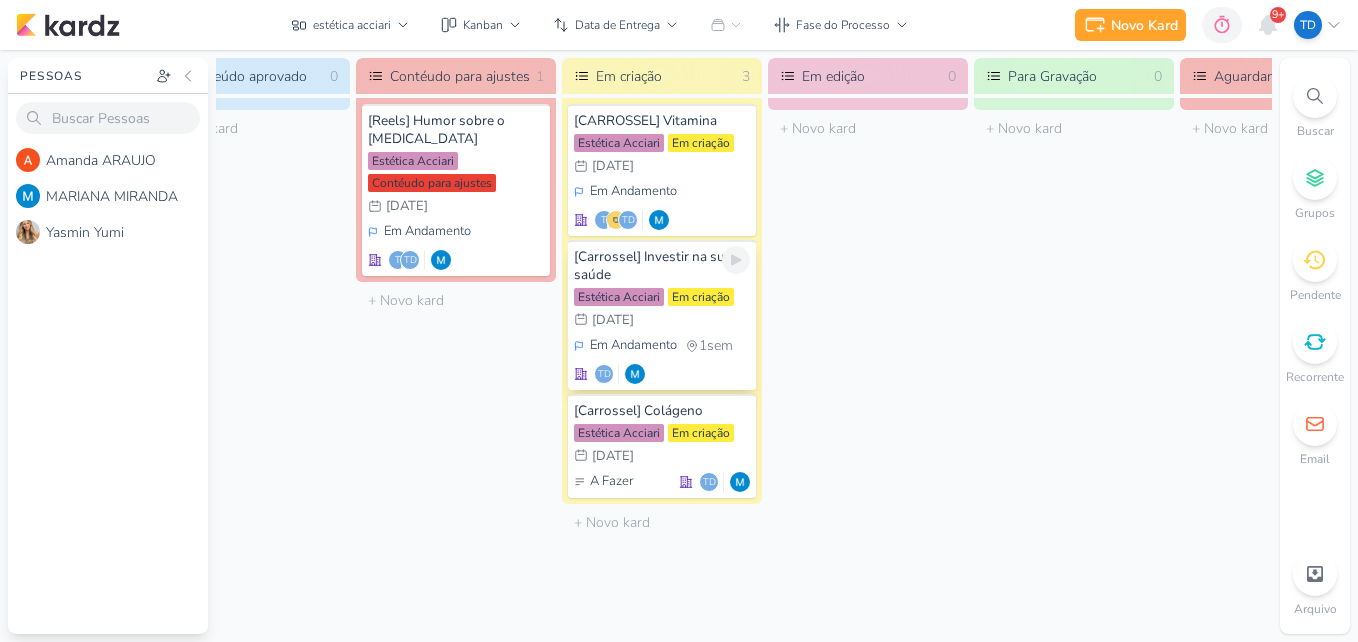 click on "[Carrossel] Investir na sua saúde" at bounding box center (662, 266) 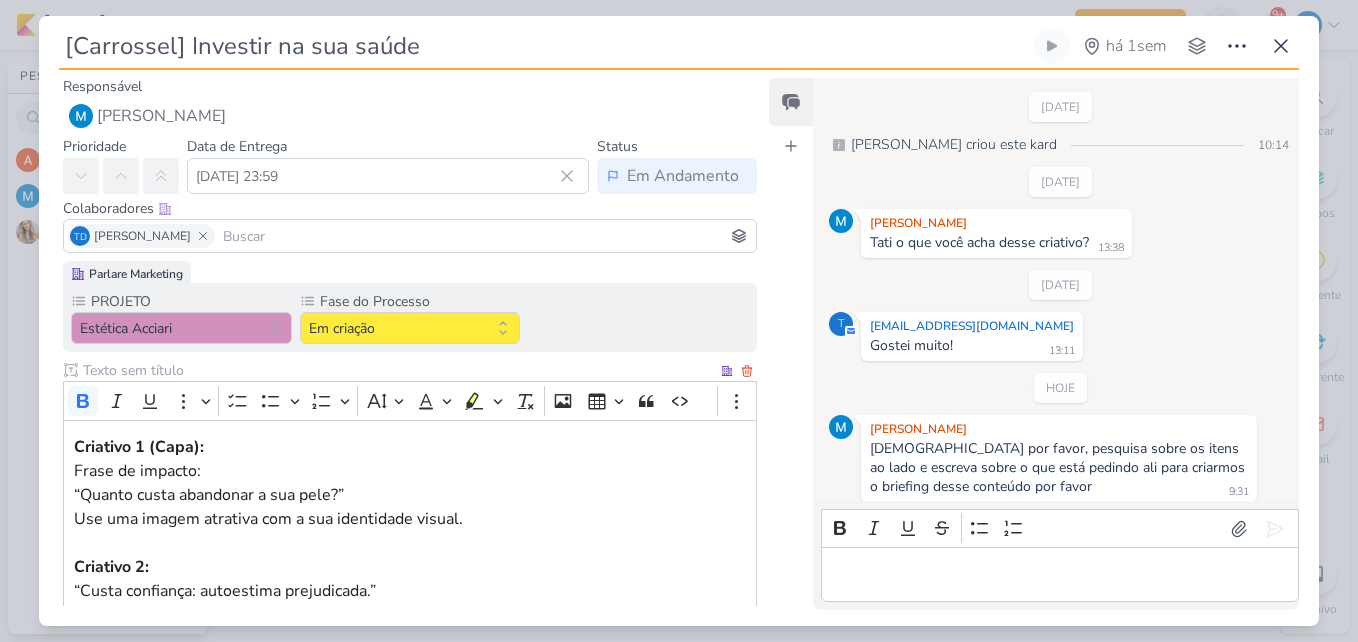 scroll, scrollTop: 9, scrollLeft: 0, axis: vertical 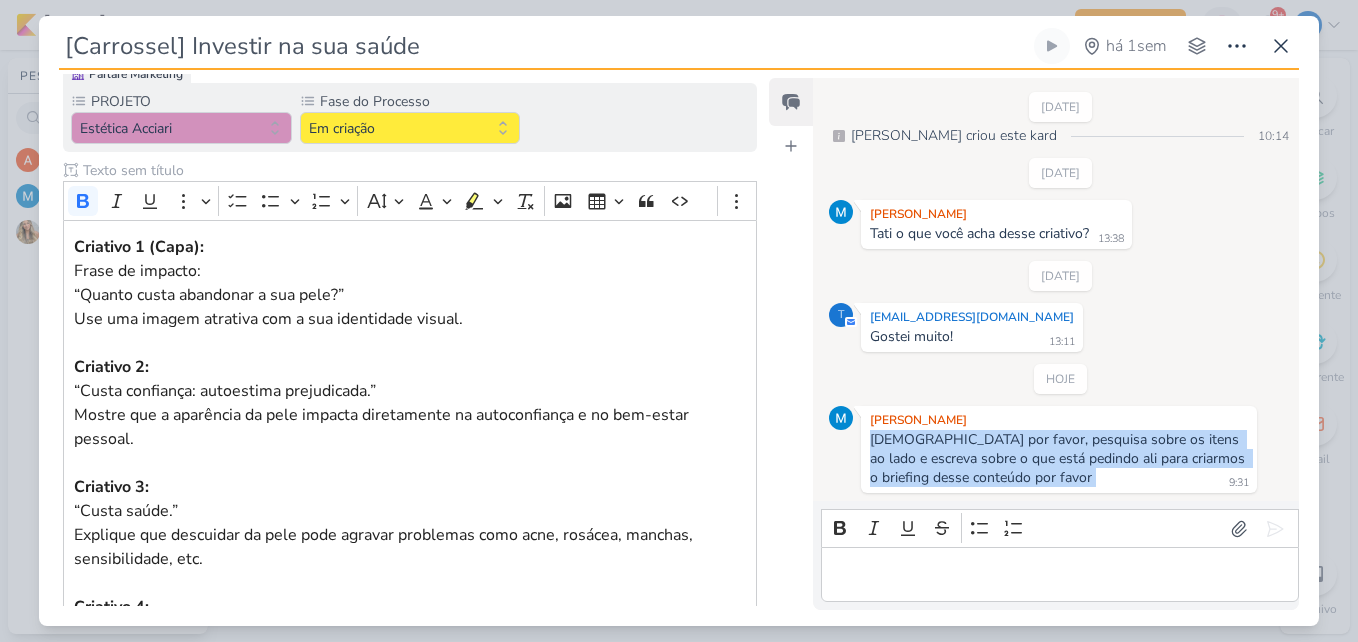 drag, startPoint x: 872, startPoint y: 443, endPoint x: 1017, endPoint y: 490, distance: 152.42703 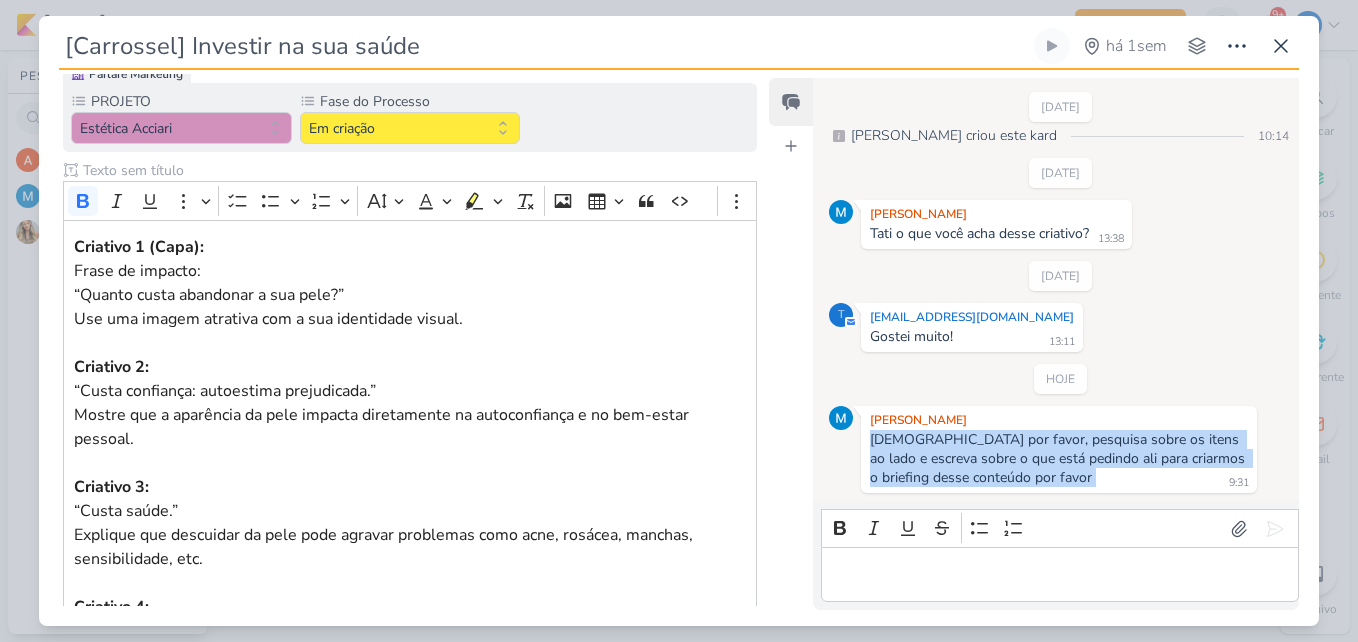 click on "MARIANA MIRANDA
Thais por favor, pesquisa sobre os itens ao lado e escreva sobre o que está pedindo ali para criarmos o briefing desse conteúdo por favor
9:31
9:31" at bounding box center (1059, 449) 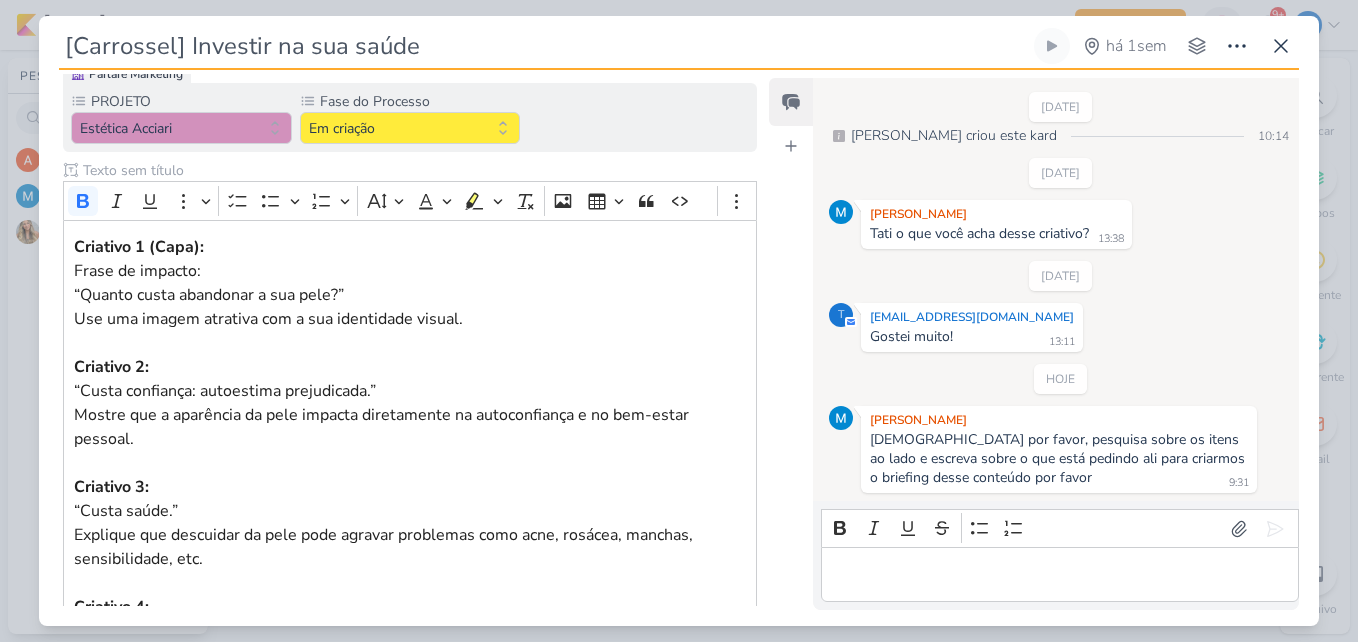 click on "HOJE
MARIANA MIRANDA
Thais por favor, pesquisa sobre os itens ao lado e escreva sobre o que está pedindo ali para criarmos o briefing desse conteúdo por favor
9:31
9:31" at bounding box center [1061, 428] 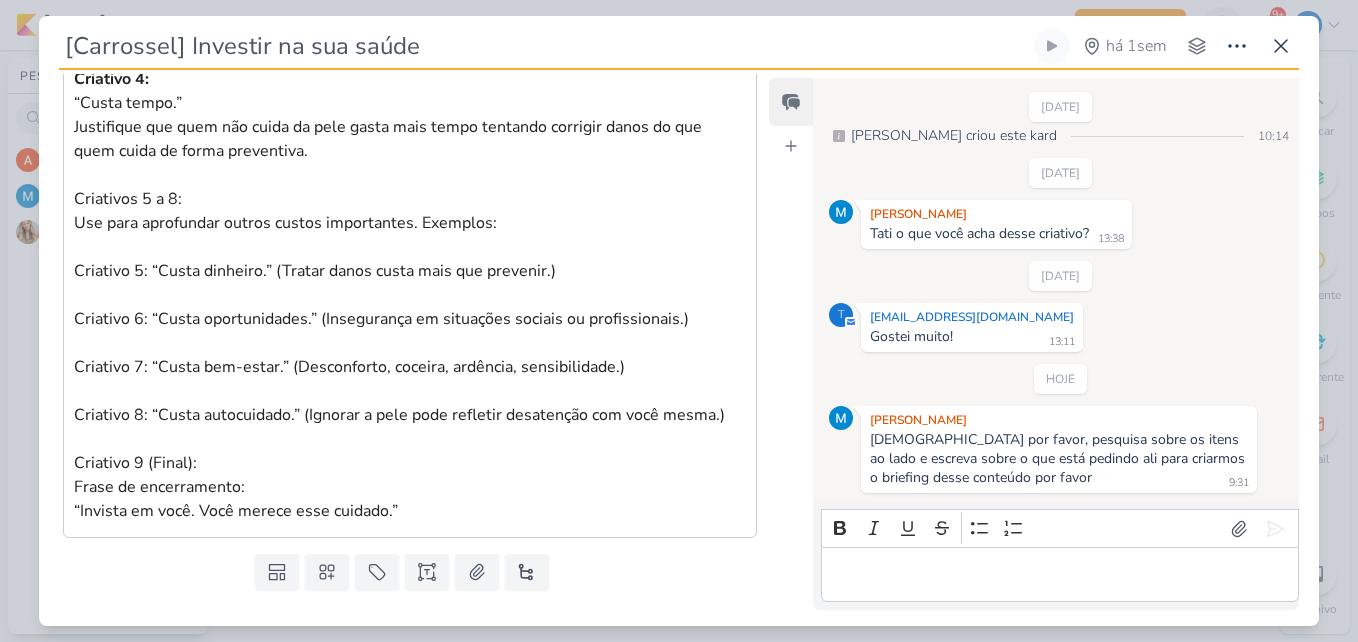 scroll, scrollTop: 771, scrollLeft: 0, axis: vertical 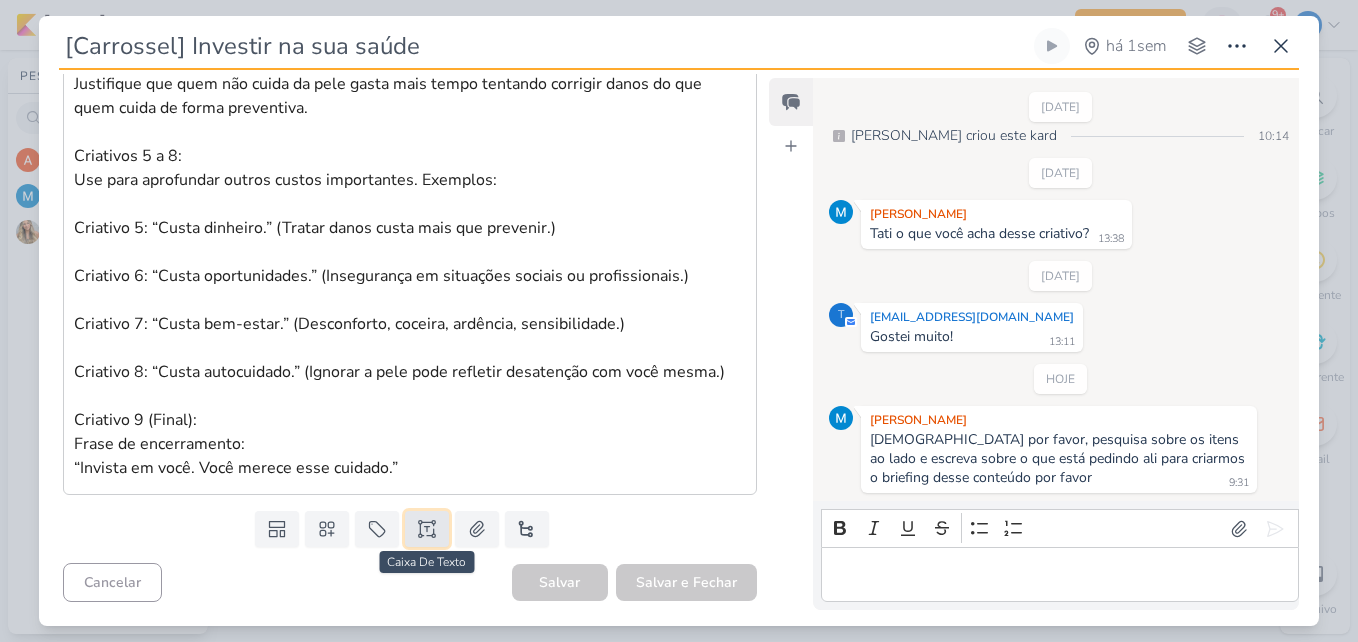 click at bounding box center (427, 529) 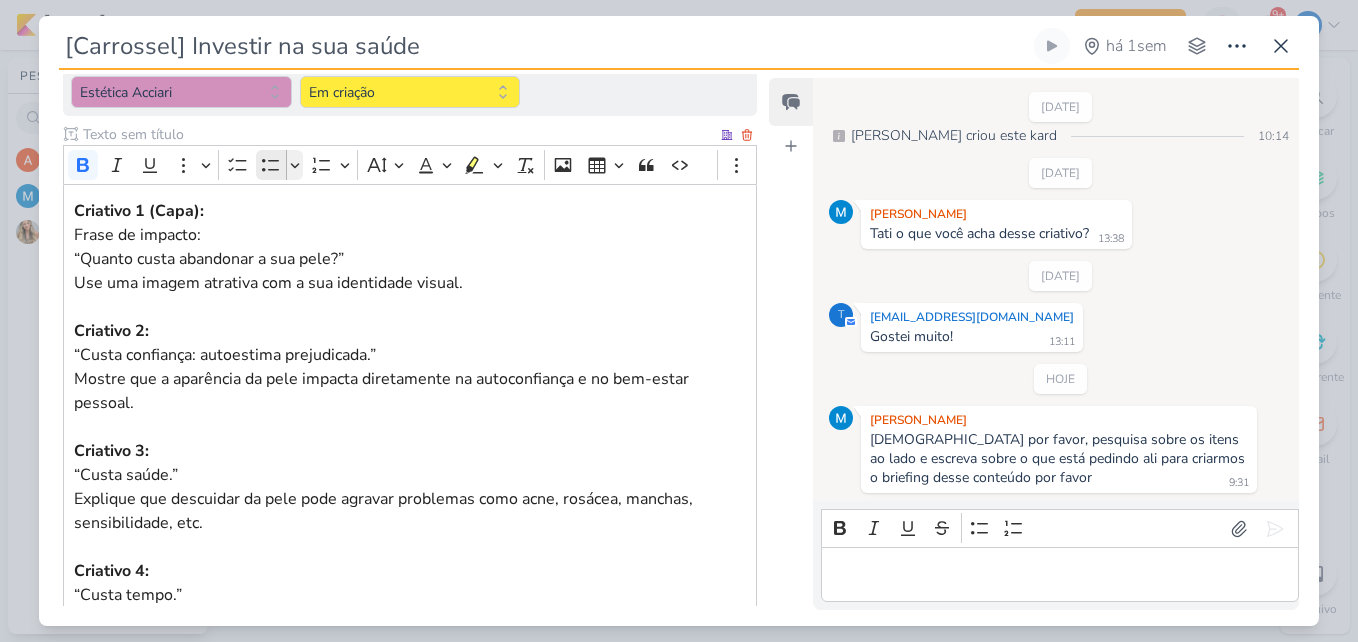 scroll, scrollTop: 271, scrollLeft: 0, axis: vertical 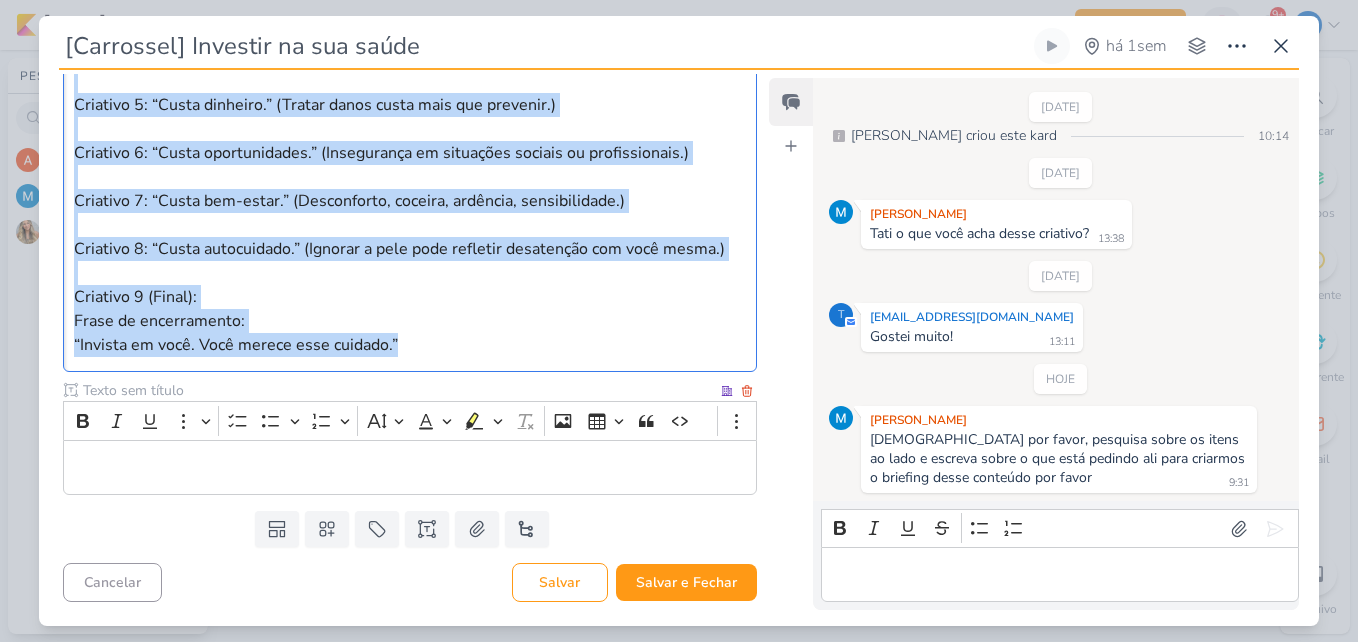 drag, startPoint x: 69, startPoint y: 176, endPoint x: 504, endPoint y: 451, distance: 514.6358 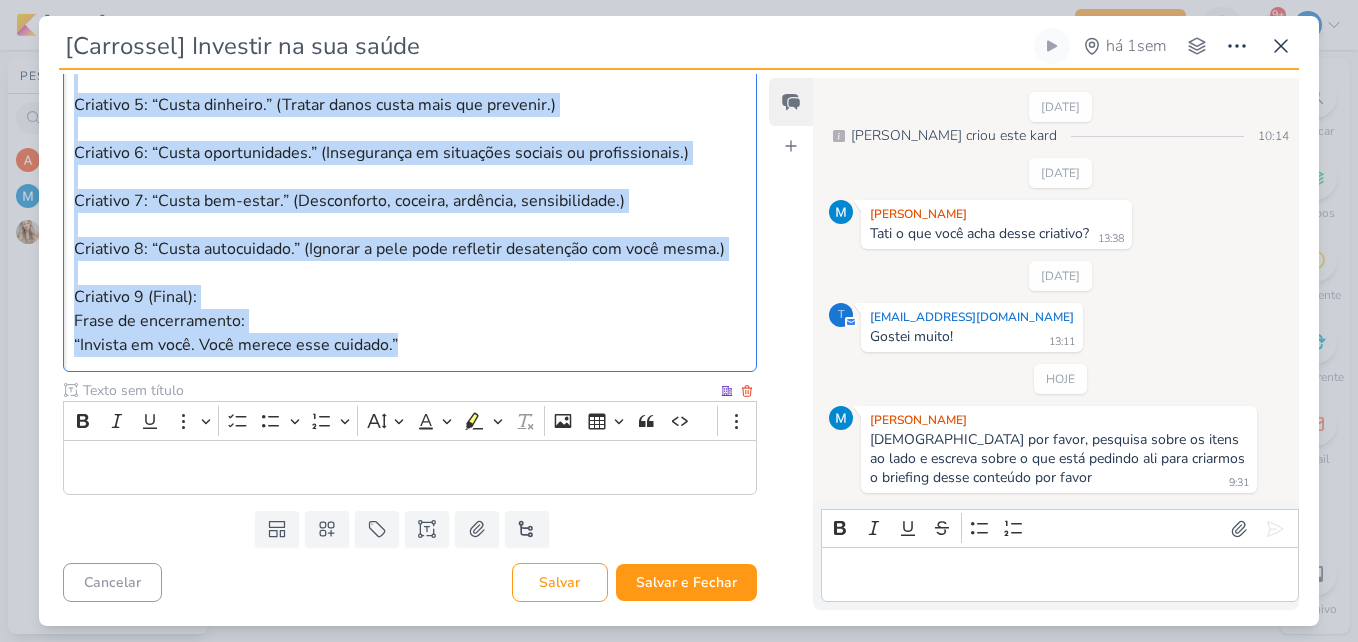 click on "Clique para deixar o item visível somente à membros da sua organização
Rich Text Editor Bold Italic Underline More To-do List Bulleted List Bulleted List Numbered List Numbered List Font Size Font Color Remove color Highlight Highlight Remove Format Insert image Insert table Block quote Code Show more items Criativo 1 (Capa): Frase de impacto: “Quanto custa abandonar a sua pele?” Criativo 2: Criativo 3:" at bounding box center [410, -20] 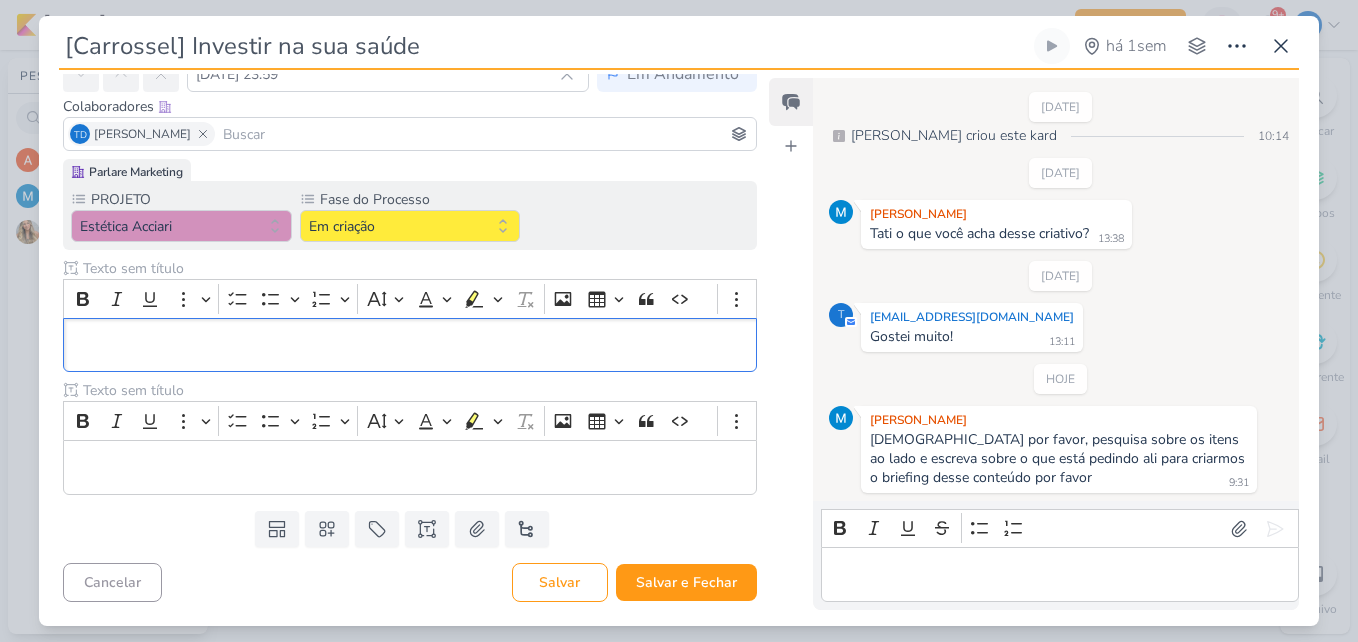 scroll, scrollTop: 102, scrollLeft: 0, axis: vertical 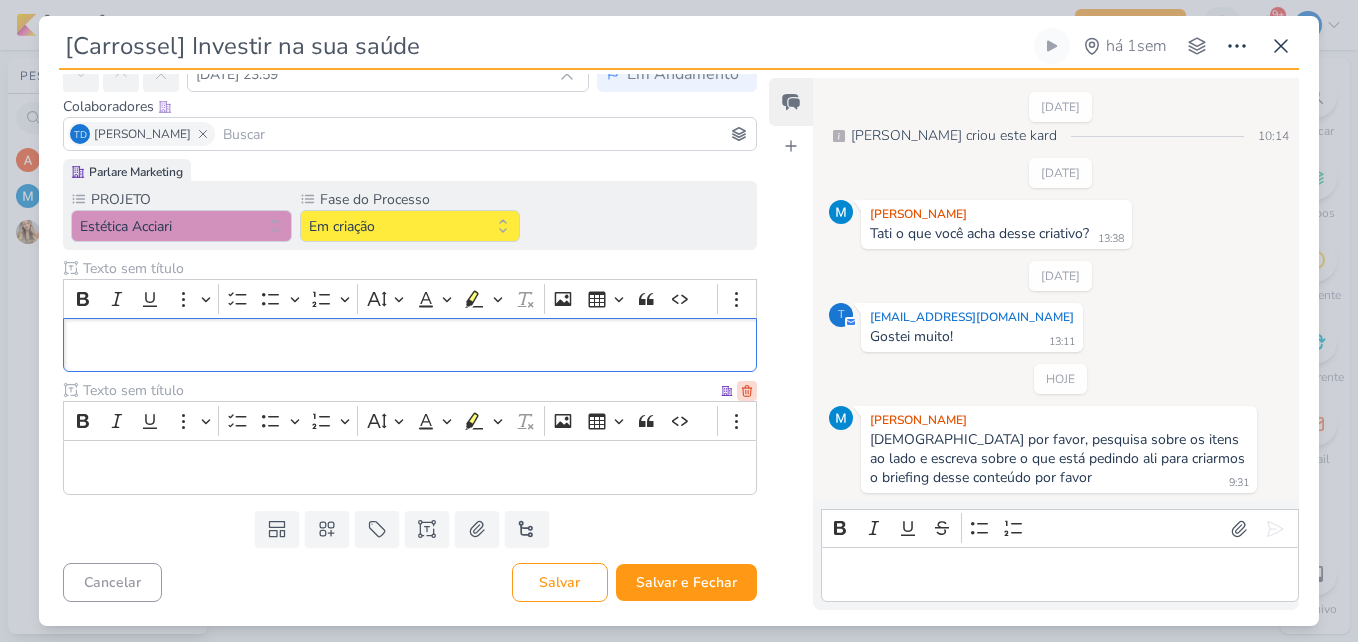 click at bounding box center [747, 391] 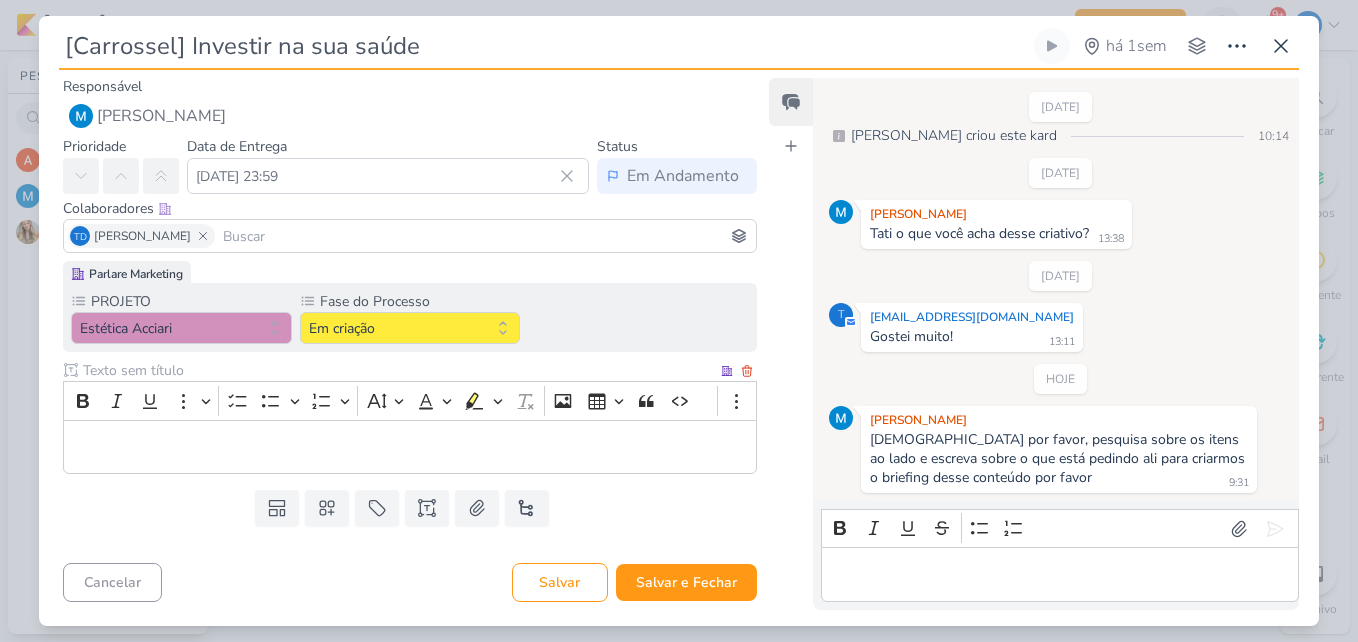 scroll, scrollTop: 0, scrollLeft: 0, axis: both 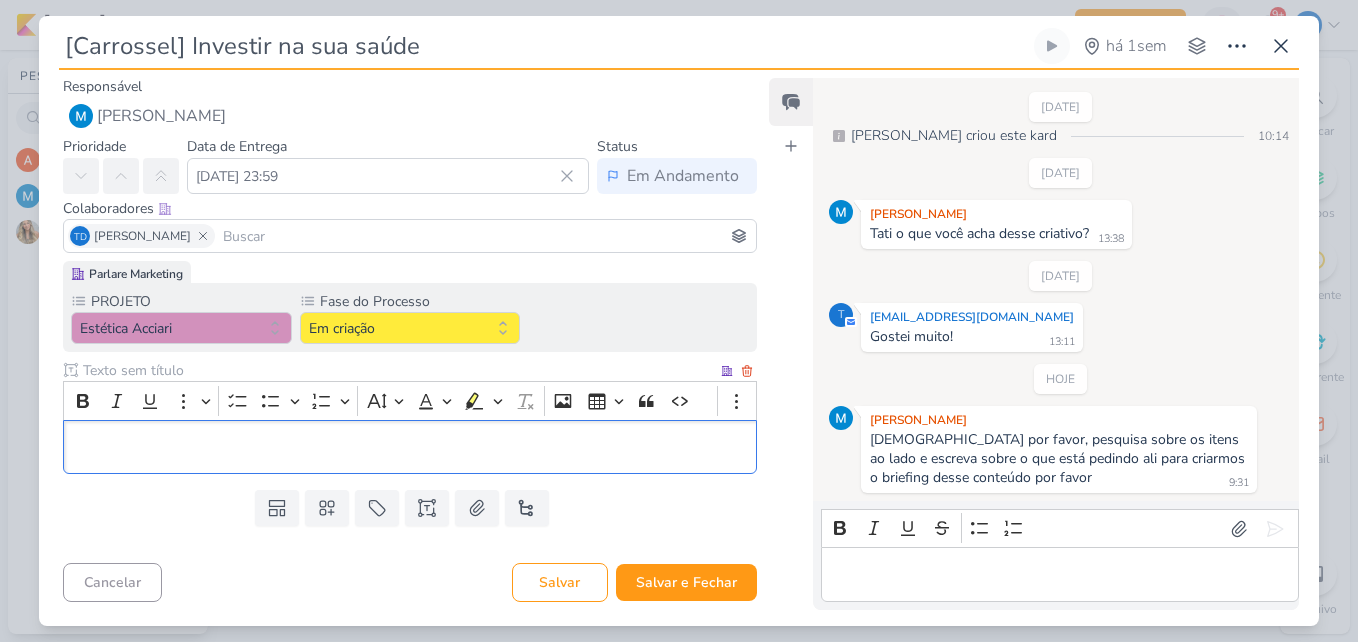 click at bounding box center [410, 447] 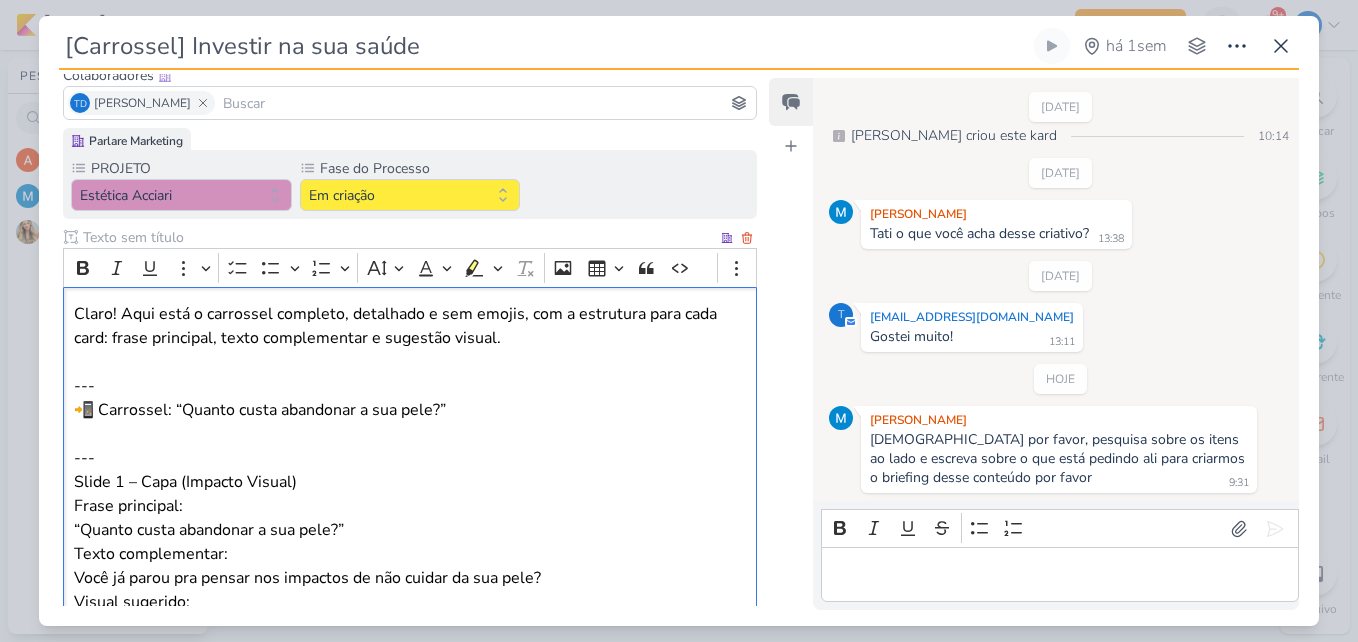 scroll, scrollTop: 300, scrollLeft: 0, axis: vertical 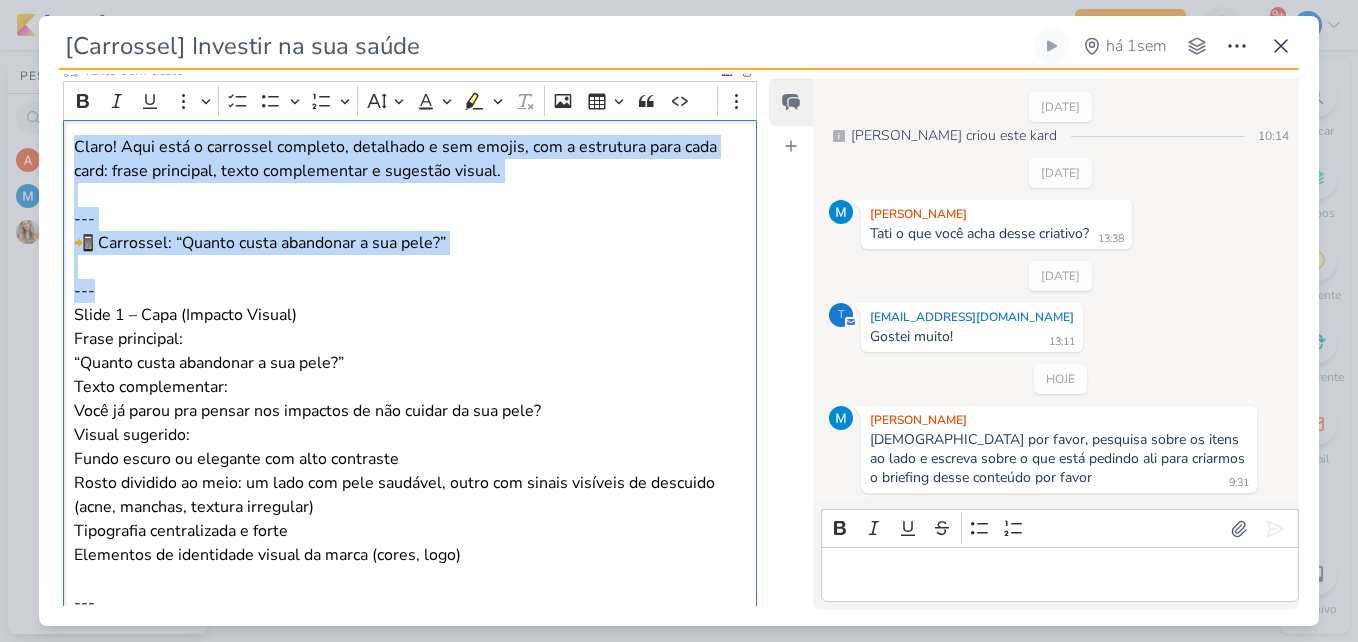 drag, startPoint x: 115, startPoint y: 290, endPoint x: 66, endPoint y: 137, distance: 160.6549 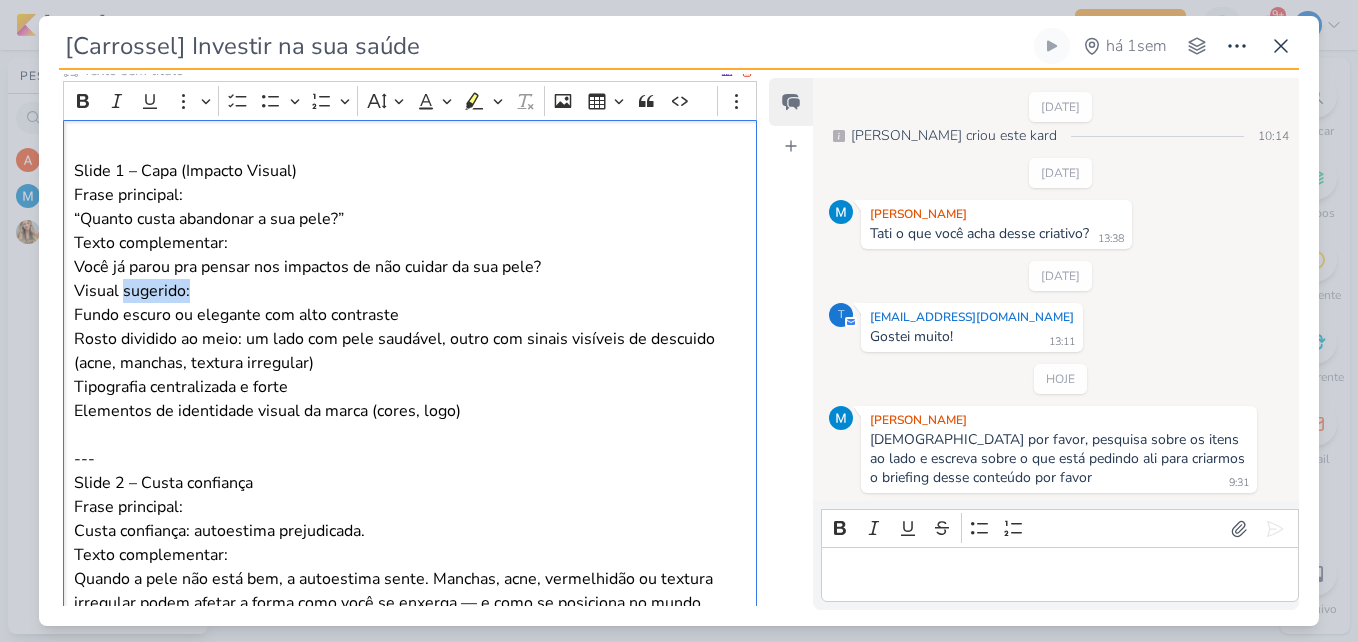 drag, startPoint x: 200, startPoint y: 287, endPoint x: 125, endPoint y: 283, distance: 75.10659 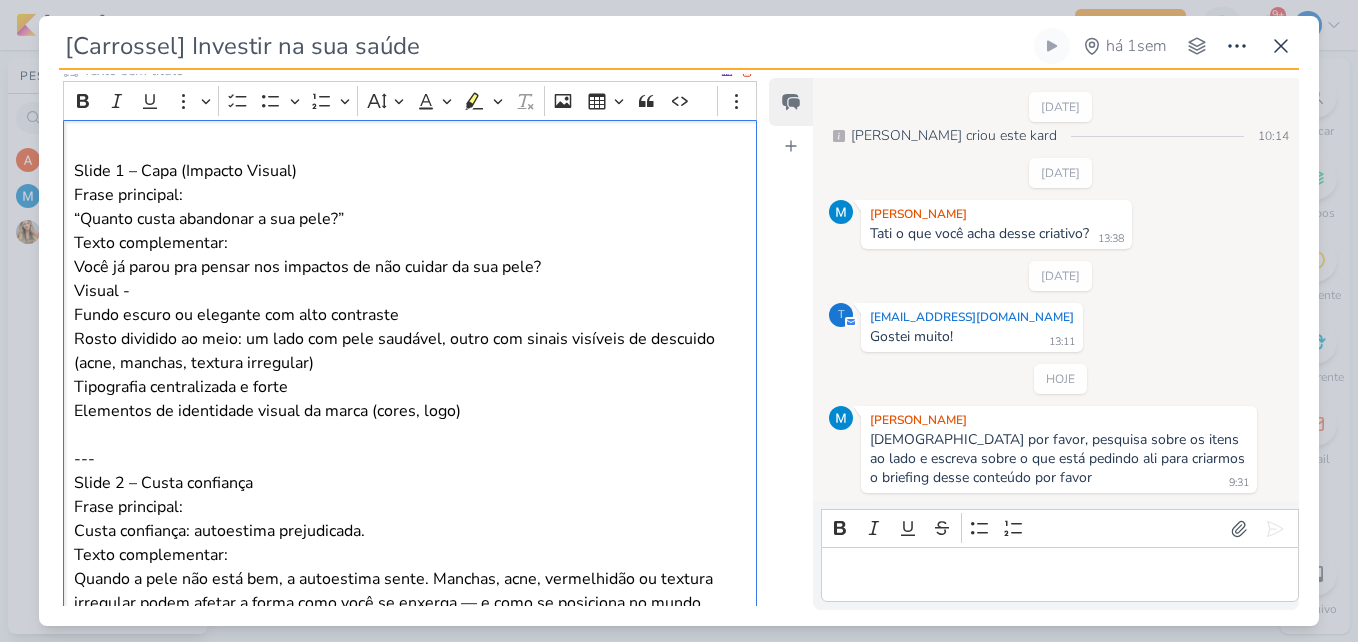 click on "Texto complementar: Você já parou pra pensar nos impactos de não cuidar da sua pele?" at bounding box center [410, 255] 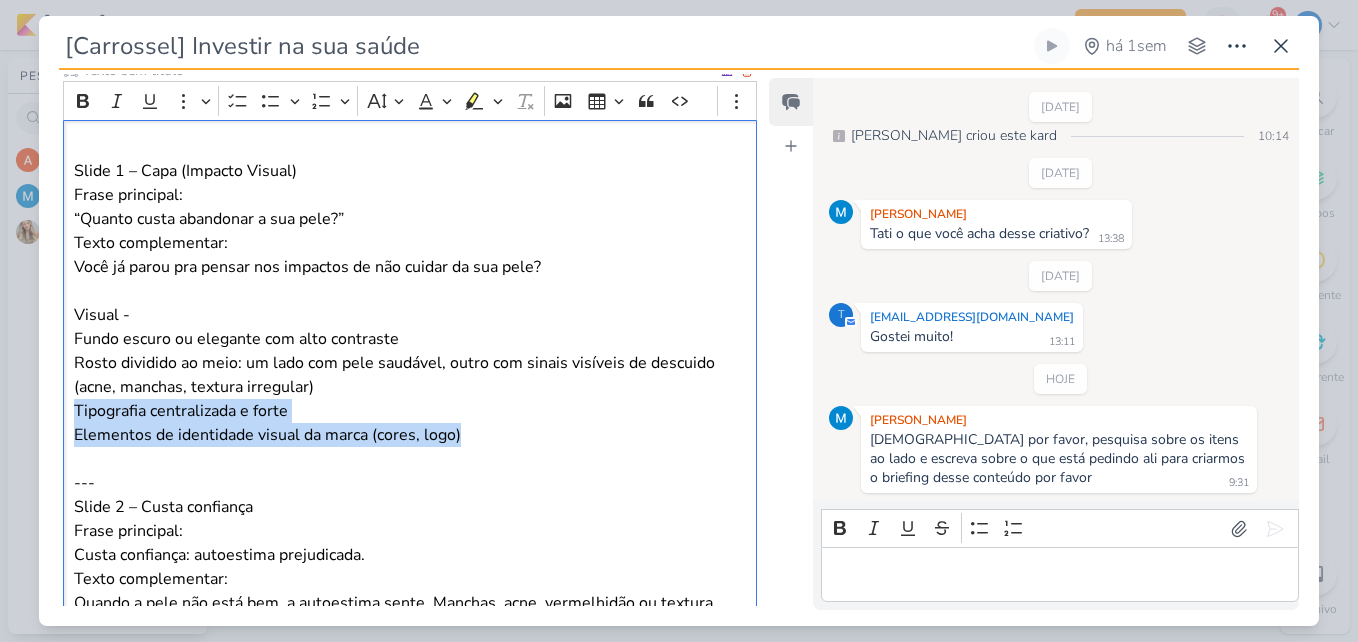drag, startPoint x: 436, startPoint y: 434, endPoint x: 72, endPoint y: 416, distance: 364.4448 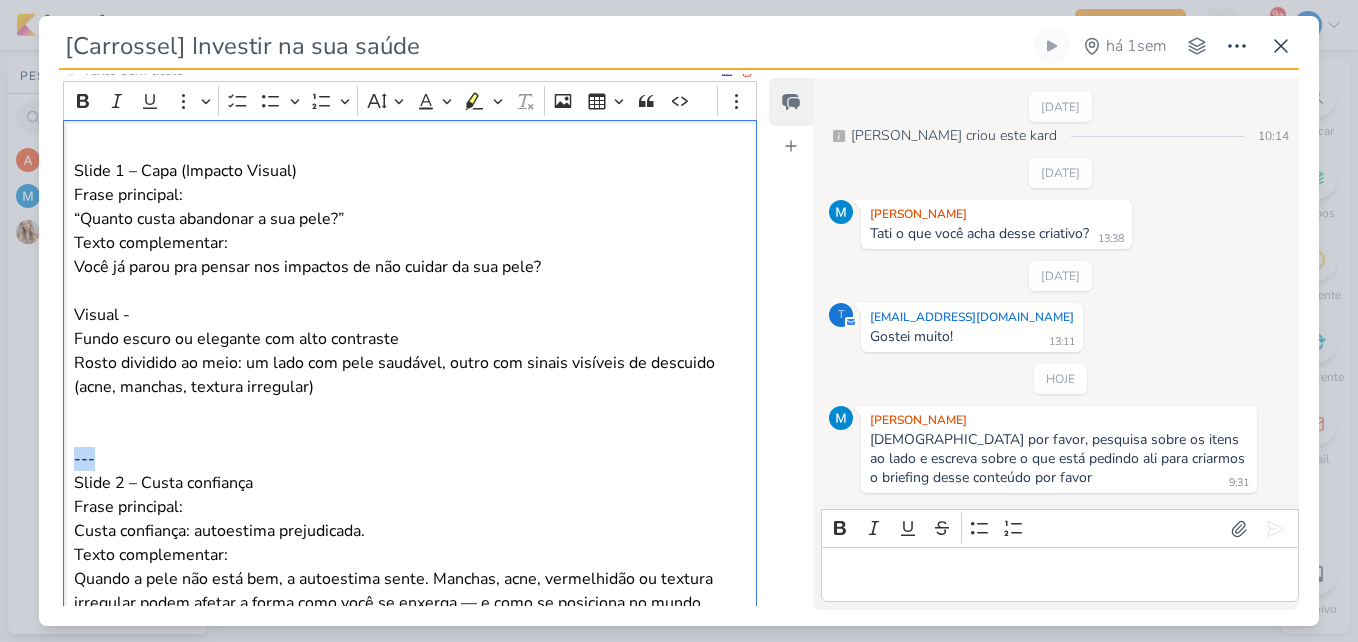 drag, startPoint x: 117, startPoint y: 454, endPoint x: 57, endPoint y: 463, distance: 60.671246 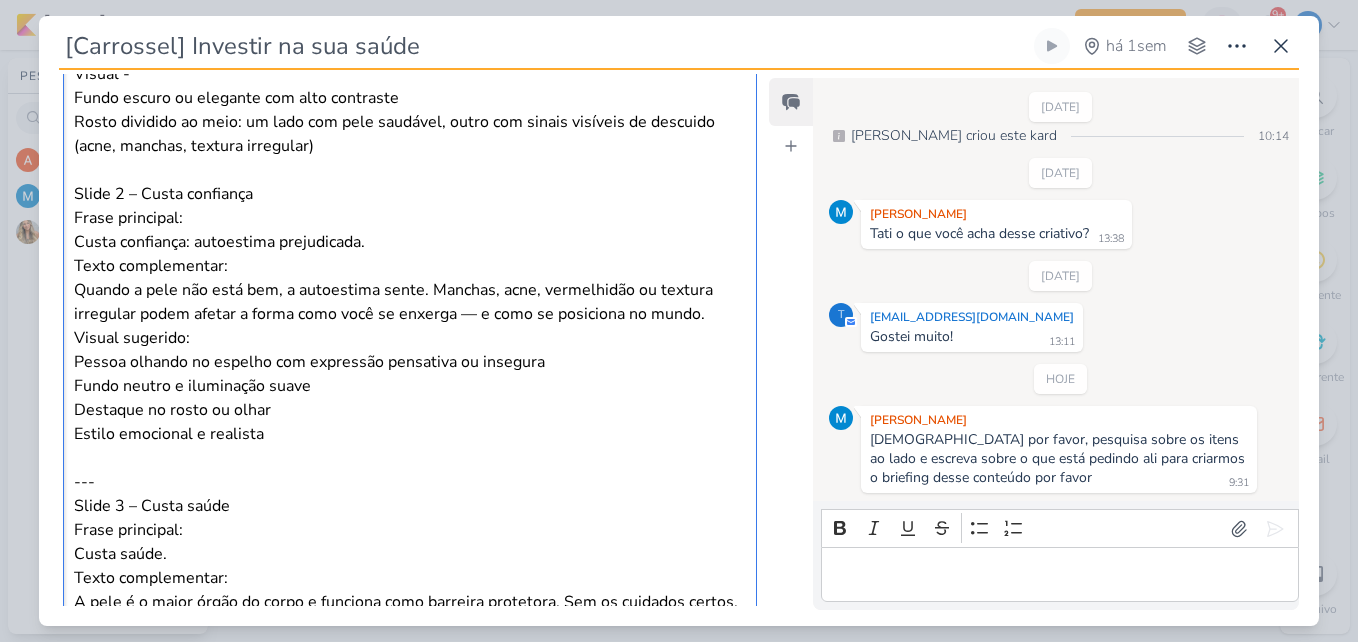 scroll, scrollTop: 600, scrollLeft: 0, axis: vertical 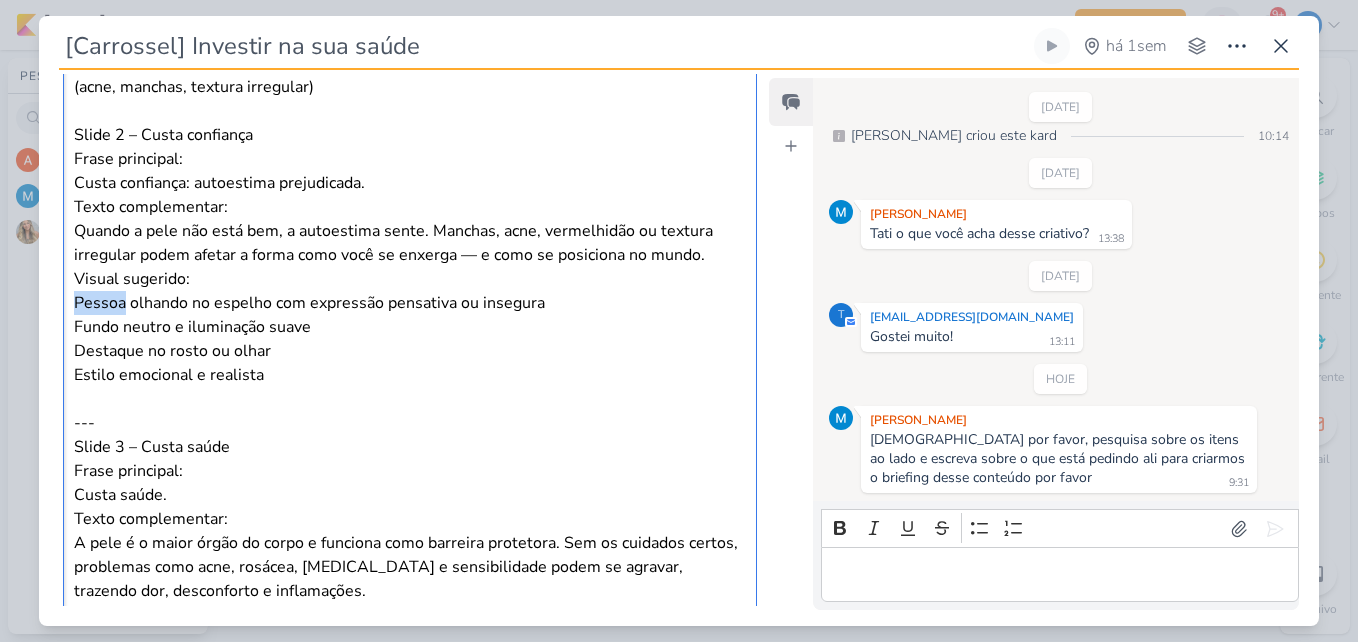 drag, startPoint x: 201, startPoint y: 279, endPoint x: 124, endPoint y: 291, distance: 77.92946 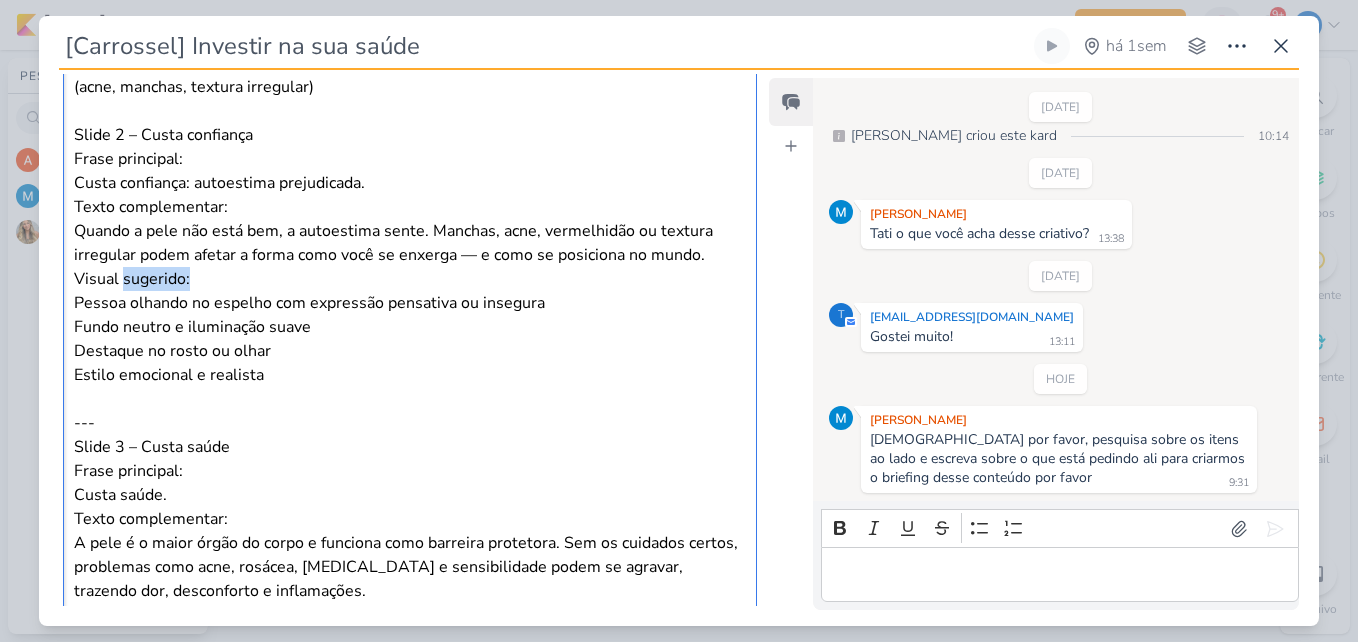 drag, startPoint x: 126, startPoint y: 279, endPoint x: 220, endPoint y: 284, distance: 94.13288 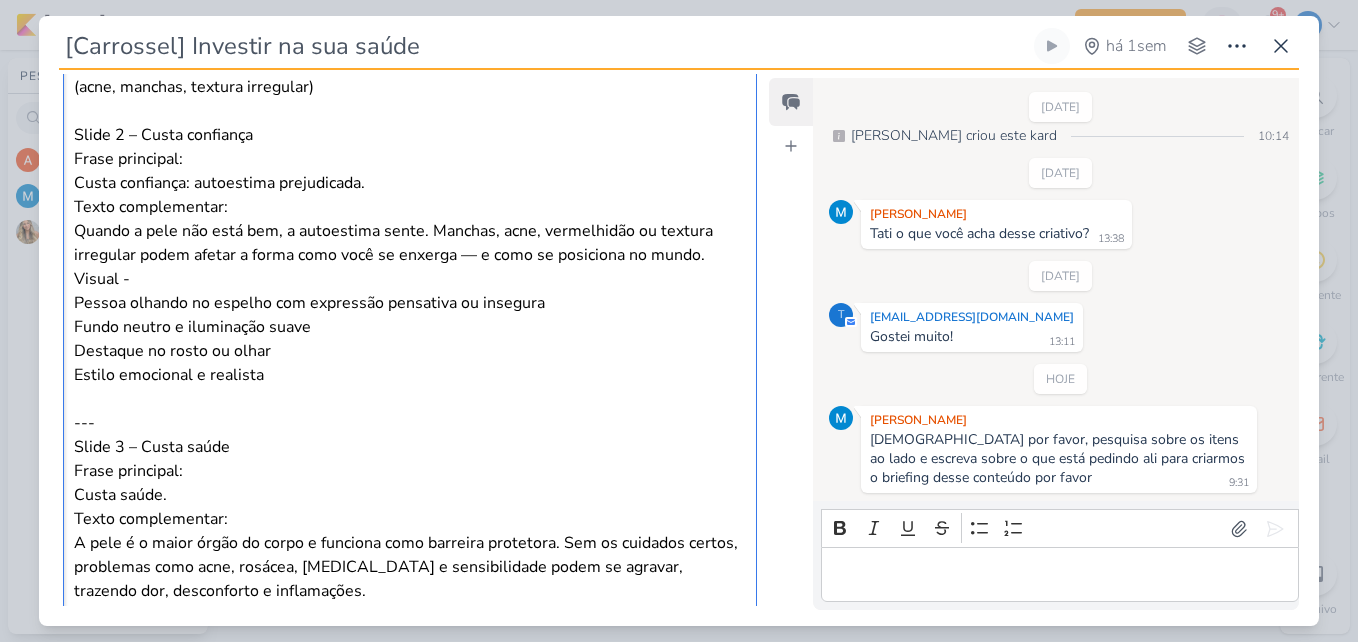 click on "Texto complementar: Quando a pele não está bem, a autoestima sente. Manchas, acne, vermelhidão ou textura irregular podem afetar a forma como você se enxerga — e como se posiciona no mundo." at bounding box center (410, 231) 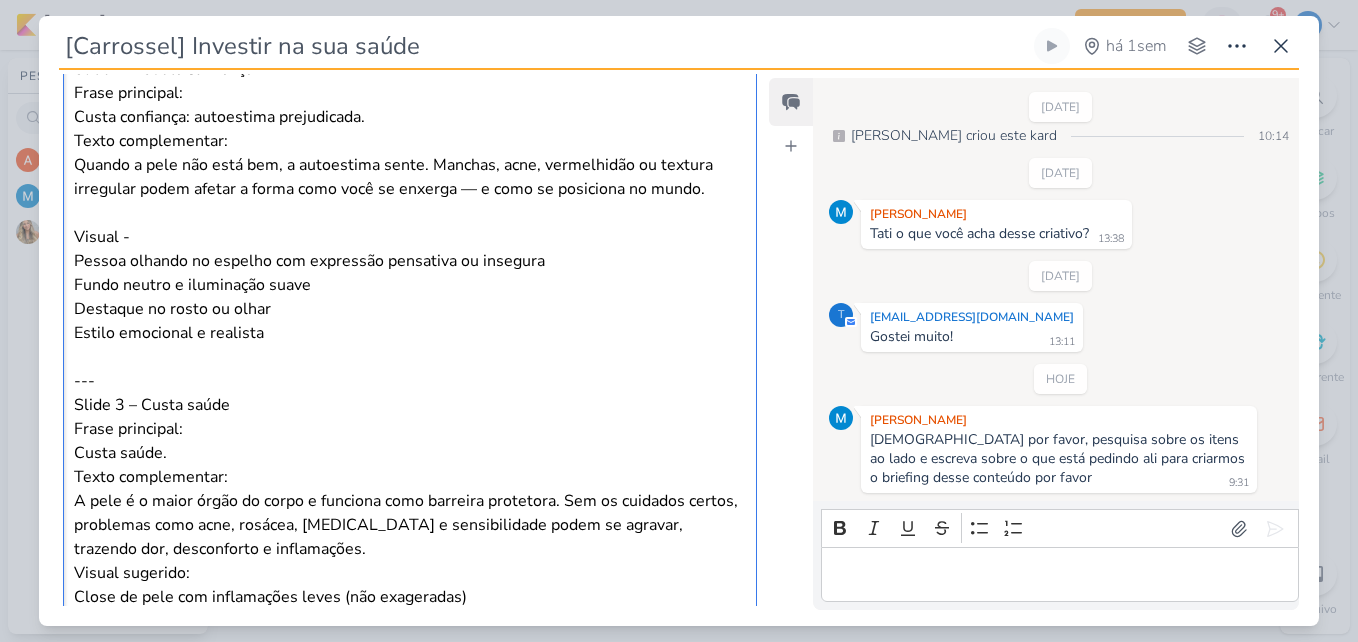 scroll, scrollTop: 700, scrollLeft: 0, axis: vertical 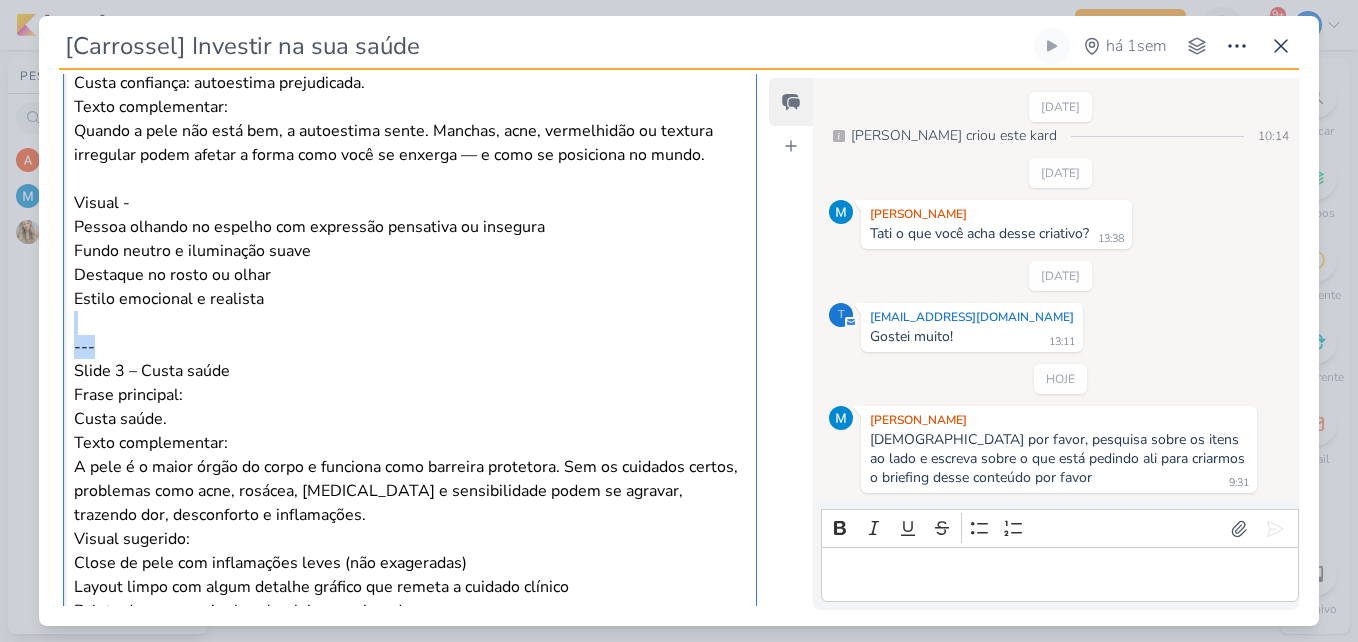 drag, startPoint x: 108, startPoint y: 347, endPoint x: -4, endPoint y: 333, distance: 112.871605 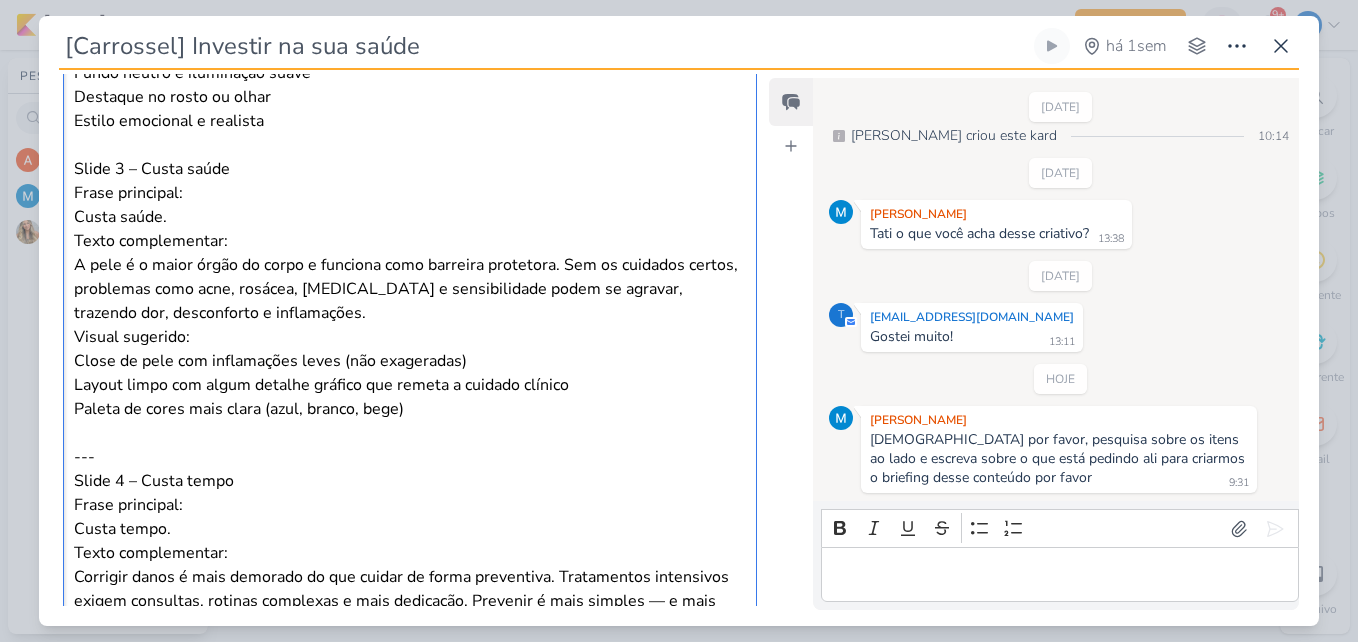 scroll, scrollTop: 900, scrollLeft: 0, axis: vertical 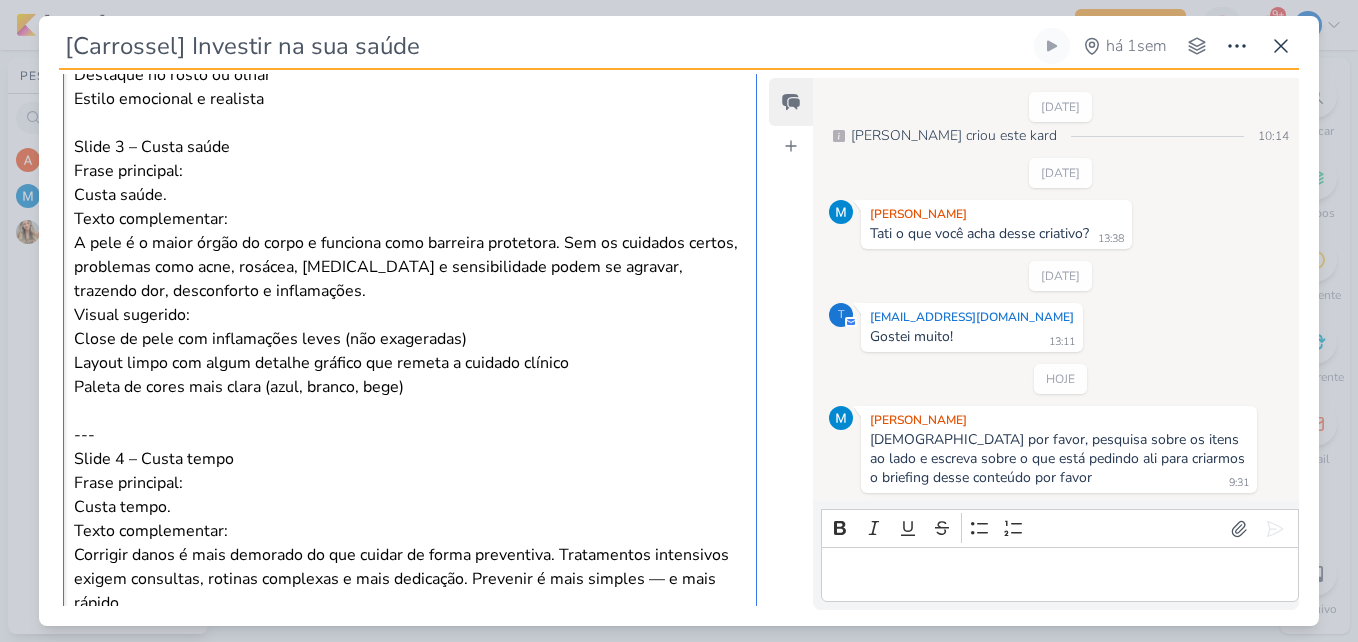 click on "Texto complementar: A pele é o maior órgão do corpo e funciona como barreira protetora. Sem os cuidados certos, problemas como acne, rosácea, melasma e sensibilidade podem se agravar, trazendo dor, desconforto e inflamações." at bounding box center (410, 255) 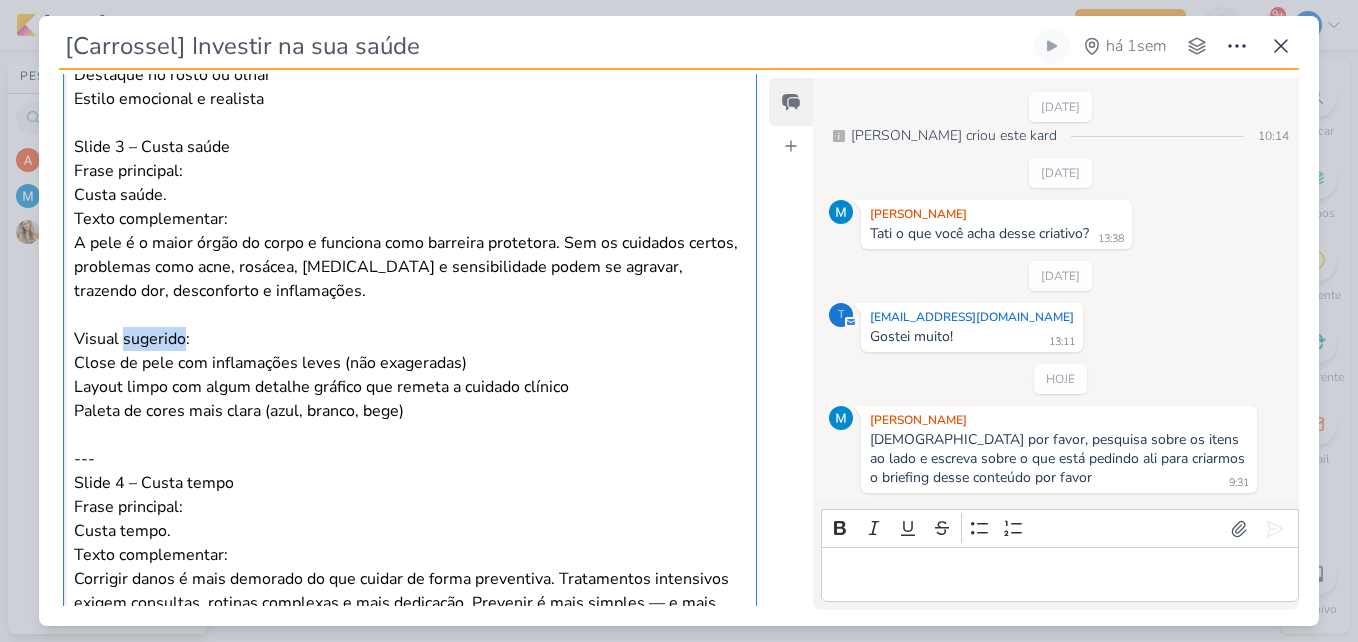 drag, startPoint x: 182, startPoint y: 337, endPoint x: 124, endPoint y: 339, distance: 58.034473 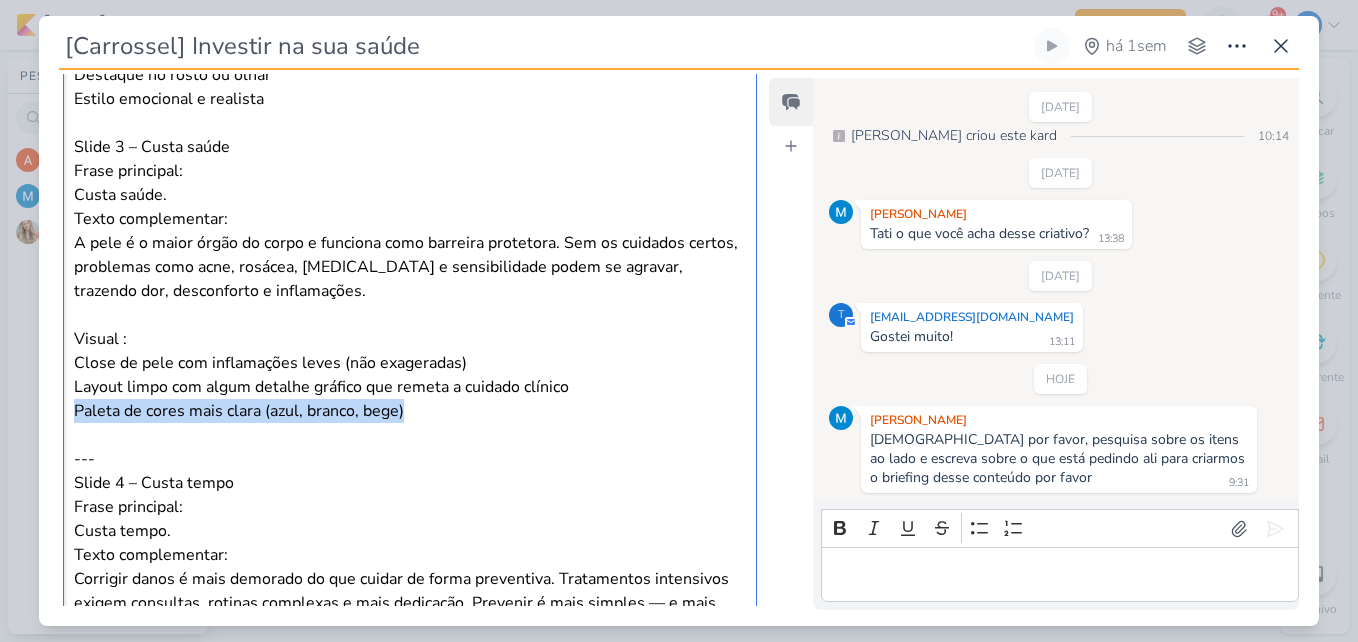 drag, startPoint x: 402, startPoint y: 408, endPoint x: 76, endPoint y: 417, distance: 326.1242 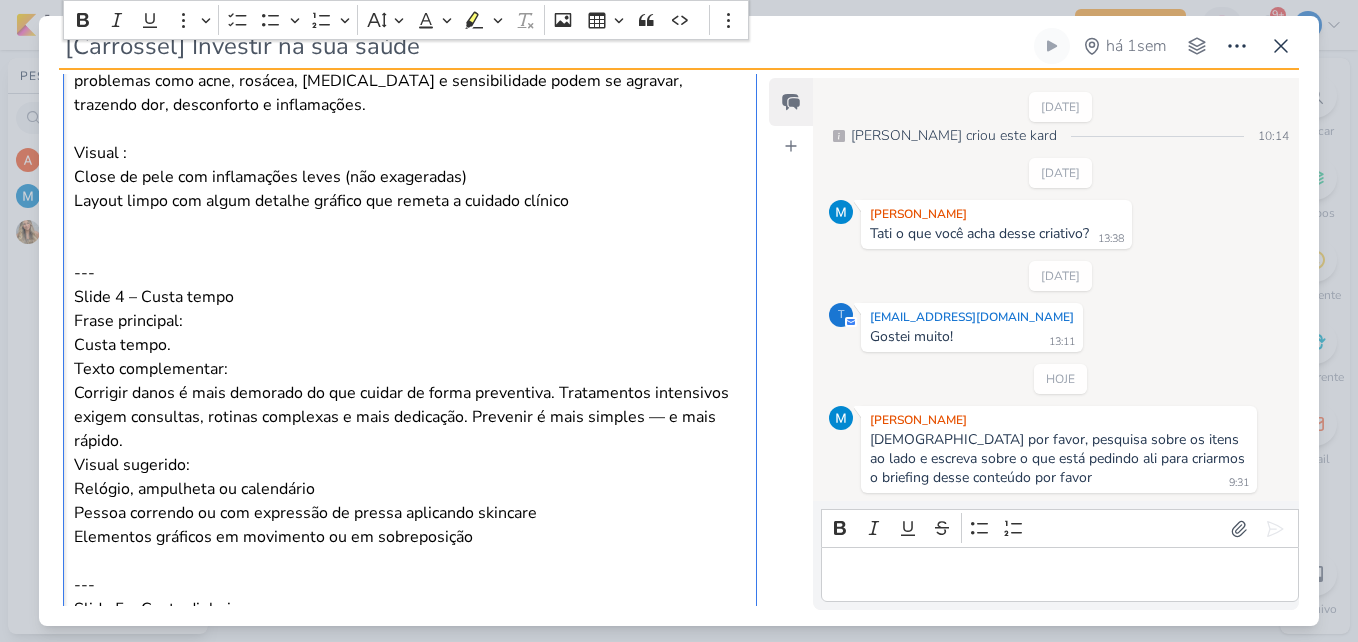 scroll, scrollTop: 1100, scrollLeft: 0, axis: vertical 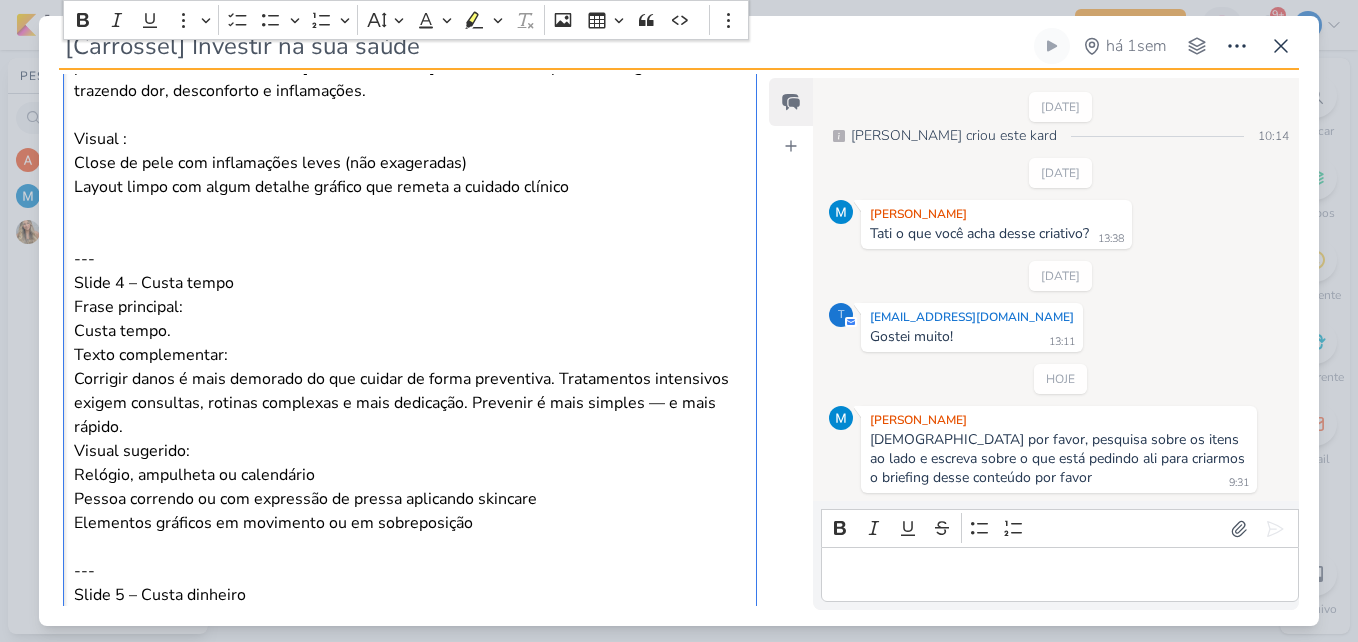 click on "[Carrossel] Investir na sua saúde
há 1sem" at bounding box center (679, 321) 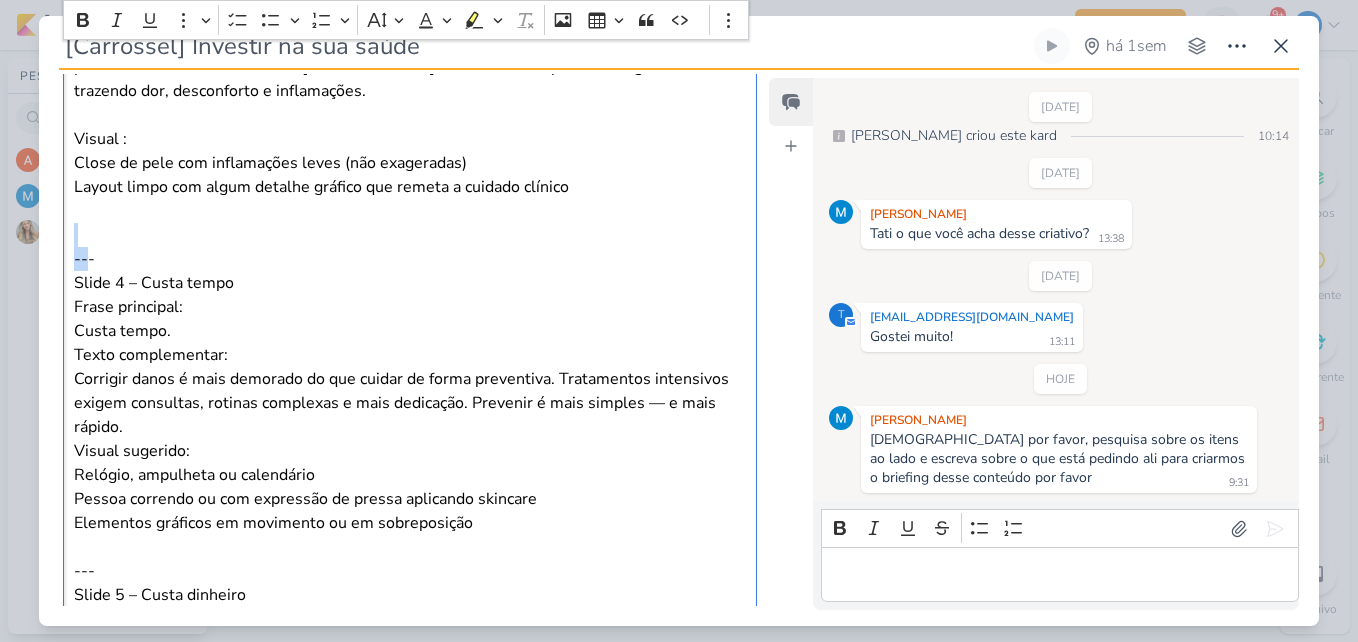 drag, startPoint x: 122, startPoint y: 247, endPoint x: 84, endPoint y: 260, distance: 40.16217 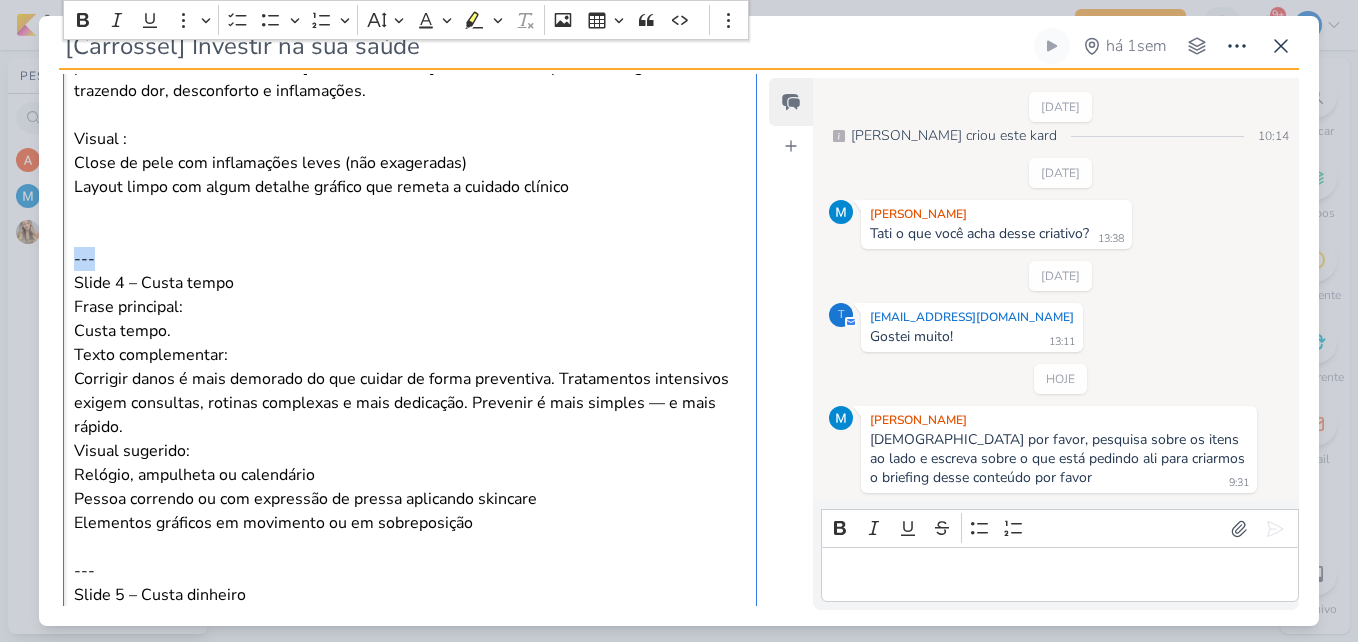 drag, startPoint x: 98, startPoint y: 262, endPoint x: 61, endPoint y: 270, distance: 37.85499 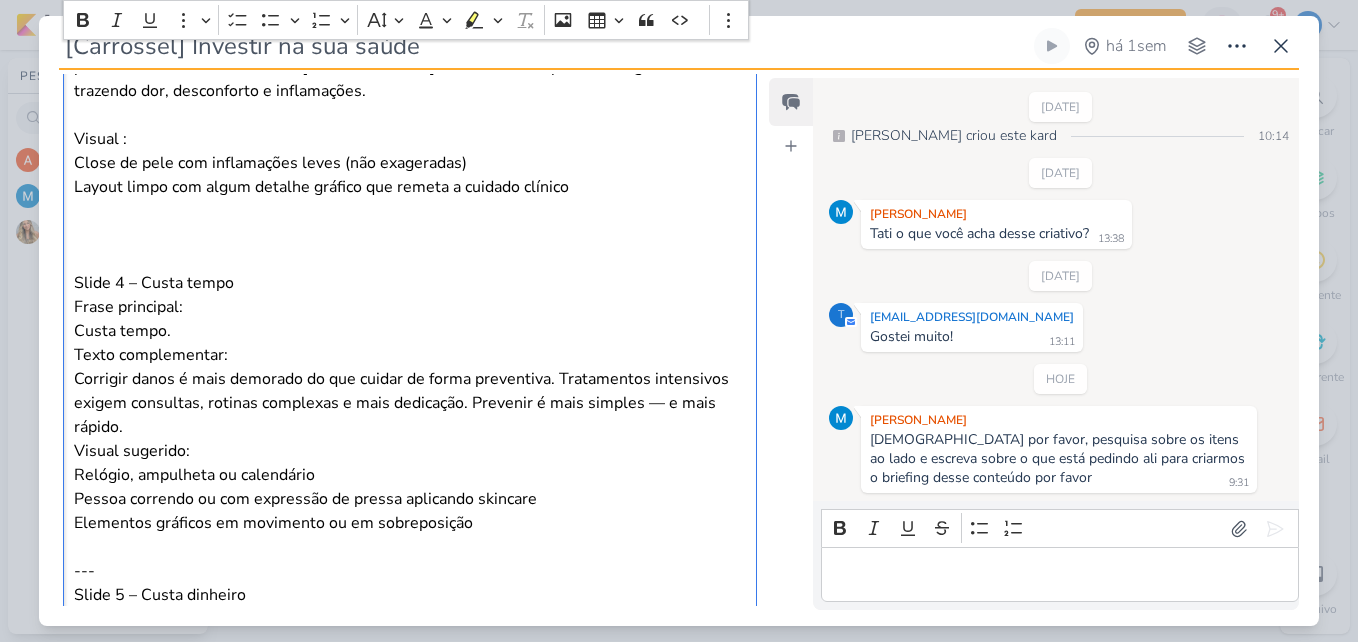 scroll, scrollTop: 1200, scrollLeft: 0, axis: vertical 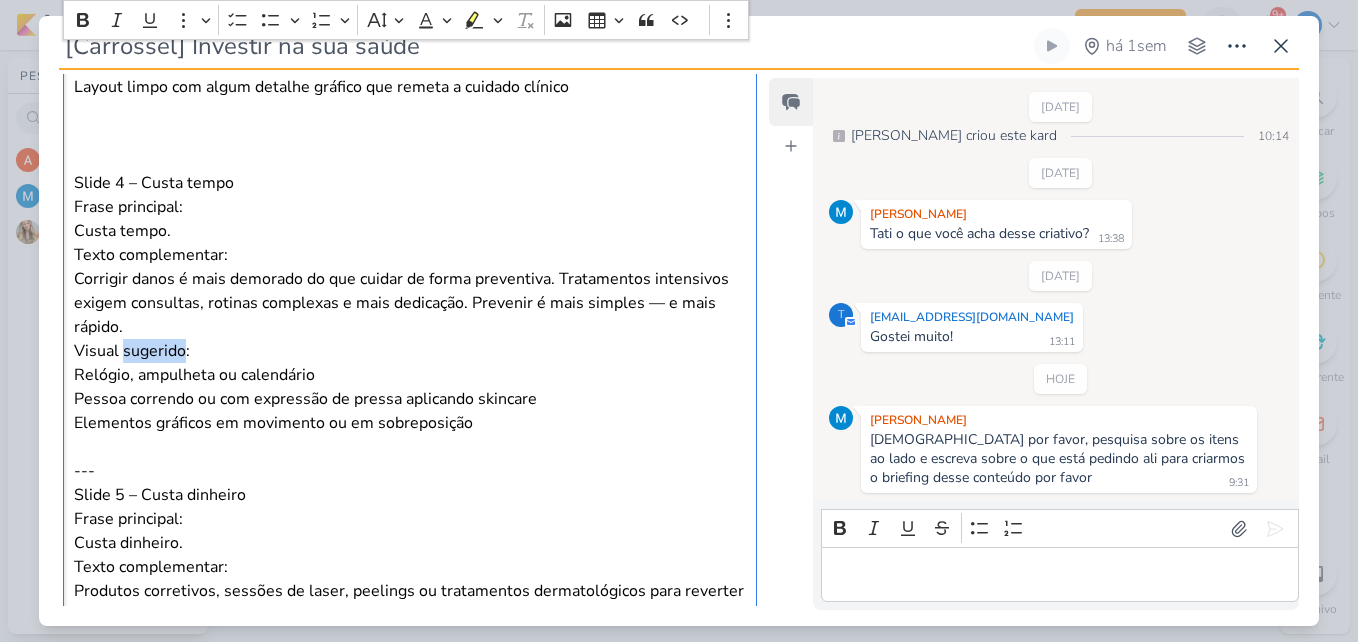 drag, startPoint x: 181, startPoint y: 349, endPoint x: 124, endPoint y: 355, distance: 57.31492 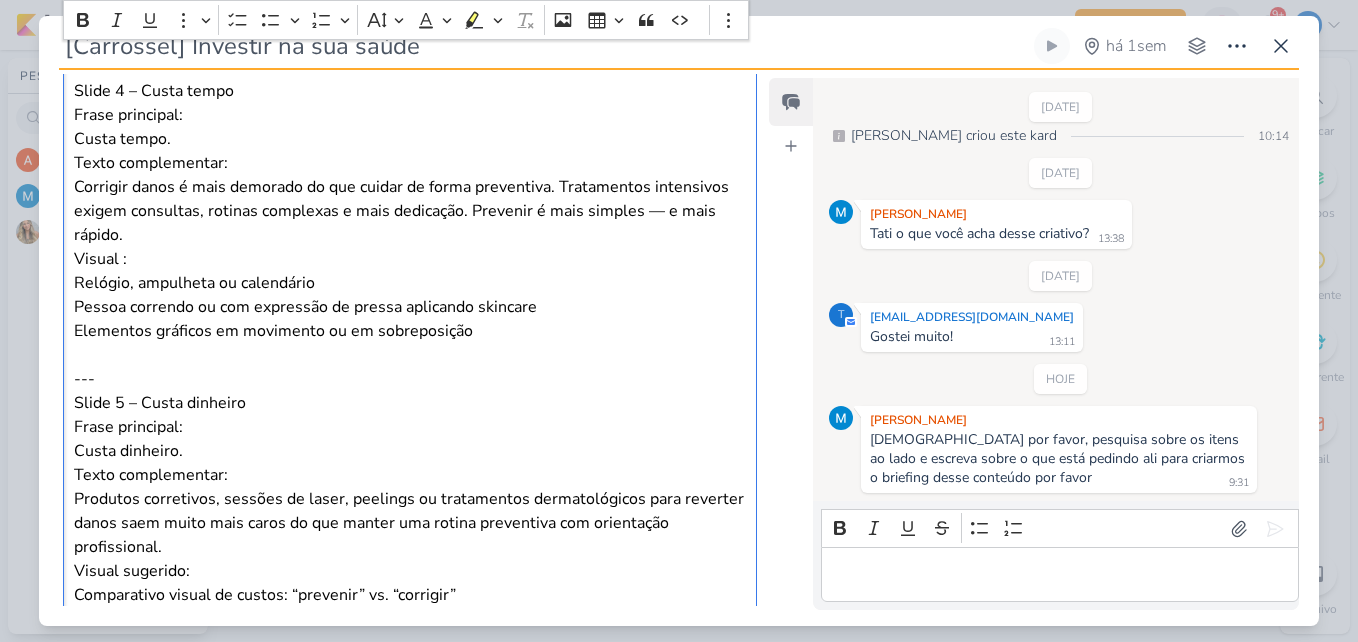 scroll, scrollTop: 1400, scrollLeft: 0, axis: vertical 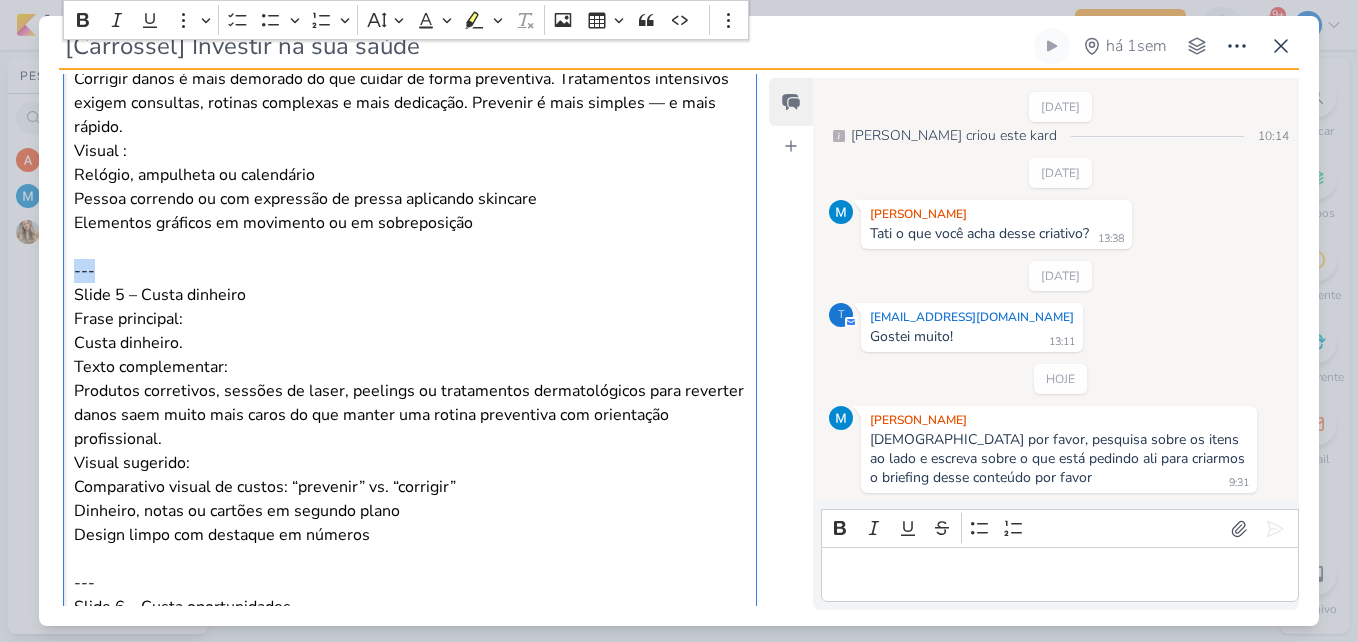drag, startPoint x: 150, startPoint y: 263, endPoint x: 55, endPoint y: 278, distance: 96.17692 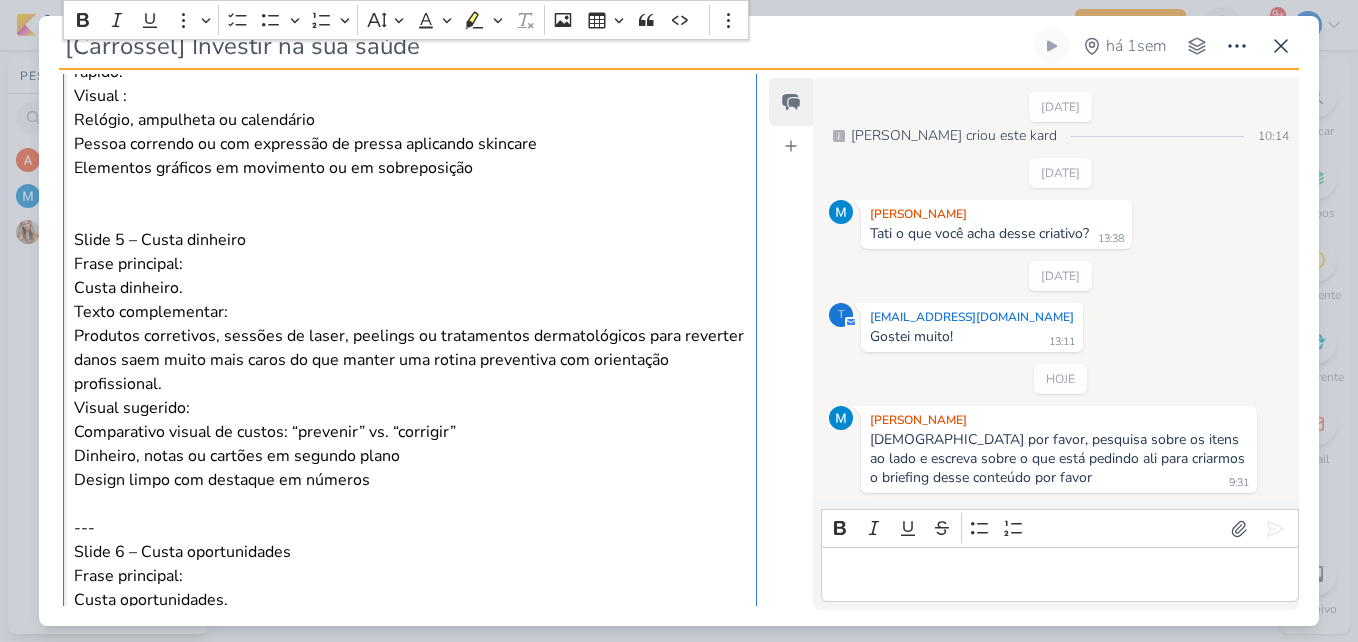 scroll, scrollTop: 1500, scrollLeft: 0, axis: vertical 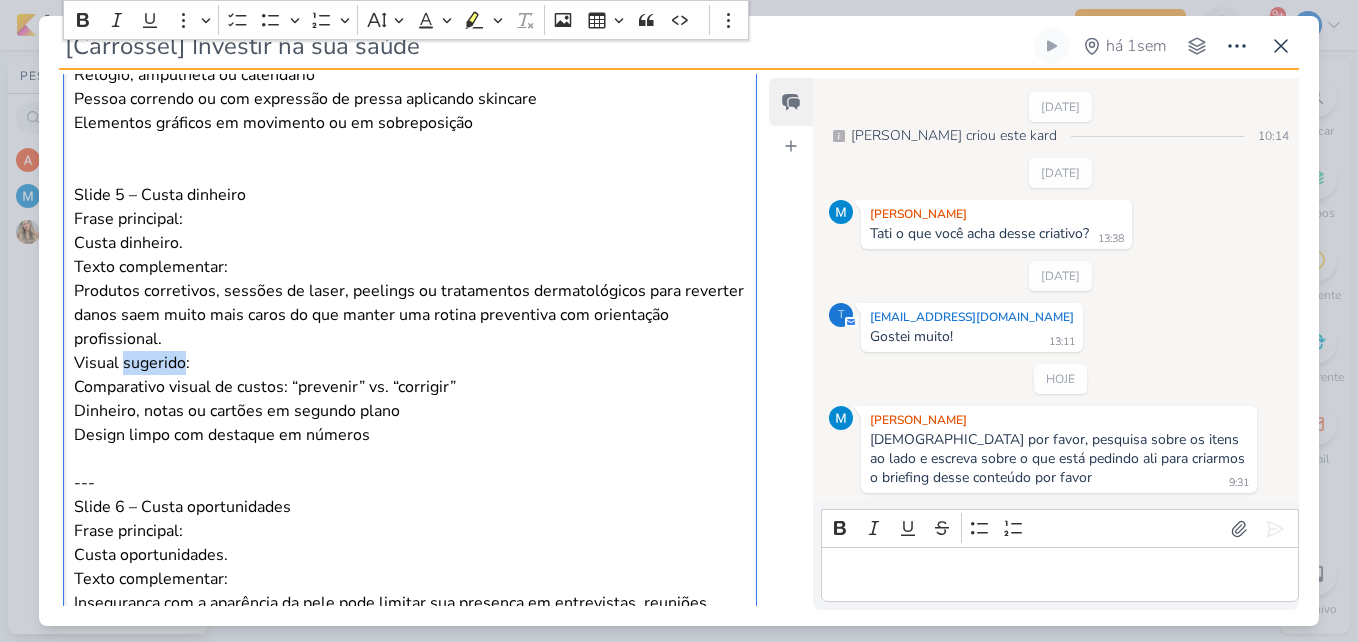 drag, startPoint x: 182, startPoint y: 360, endPoint x: 126, endPoint y: 369, distance: 56.718605 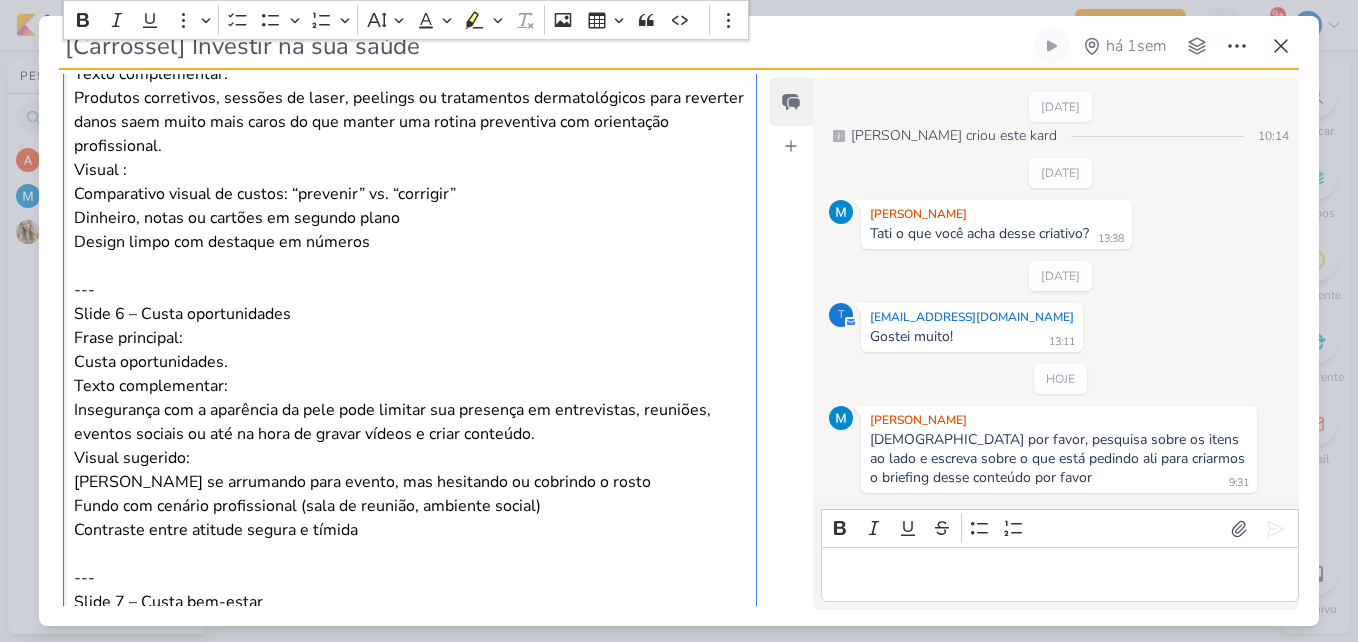 scroll, scrollTop: 1700, scrollLeft: 0, axis: vertical 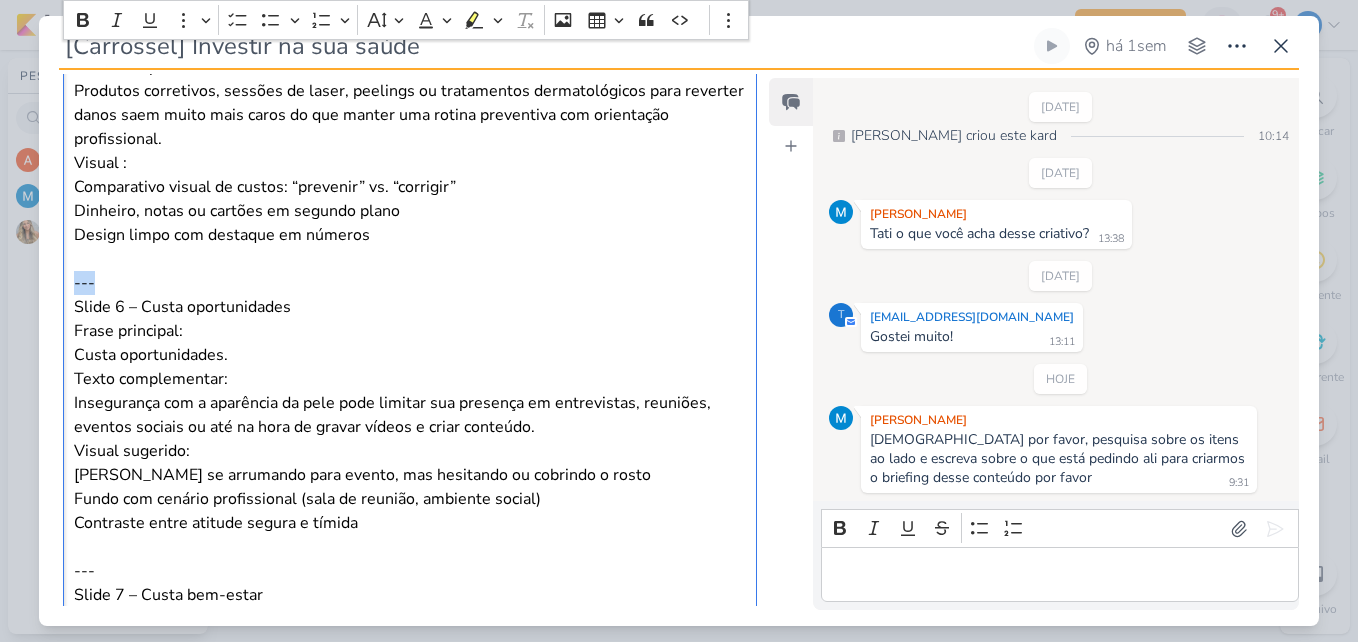 drag, startPoint x: 115, startPoint y: 282, endPoint x: 38, endPoint y: 285, distance: 77.05842 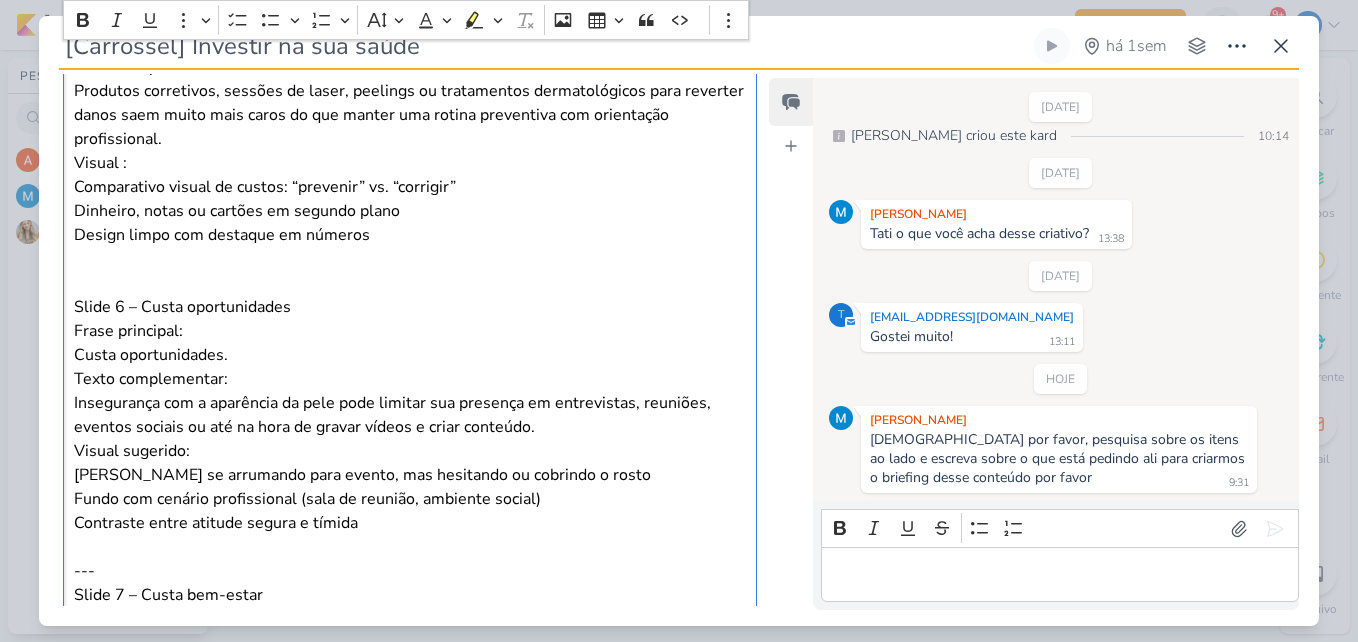 scroll, scrollTop: 1800, scrollLeft: 0, axis: vertical 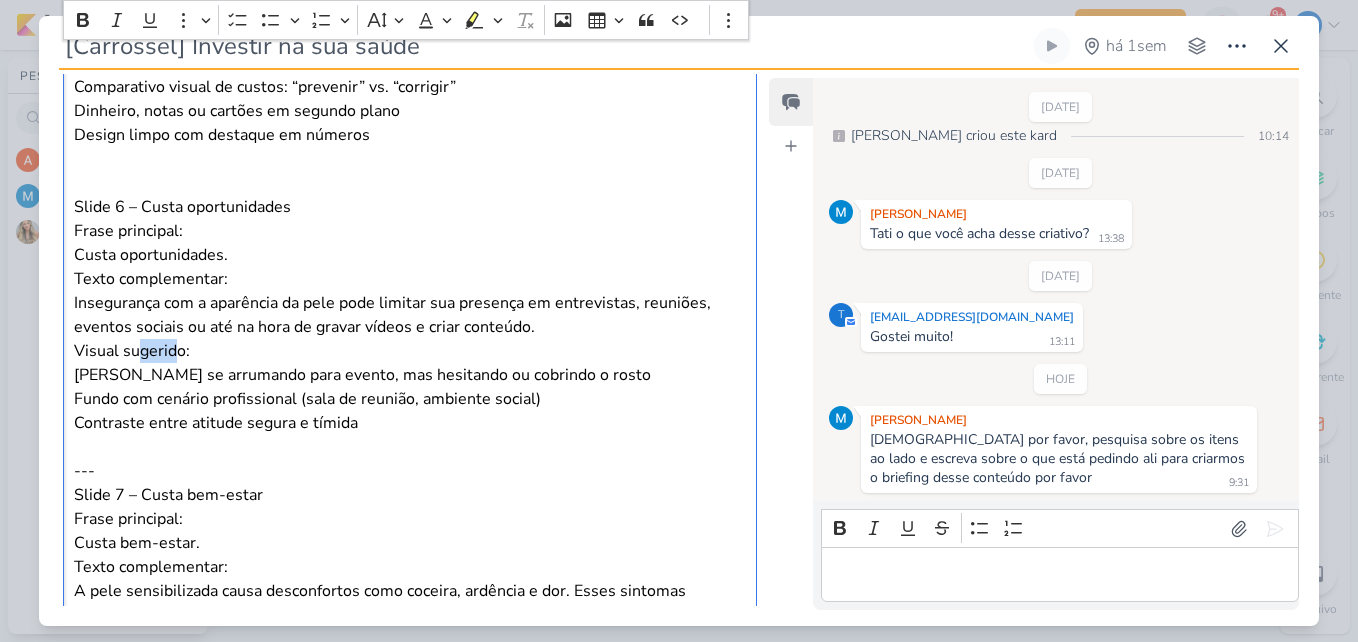 drag, startPoint x: 180, startPoint y: 347, endPoint x: 138, endPoint y: 354, distance: 42.579338 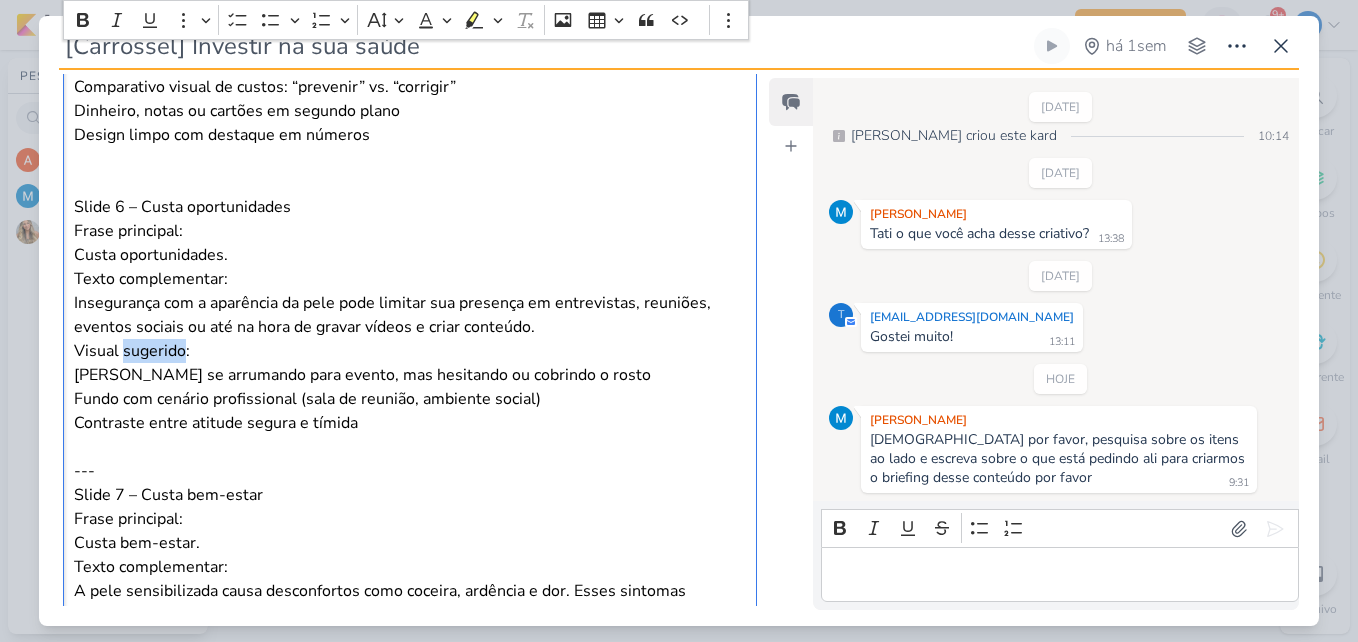 drag, startPoint x: 183, startPoint y: 352, endPoint x: 124, endPoint y: 357, distance: 59.211487 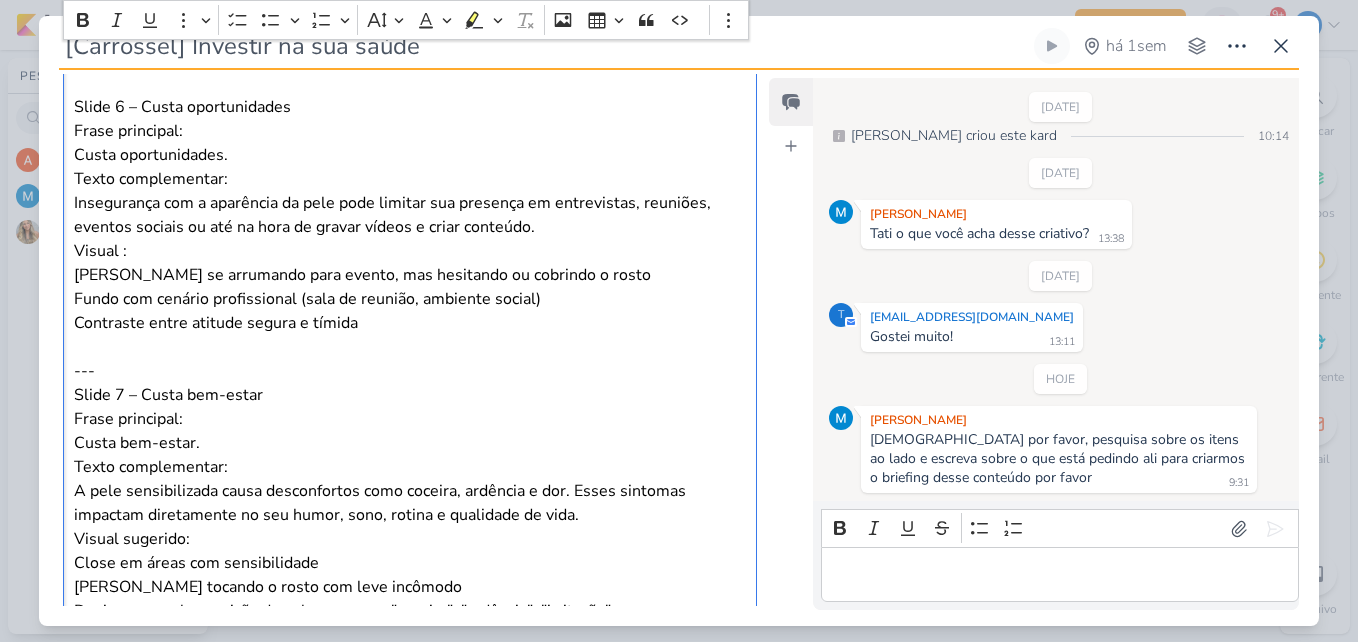 scroll, scrollTop: 2000, scrollLeft: 0, axis: vertical 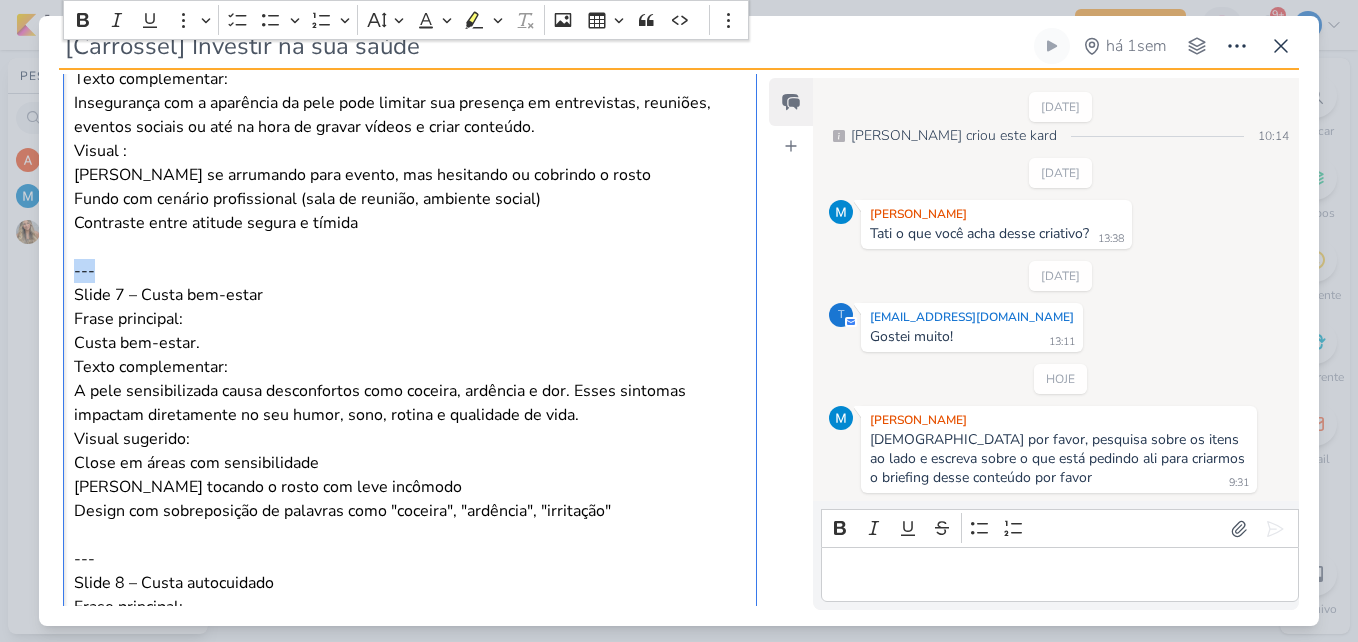 drag, startPoint x: 105, startPoint y: 270, endPoint x: 70, endPoint y: 275, distance: 35.35534 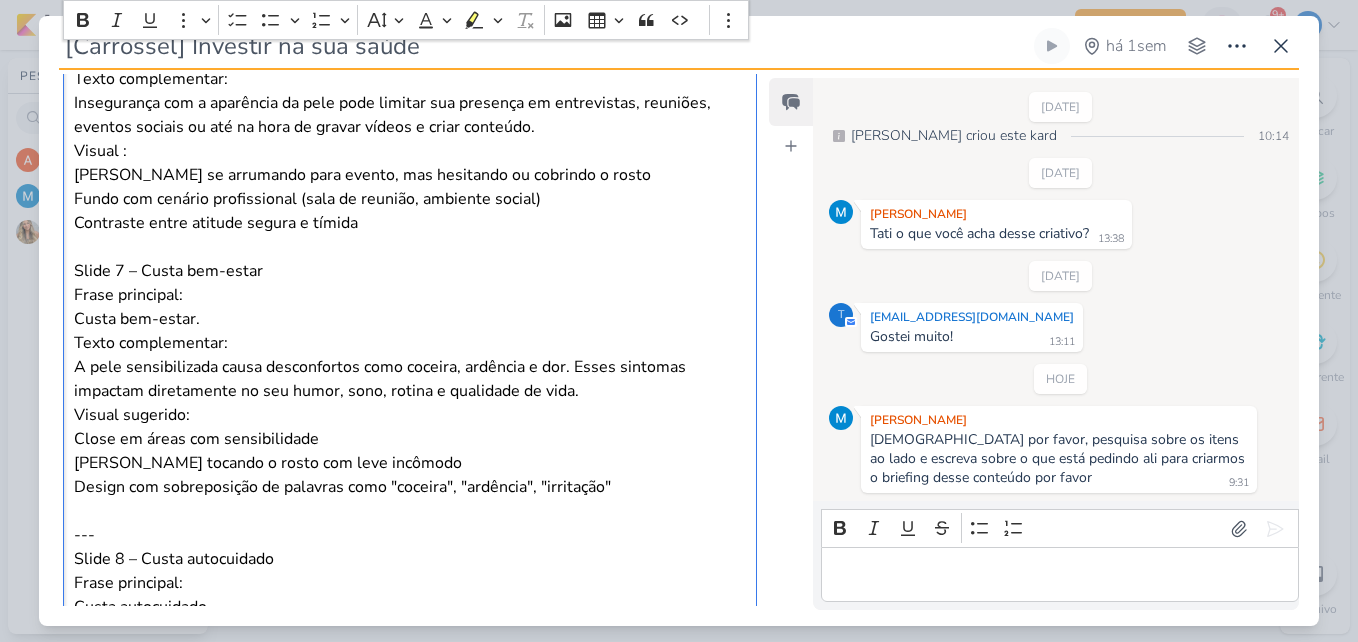scroll, scrollTop: 2100, scrollLeft: 0, axis: vertical 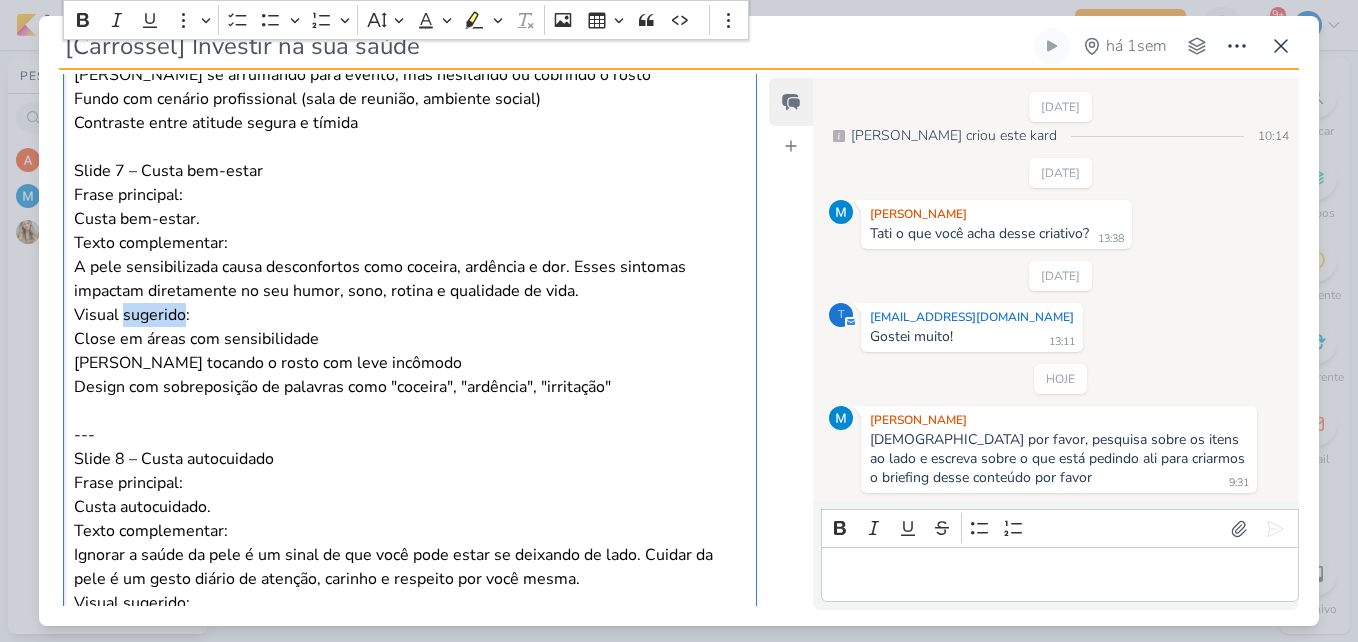 drag, startPoint x: 181, startPoint y: 316, endPoint x: 123, endPoint y: 325, distance: 58.694122 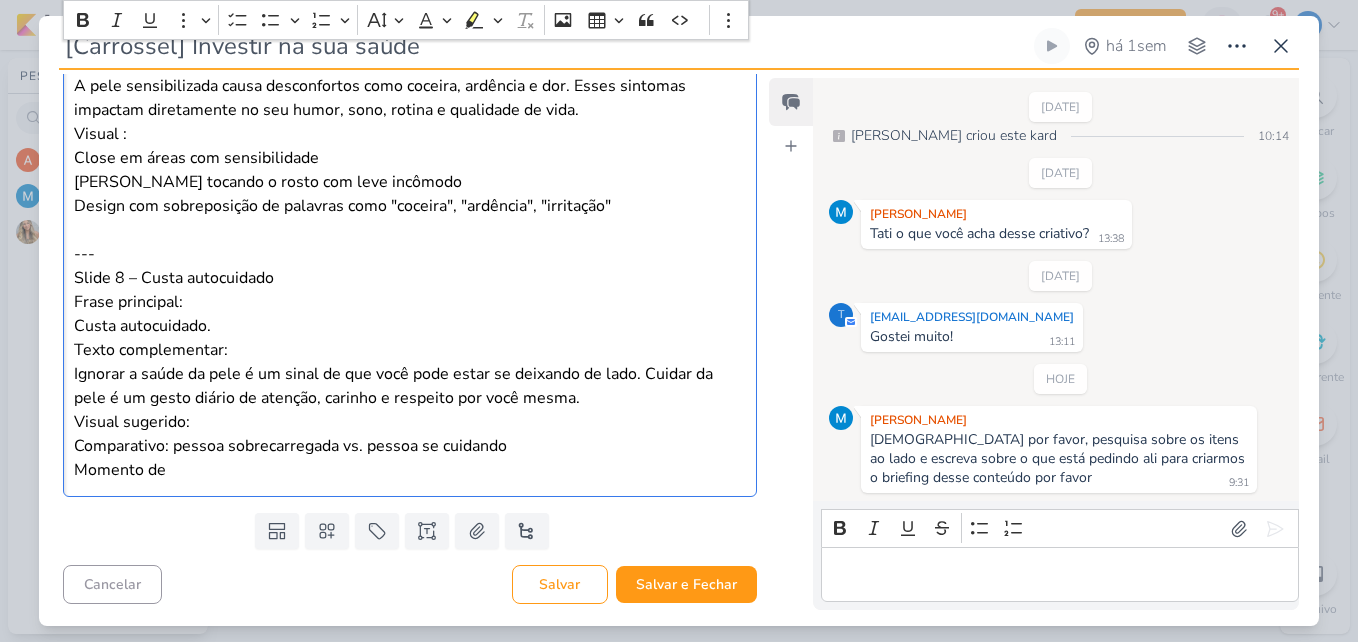 scroll, scrollTop: 2283, scrollLeft: 0, axis: vertical 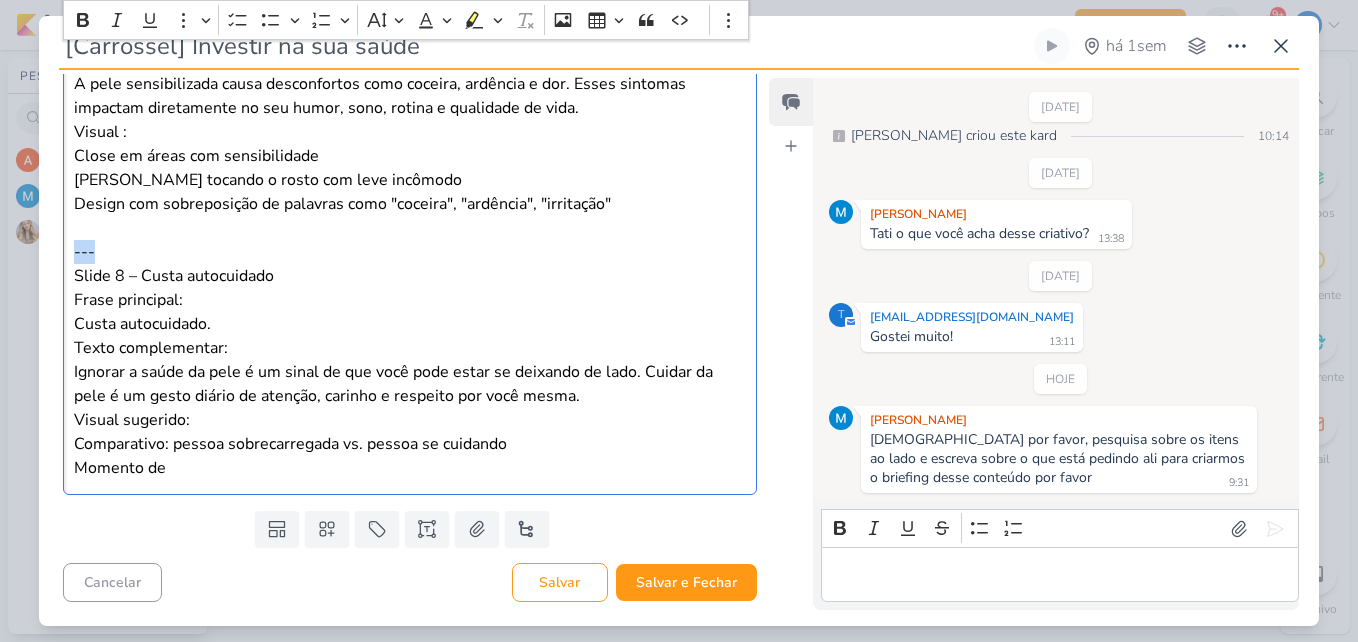 drag, startPoint x: 70, startPoint y: 249, endPoint x: 50, endPoint y: 249, distance: 20 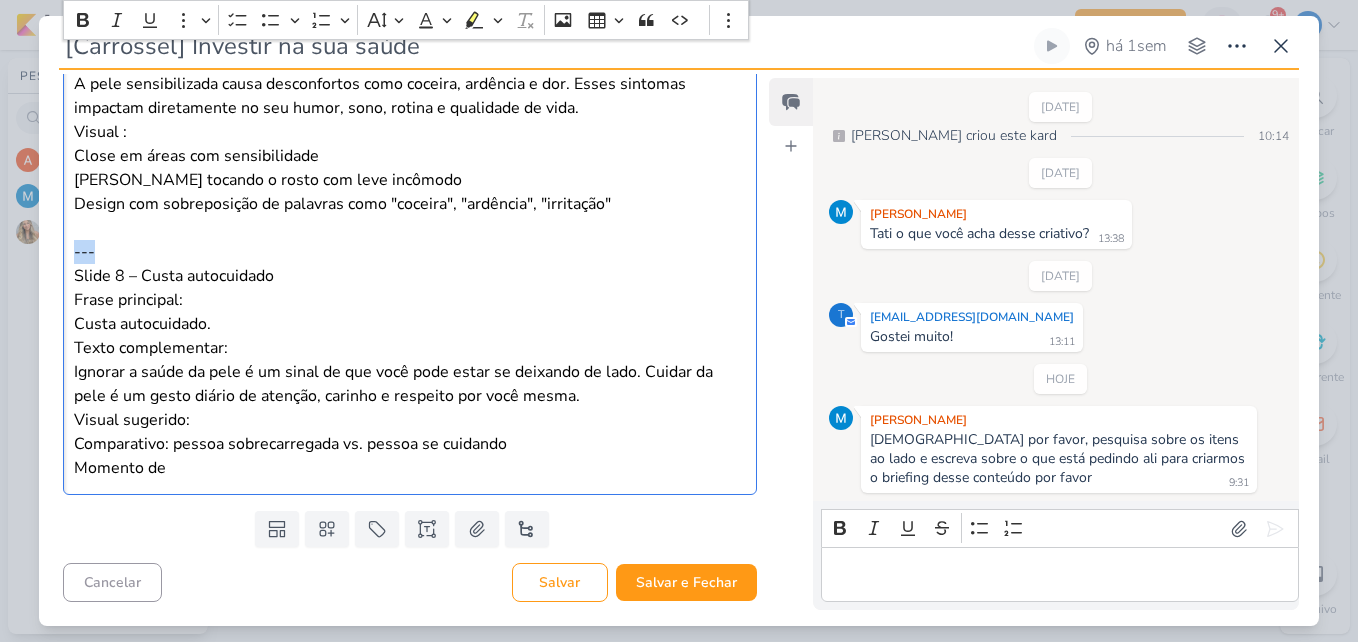 click on "Parlare Marketing
PROJETO
Estética Acciari
Fase do Processo" at bounding box center [402, -760] 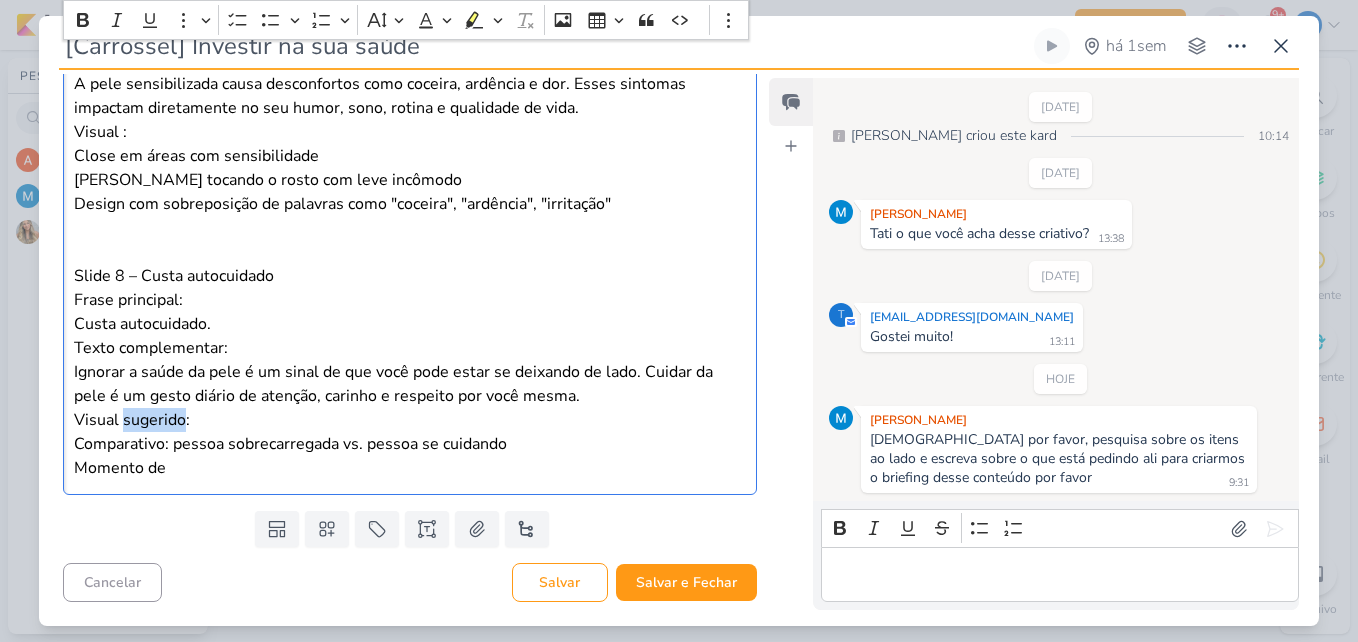 drag, startPoint x: 183, startPoint y: 420, endPoint x: 125, endPoint y: 425, distance: 58.21512 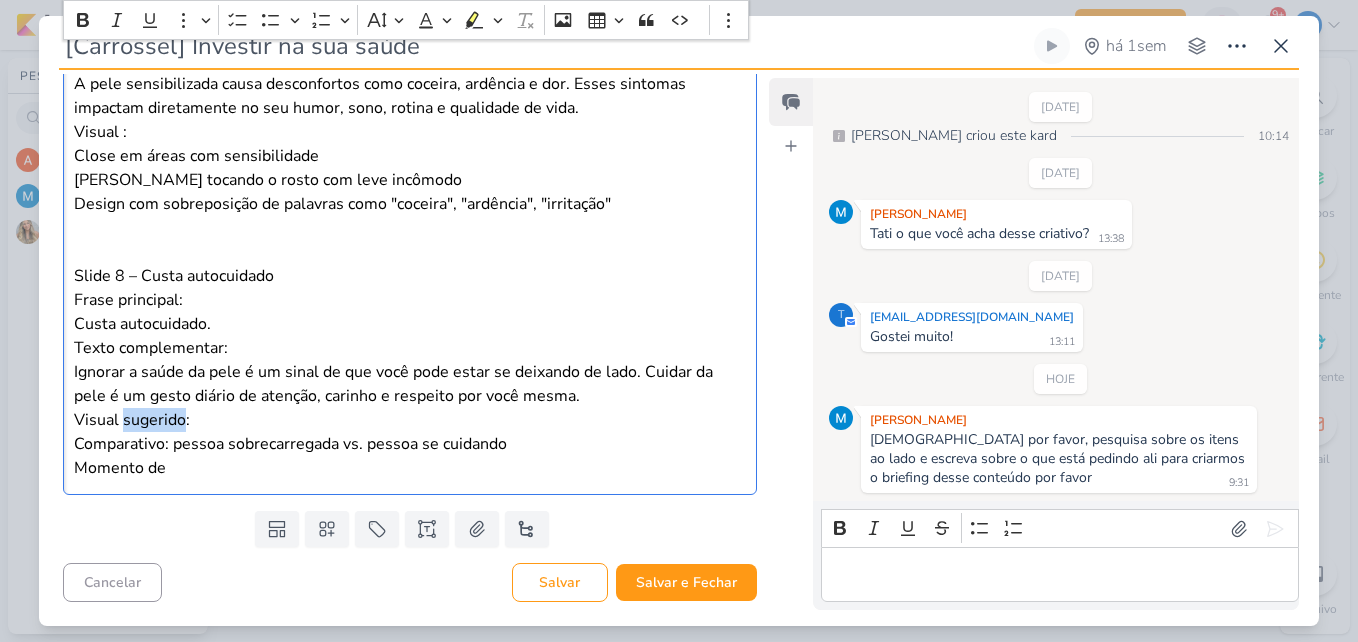 click on "Visual sugerido:" at bounding box center [410, 420] 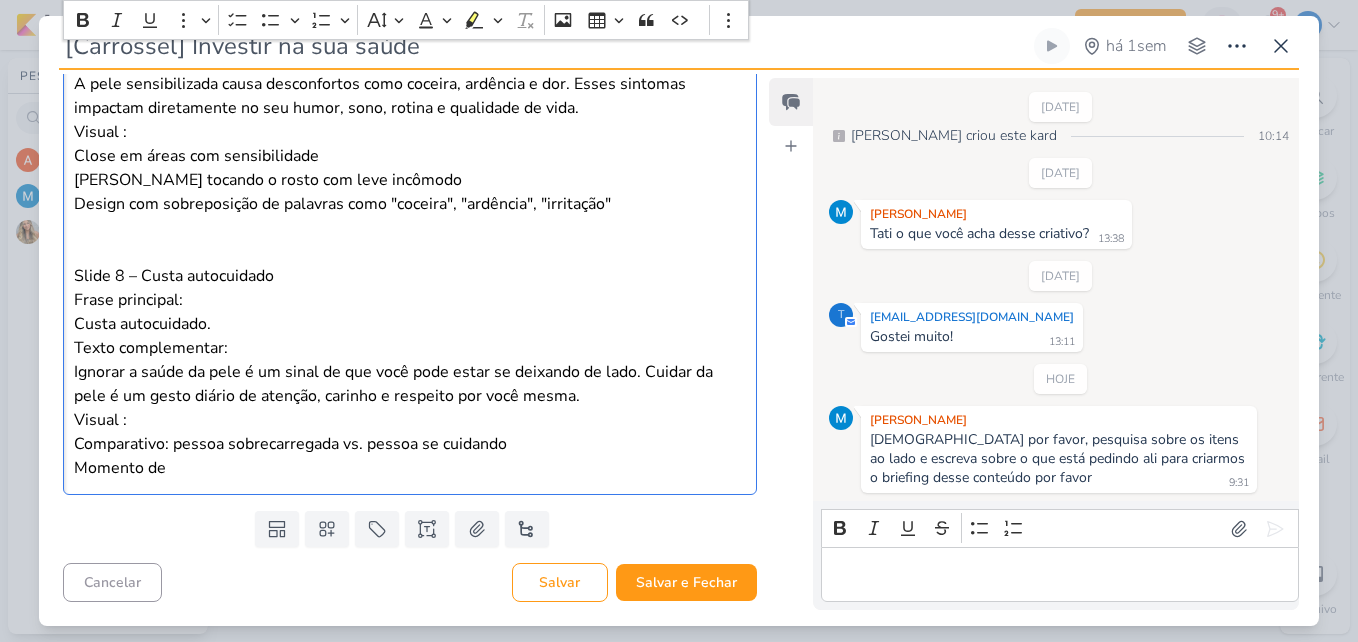 click on "Momento de" at bounding box center (410, 468) 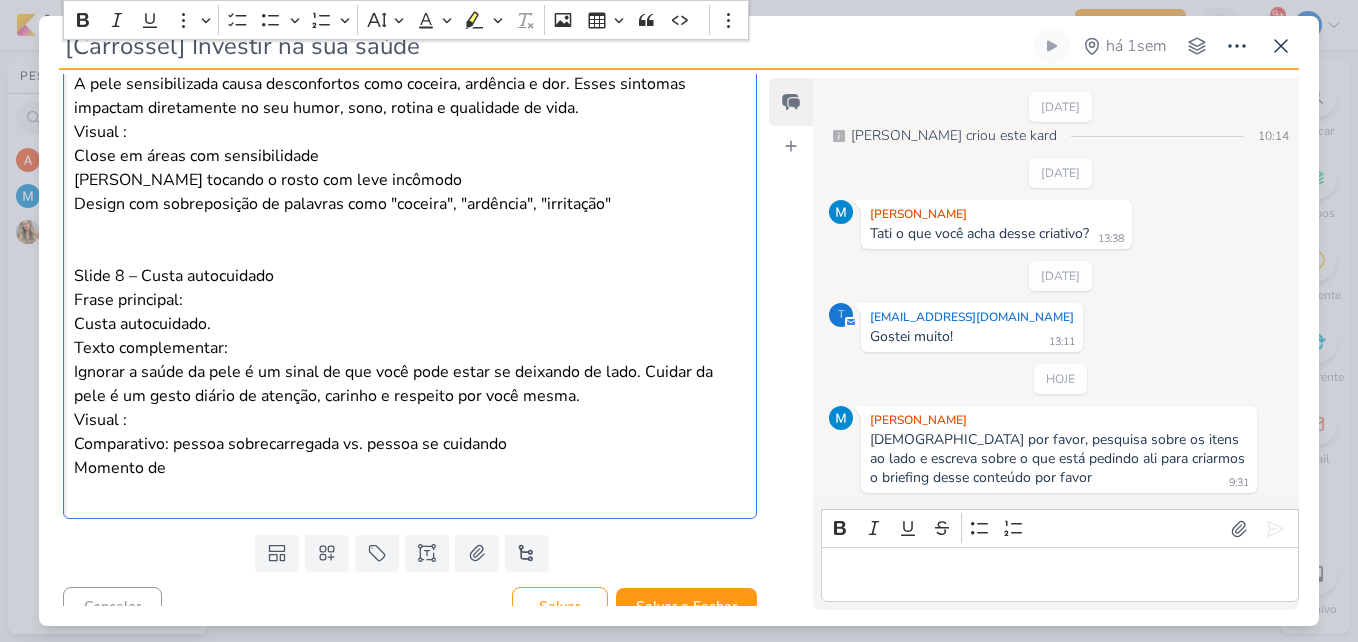 scroll, scrollTop: 2420, scrollLeft: 0, axis: vertical 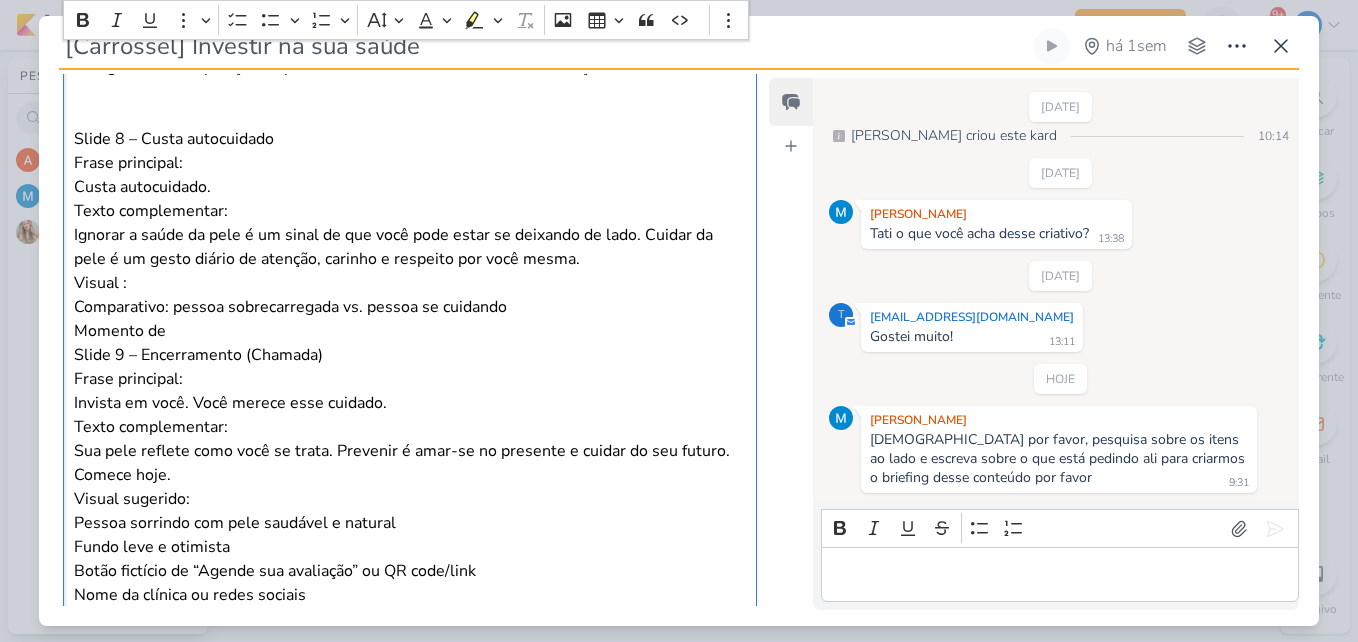 click on "Momento de" at bounding box center [410, 331] 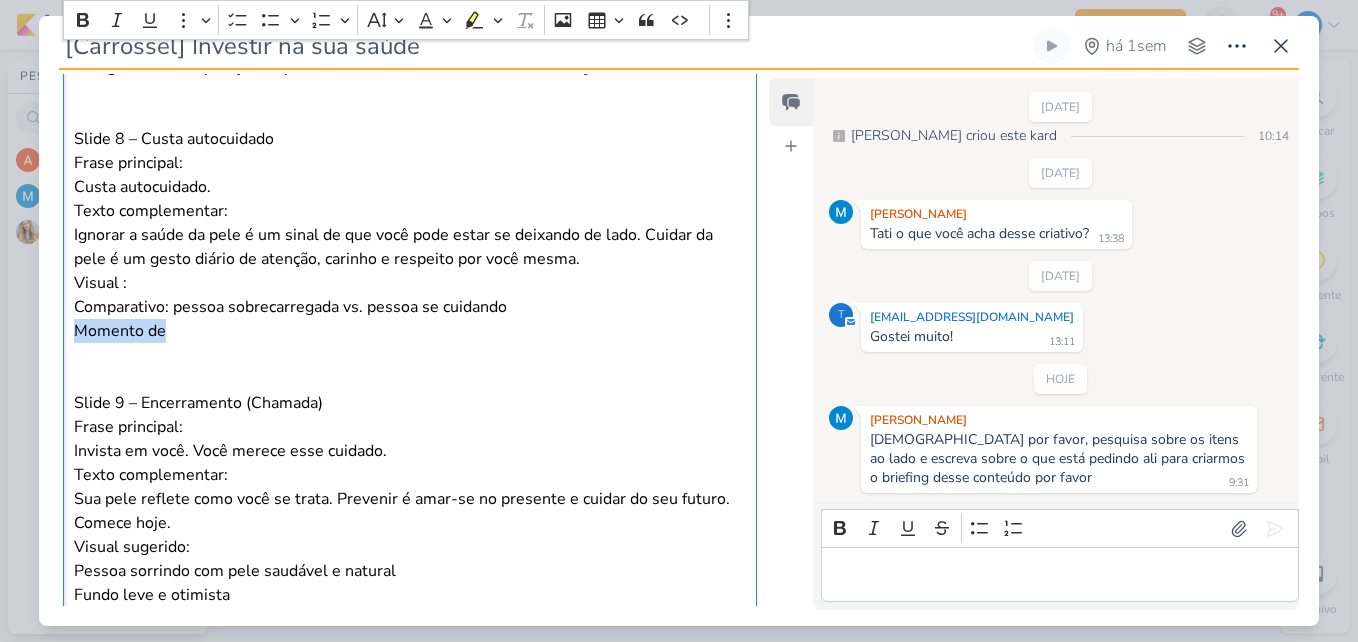 drag, startPoint x: 169, startPoint y: 335, endPoint x: 72, endPoint y: 331, distance: 97.082436 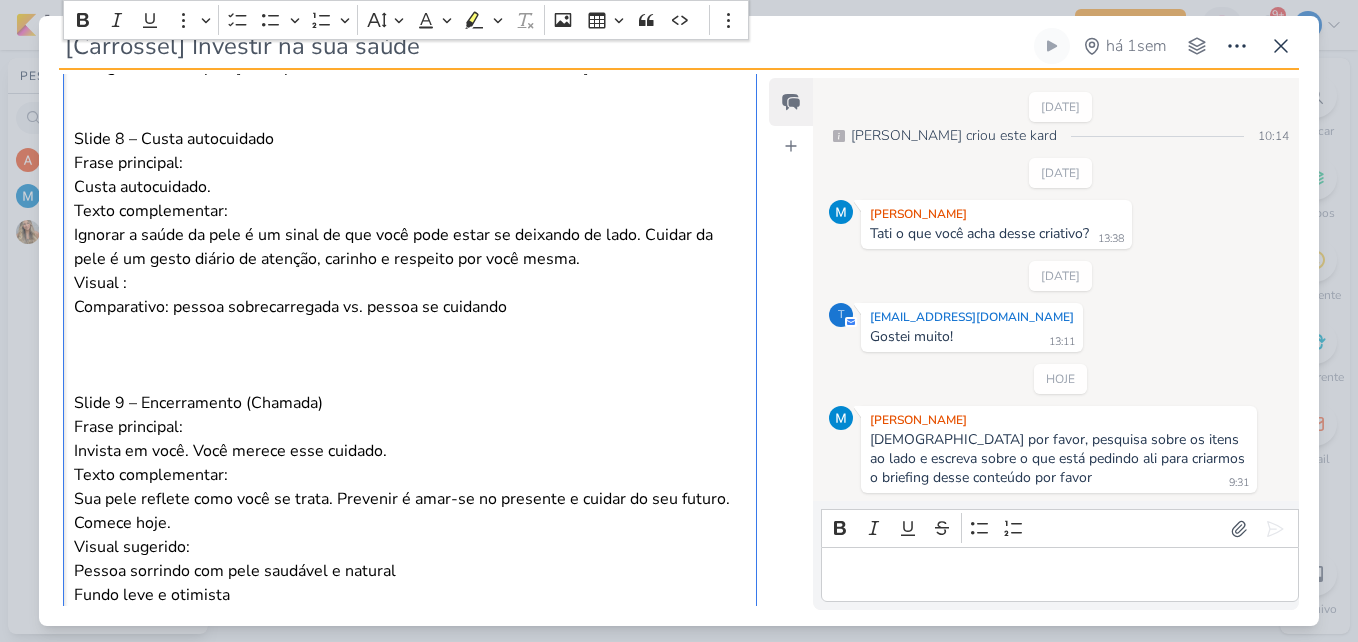 click at bounding box center (410, 355) 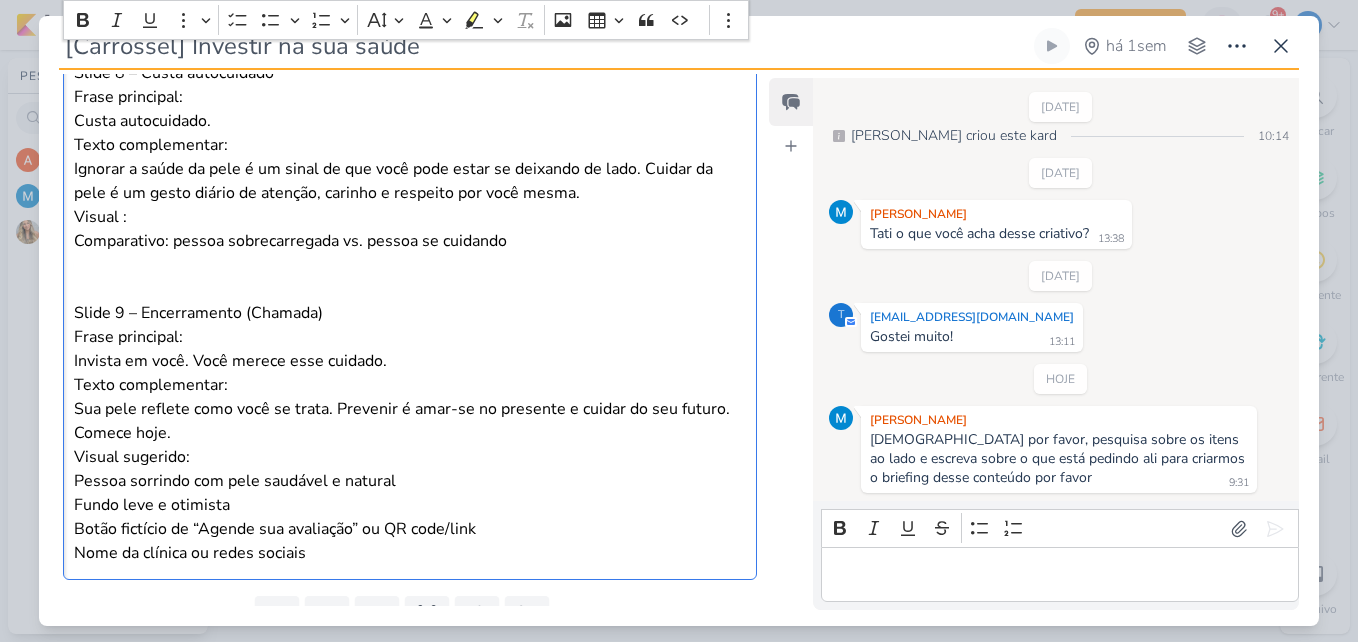 scroll, scrollTop: 2571, scrollLeft: 0, axis: vertical 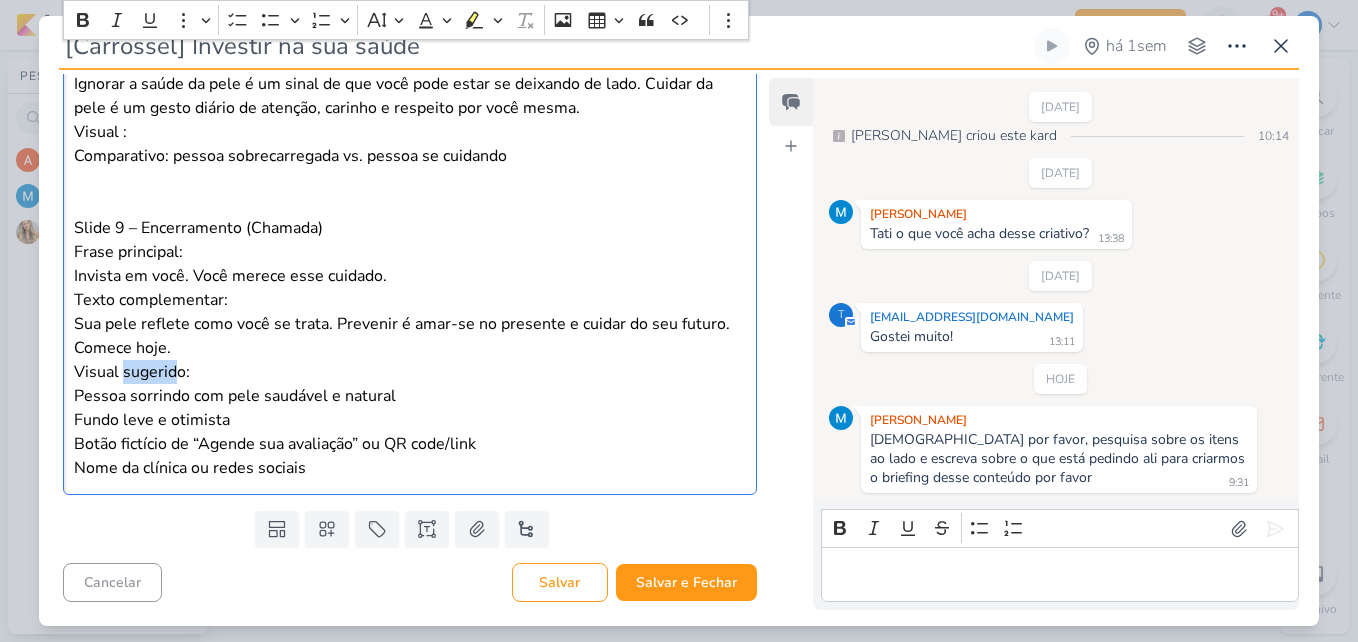 drag, startPoint x: 179, startPoint y: 377, endPoint x: 124, endPoint y: 369, distance: 55.578773 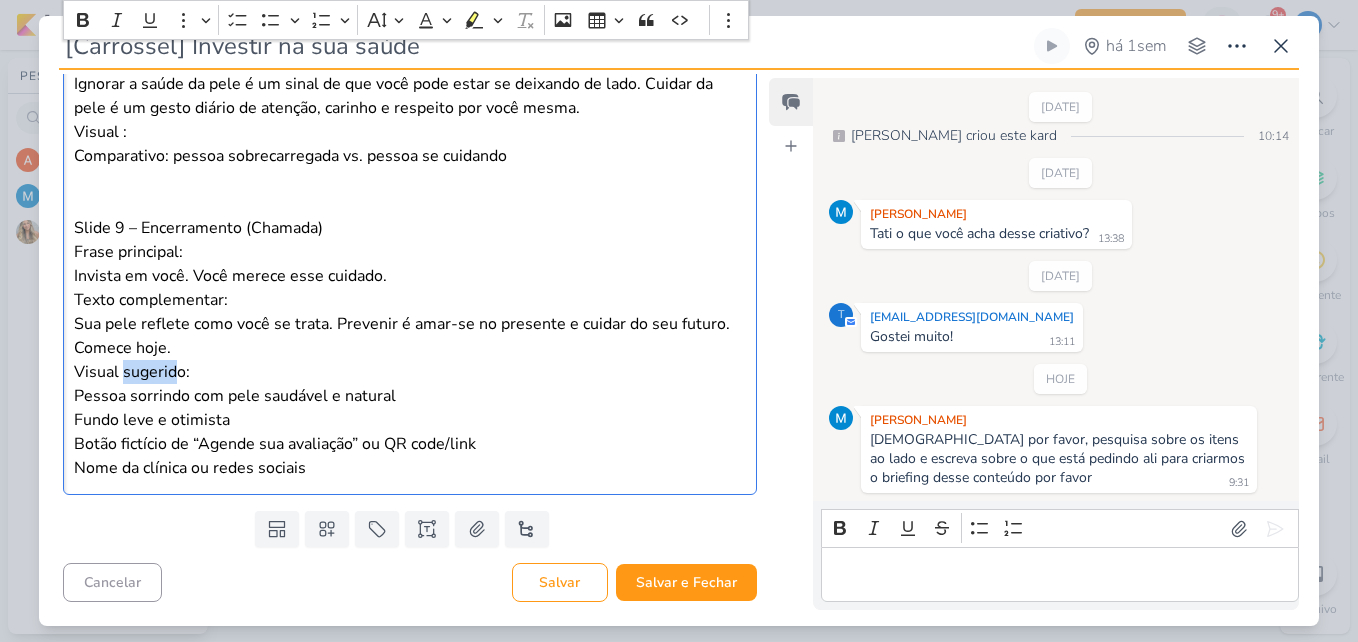 click on "Visual sugerido:" at bounding box center (410, 372) 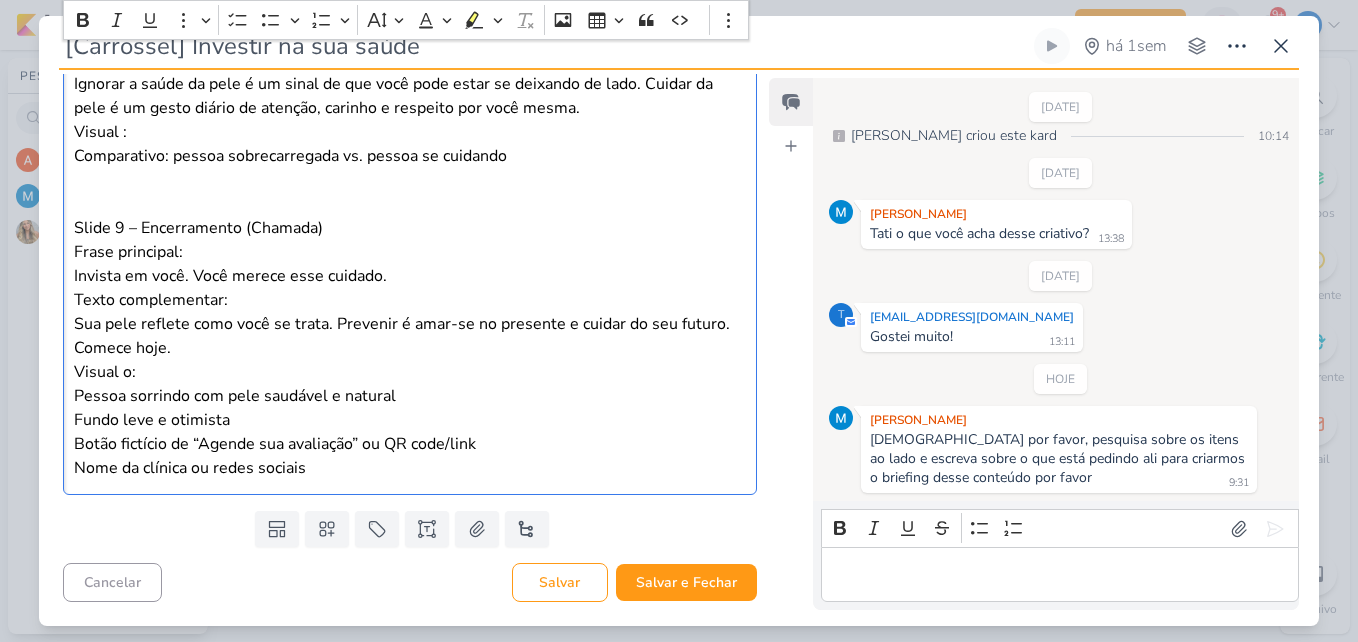 click on "Visual o:" at bounding box center (410, 372) 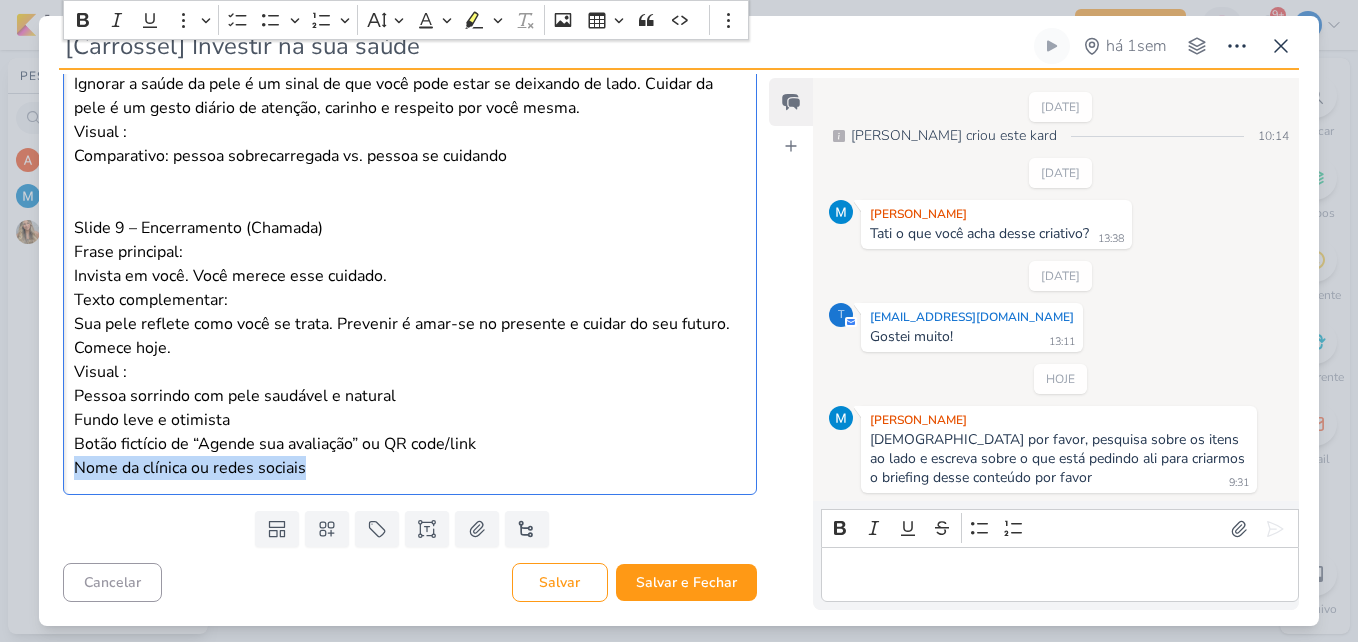 drag, startPoint x: 332, startPoint y: 473, endPoint x: 65, endPoint y: 468, distance: 267.0468 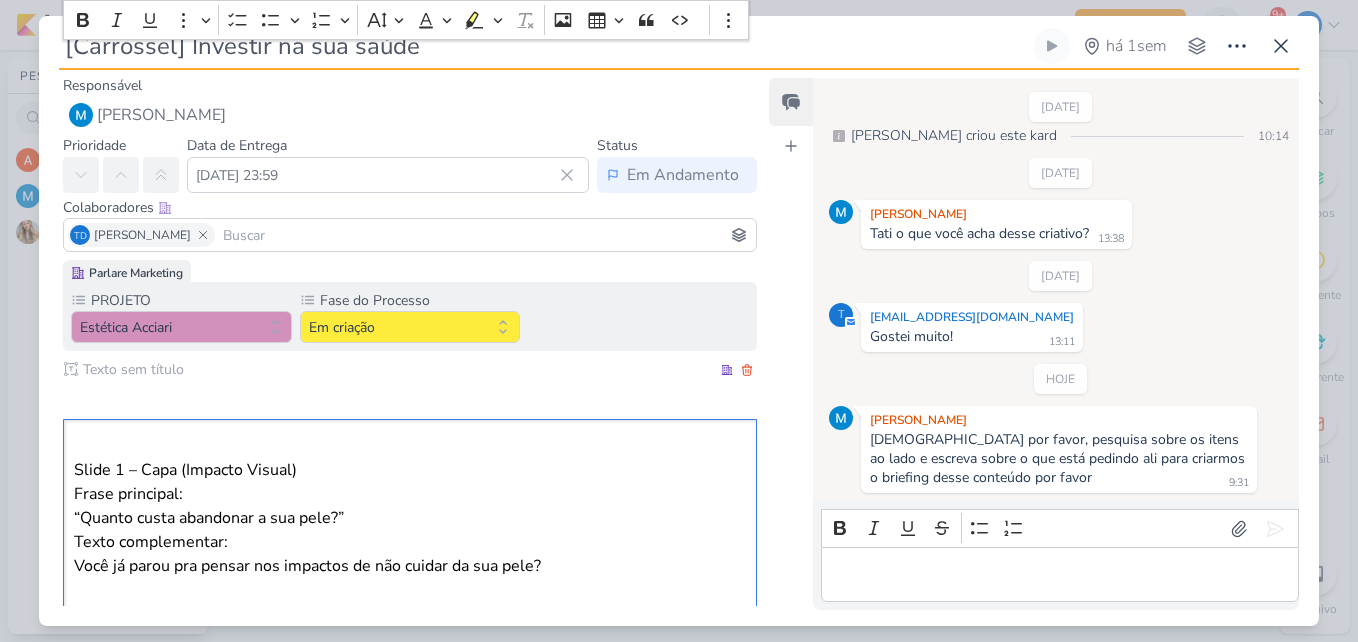 scroll, scrollTop: 0, scrollLeft: 0, axis: both 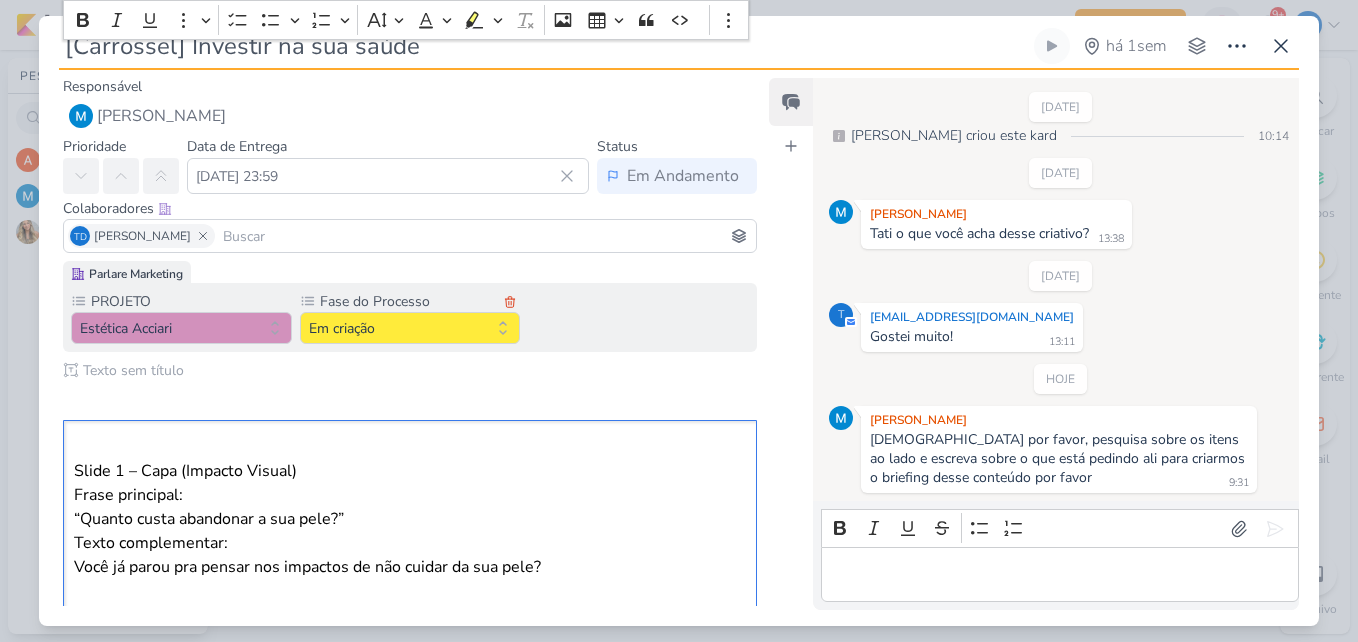 click on "Fase do Processo" at bounding box center [408, 301] 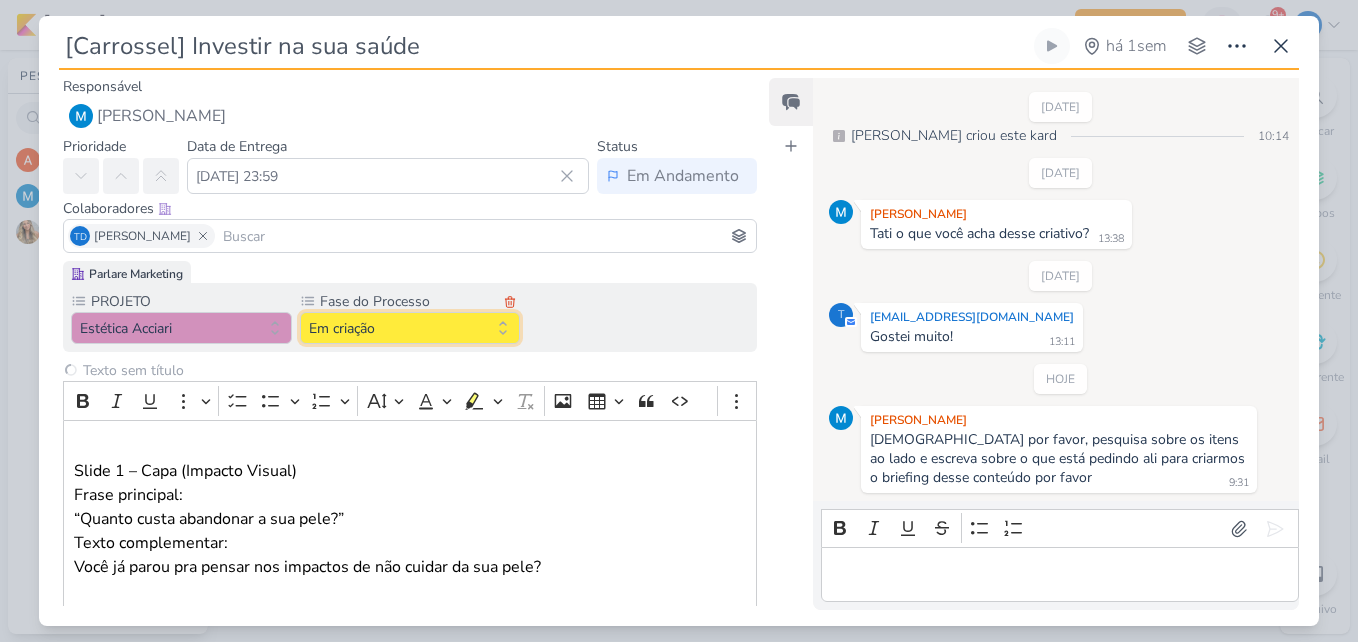 click on "Em criação" at bounding box center [410, 328] 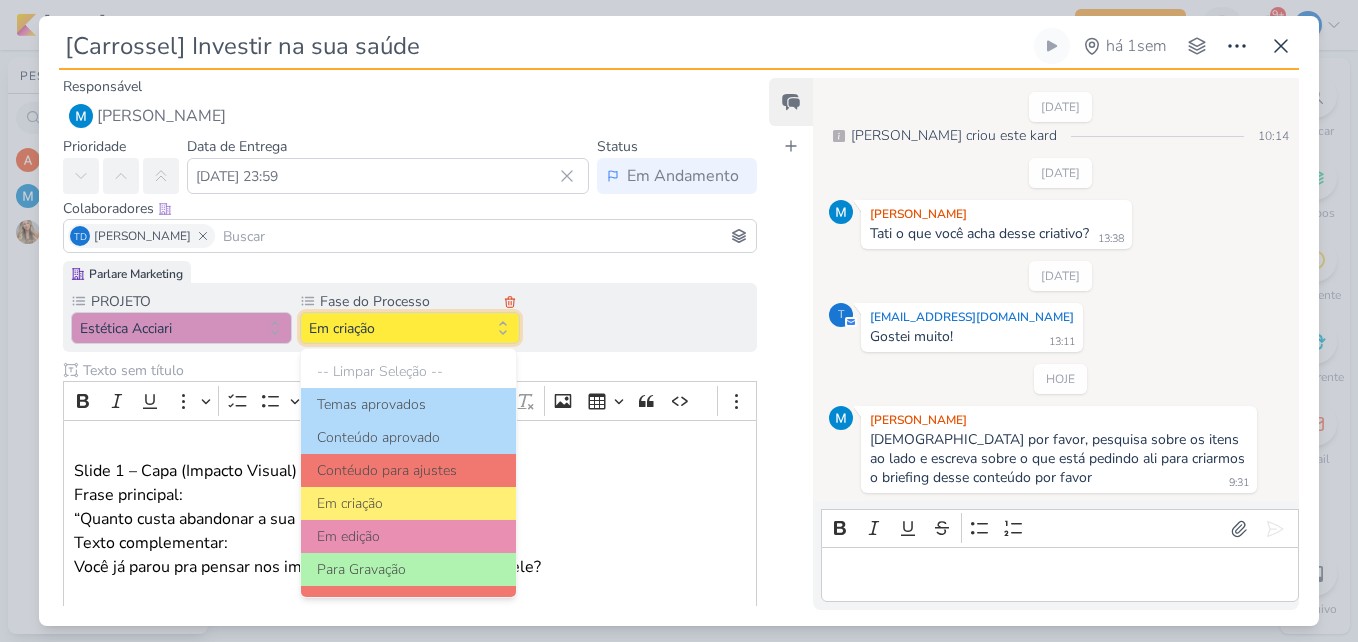 scroll, scrollTop: 193, scrollLeft: 0, axis: vertical 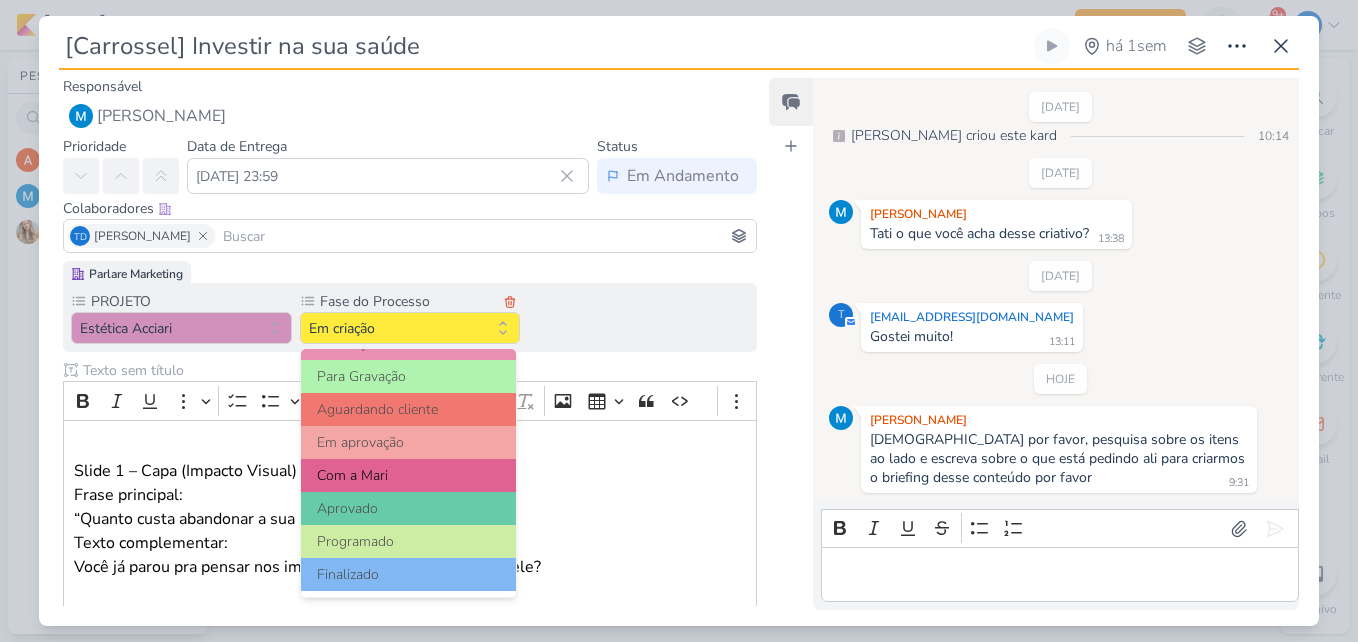 click on "Com a Mari" at bounding box center (409, 475) 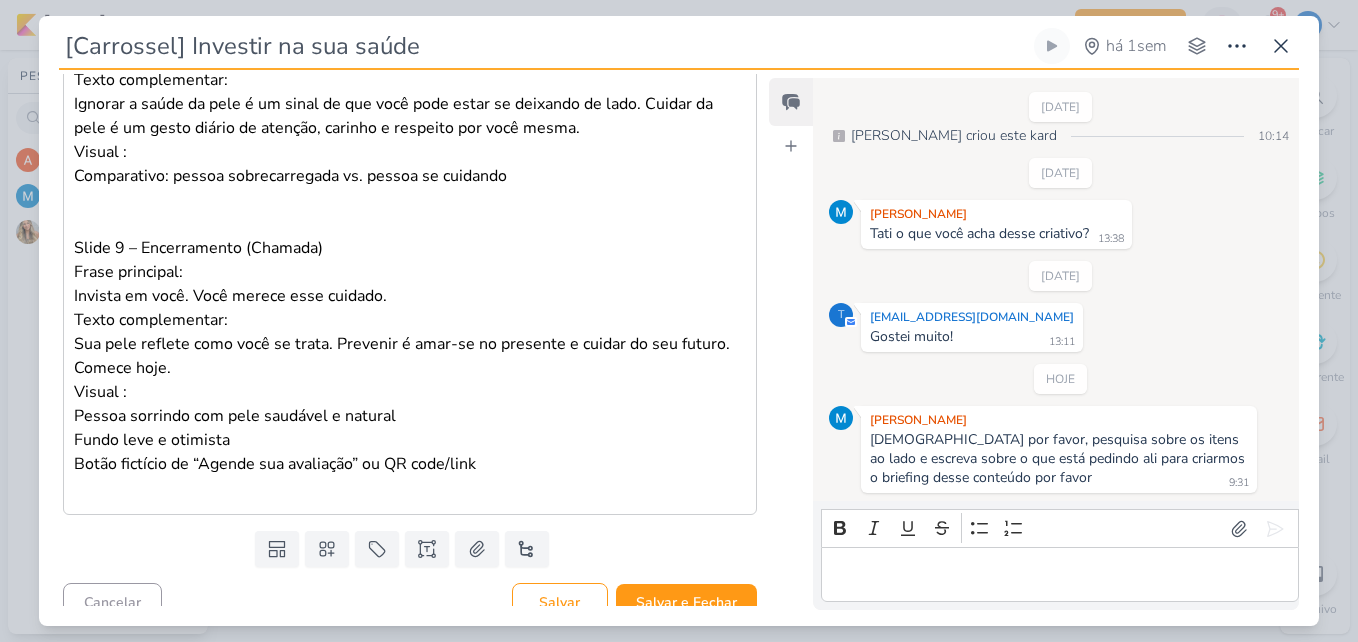 scroll, scrollTop: 2571, scrollLeft: 0, axis: vertical 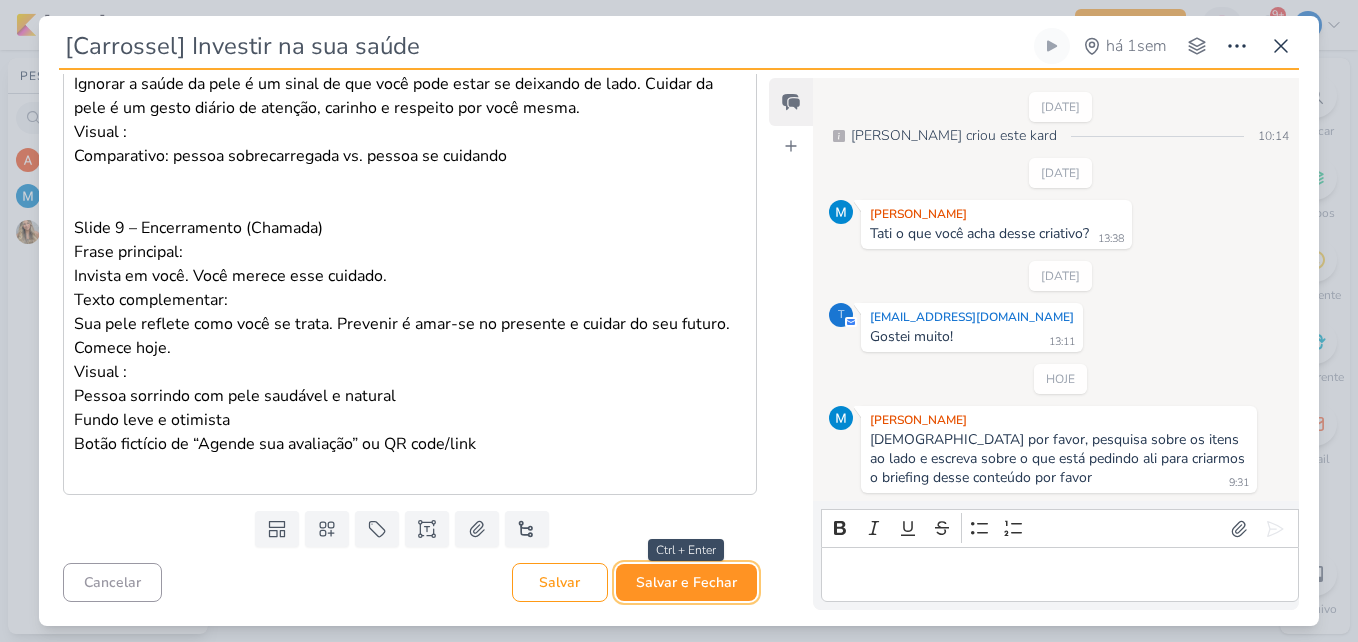 click on "Salvar e Fechar" at bounding box center [686, 582] 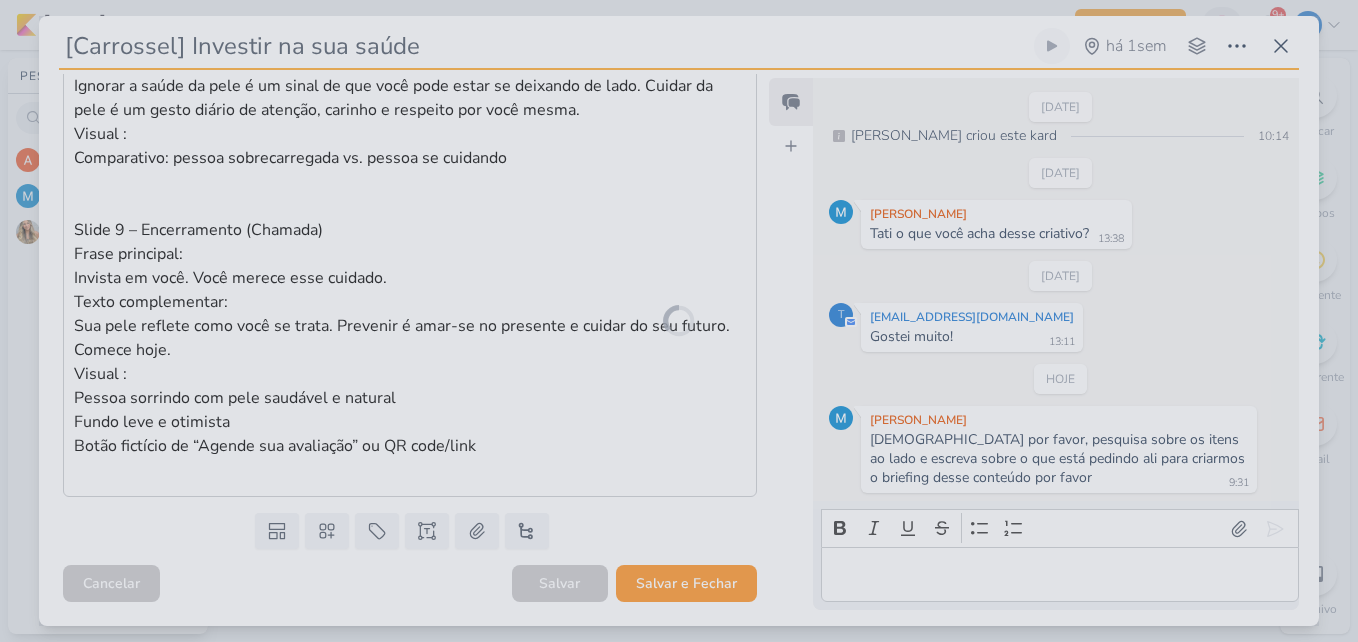 scroll, scrollTop: 2569, scrollLeft: 0, axis: vertical 